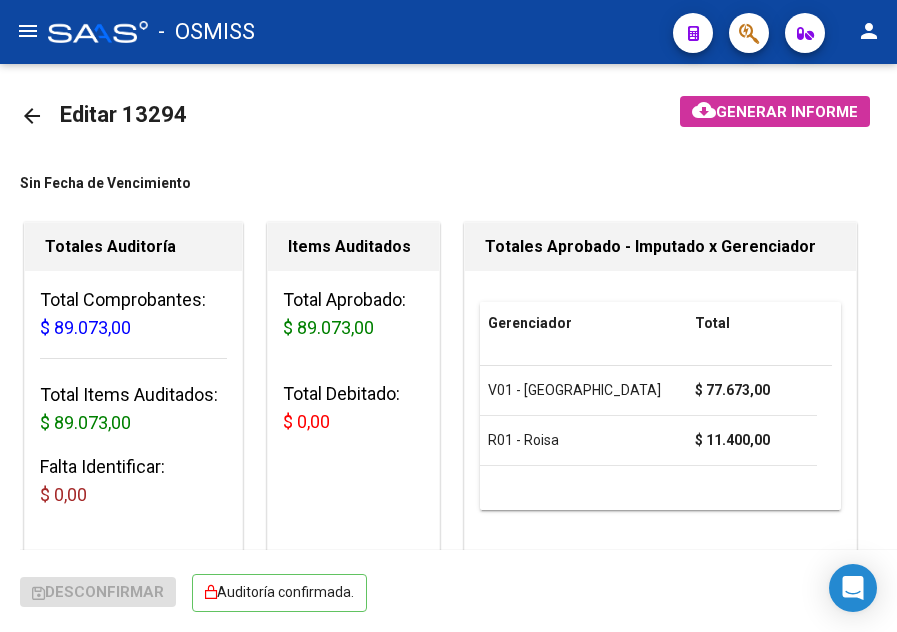 scroll, scrollTop: 0, scrollLeft: 0, axis: both 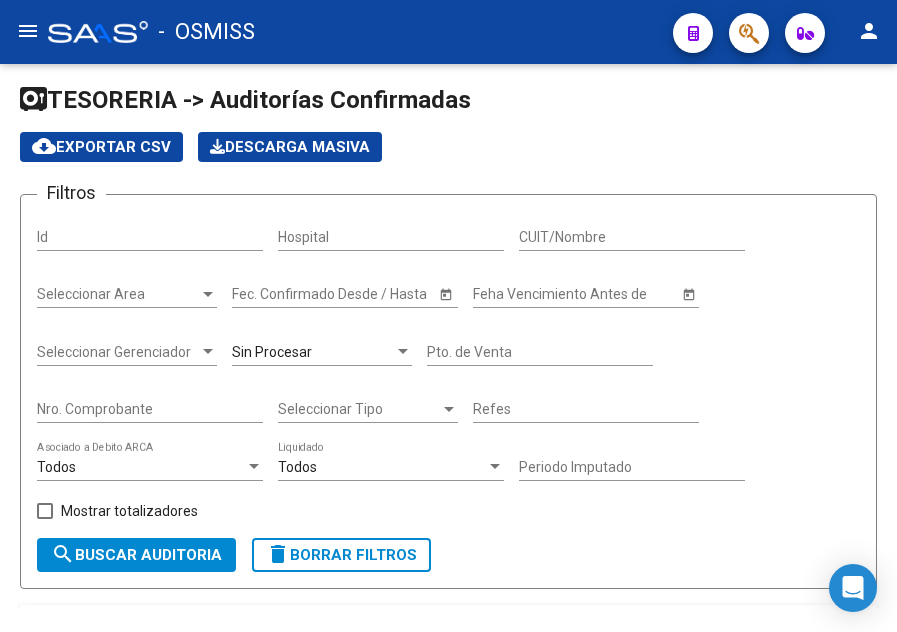 click on "Nro. Comprobante" at bounding box center (150, 409) 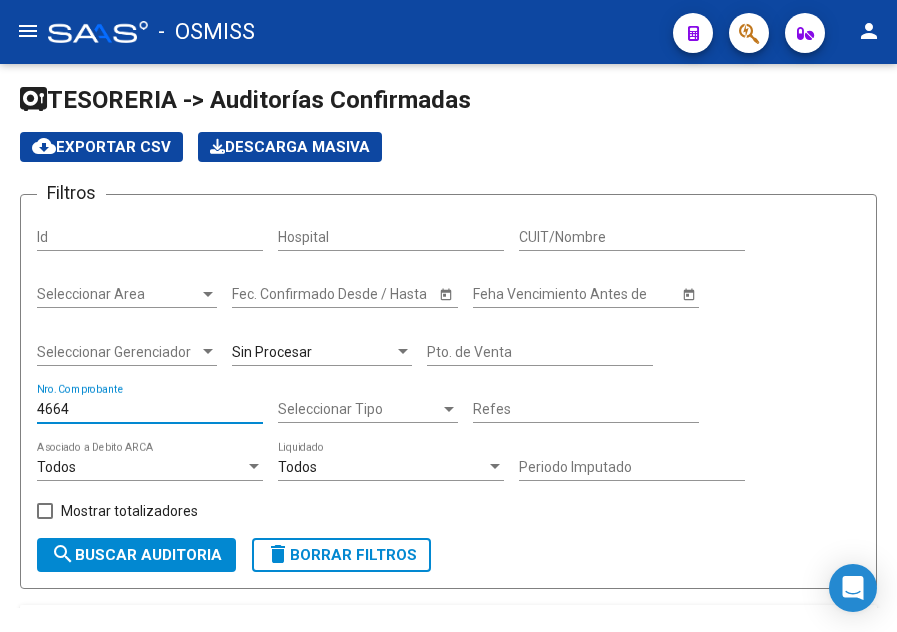 type on "4664" 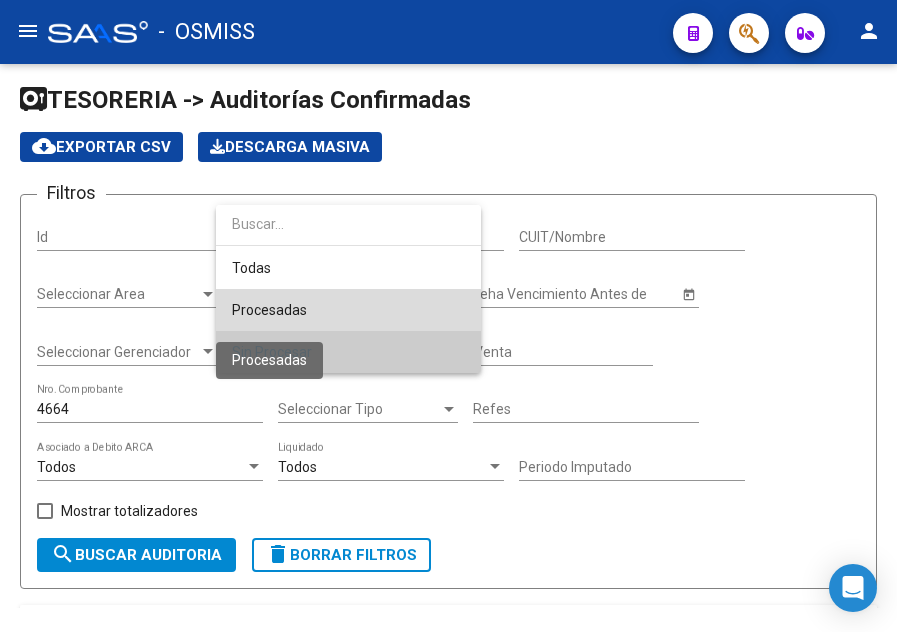 click on "Procesadas" at bounding box center [269, 310] 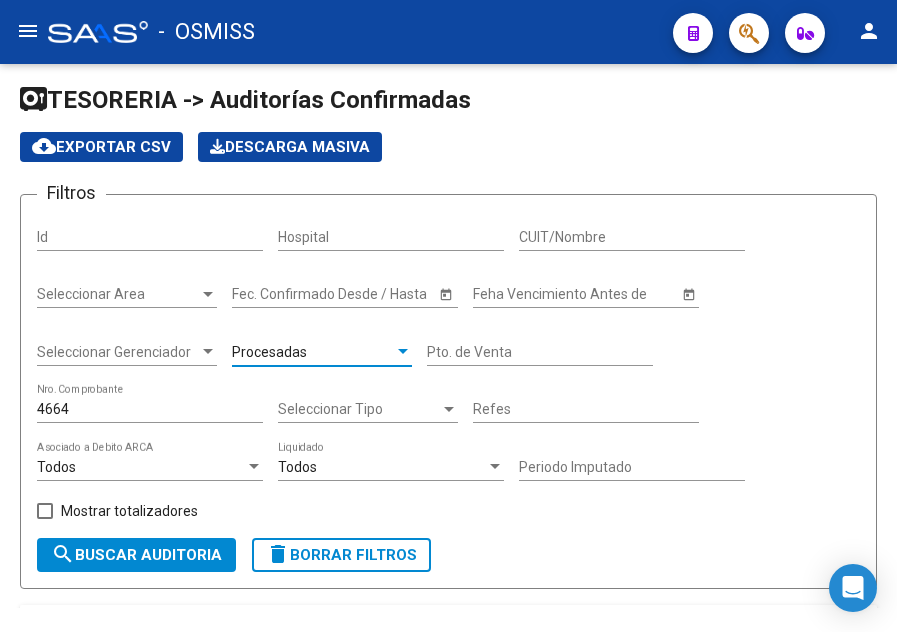 click on "search  Buscar Auditoria" 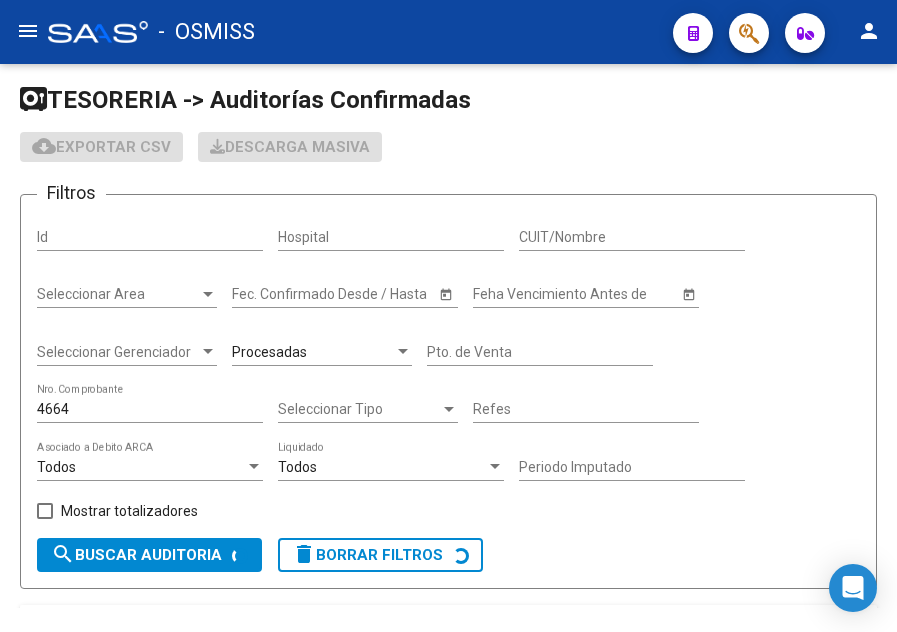 checkbox on "true" 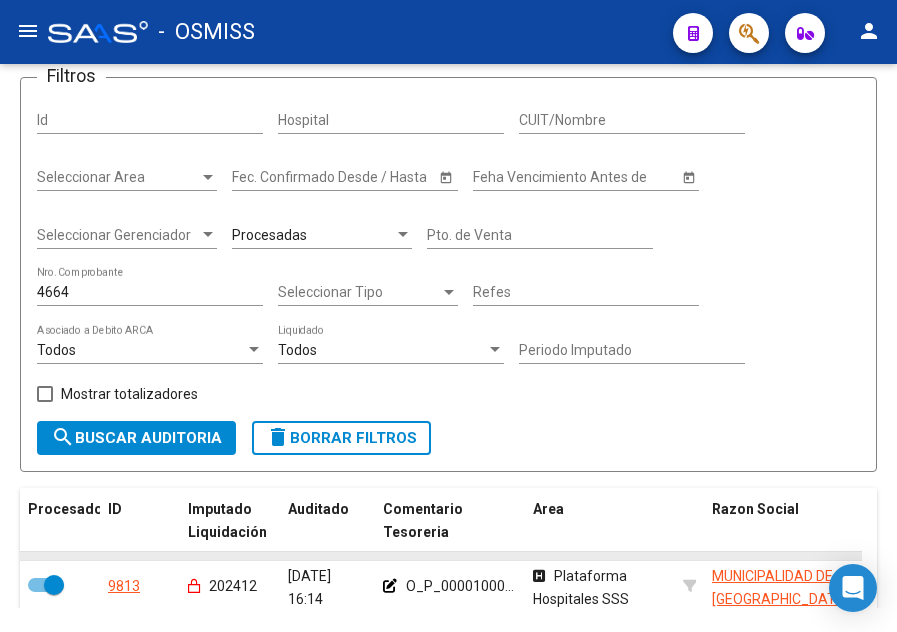 scroll, scrollTop: 261, scrollLeft: 0, axis: vertical 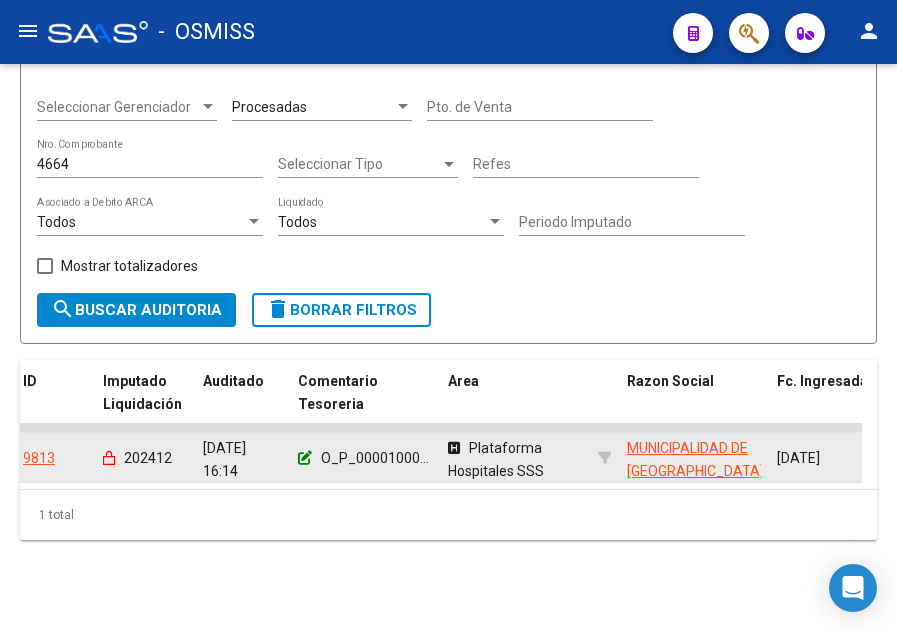 click 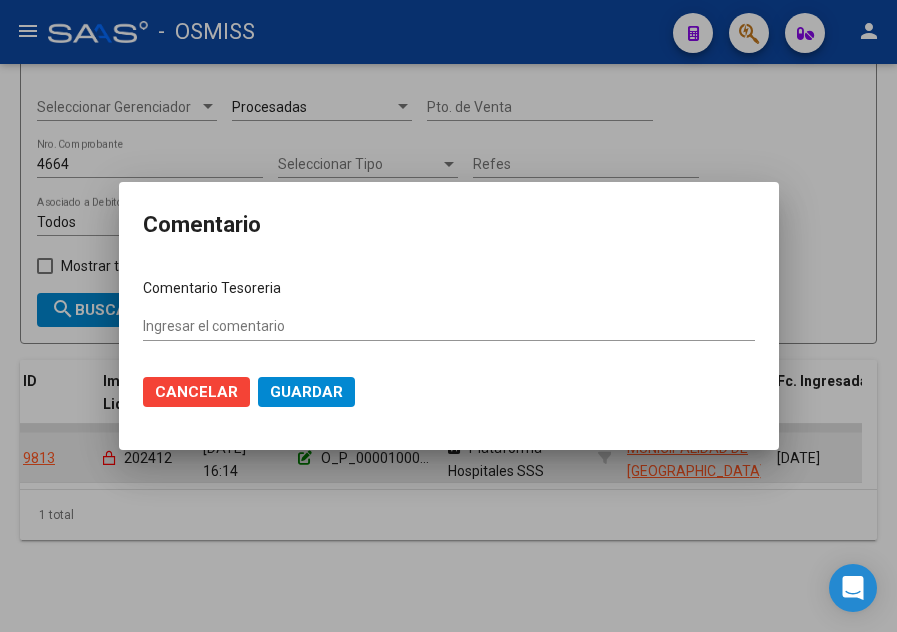 type on "O_P_0000100061923 11/12/2024" 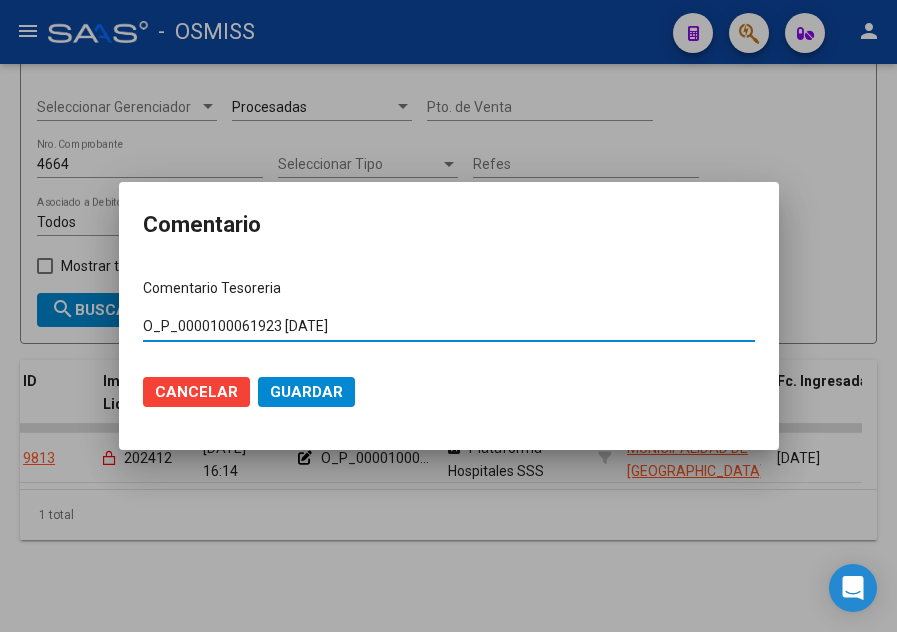 click on "O_P_0000100061923 11/12/2024" at bounding box center (449, 326) 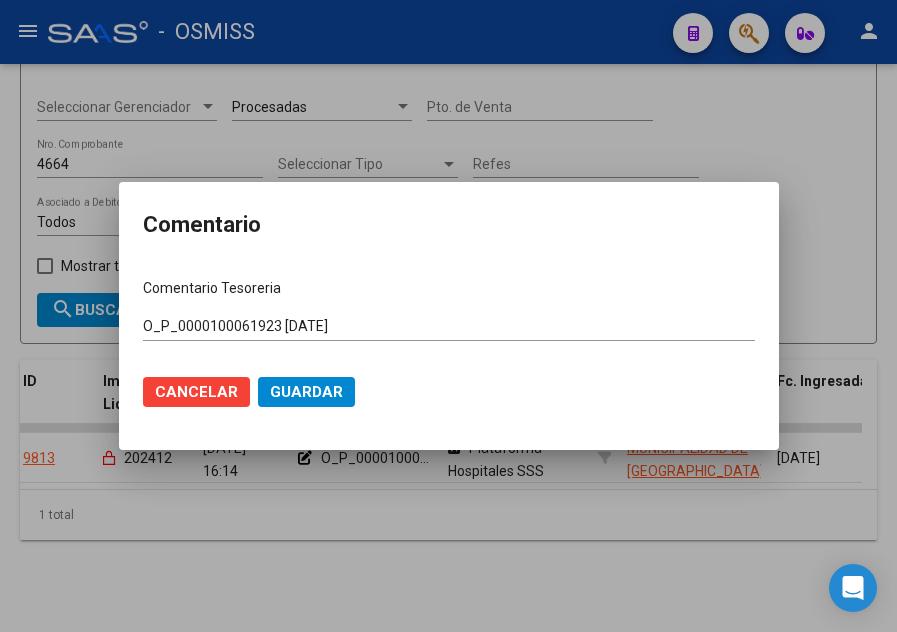 click at bounding box center [448, 316] 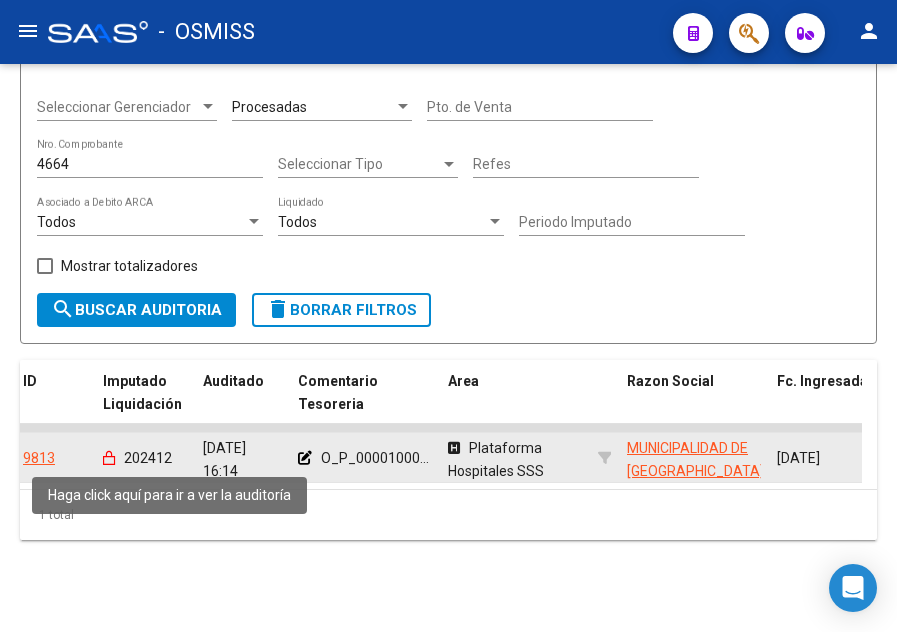 click on "9813" 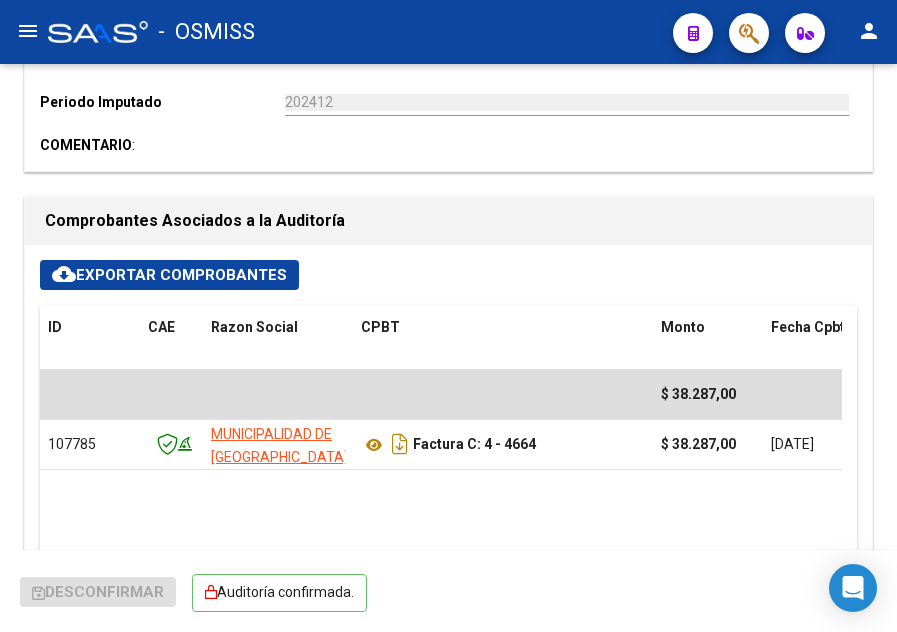 scroll, scrollTop: 800, scrollLeft: 0, axis: vertical 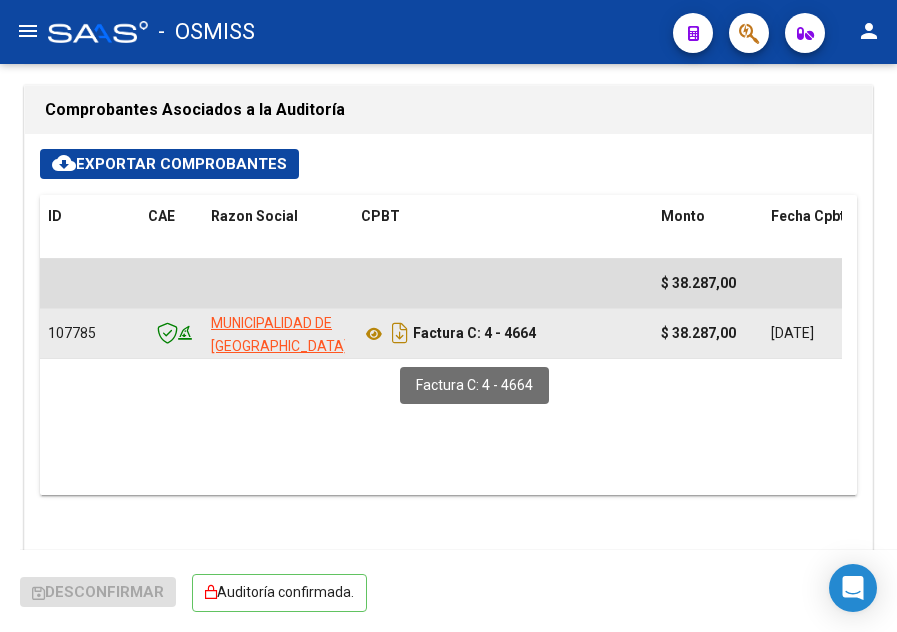 click on "Factura C: 4 - 4664" 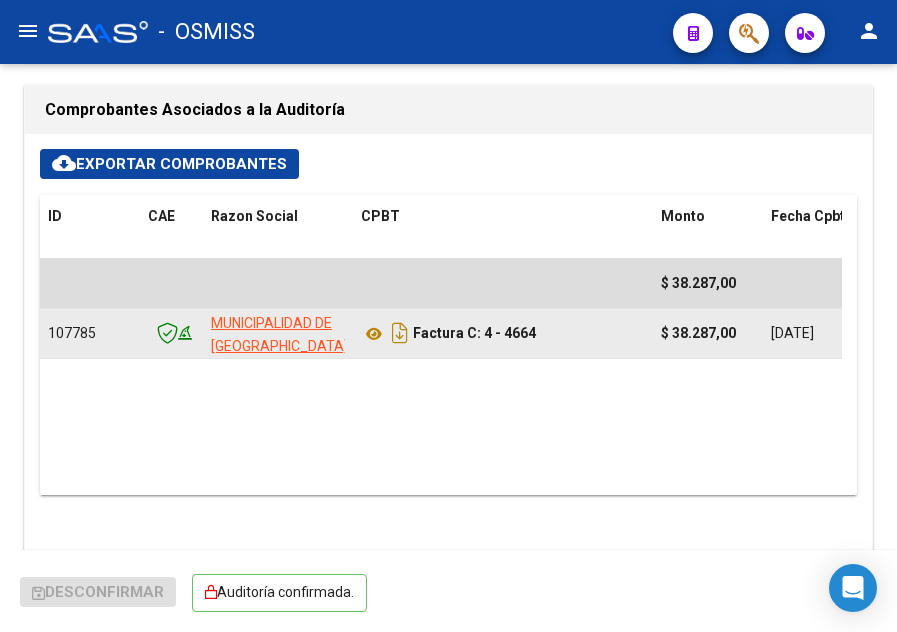 click on "Factura C: 4 - 4664" 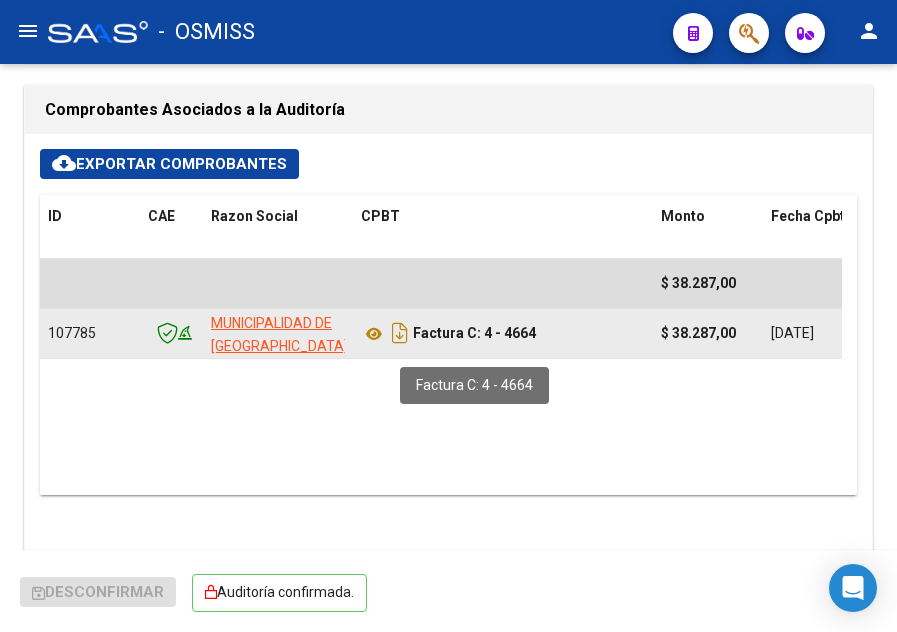 drag, startPoint x: 547, startPoint y: 333, endPoint x: 486, endPoint y: 341, distance: 61.522354 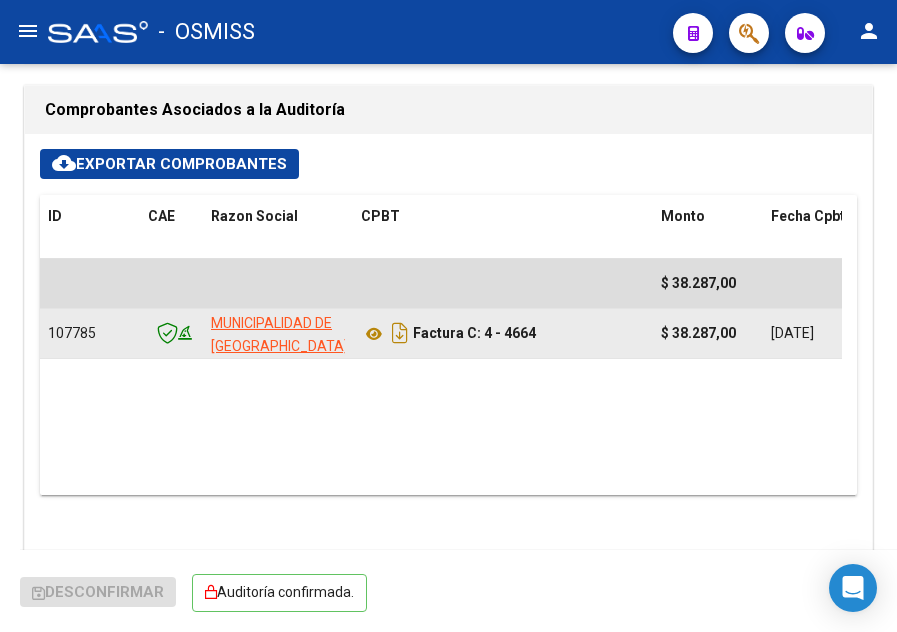 copy on "4 - 4664" 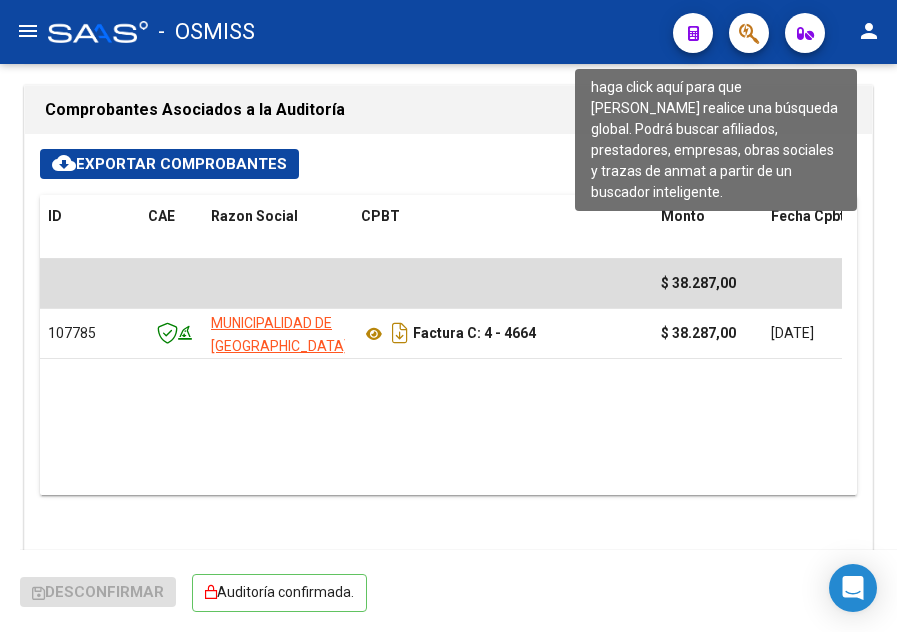 click 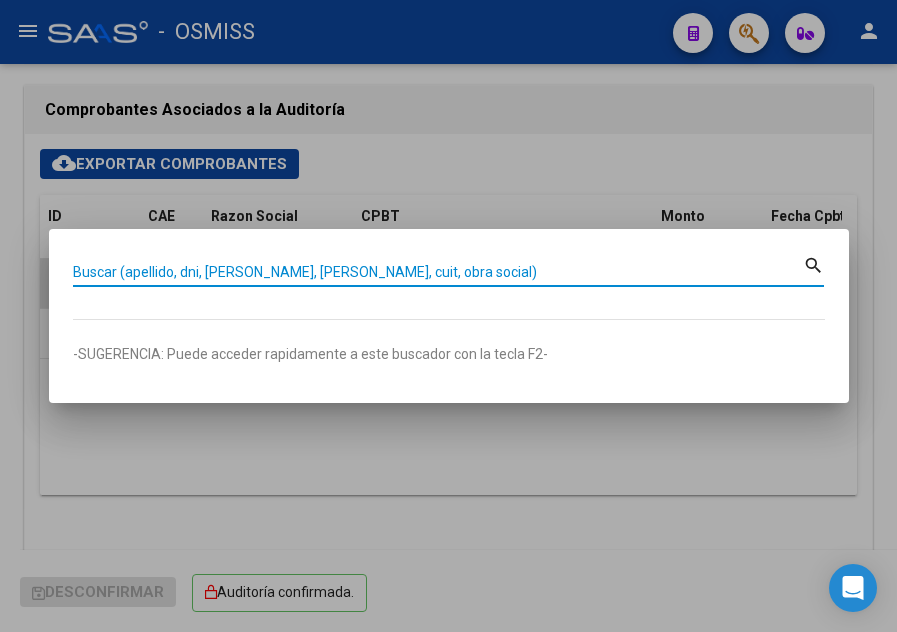 paste on "4 - 4664" 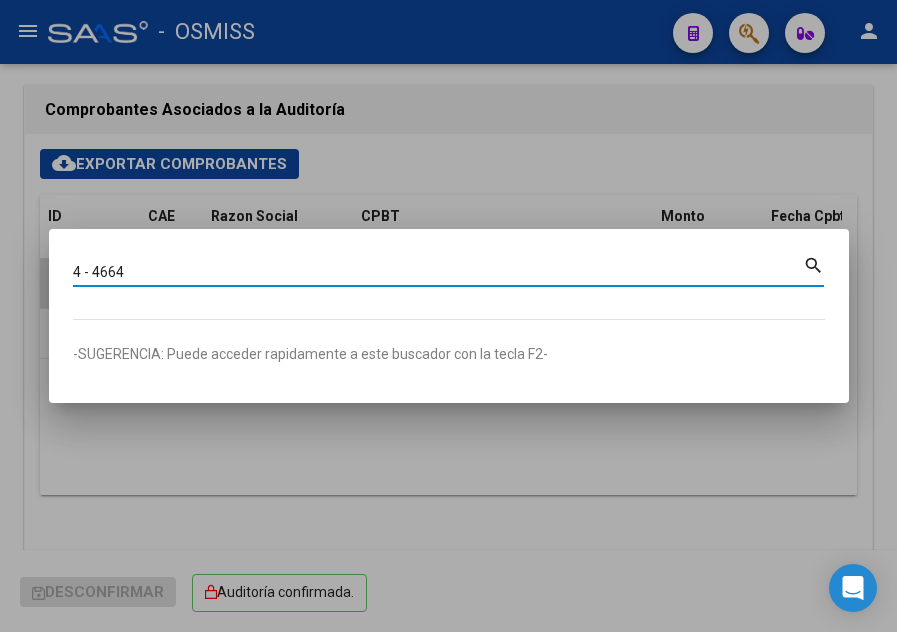 type on "4 - 4664" 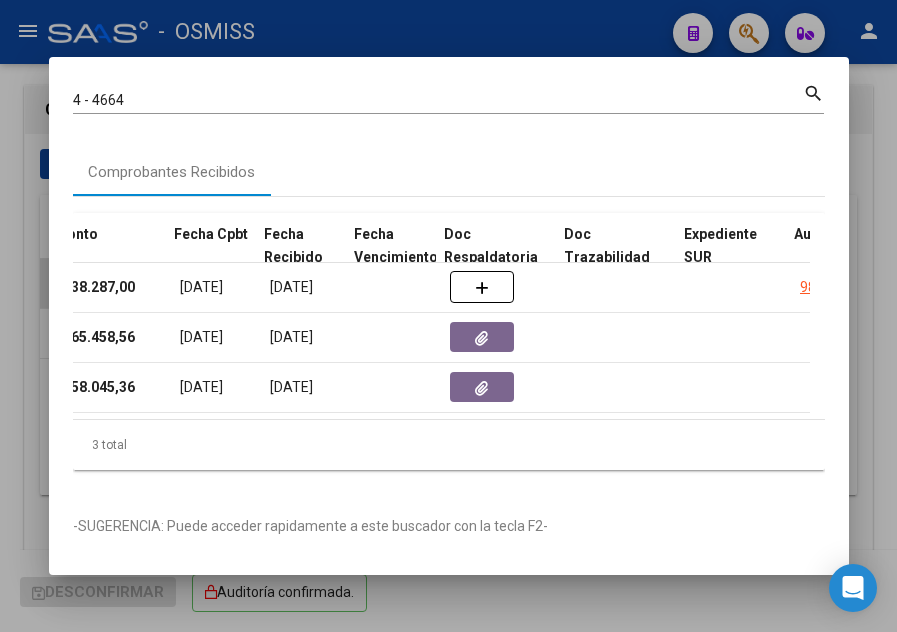 scroll, scrollTop: 0, scrollLeft: 855, axis: horizontal 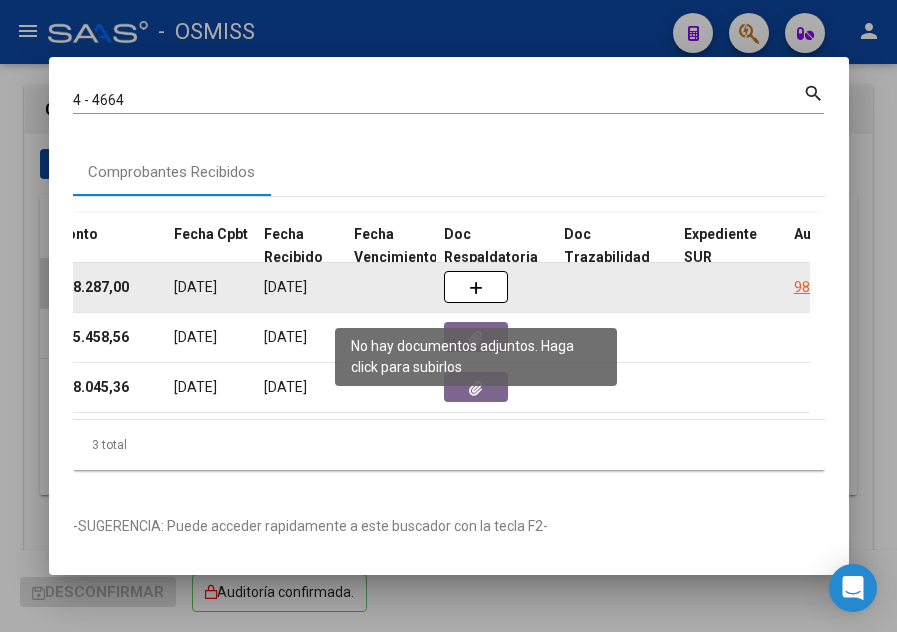 click 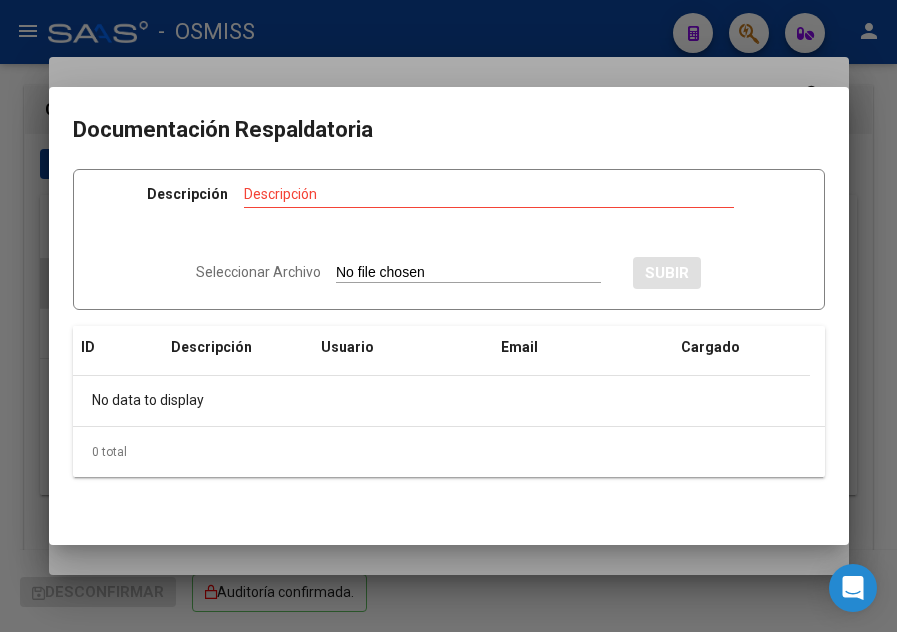 type on "C:\fakepath\Rec  5643.pdf" 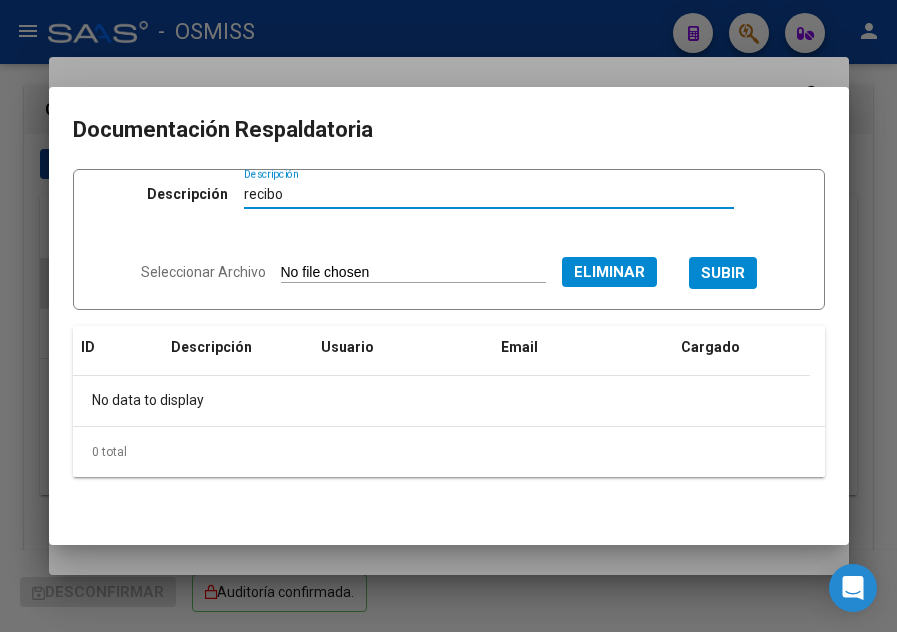 type on "recibo" 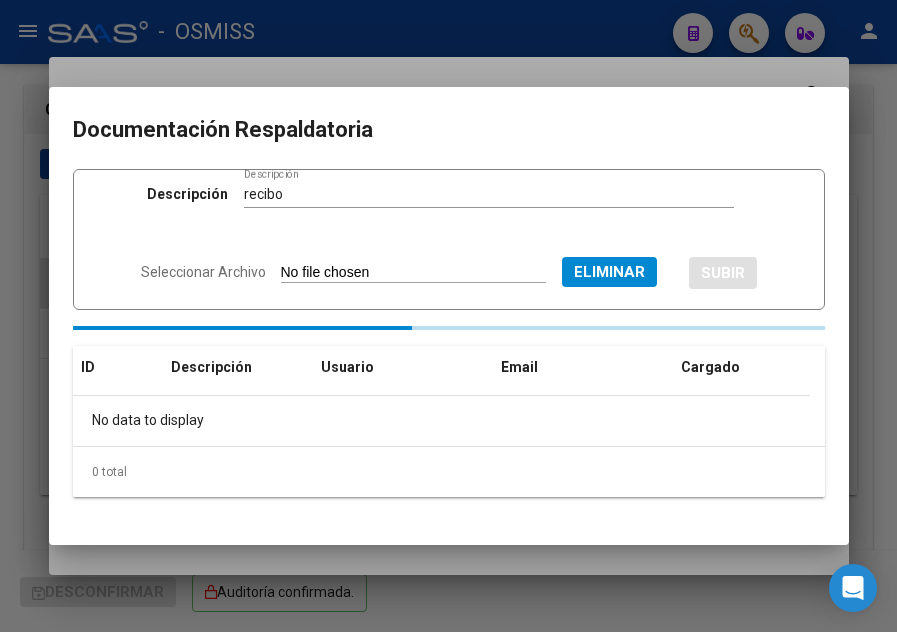 type 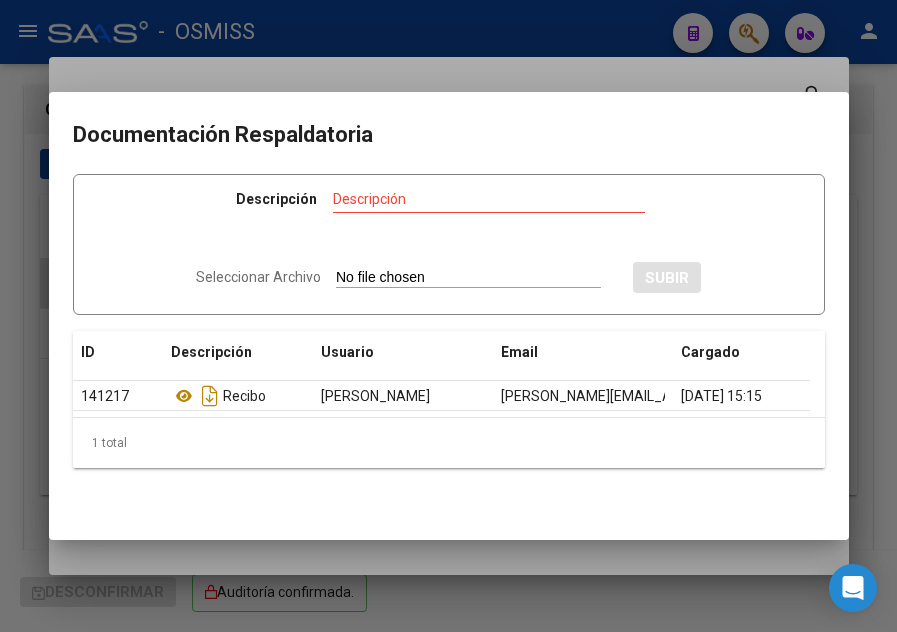 click at bounding box center [448, 316] 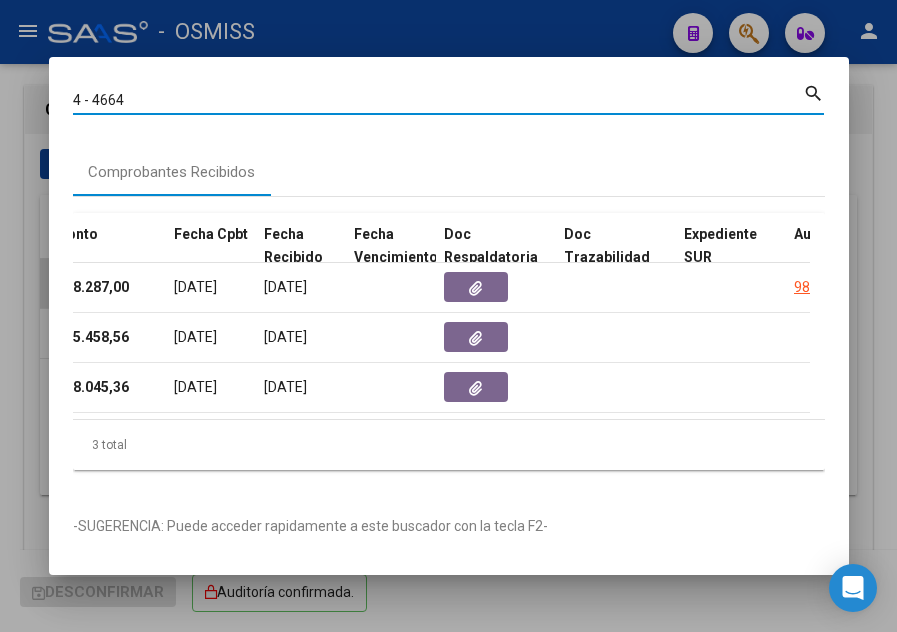 click on "4 - 4664" at bounding box center (438, 100) 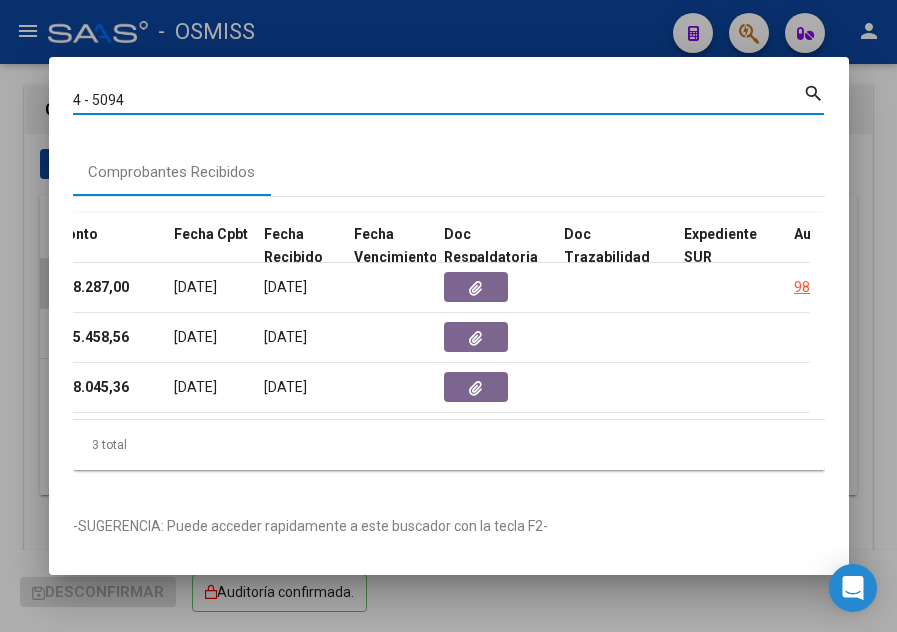 type on "4 - 5094" 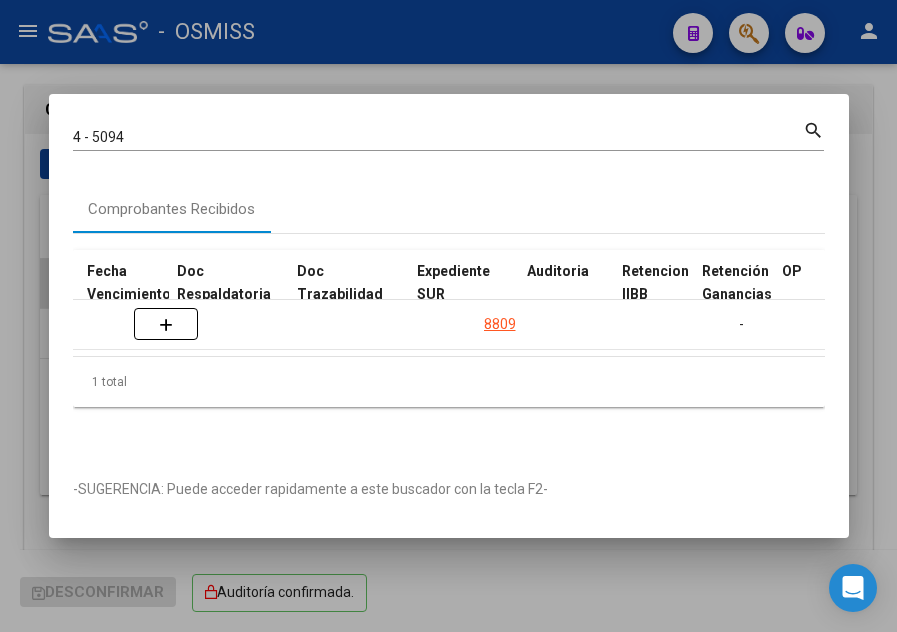 scroll, scrollTop: 0, scrollLeft: 1122, axis: horizontal 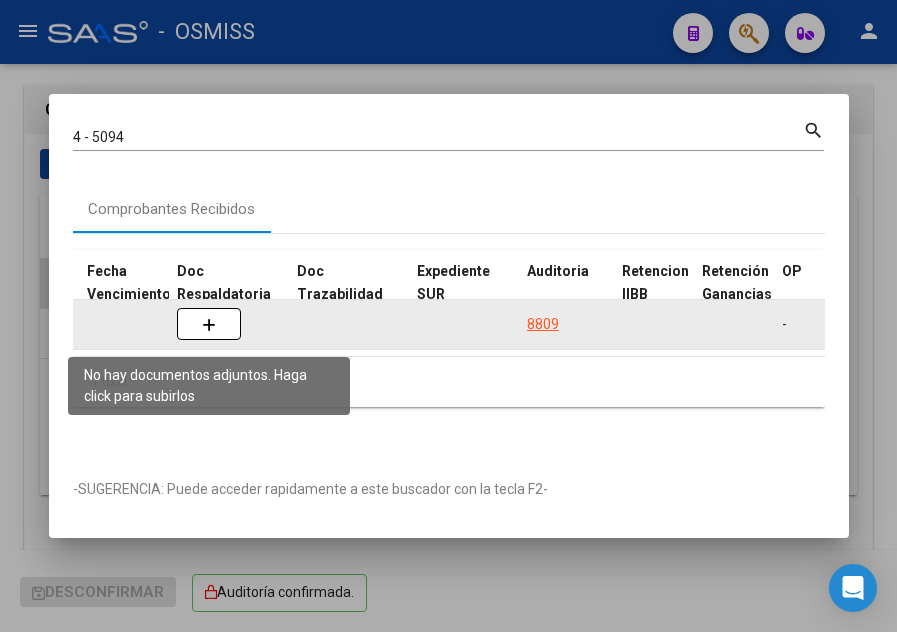 click 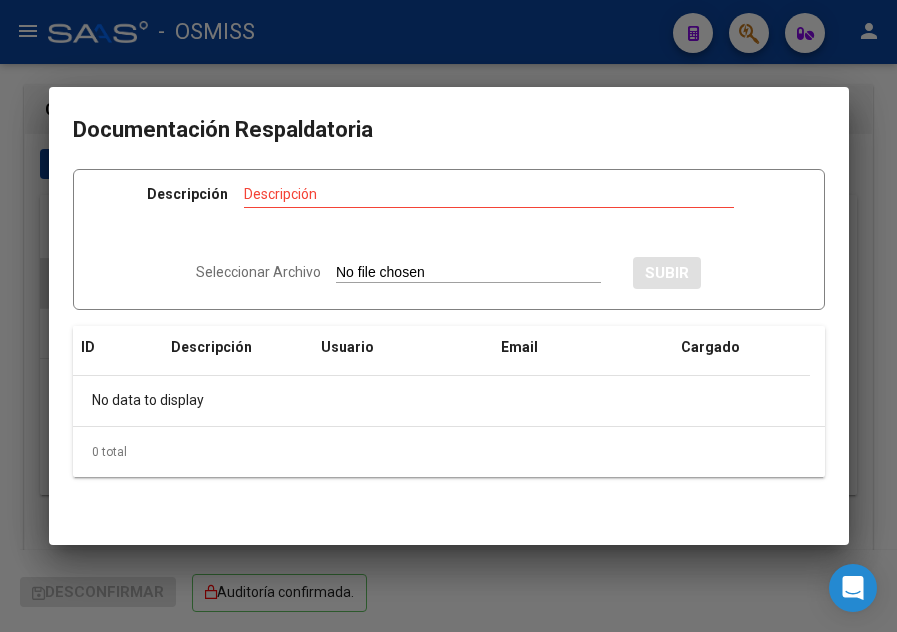 type on "C:\fakepath\Rec  5643.pdf" 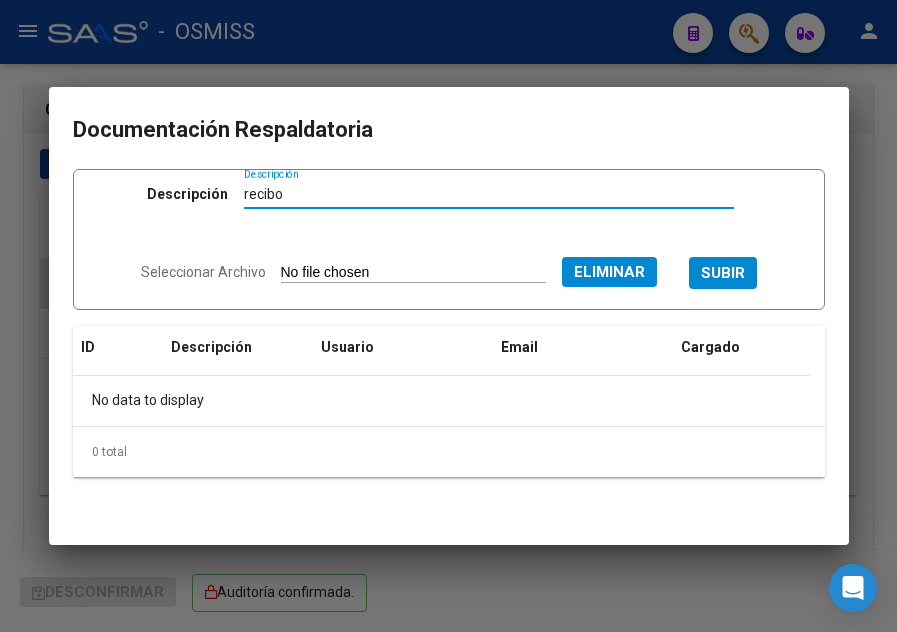 type on "recibo" 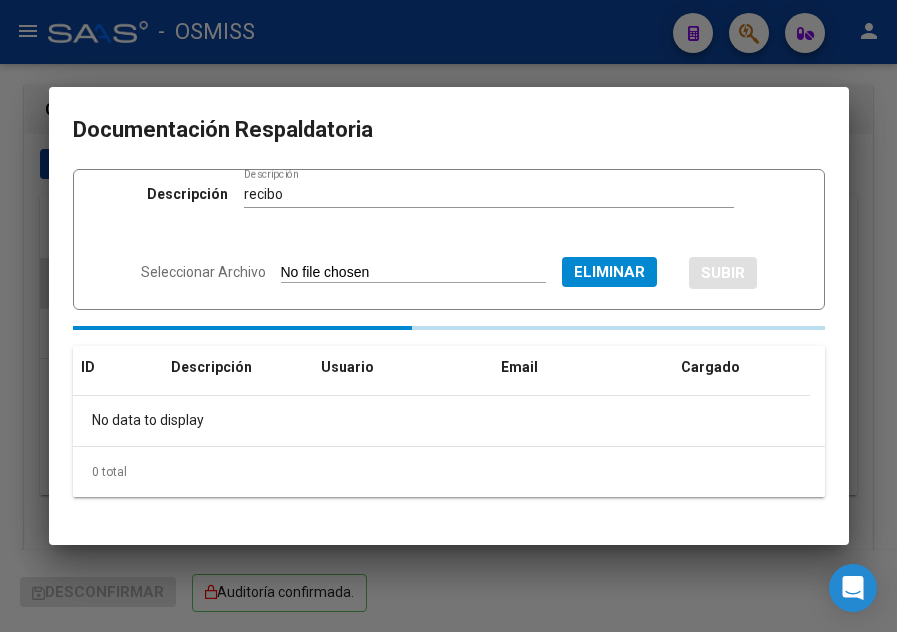 type 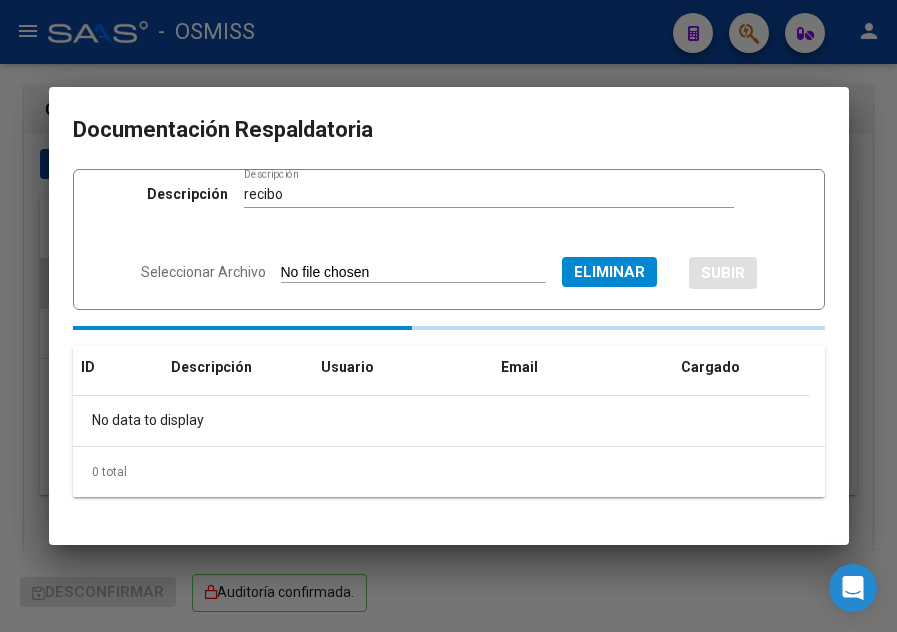 type 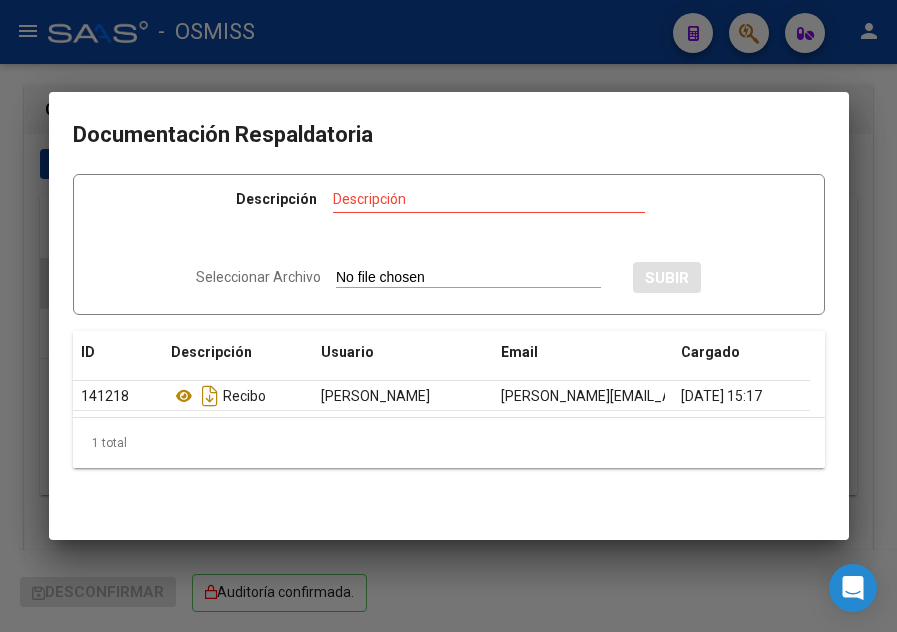 click at bounding box center (448, 316) 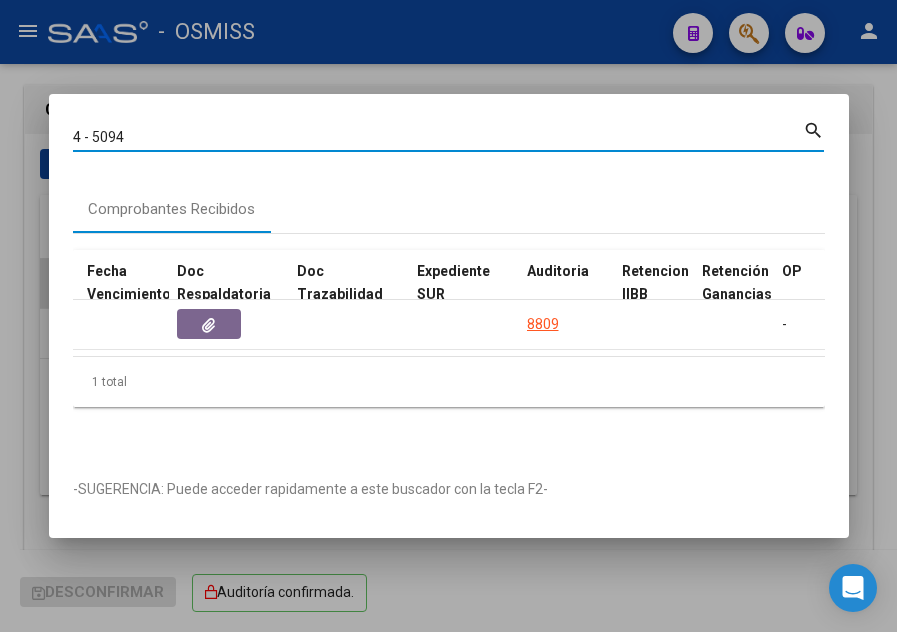 click on "4 - 5094" at bounding box center (438, 137) 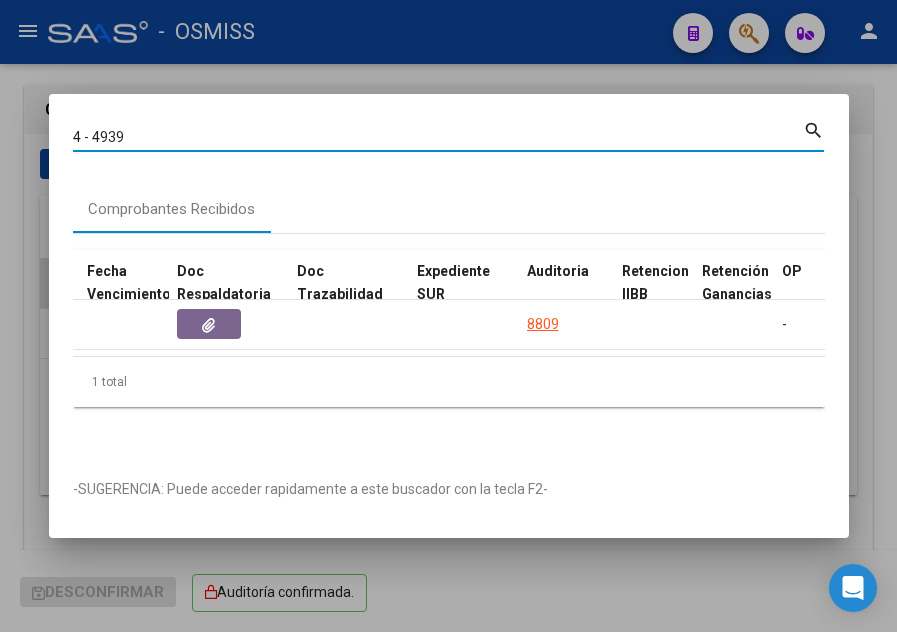 type on "4 - 4939" 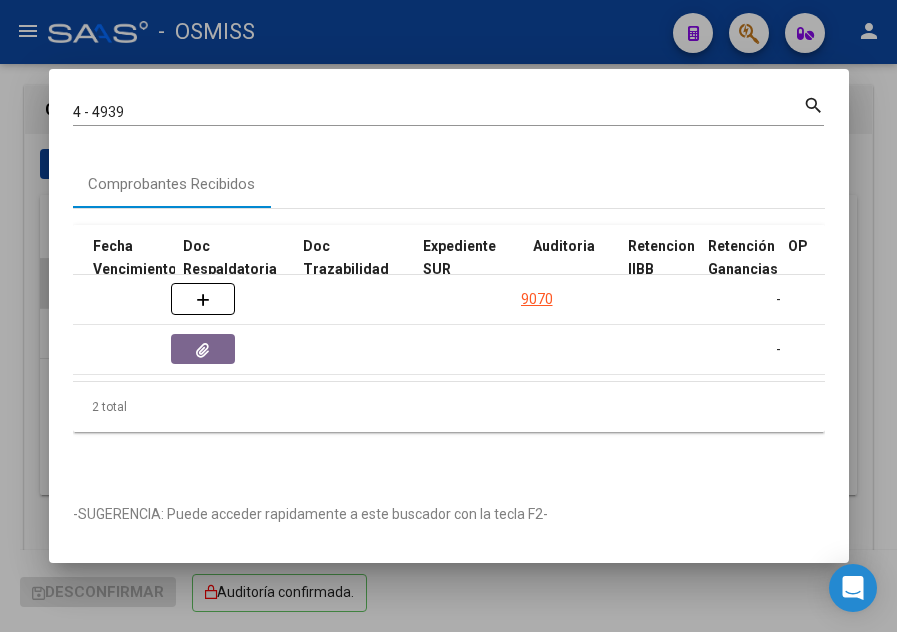 scroll, scrollTop: 0, scrollLeft: 1116, axis: horizontal 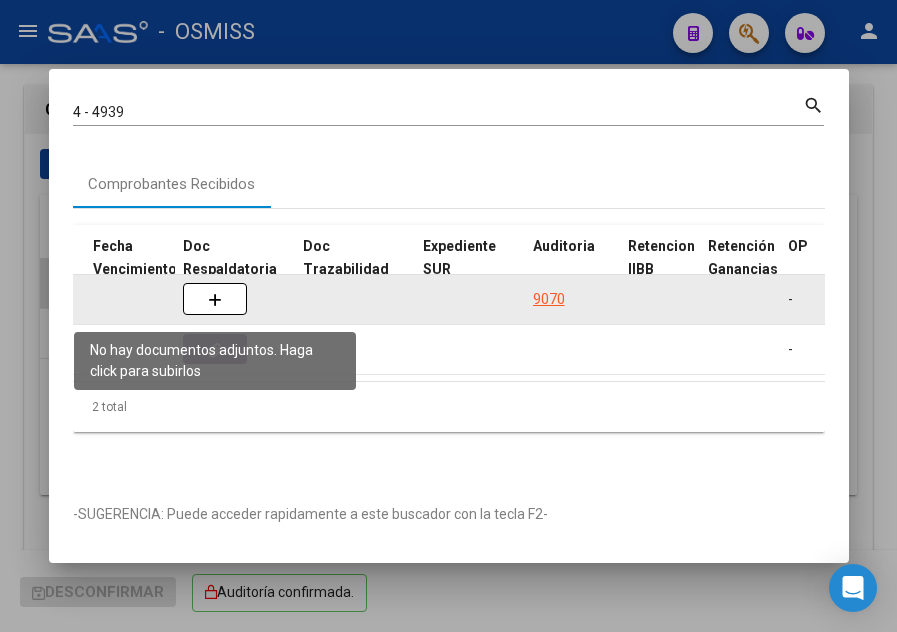 click 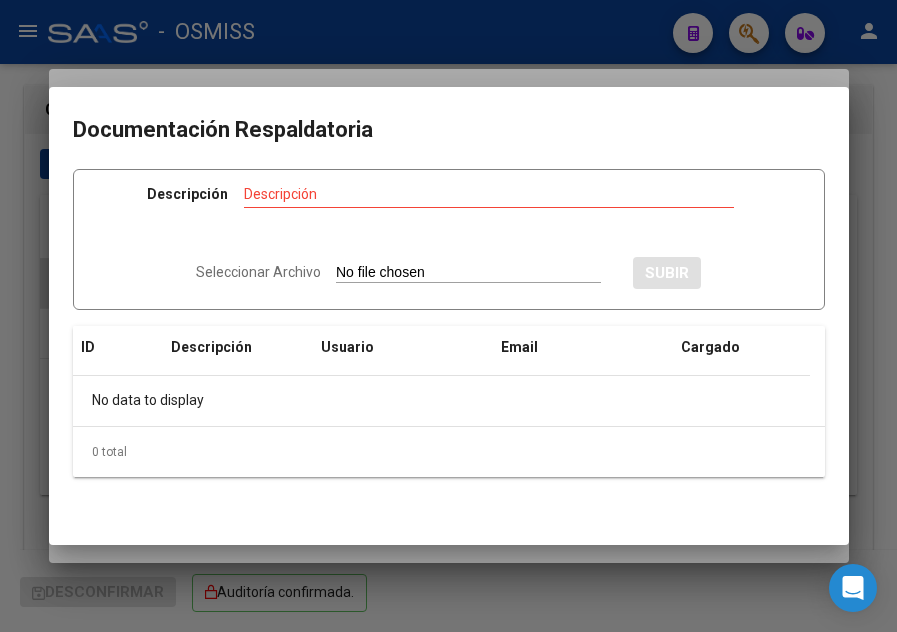 type on "C:\fakepath\Rec  5643.pdf" 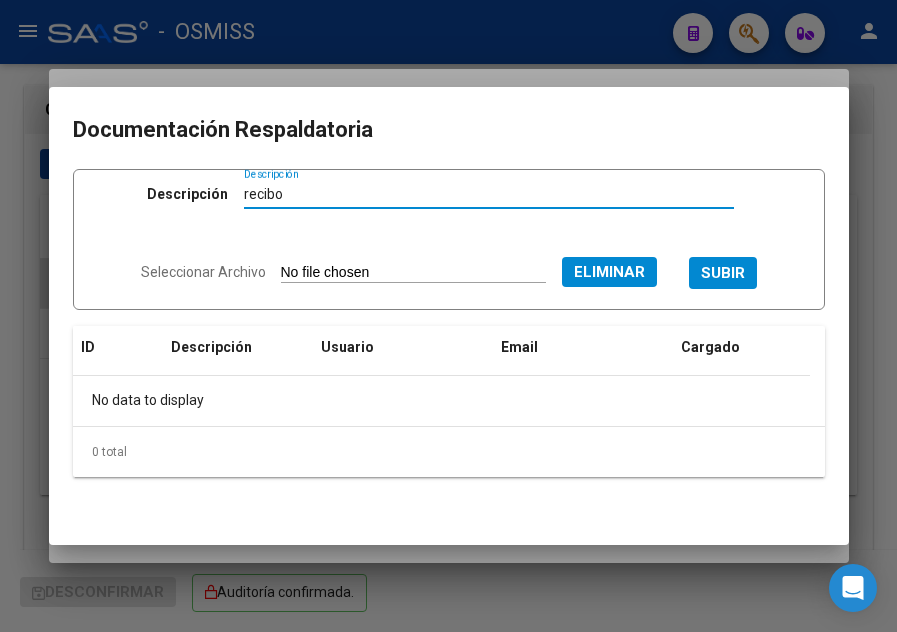 type on "recibo" 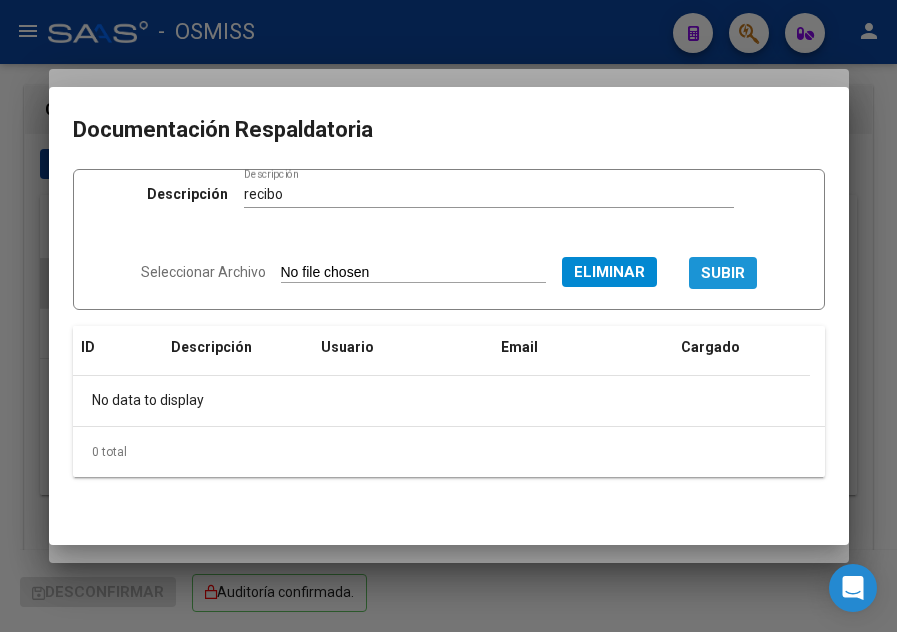click on "SUBIR" at bounding box center [723, 274] 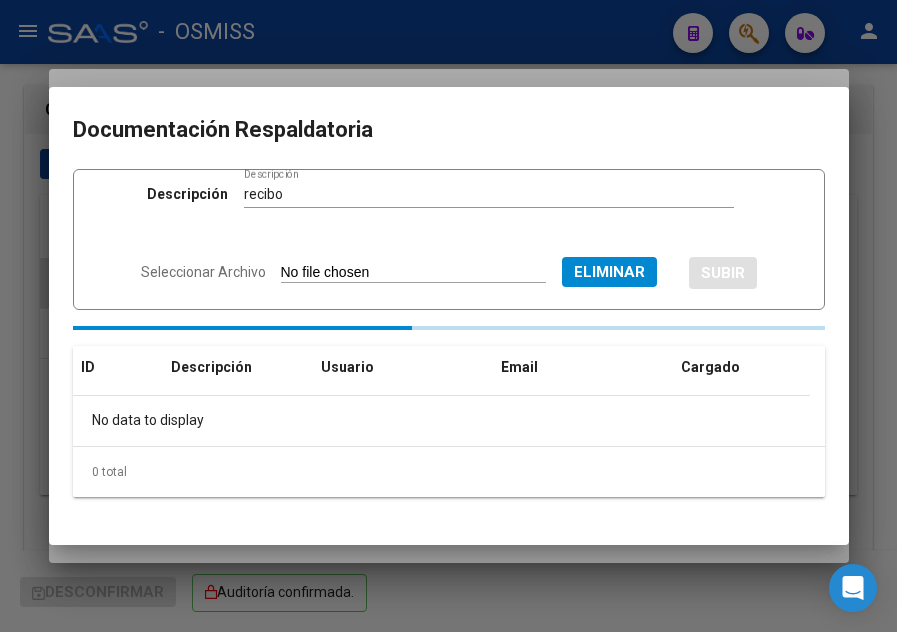 type 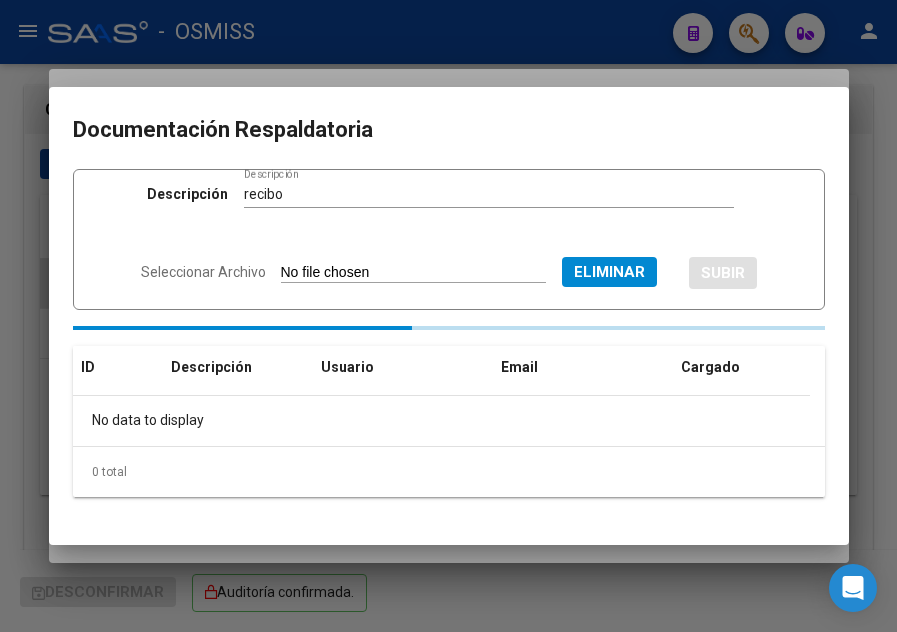 type 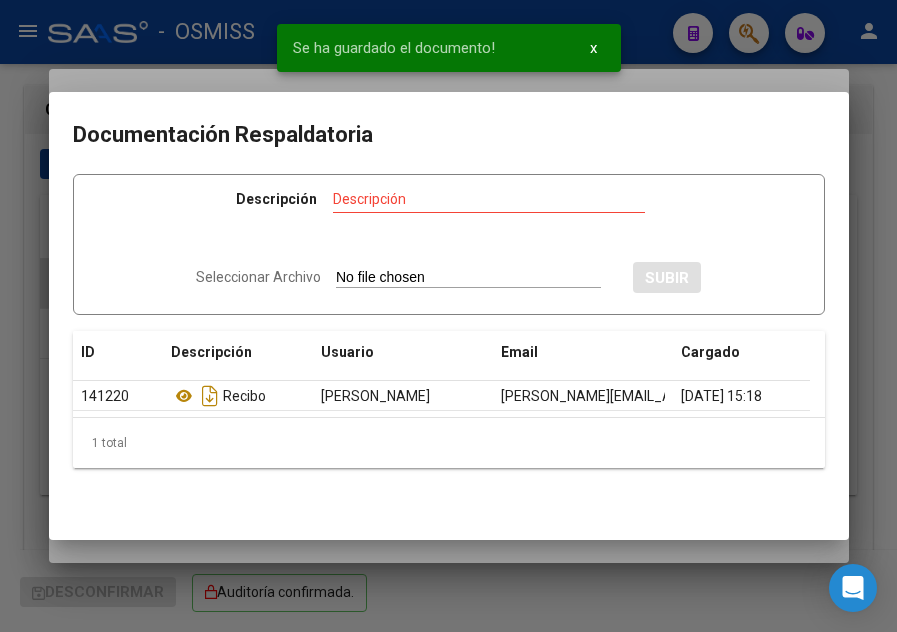 click at bounding box center (448, 316) 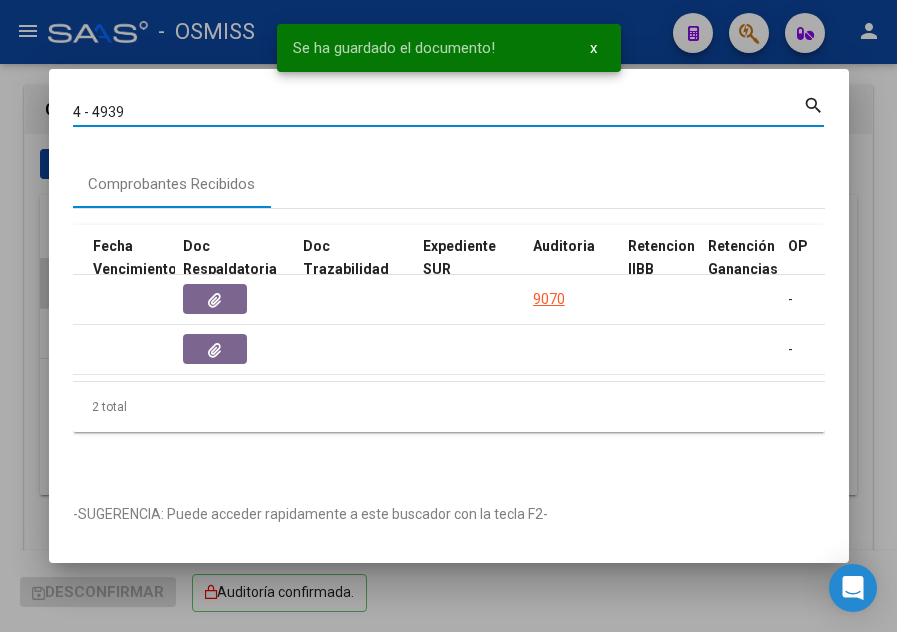 click on "4 - 4939" at bounding box center (438, 112) 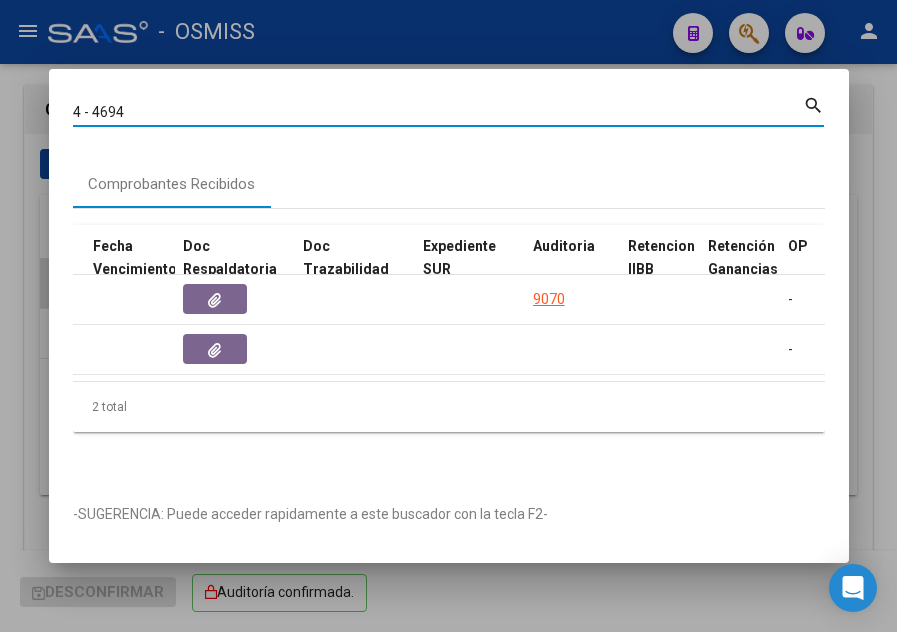 type on "4 - 4694" 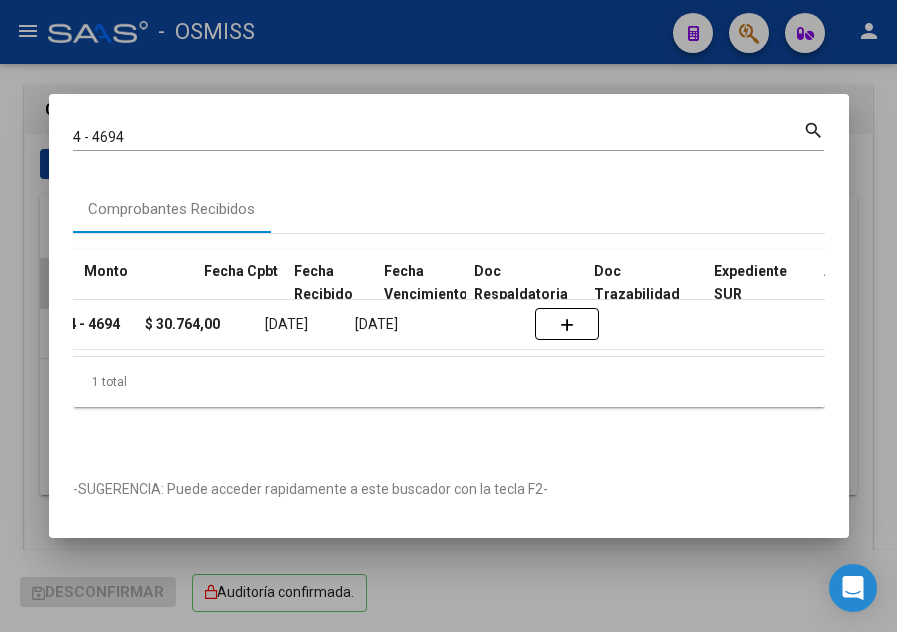 scroll, scrollTop: 0, scrollLeft: 825, axis: horizontal 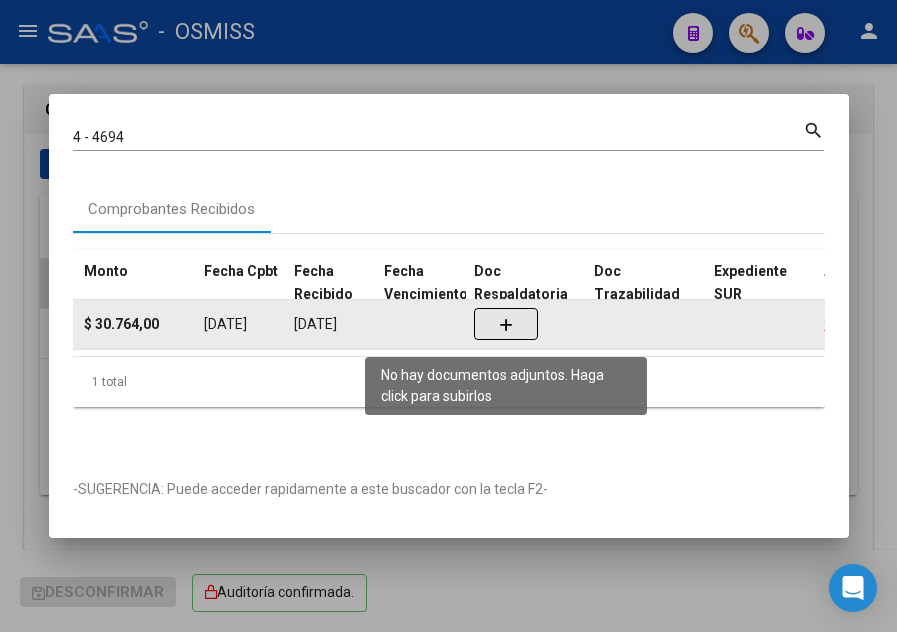click 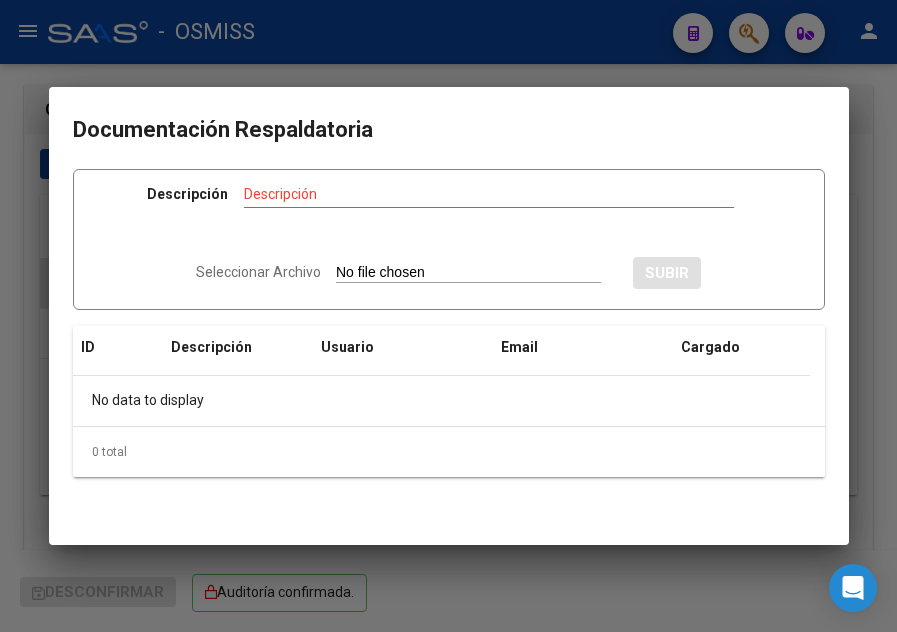 type on "C:\fakepath\Rec  5643.pdf" 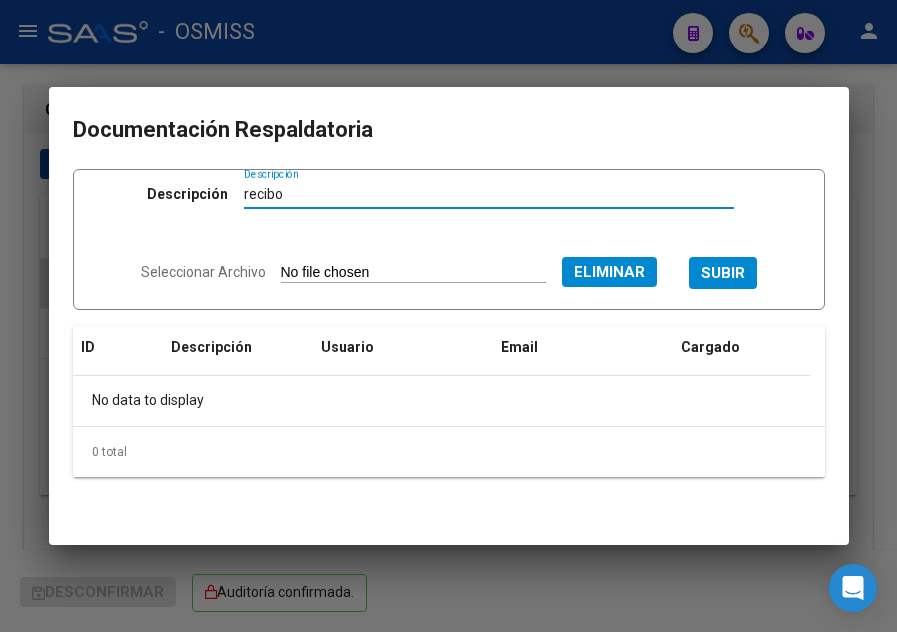 type on "recibo" 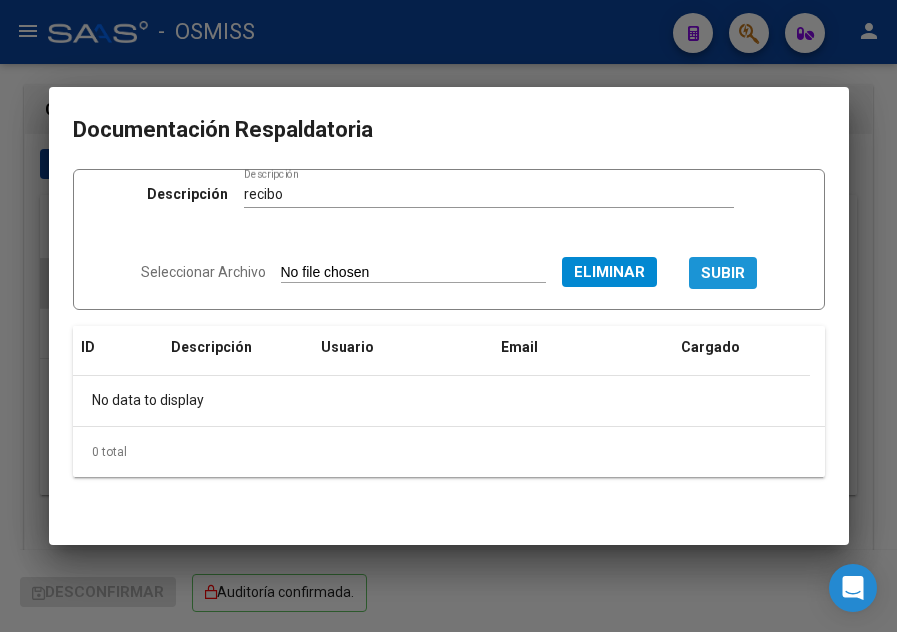 click on "SUBIR" at bounding box center [723, 274] 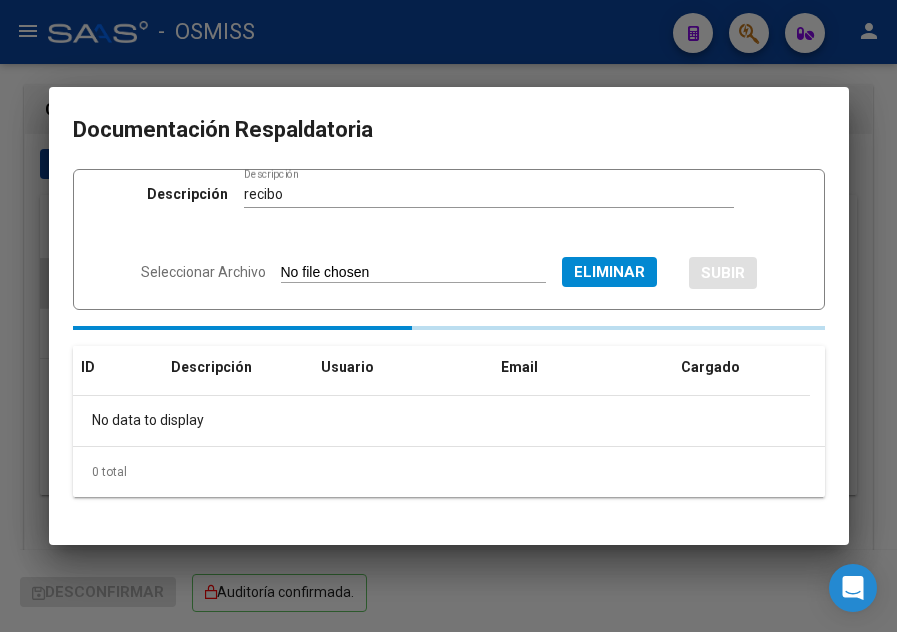 type 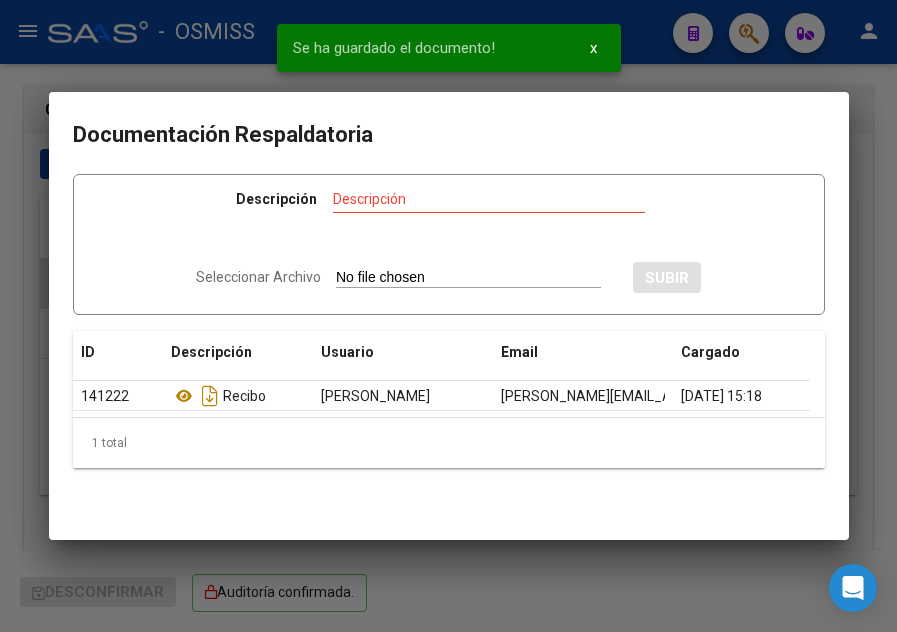click at bounding box center [448, 316] 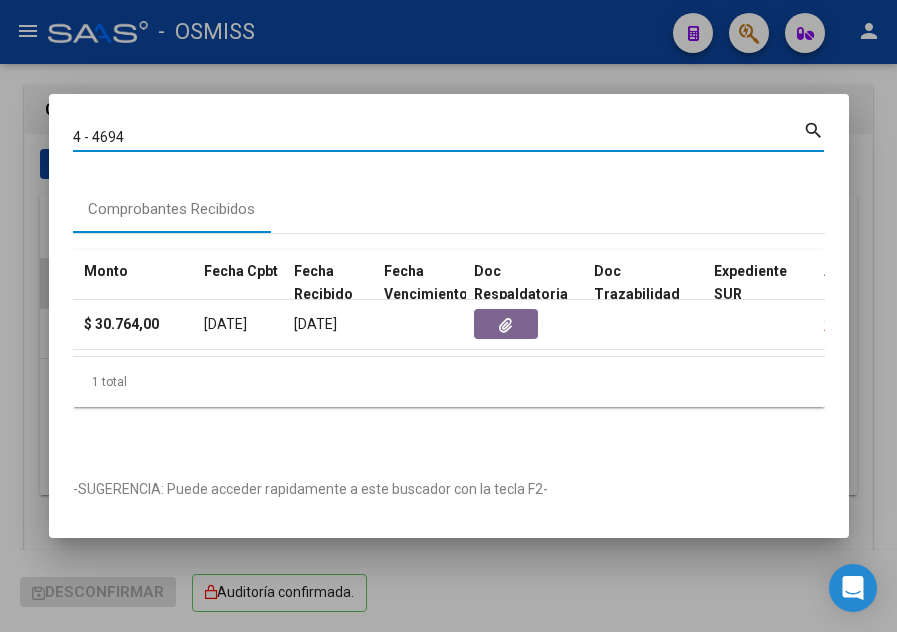 click on "4 - 4694" at bounding box center [438, 137] 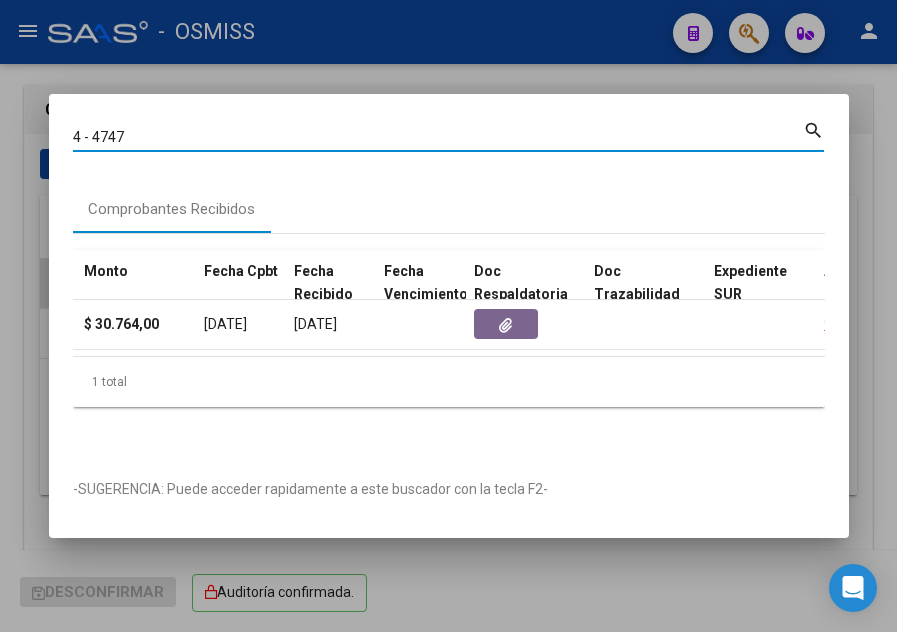 type on "4 - 4747" 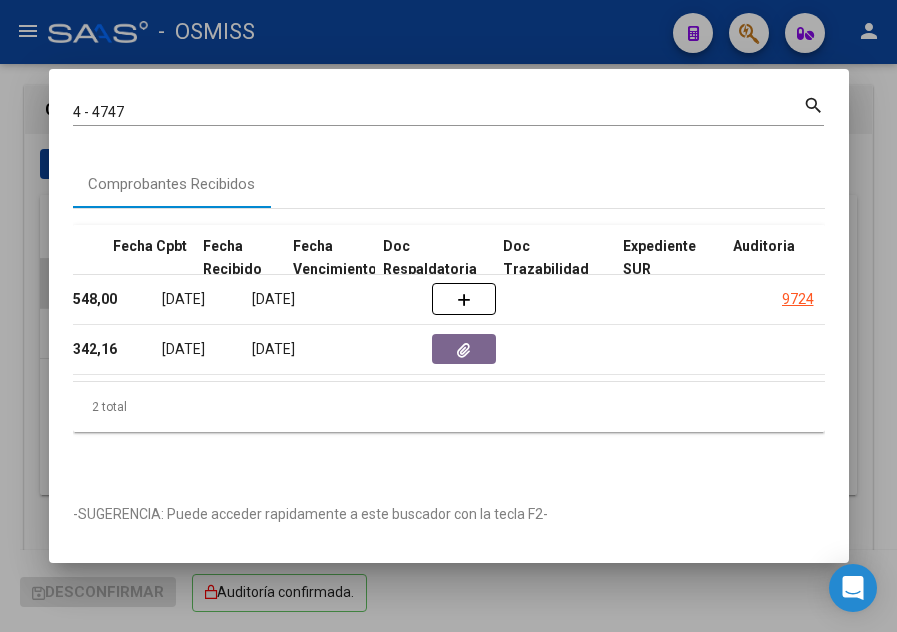 scroll, scrollTop: 0, scrollLeft: 916, axis: horizontal 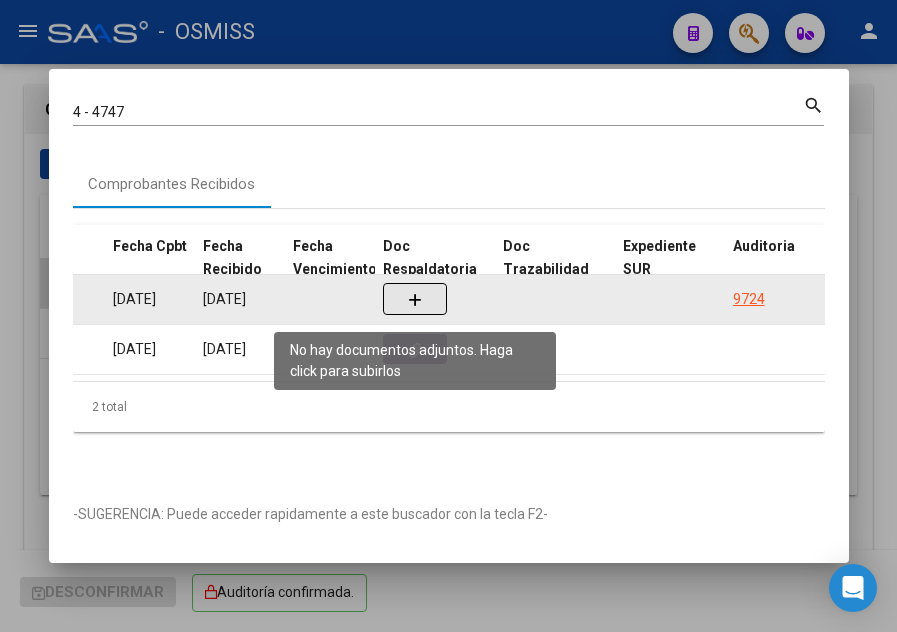 click 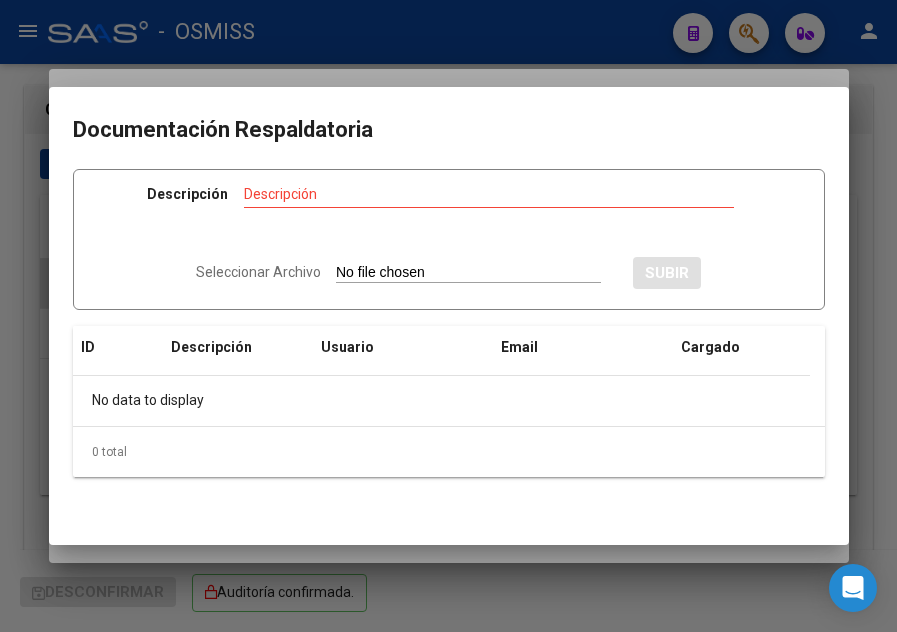 type on "C:\fakepath\Rec  5643.pdf" 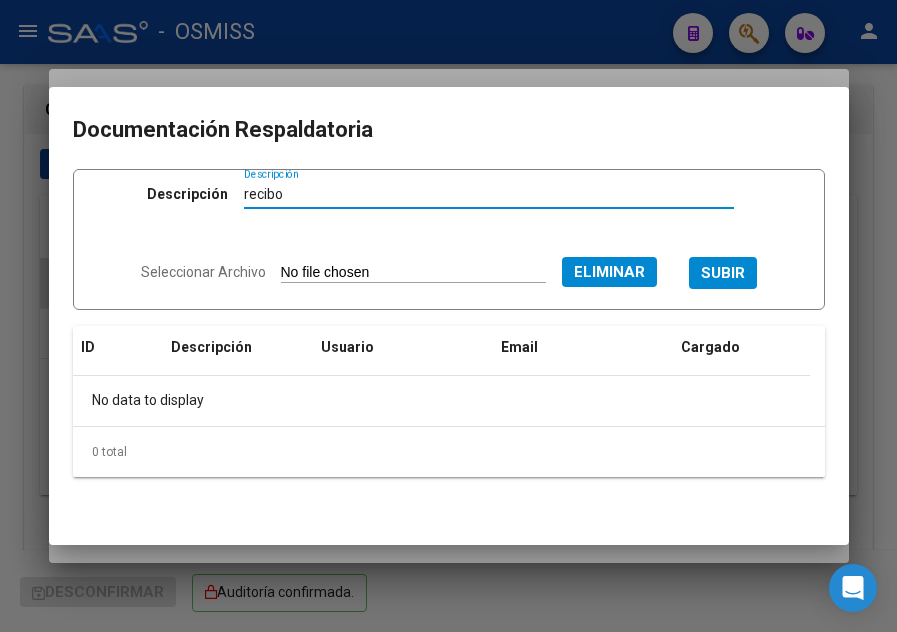type on "recibo" 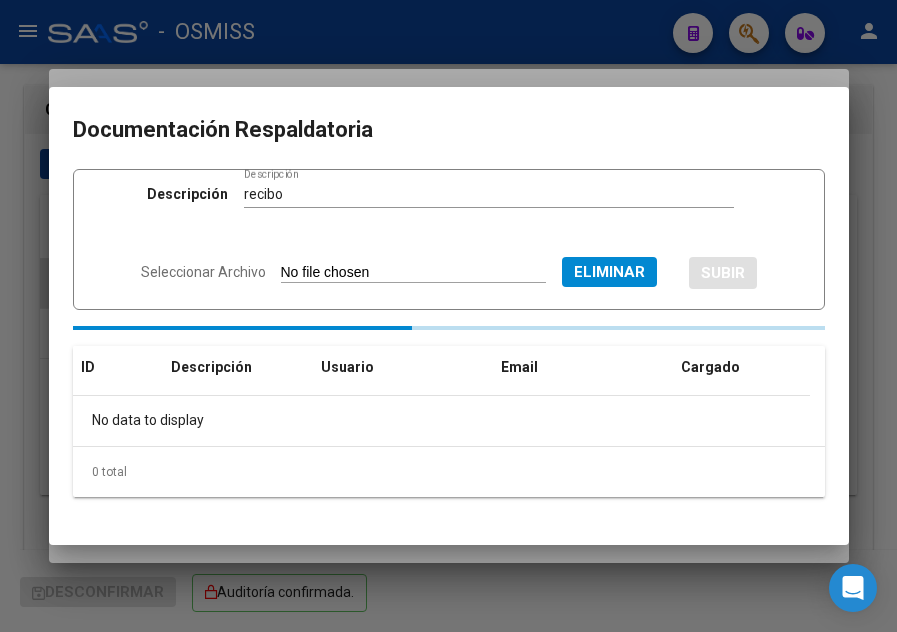 type 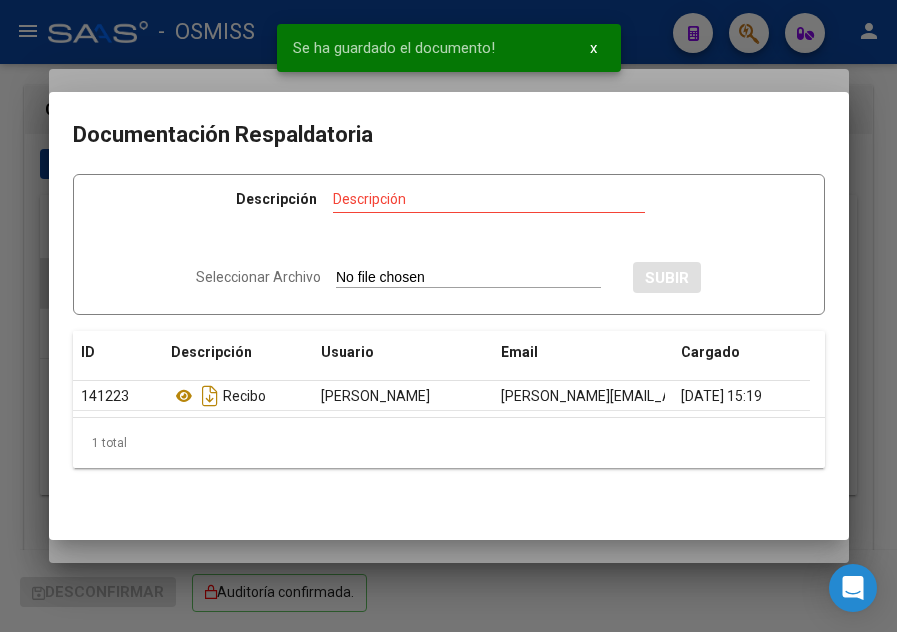 click on "Documentación Respaldatoria Descripción Descripción Seleccionar Archivo SUBIR ID Descripción Usuario Email Cargado Accion 141223  Recibo  Ludmila Lescano ludmila.lescano@osmiss.org.ar 08/07/2025 15:19  1 total   1" at bounding box center (449, 316) 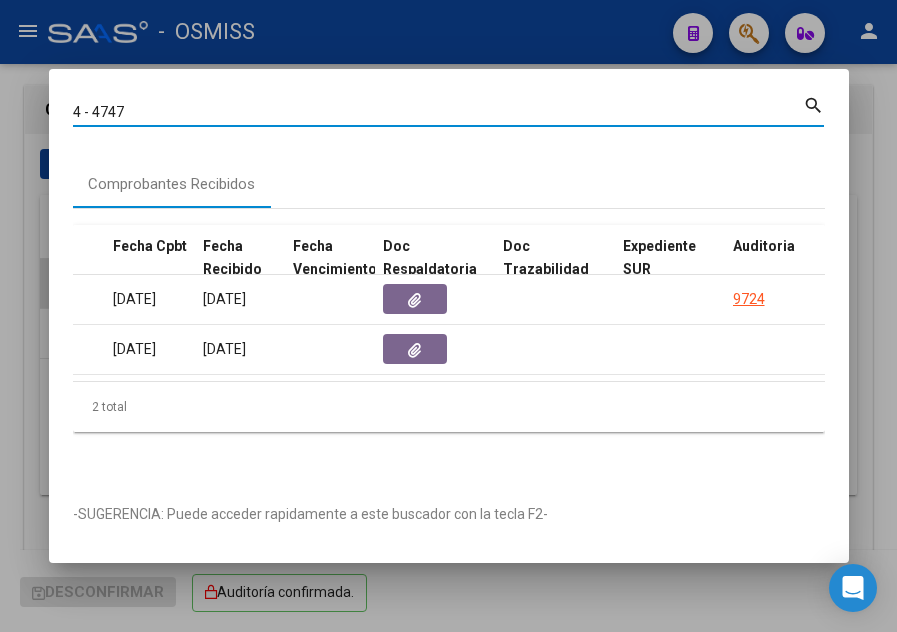 drag, startPoint x: 144, startPoint y: 100, endPoint x: 94, endPoint y: 101, distance: 50.01 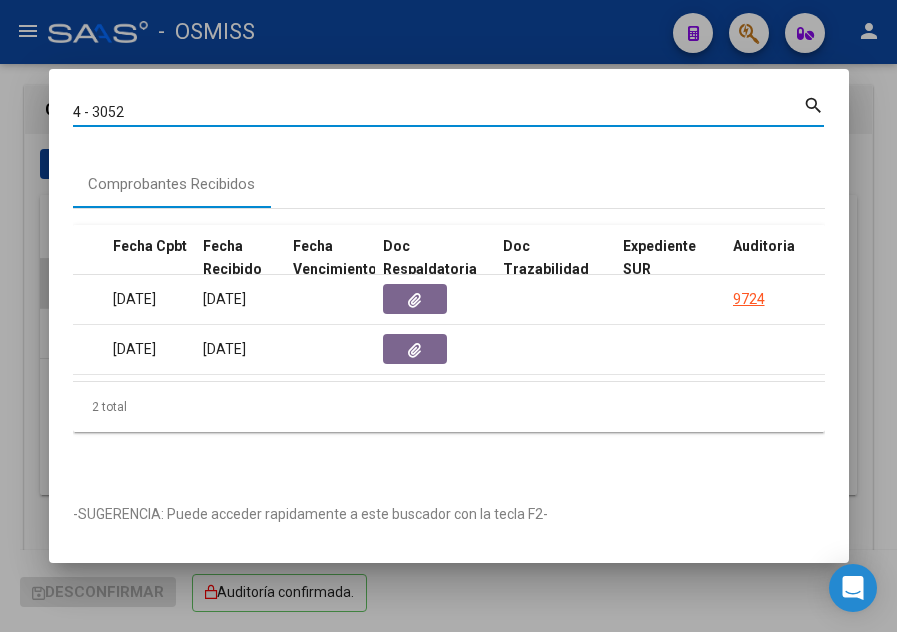 type on "4 - 3052" 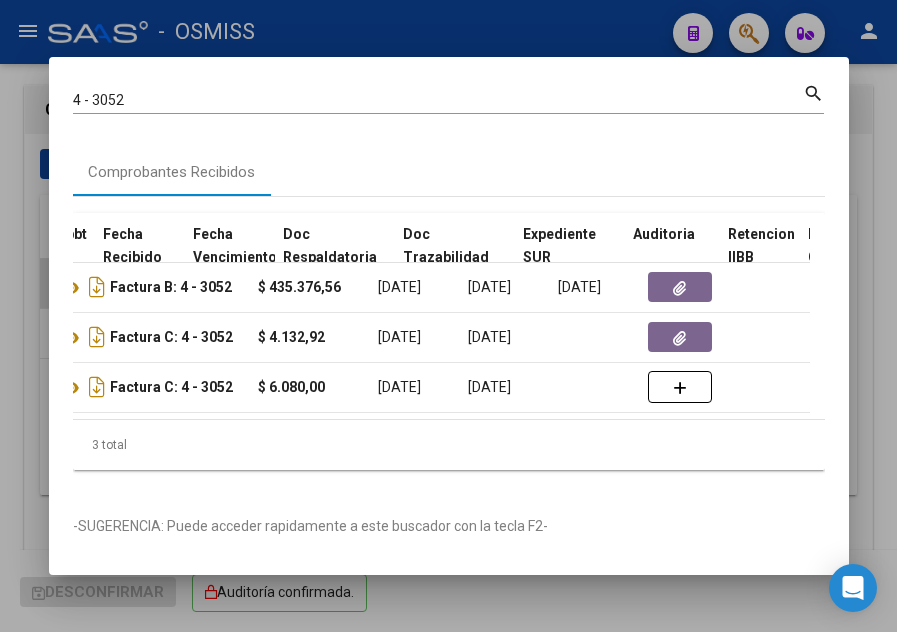 scroll, scrollTop: 0, scrollLeft: 1109, axis: horizontal 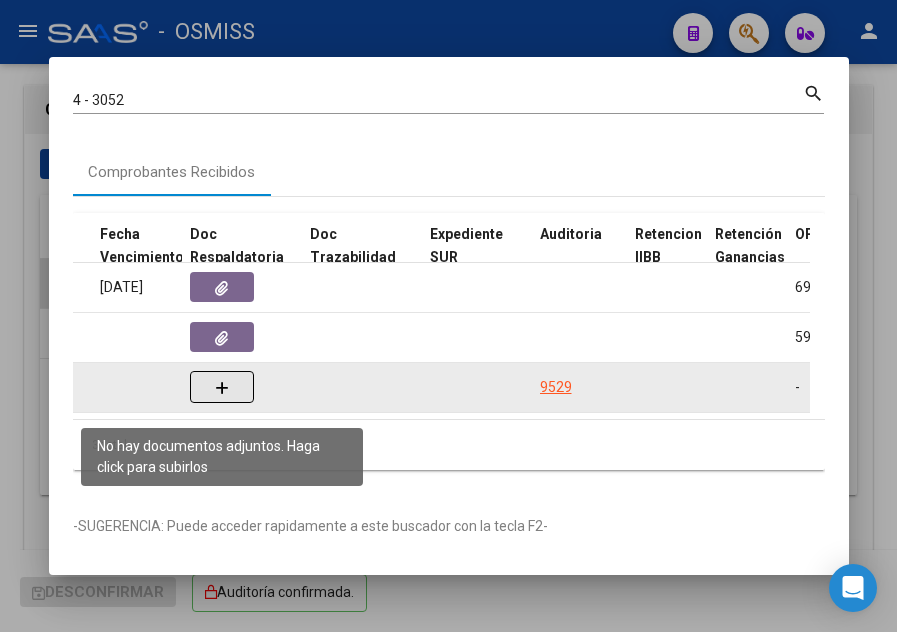 click 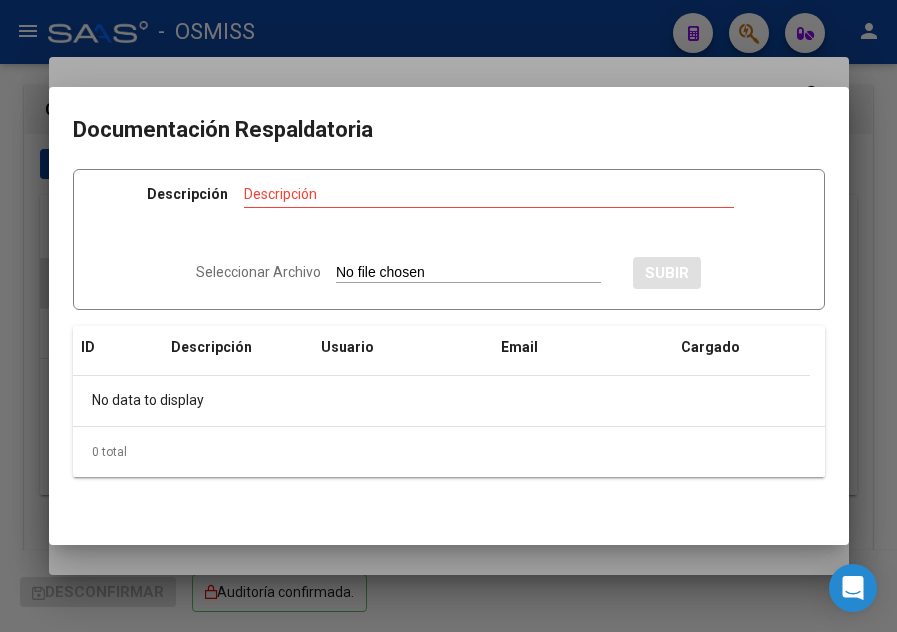 type on "C:\fakepath\Rec  5643.pdf" 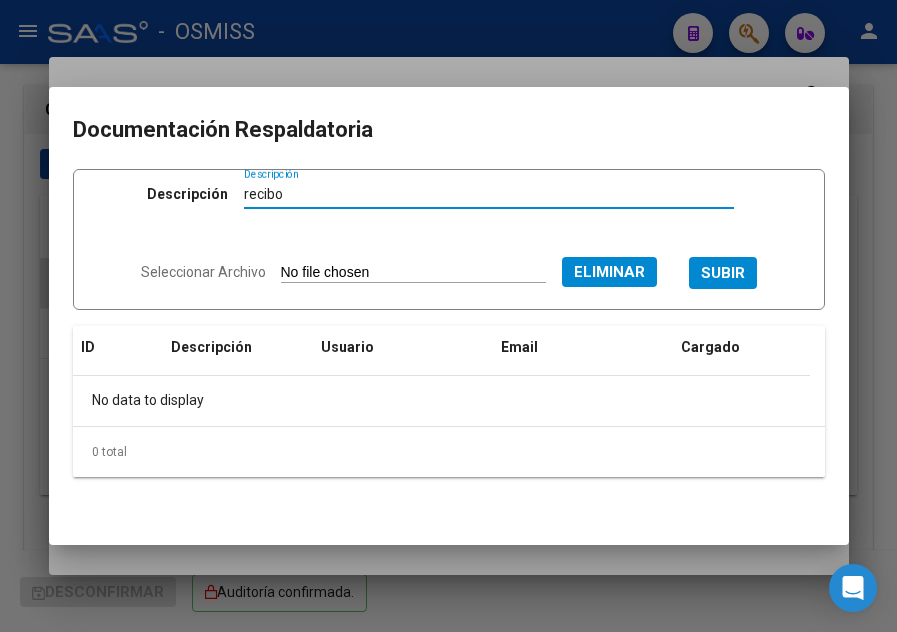 type on "recibo" 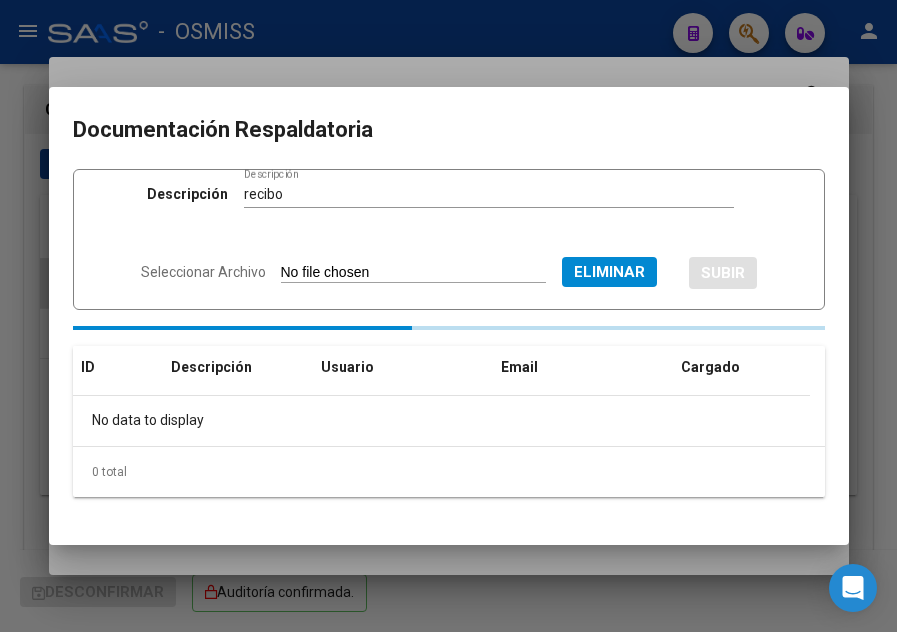 type 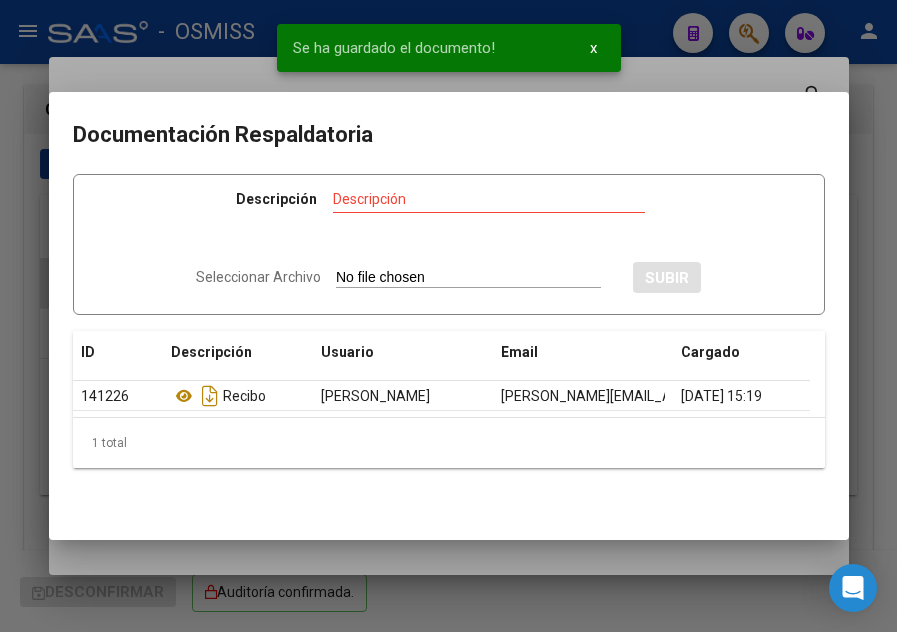 click at bounding box center [448, 316] 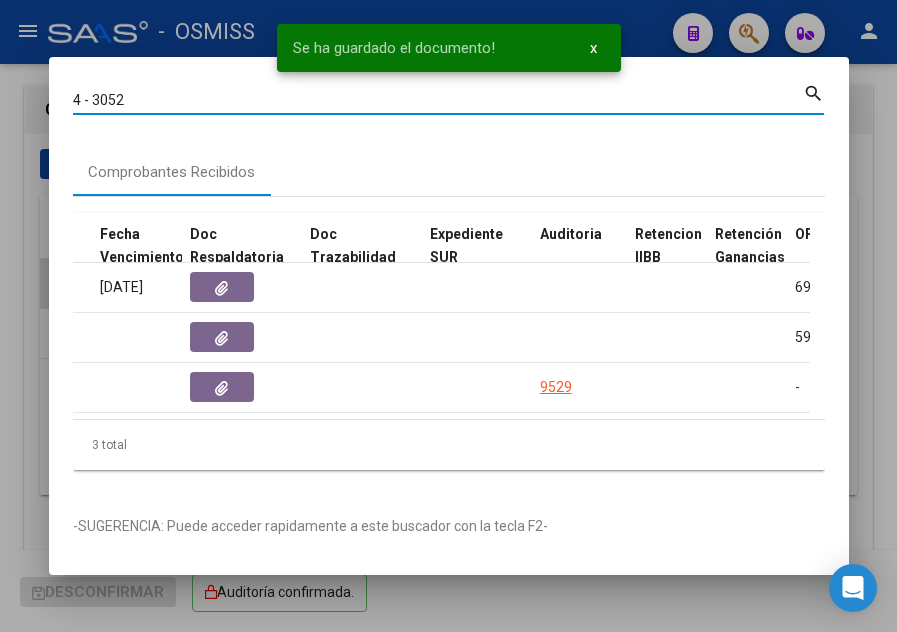 drag, startPoint x: 137, startPoint y: 101, endPoint x: 91, endPoint y: 100, distance: 46.010868 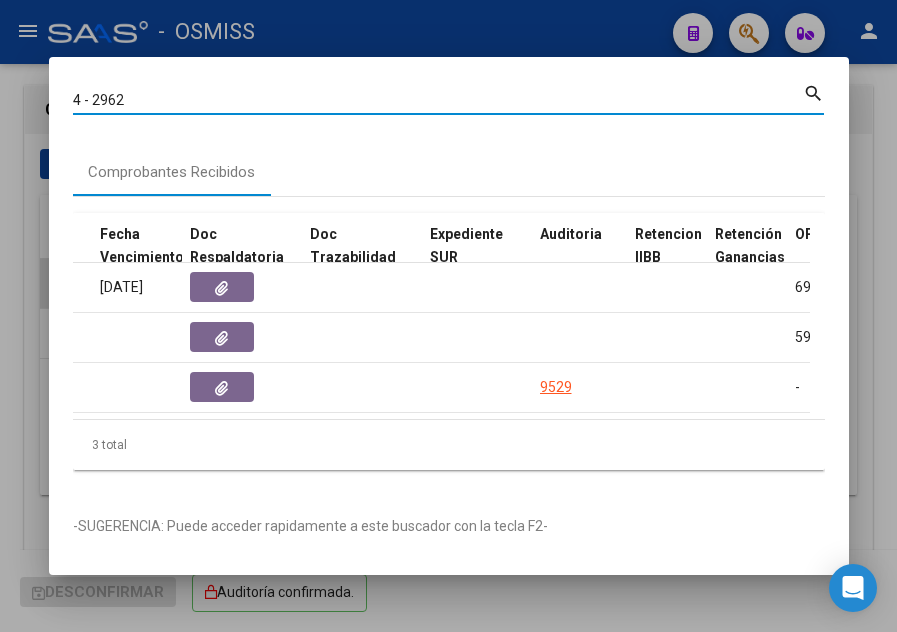 type on "4 - 2962" 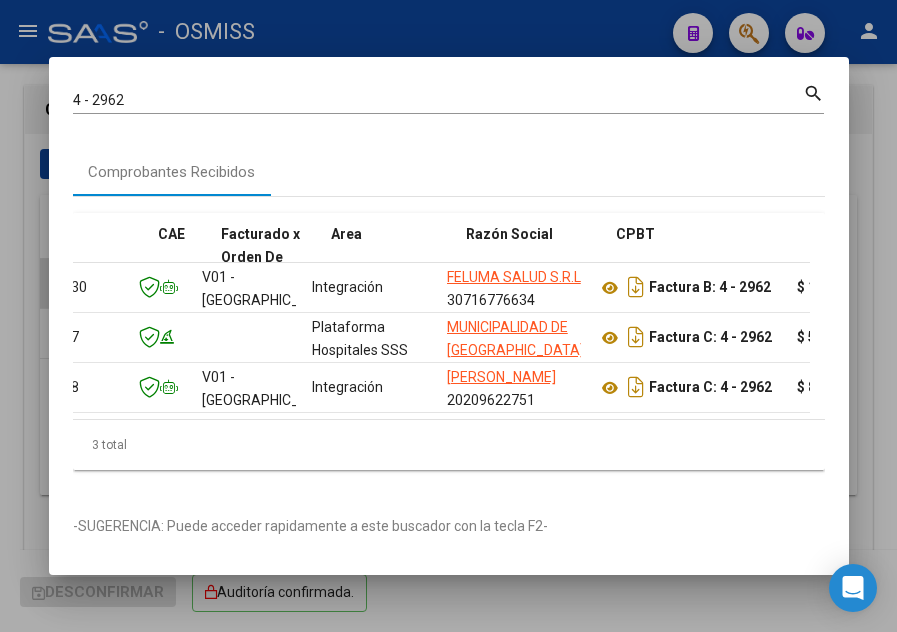 scroll, scrollTop: 0, scrollLeft: 192, axis: horizontal 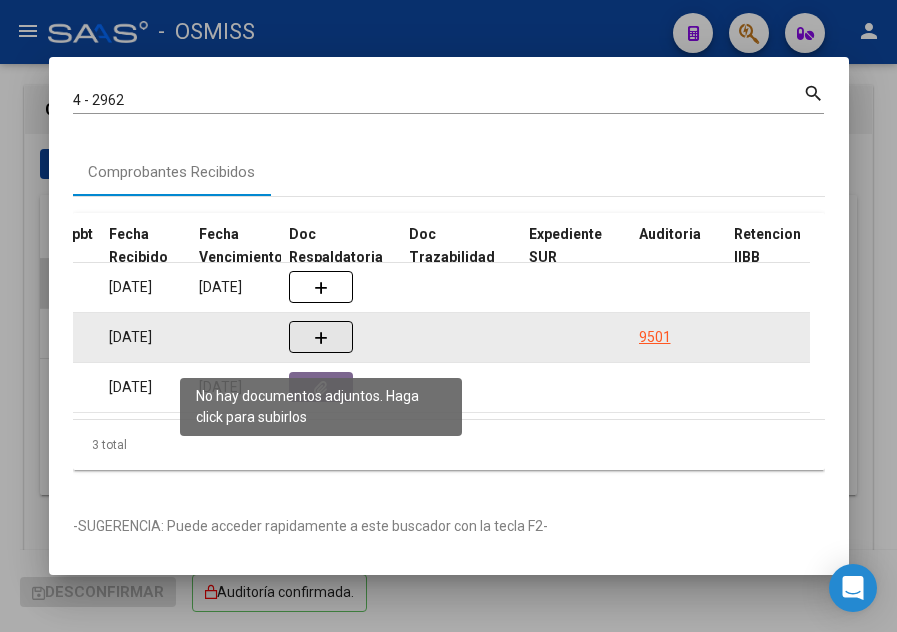 click 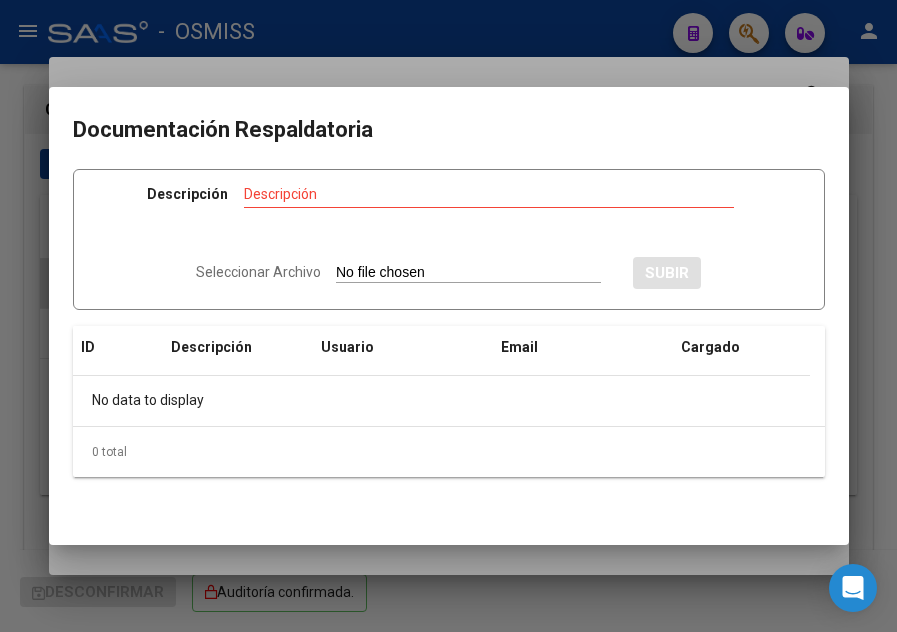 type on "C:\fakepath\Rec  5643.pdf" 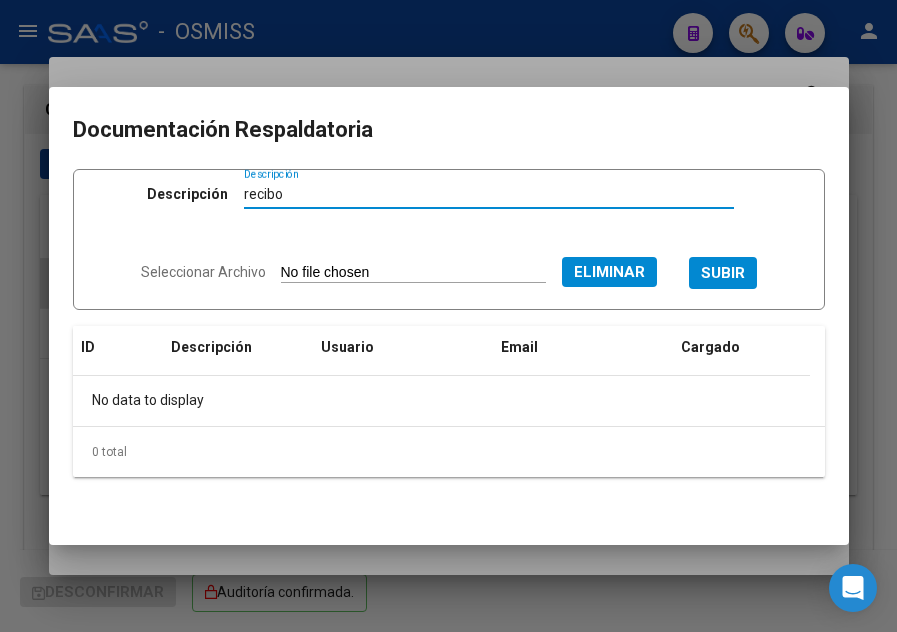 type on "recibo" 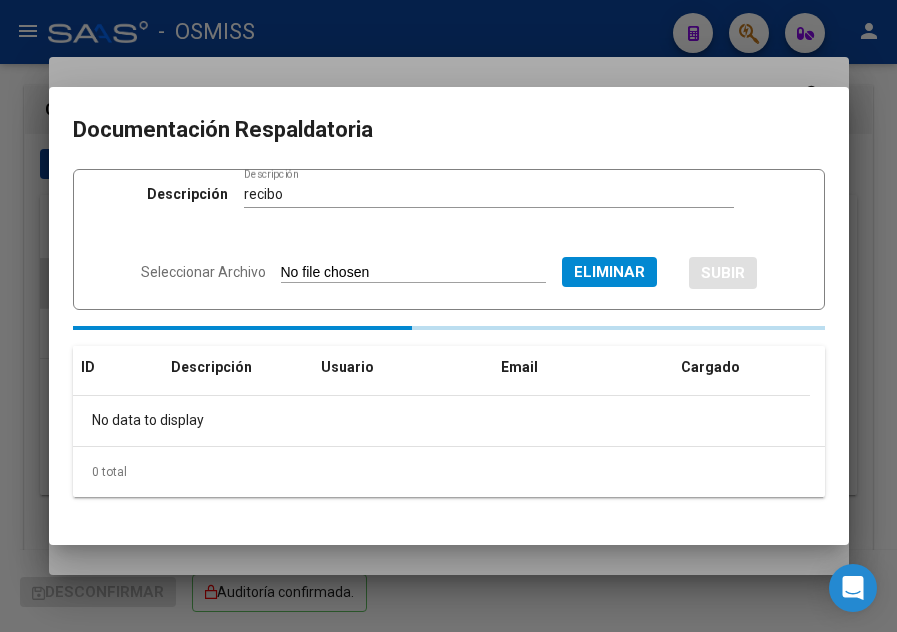 type 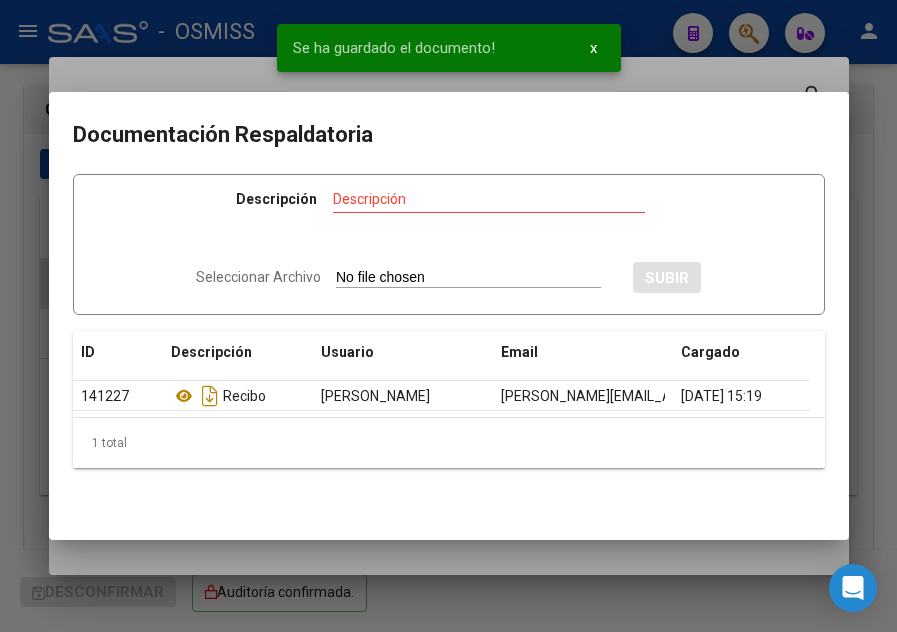 click at bounding box center (448, 316) 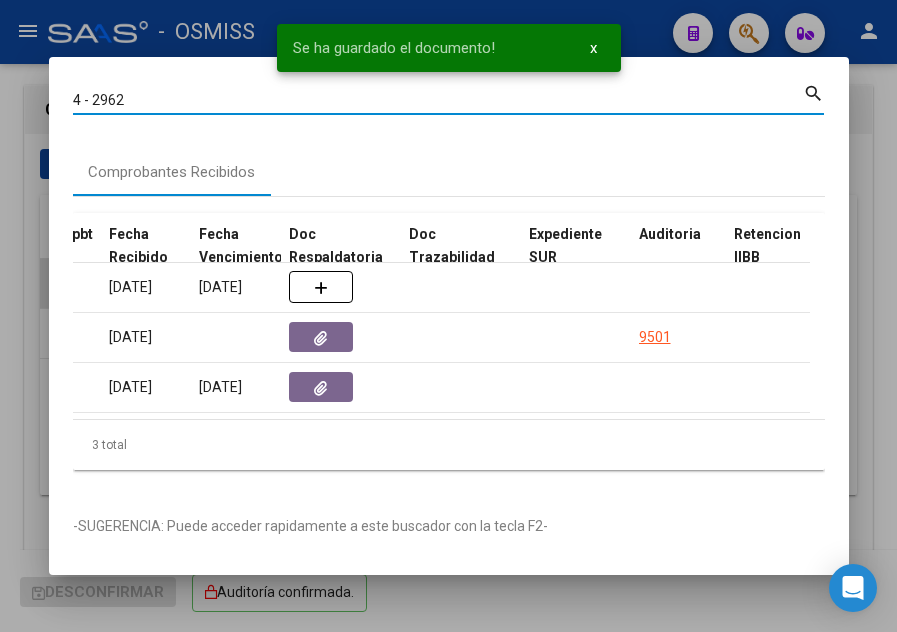 drag, startPoint x: 192, startPoint y: 106, endPoint x: 102, endPoint y: 101, distance: 90.13878 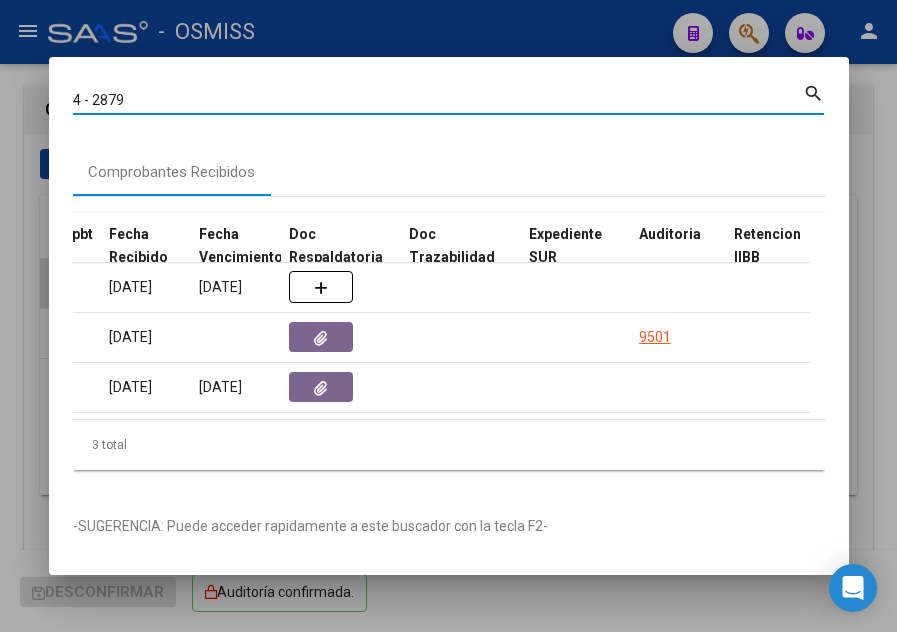type on "4 - 2879" 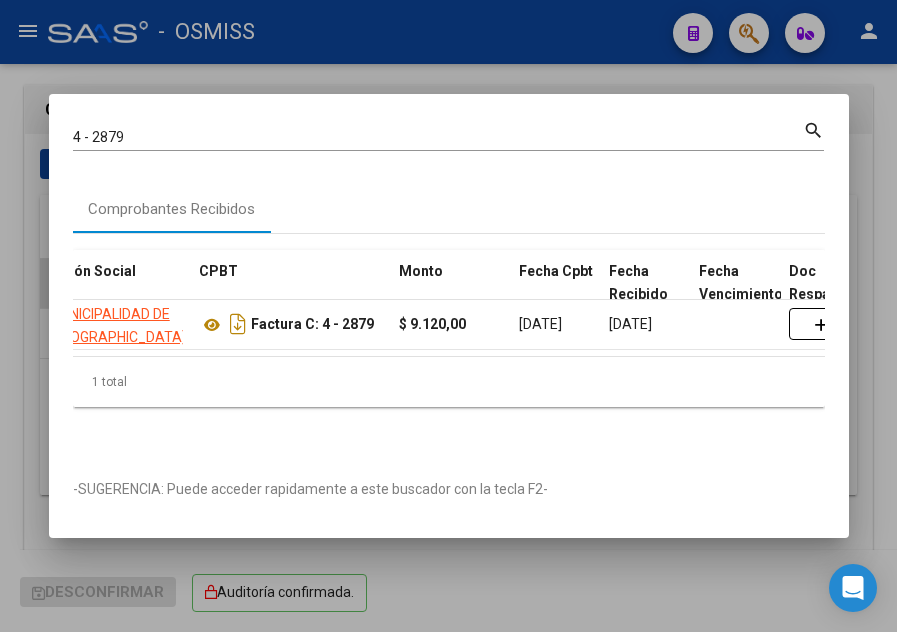 scroll, scrollTop: 0, scrollLeft: 776, axis: horizontal 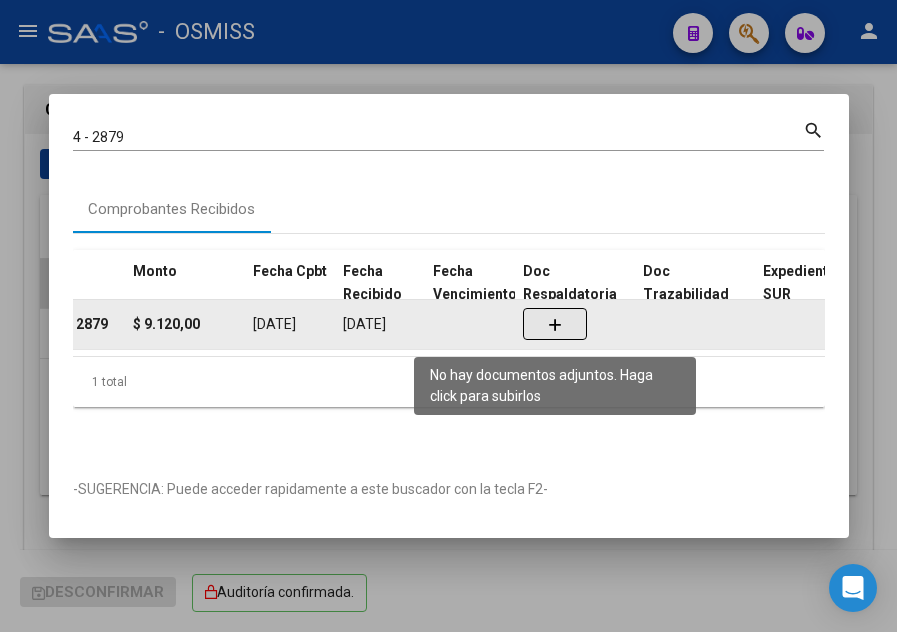 click 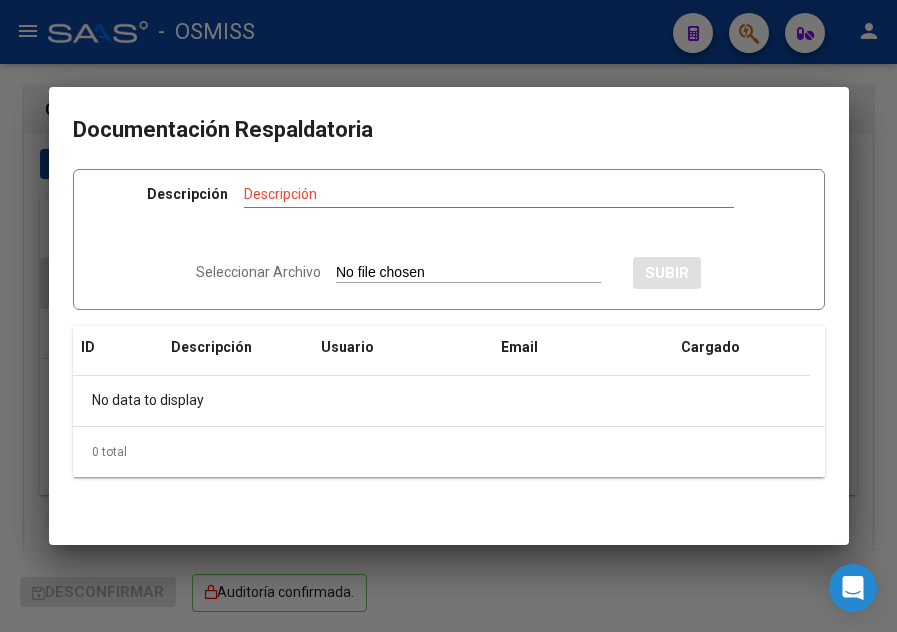 type on "C:\fakepath\Rec  5643.pdf" 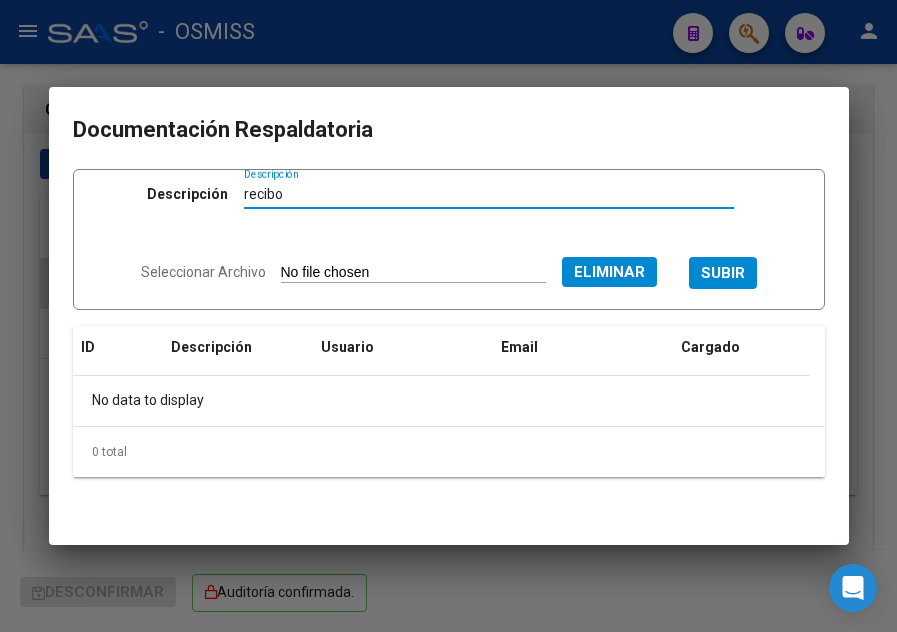 type on "recibo" 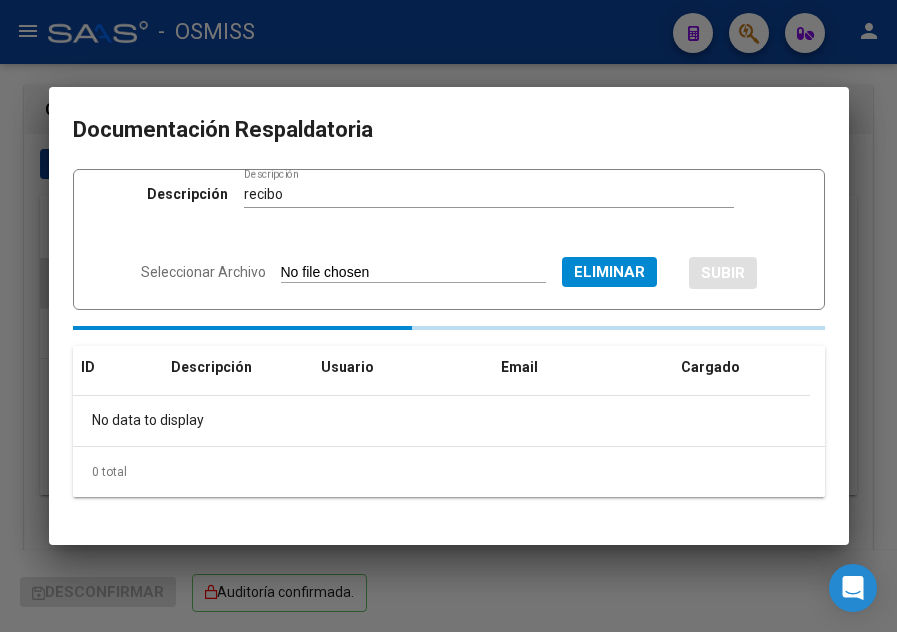 type 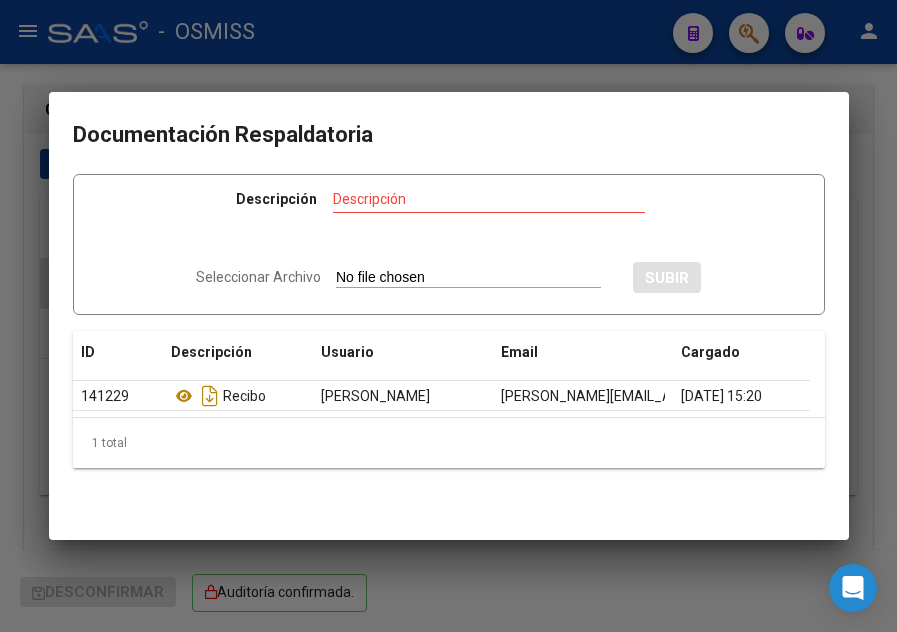 click at bounding box center [448, 316] 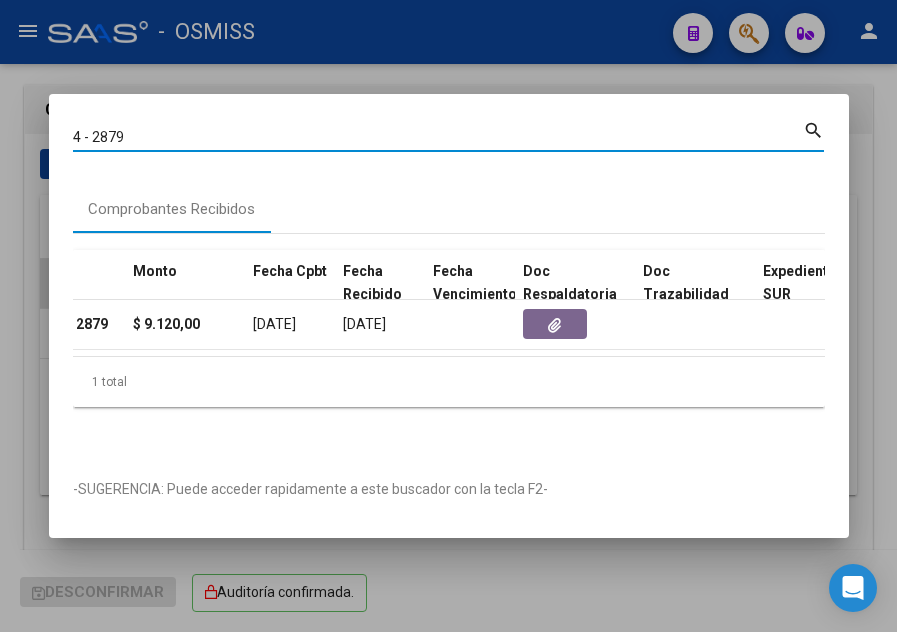 drag, startPoint x: 182, startPoint y: 128, endPoint x: 90, endPoint y: 128, distance: 92 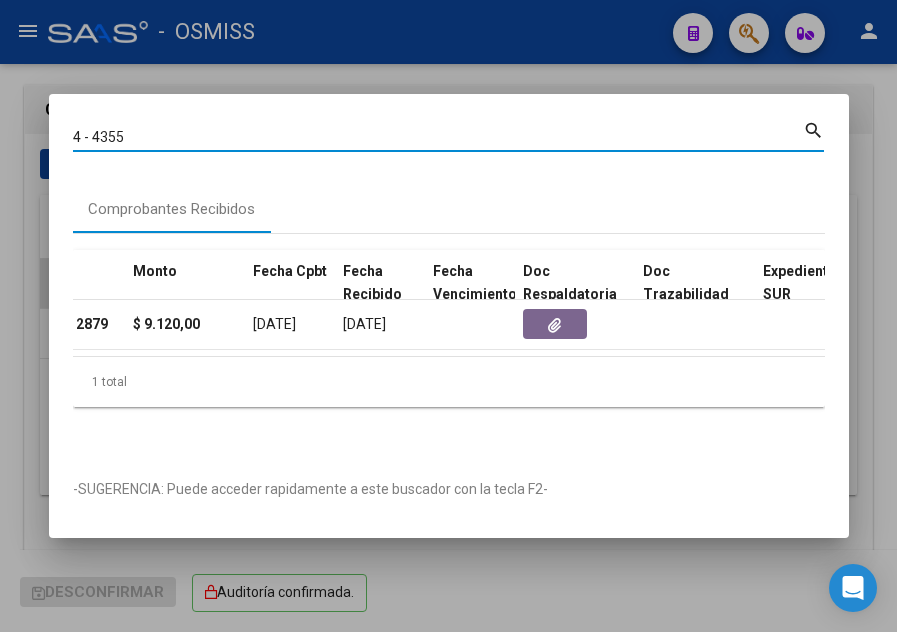 type on "4 - 4355" 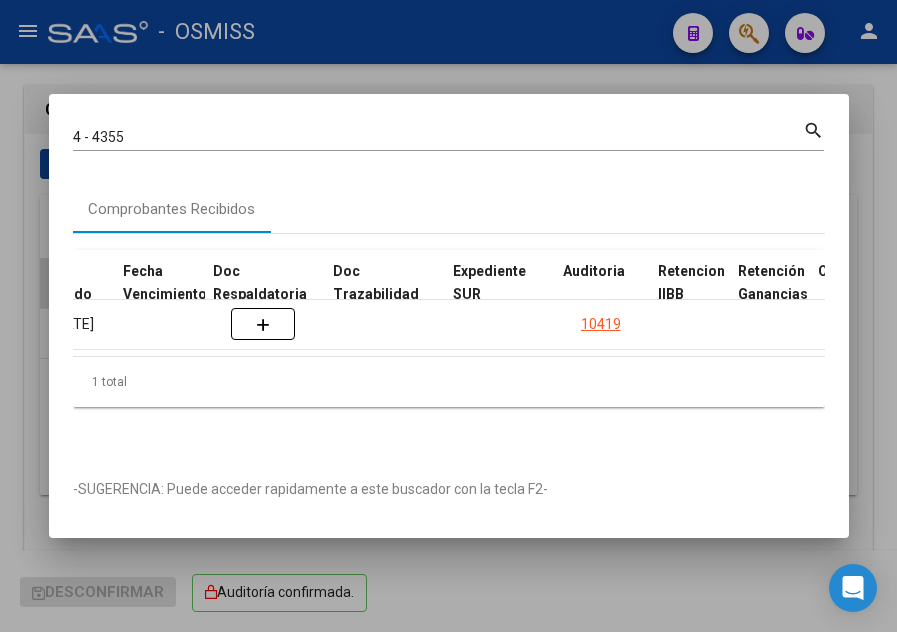 scroll, scrollTop: 0, scrollLeft: 1086, axis: horizontal 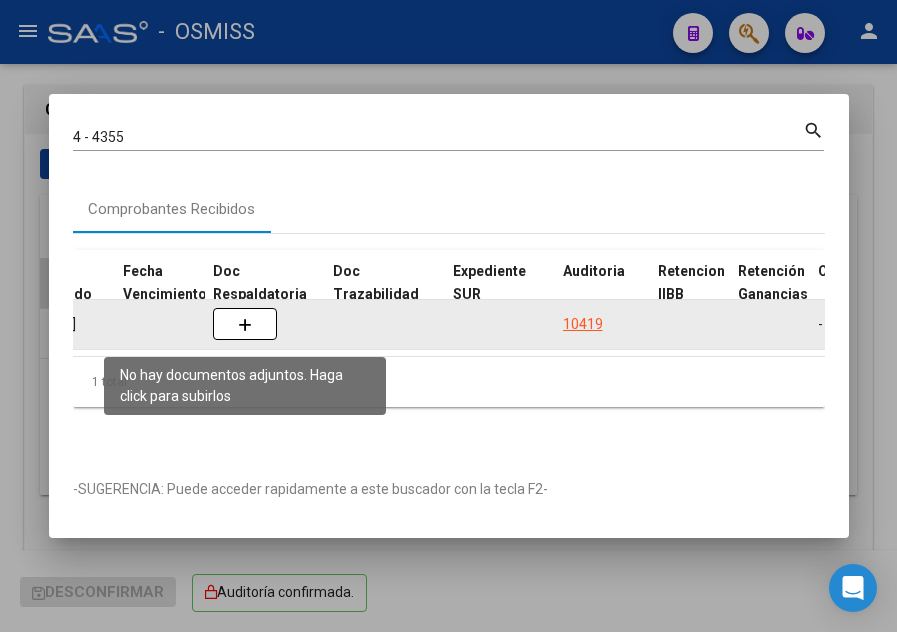click 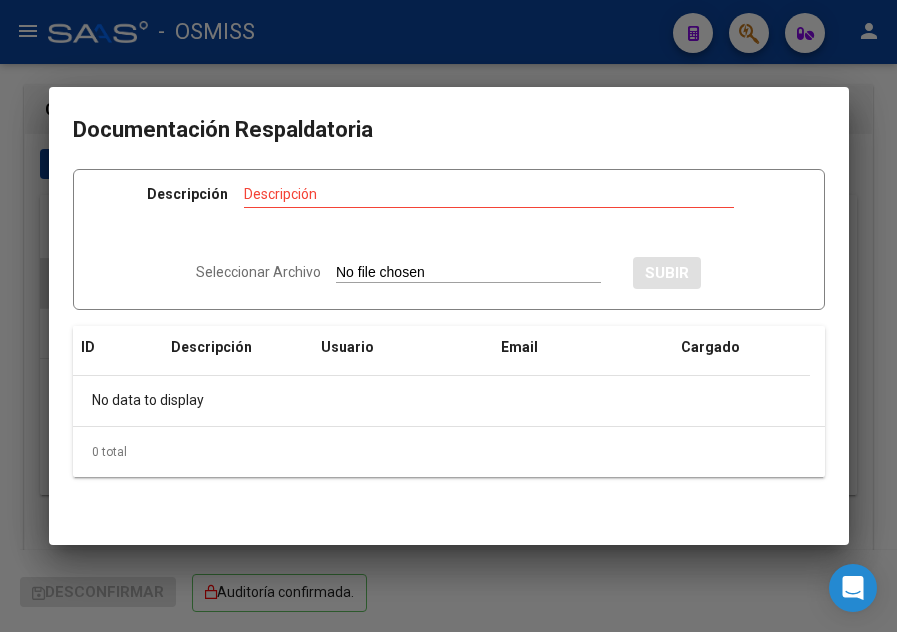 type on "C:\fakepath\Rec  5644.pdf" 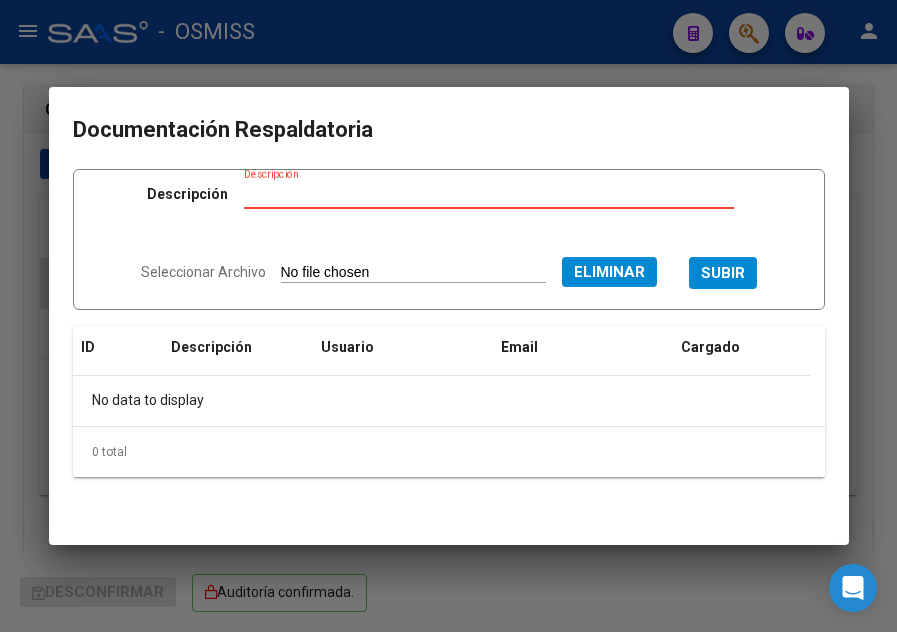 click on "Descripción" at bounding box center [489, 194] 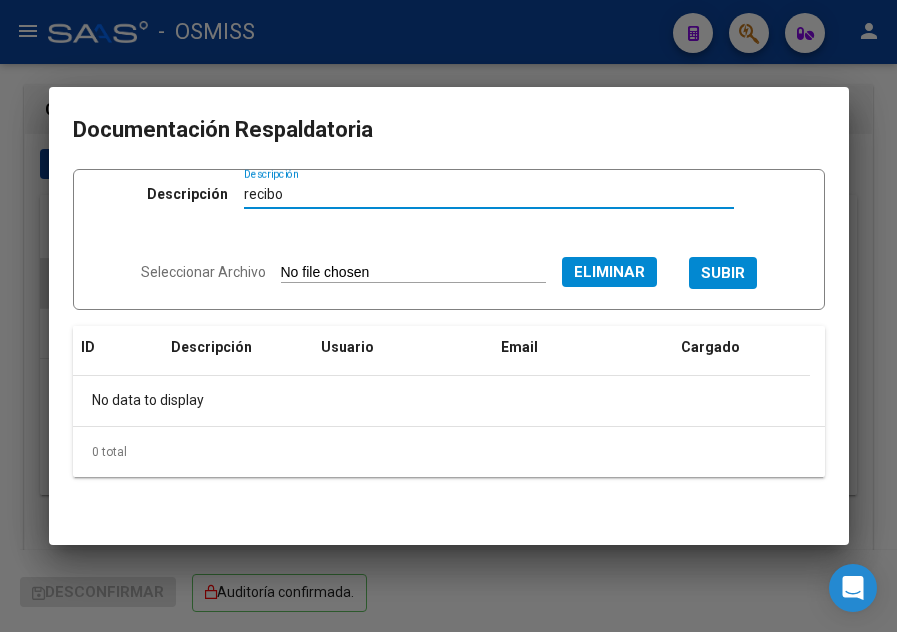 type on "recibo" 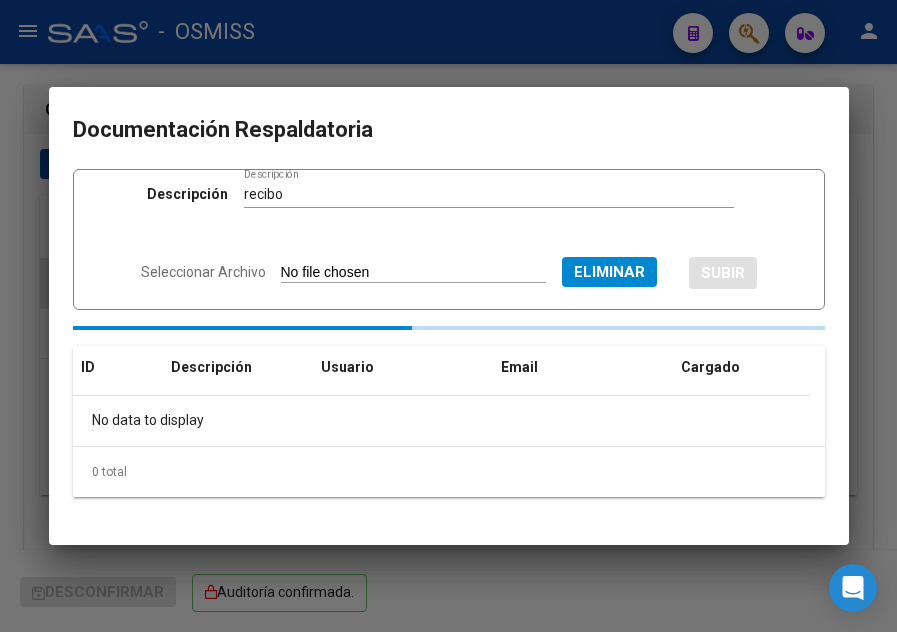 type 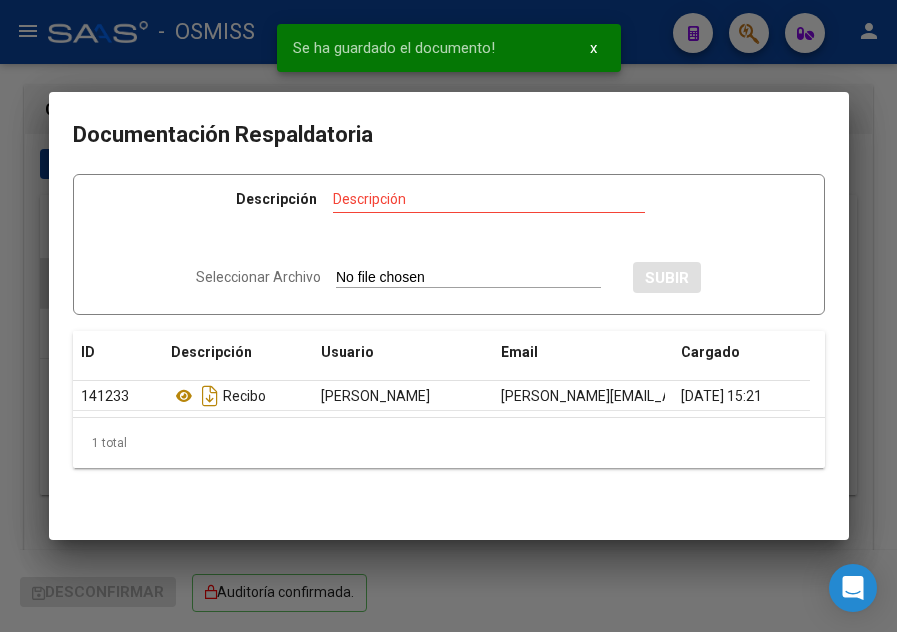 click at bounding box center (448, 316) 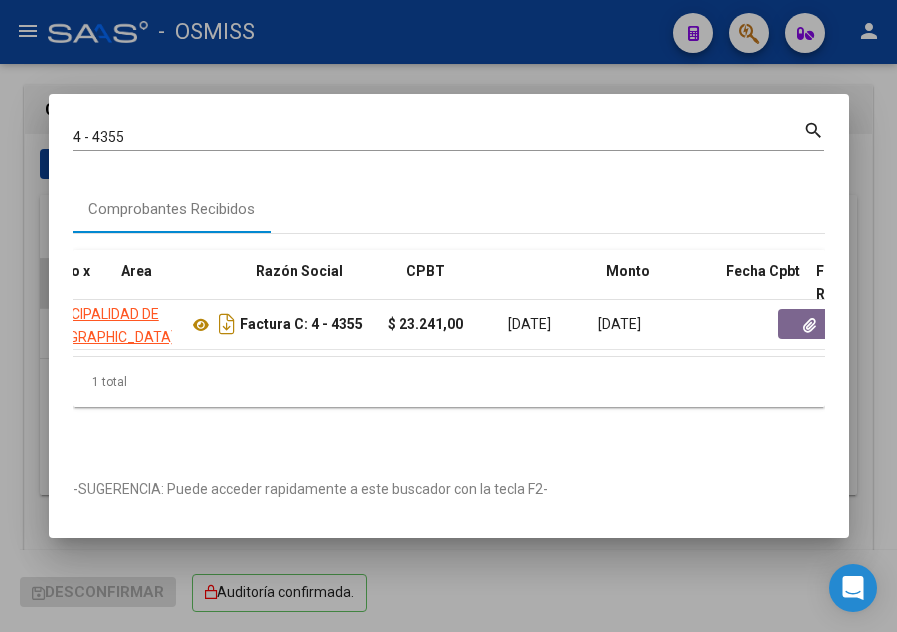 scroll, scrollTop: 0, scrollLeft: 540, axis: horizontal 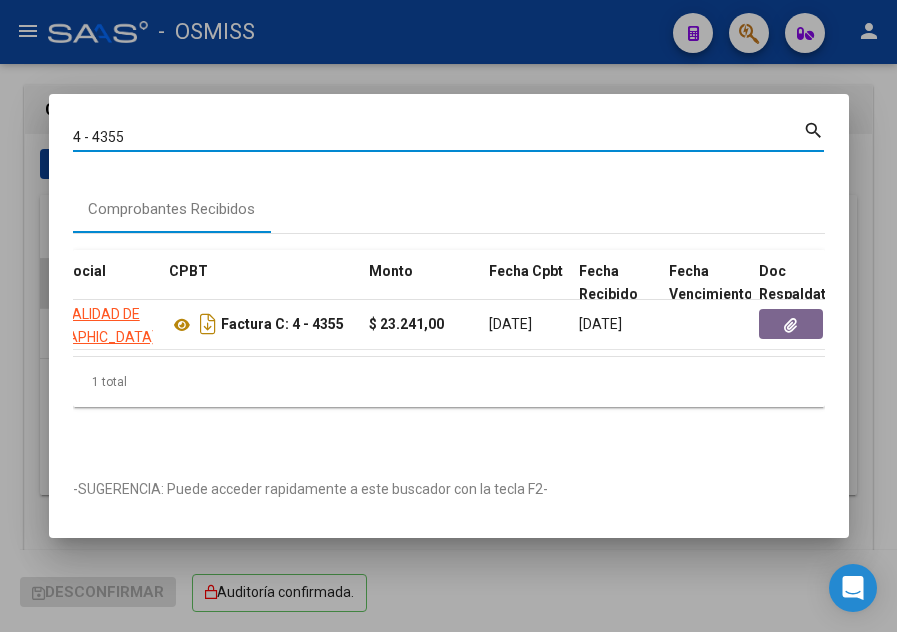 drag, startPoint x: 148, startPoint y: 129, endPoint x: 101, endPoint y: 129, distance: 47 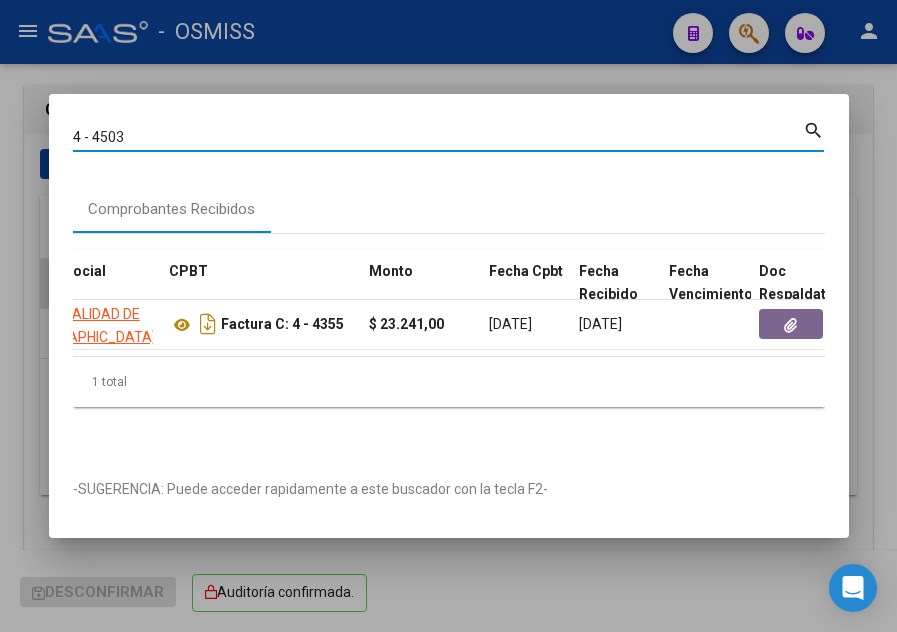 type on "4 - 4503" 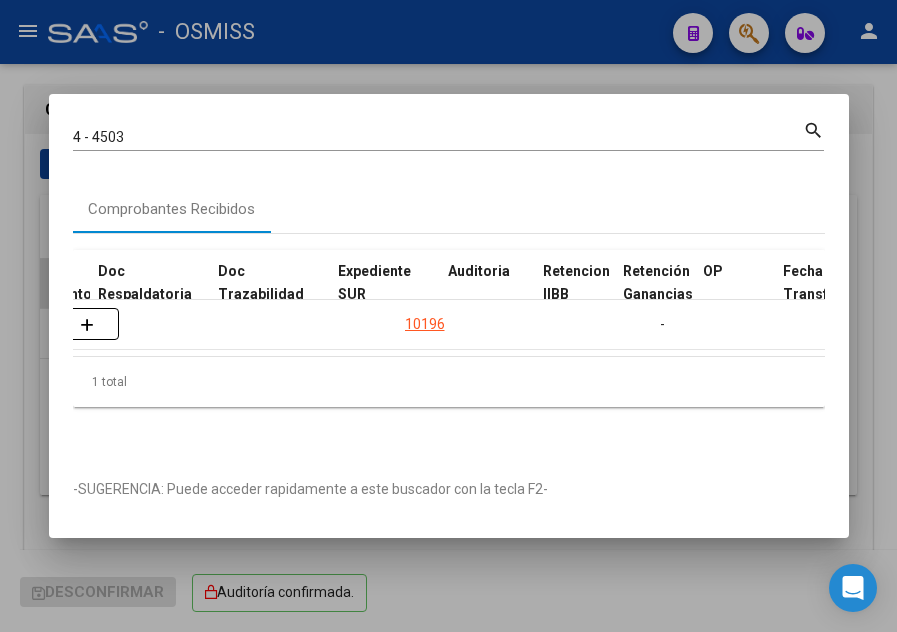 scroll, scrollTop: 0, scrollLeft: 1256, axis: horizontal 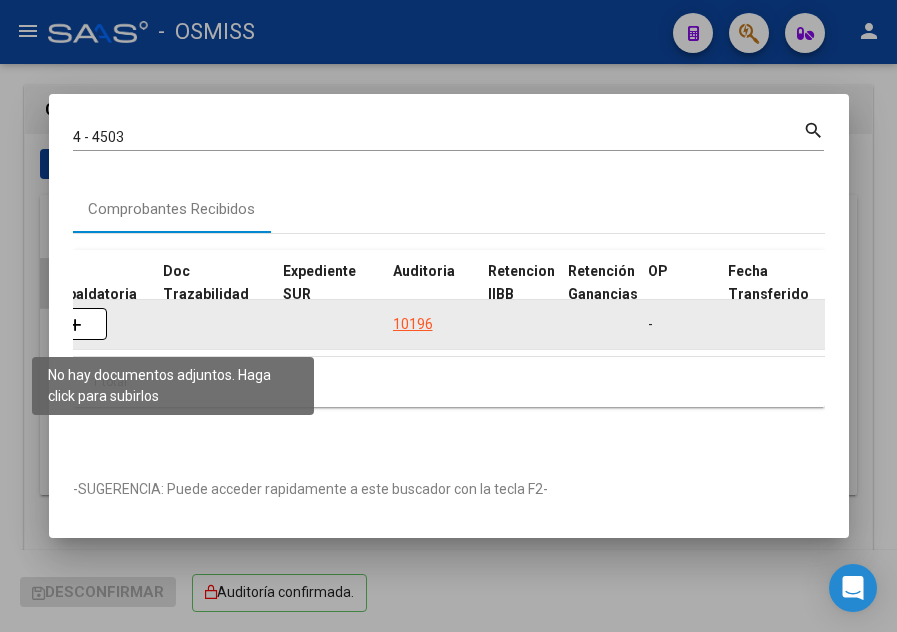 click 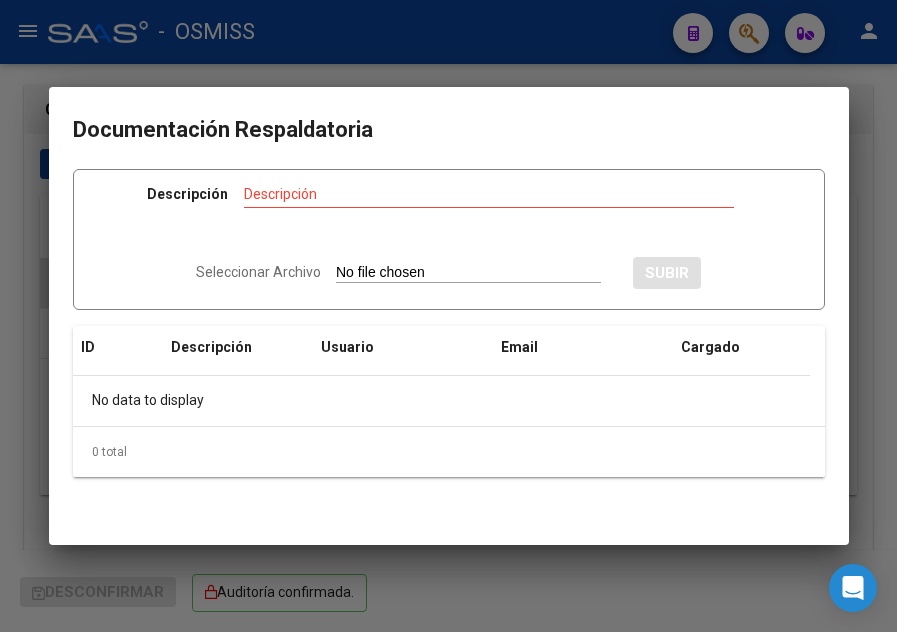 type on "C:\fakepath\Rec  5644.pdf" 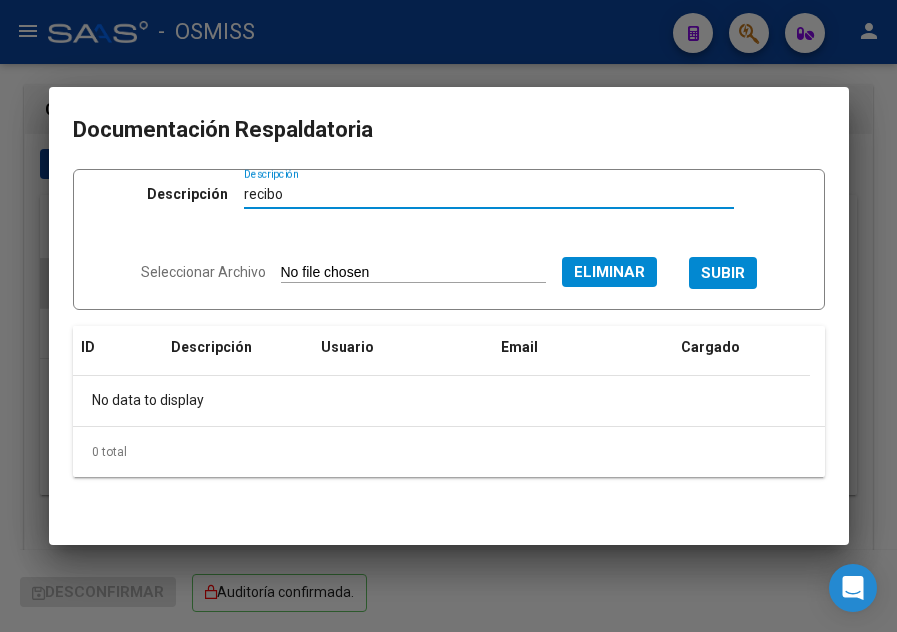 type on "recibo" 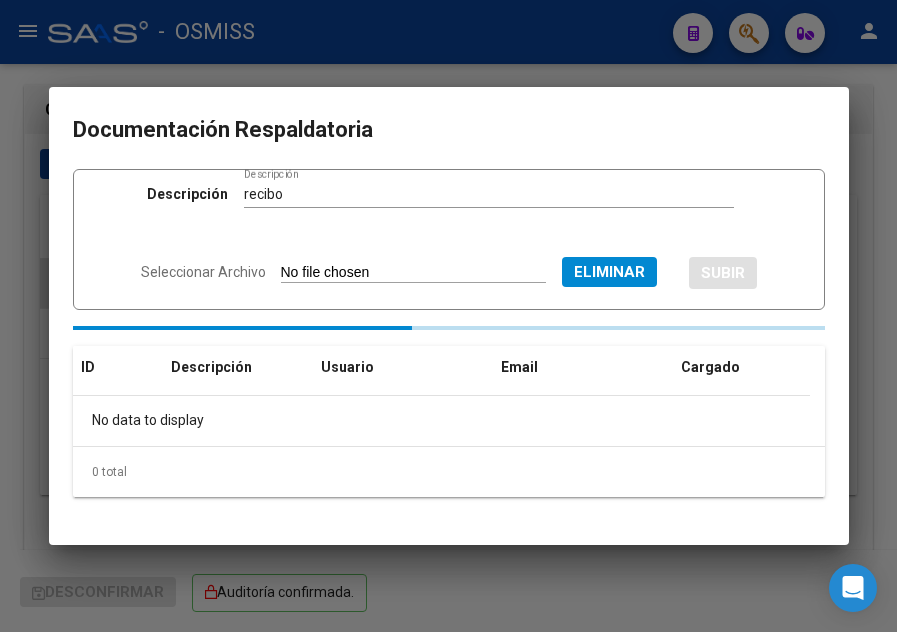 type 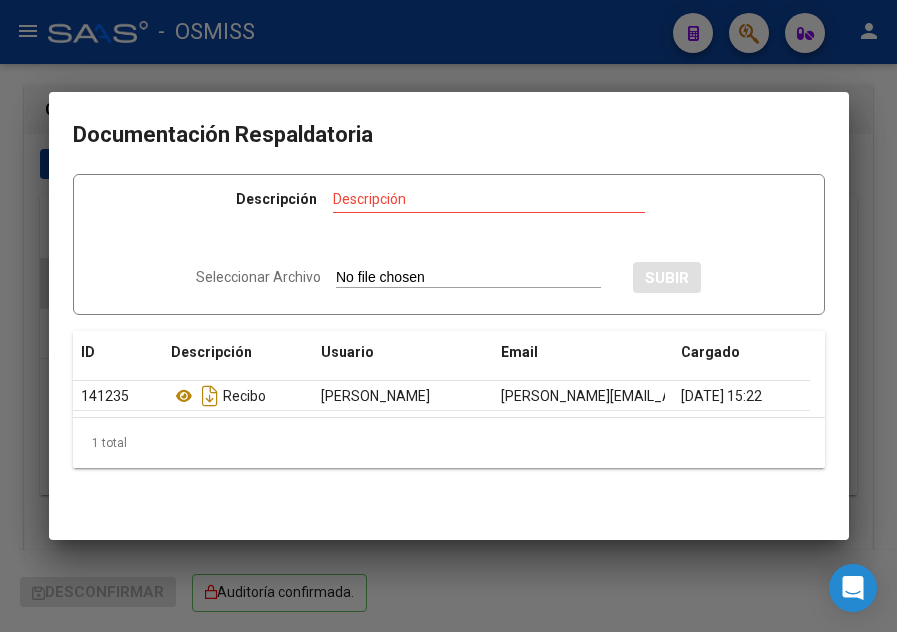 click at bounding box center (448, 316) 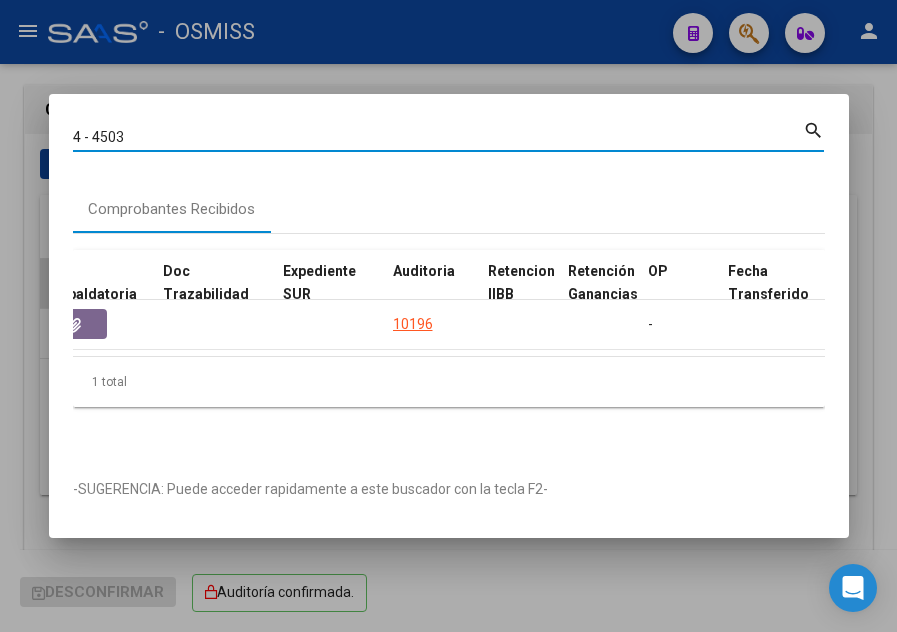click on "4 - 4503" at bounding box center (438, 137) 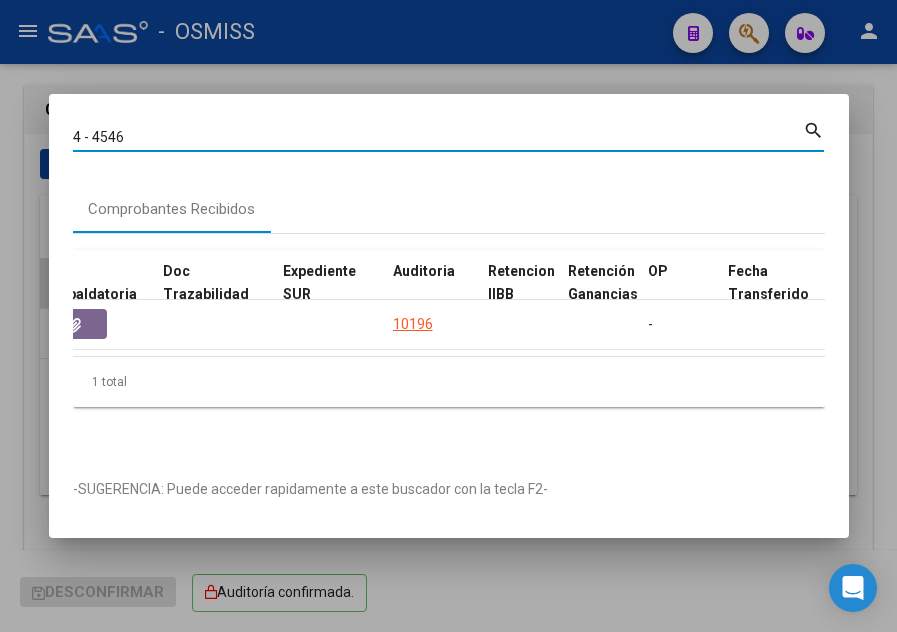type on "4 - 4546" 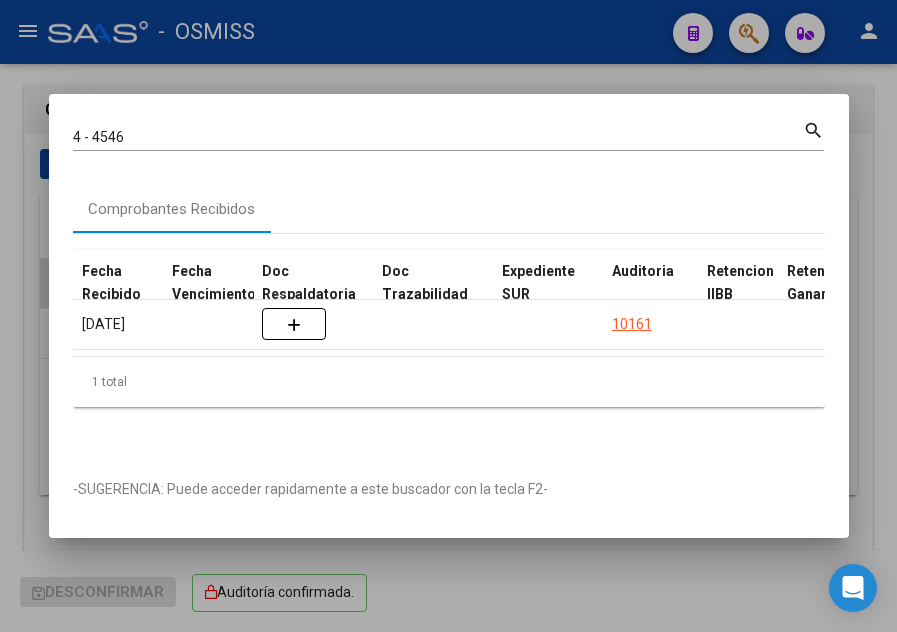 scroll, scrollTop: 0, scrollLeft: 1043, axis: horizontal 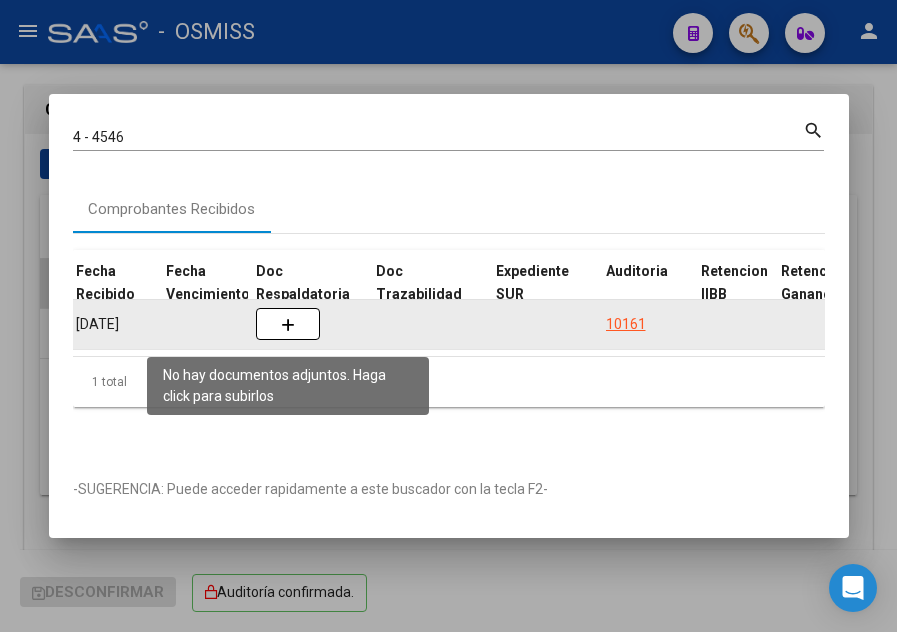 click 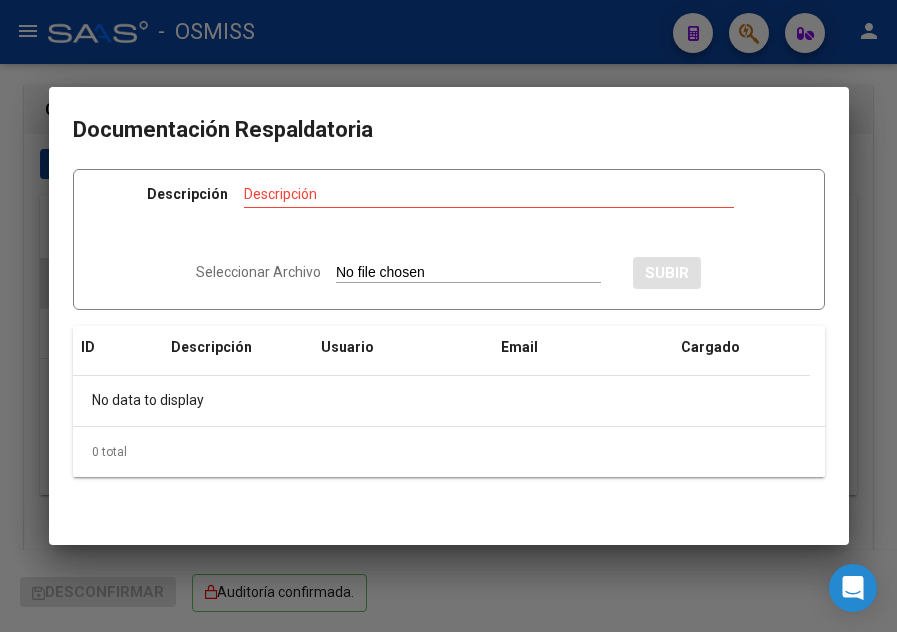 type on "C:\fakepath\Rec  5644.pdf" 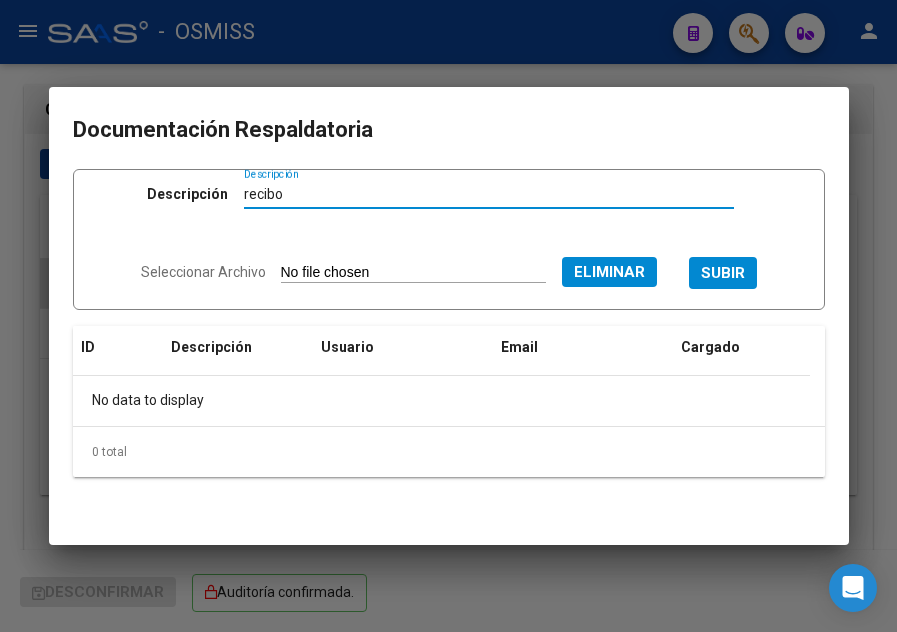 type on "recibo" 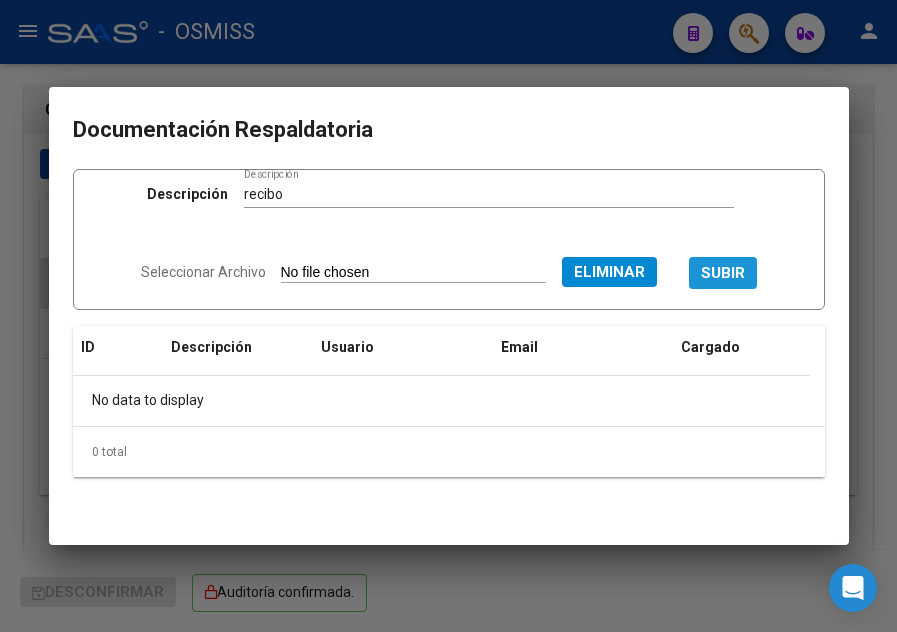 click on "SUBIR" at bounding box center (723, 274) 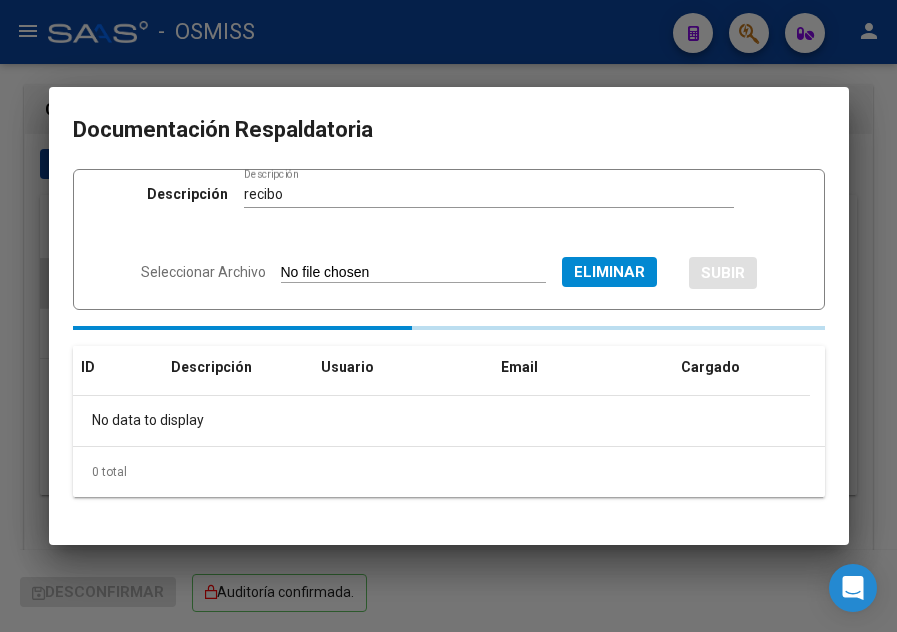 type 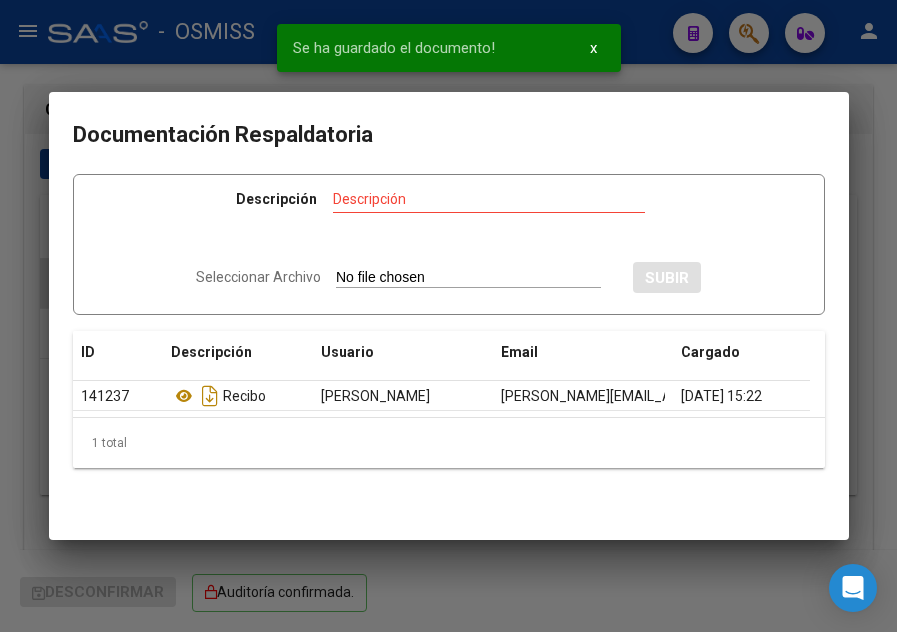 click at bounding box center [448, 316] 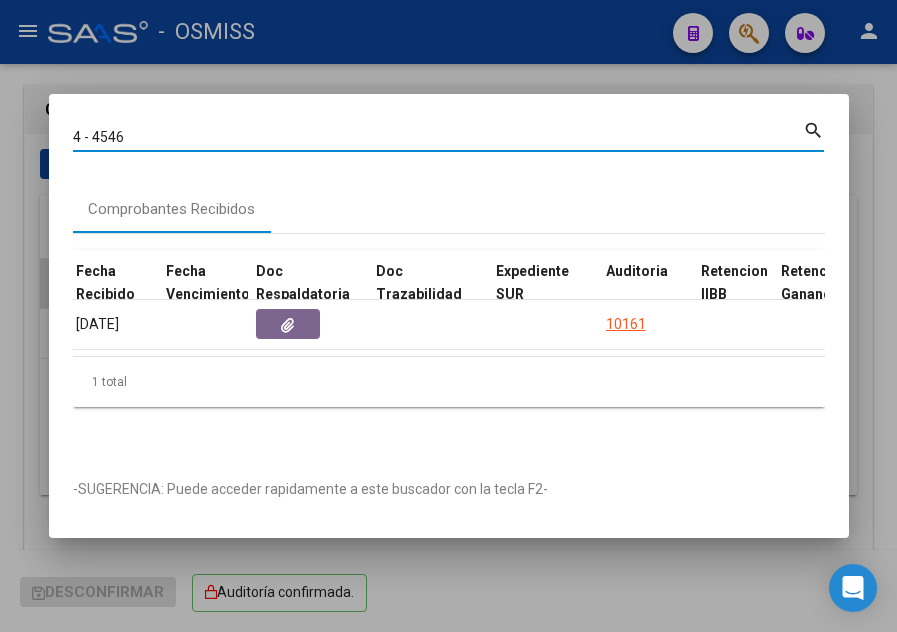 drag, startPoint x: 112, startPoint y: 123, endPoint x: 101, endPoint y: 124, distance: 11.045361 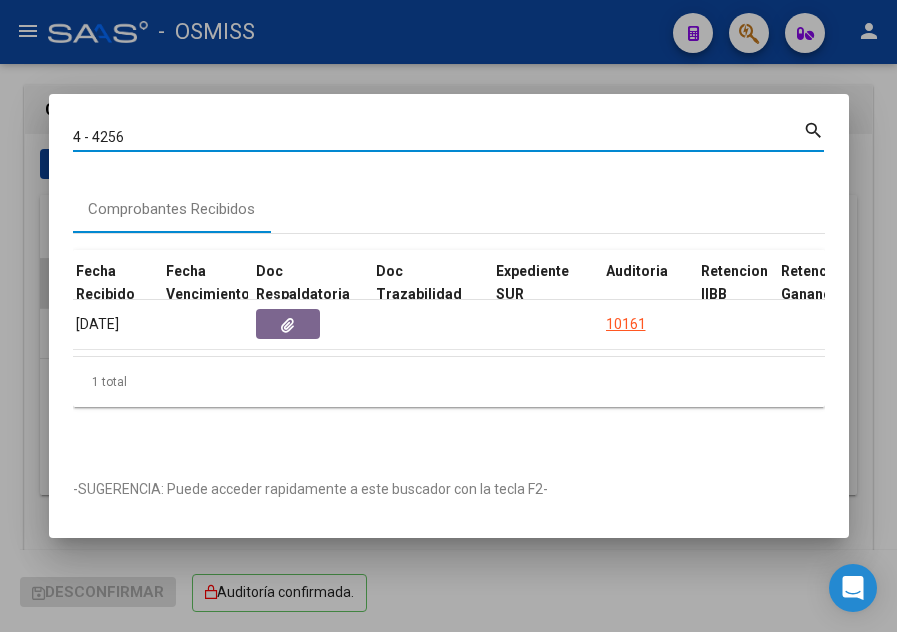 type on "4 - 4256" 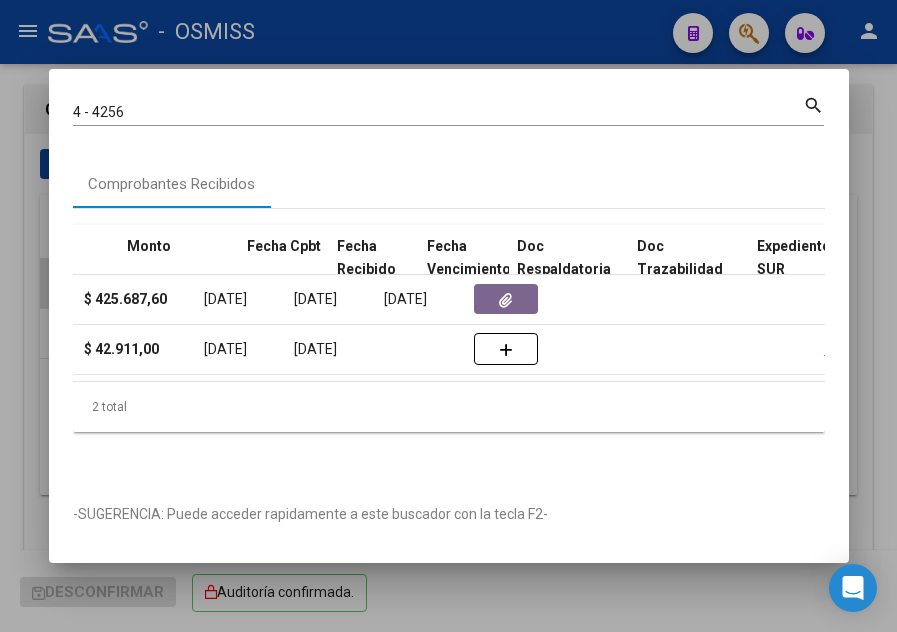 scroll, scrollTop: 0, scrollLeft: 904, axis: horizontal 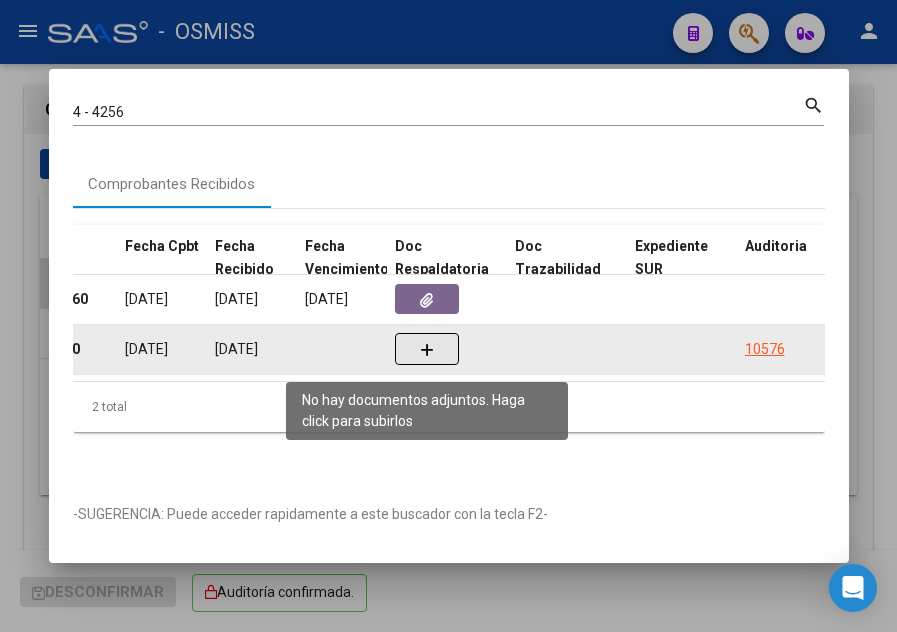 click 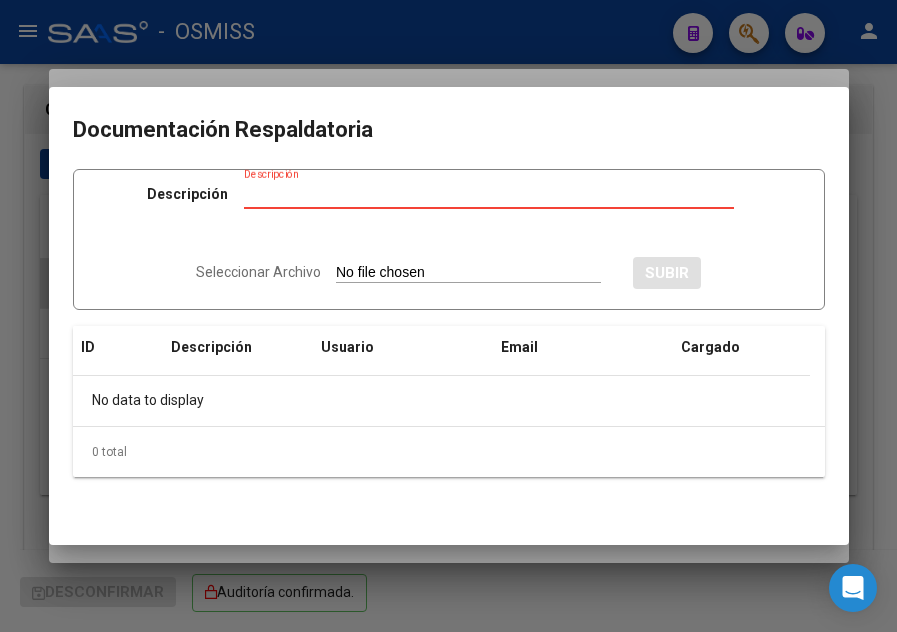 type on "C:\fakepath\Rec  5644.pdf" 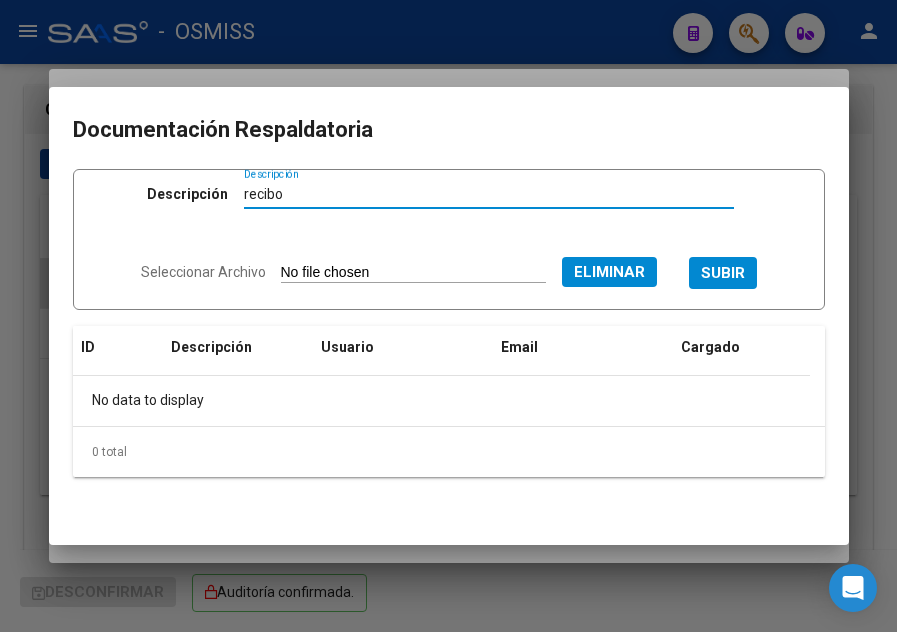 type on "recibo" 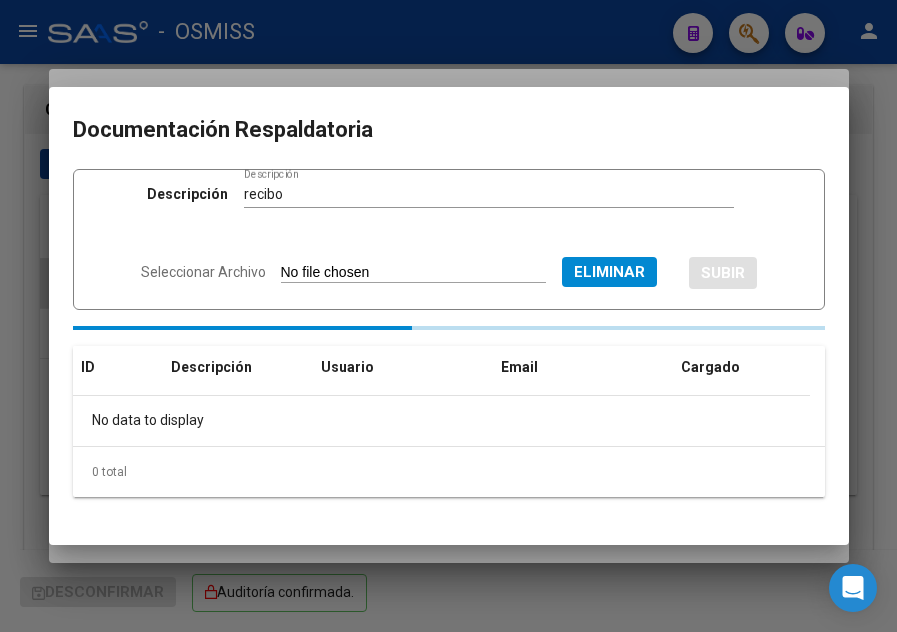 type 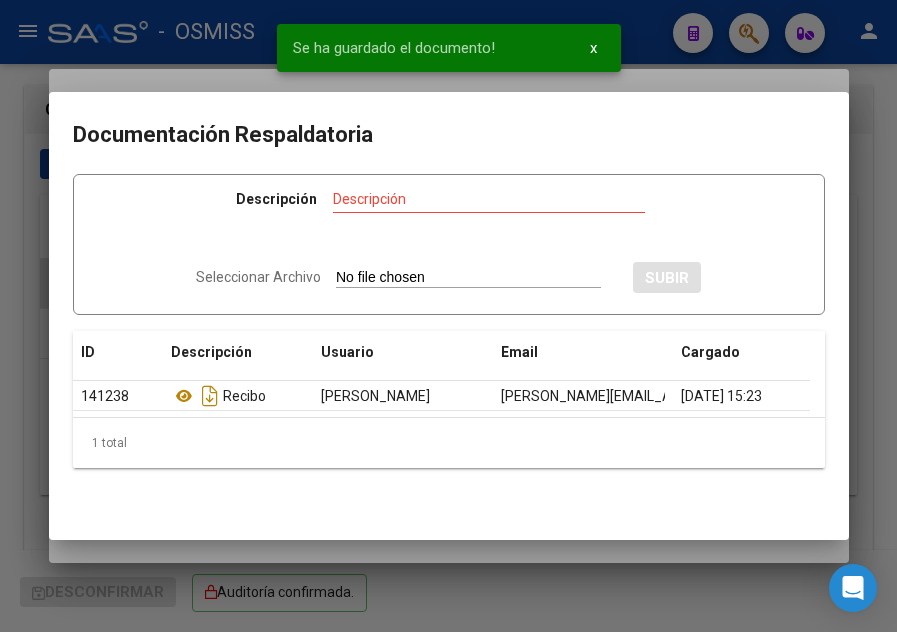 click at bounding box center (448, 316) 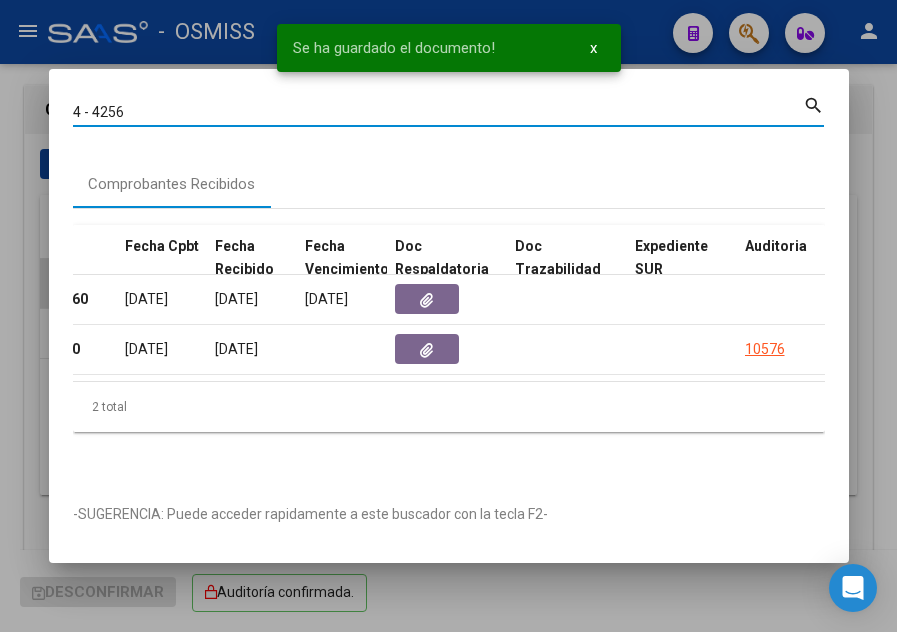 click on "4 - 4256" at bounding box center (438, 112) 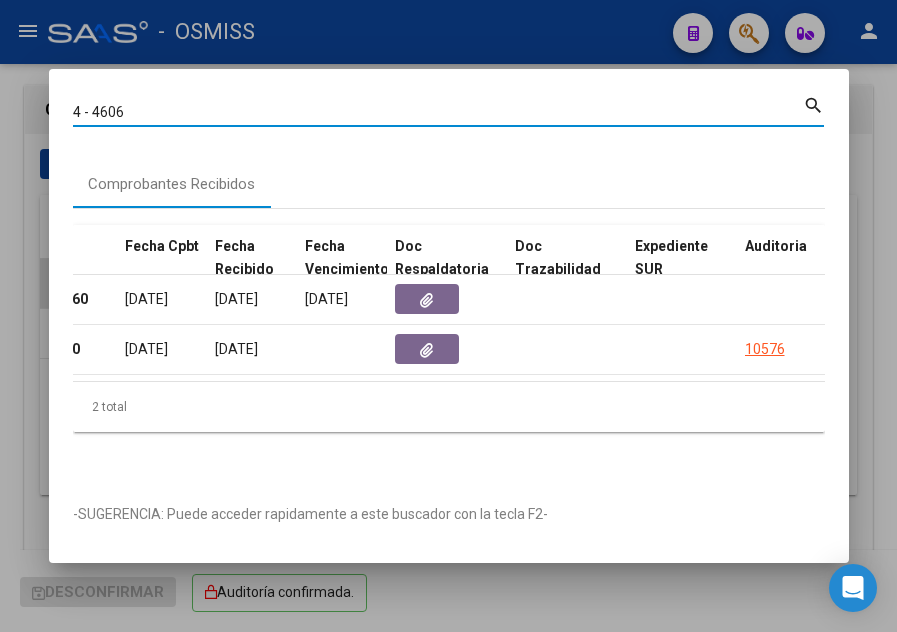 type on "4 - 4606" 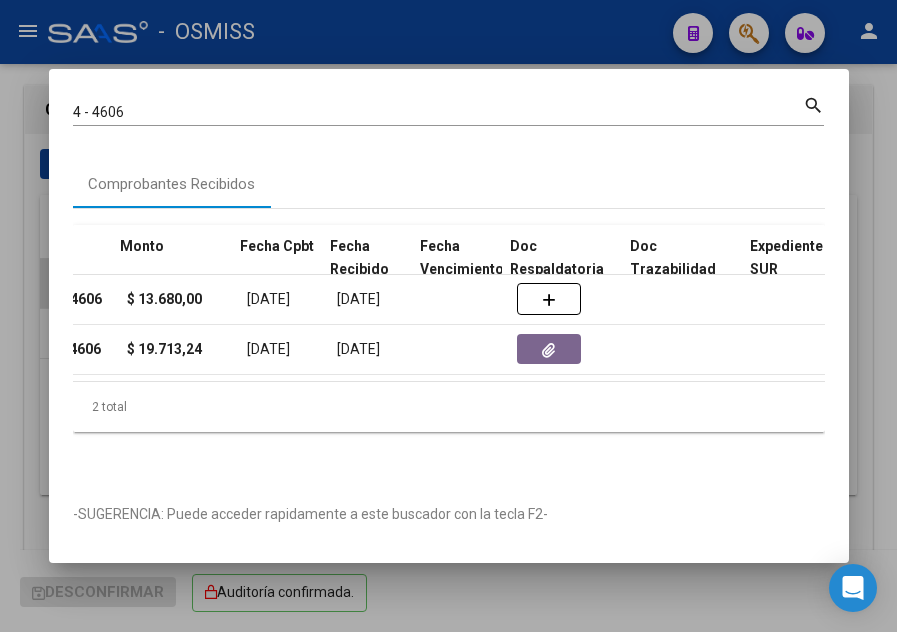 scroll, scrollTop: 0, scrollLeft: 789, axis: horizontal 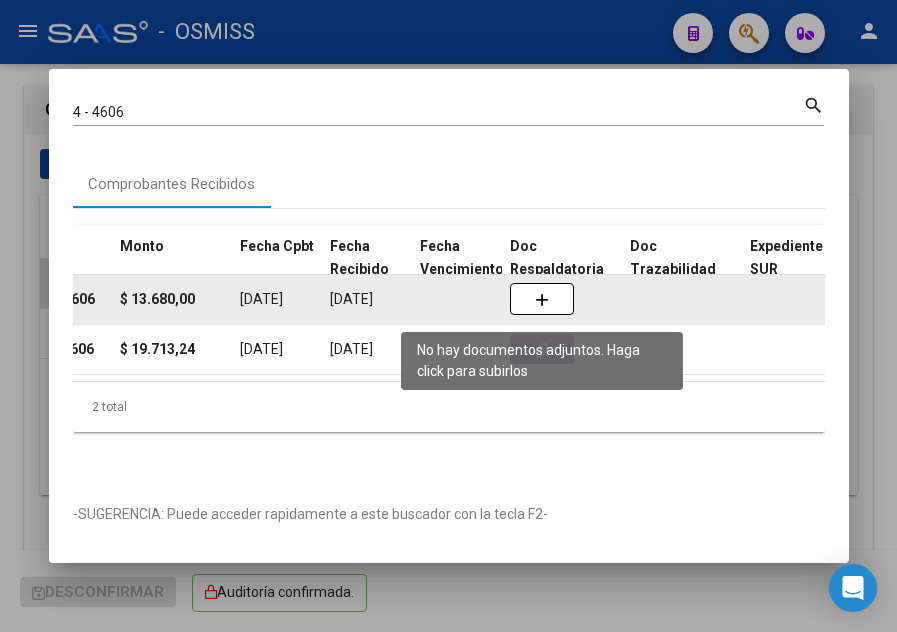 click 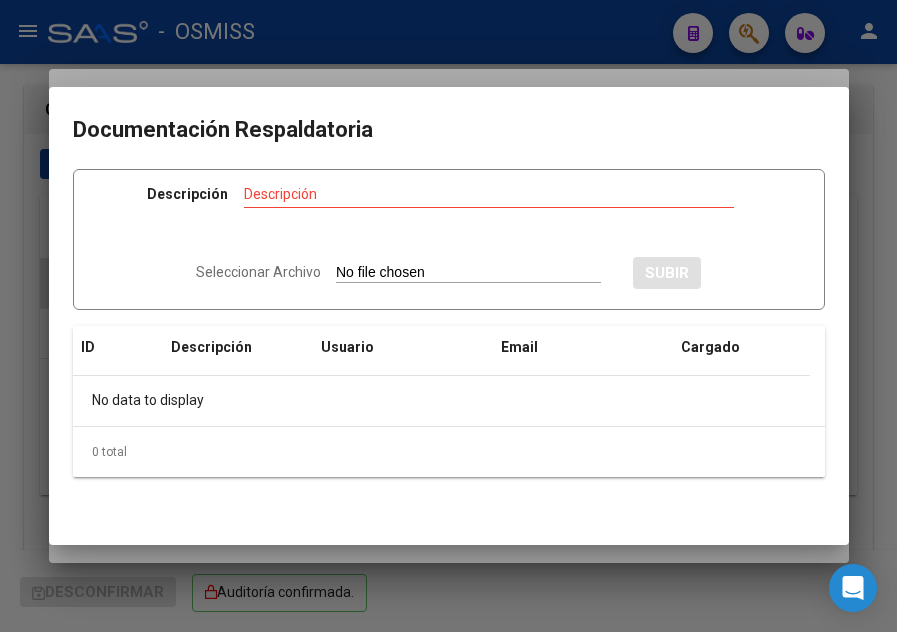type on "C:\fakepath\Rec  5644.pdf" 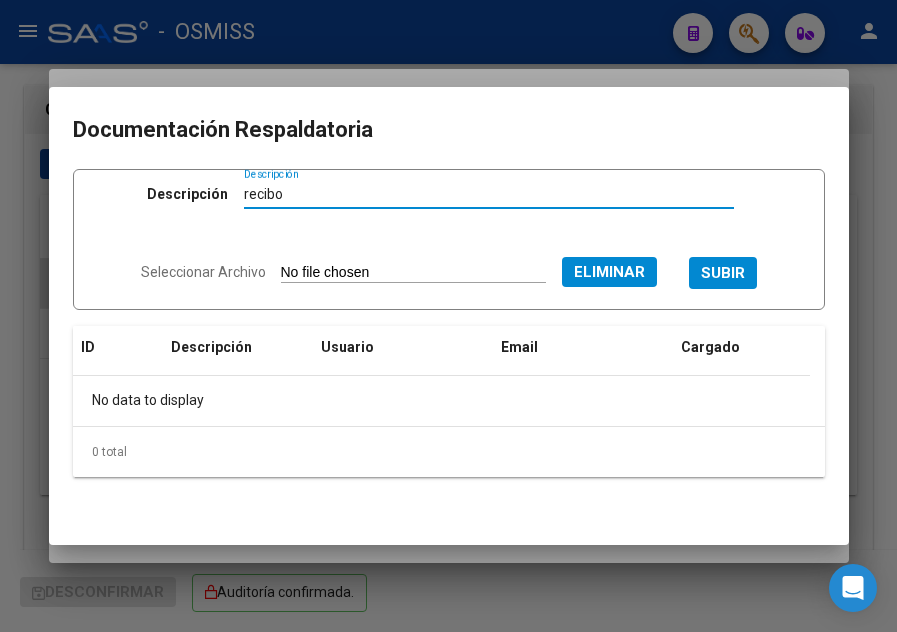 type on "recibo" 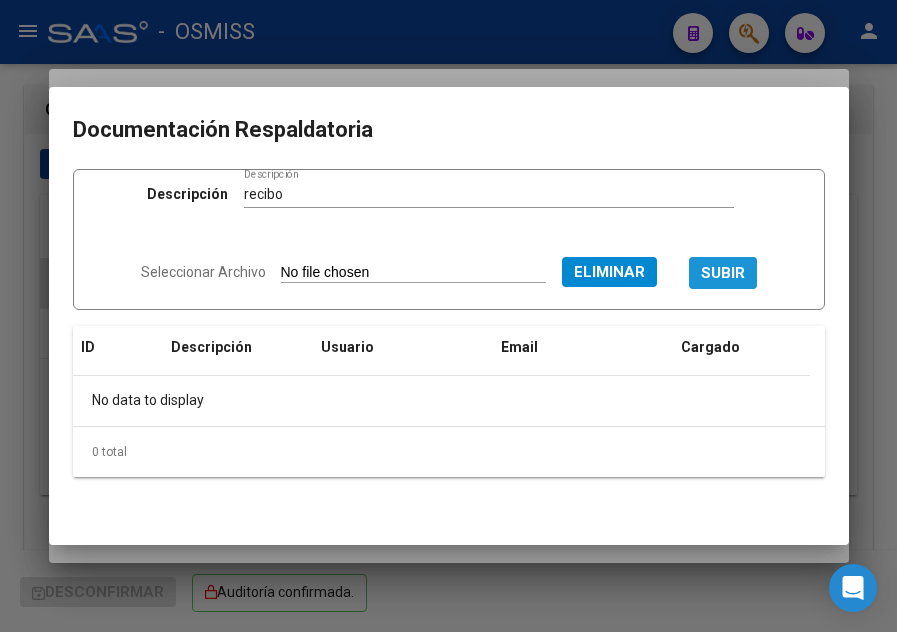 click on "SUBIR" at bounding box center (723, 274) 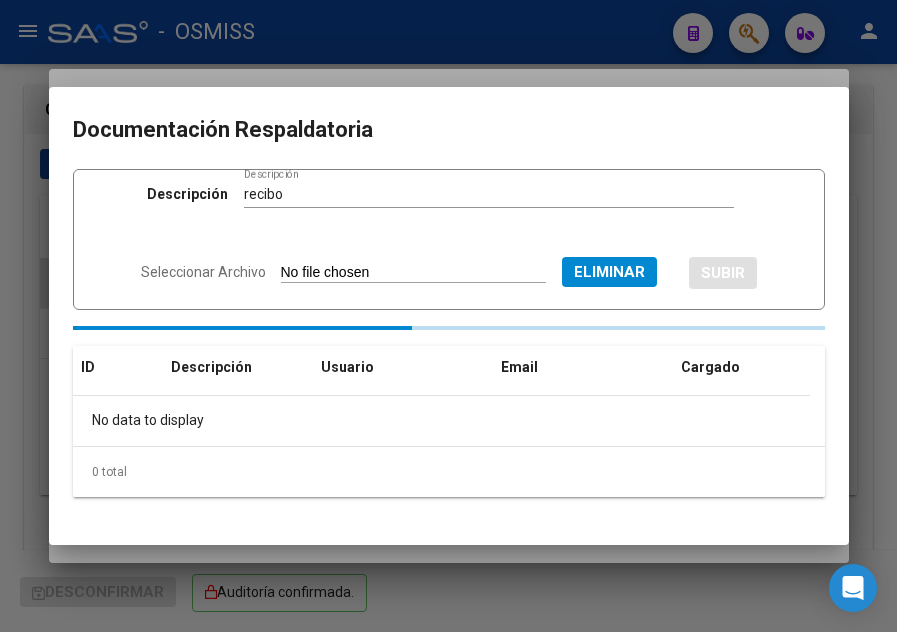 type 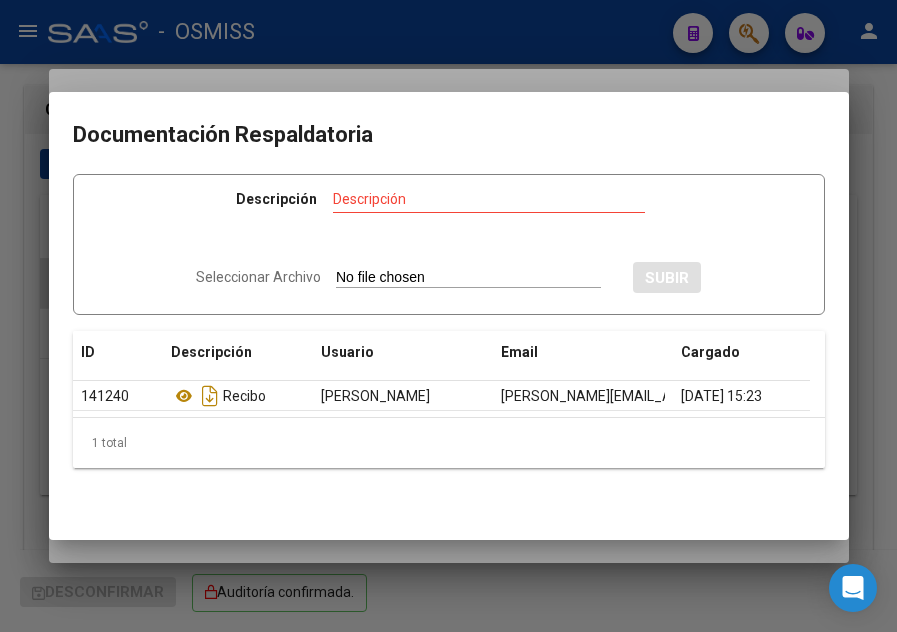 click at bounding box center (448, 316) 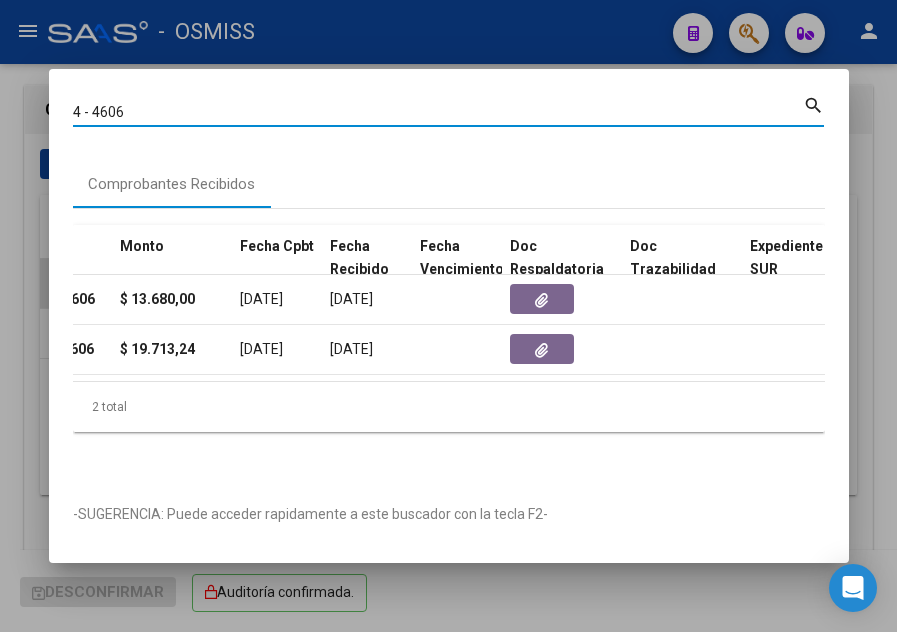drag, startPoint x: 165, startPoint y: 111, endPoint x: 91, endPoint y: 107, distance: 74.10803 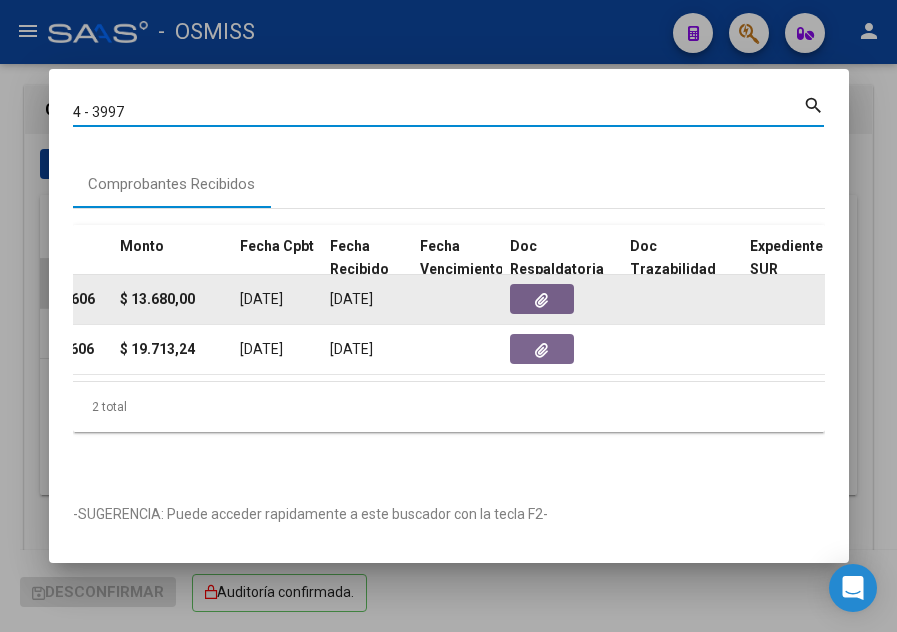 type on "4 - 3997" 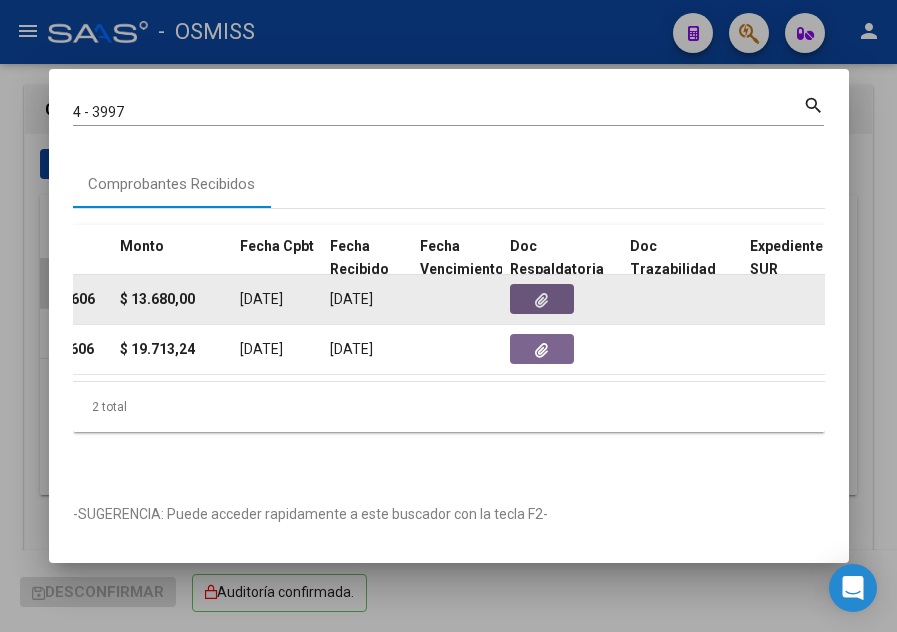 click 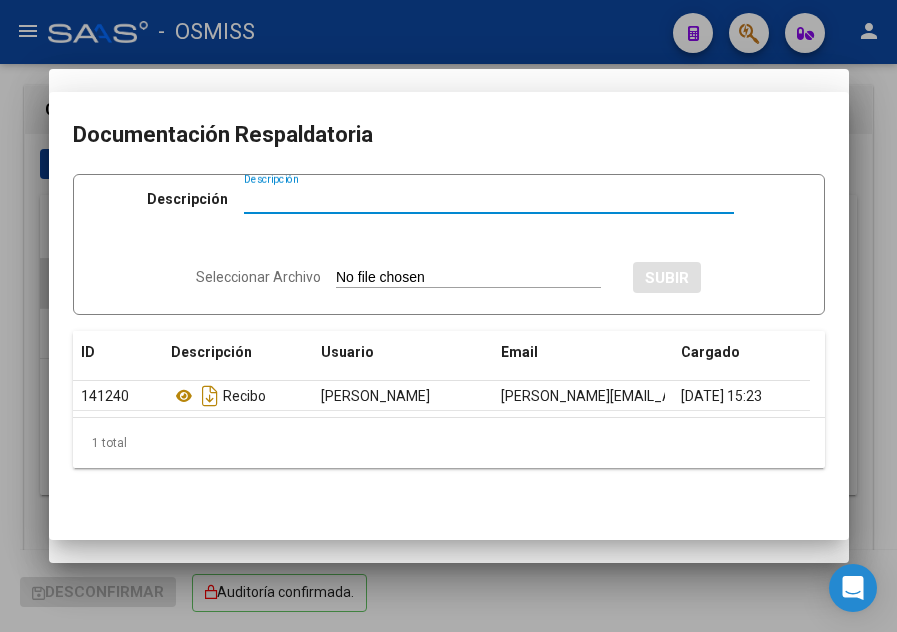 type 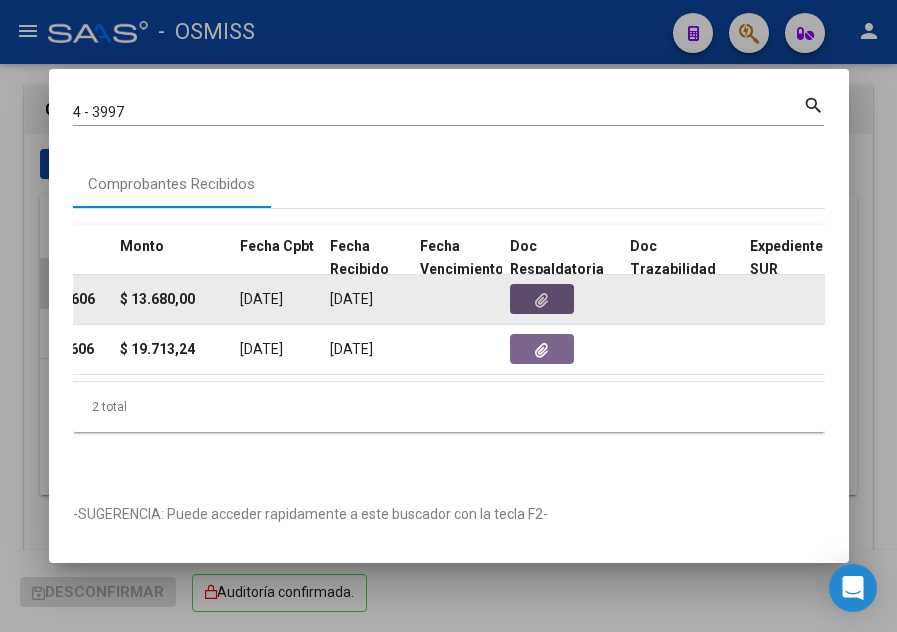click 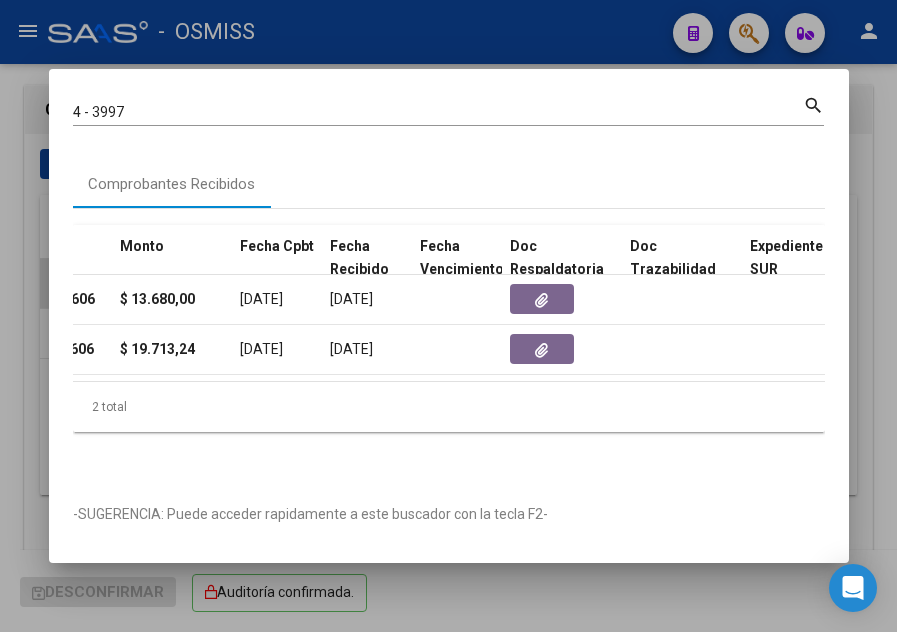 click on "4 - 3997 Buscar (apellido, dni, cuil, nro traspaso, cuit, obra social)" at bounding box center [438, 112] 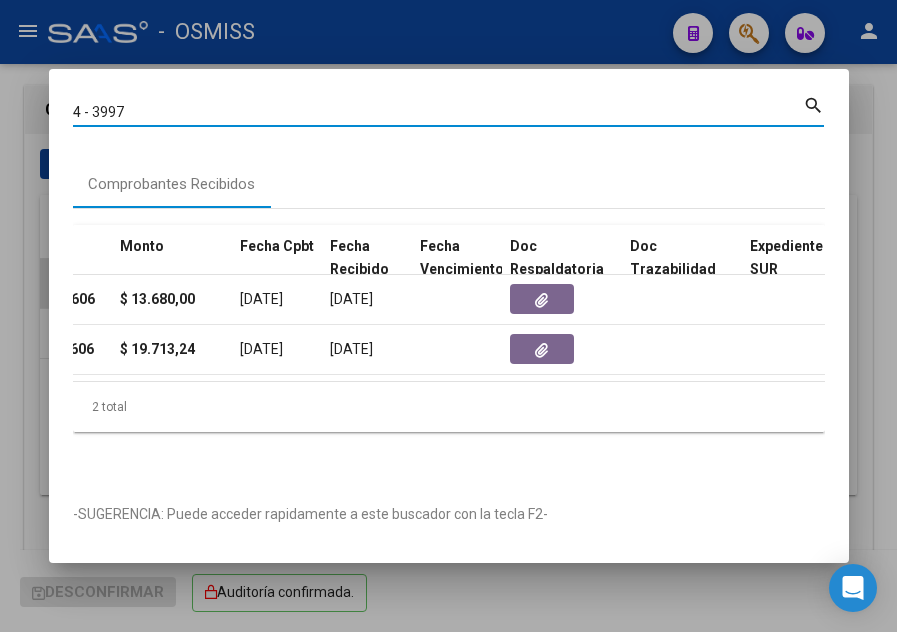 drag, startPoint x: 134, startPoint y: 99, endPoint x: 95, endPoint y: 101, distance: 39.051247 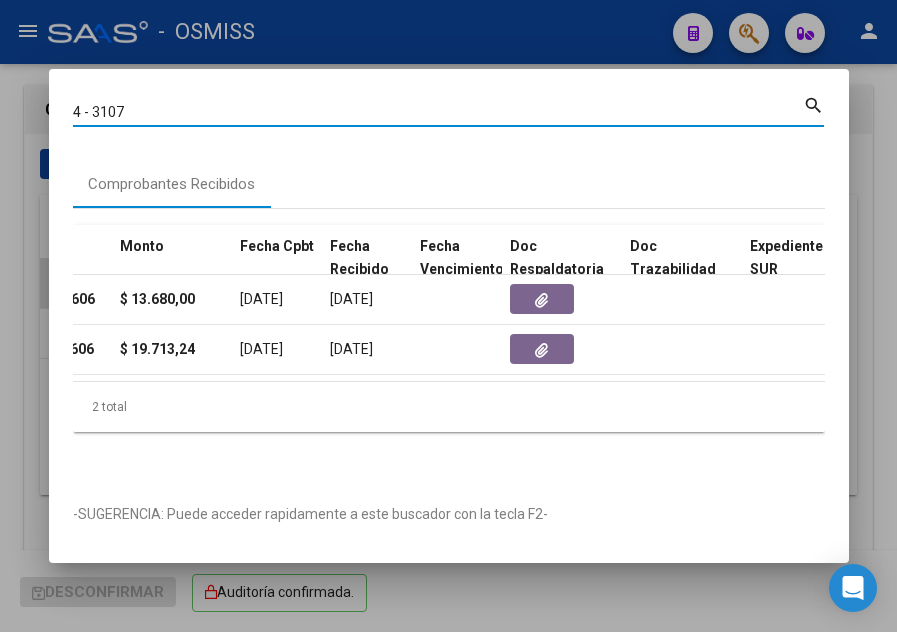 type on "4 - 3107" 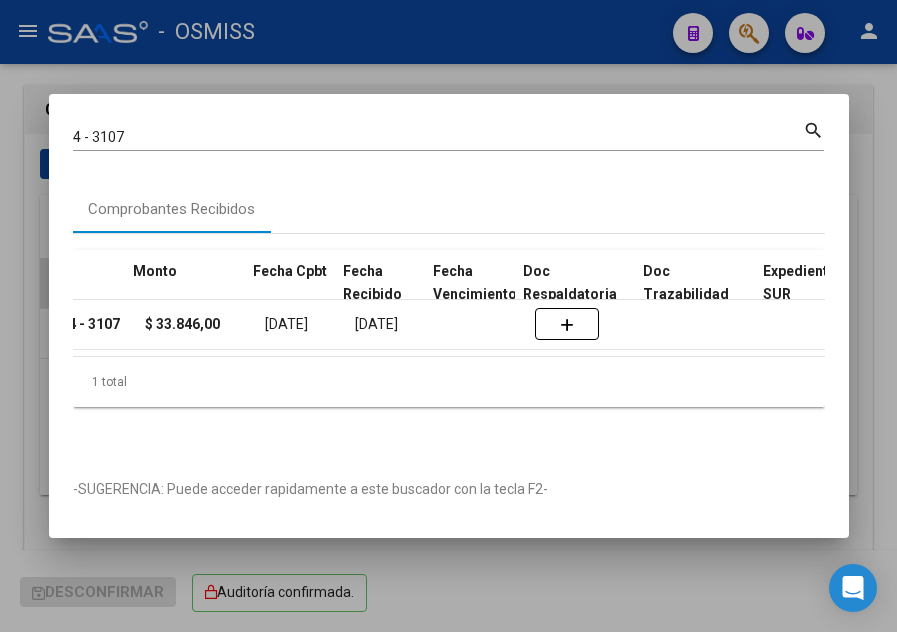 scroll, scrollTop: 0, scrollLeft: 789, axis: horizontal 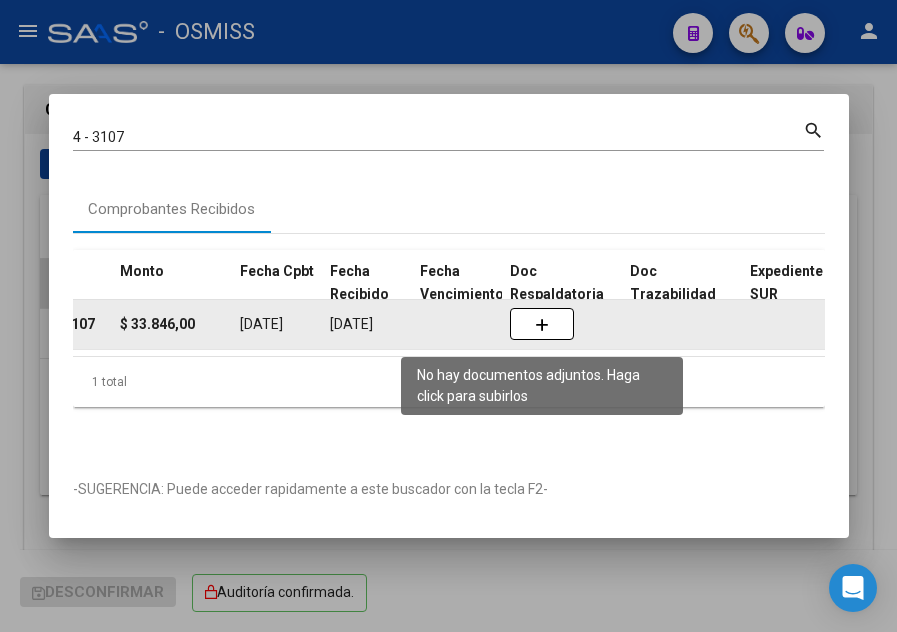 click 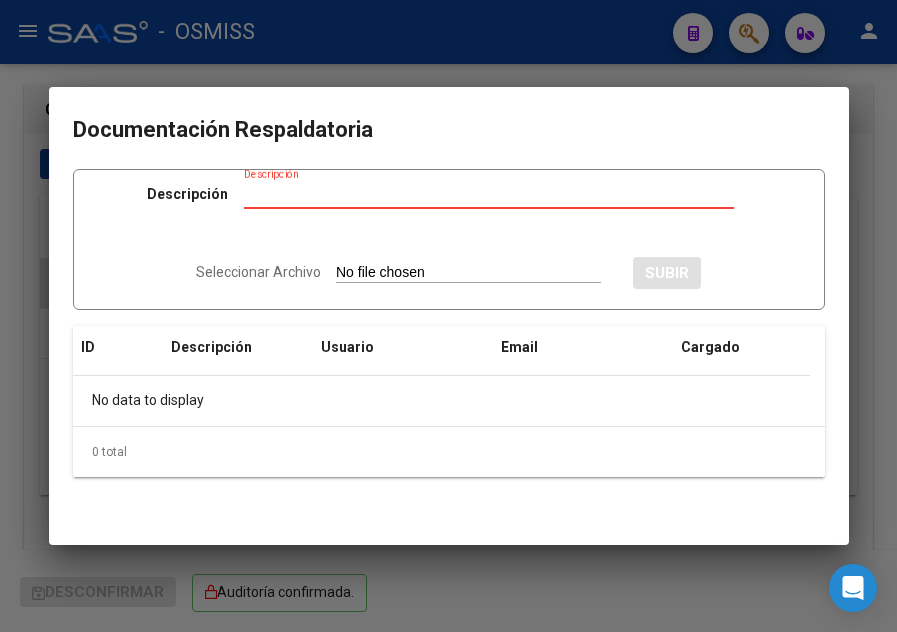 type on "C:\fakepath\Rec  5644.pdf" 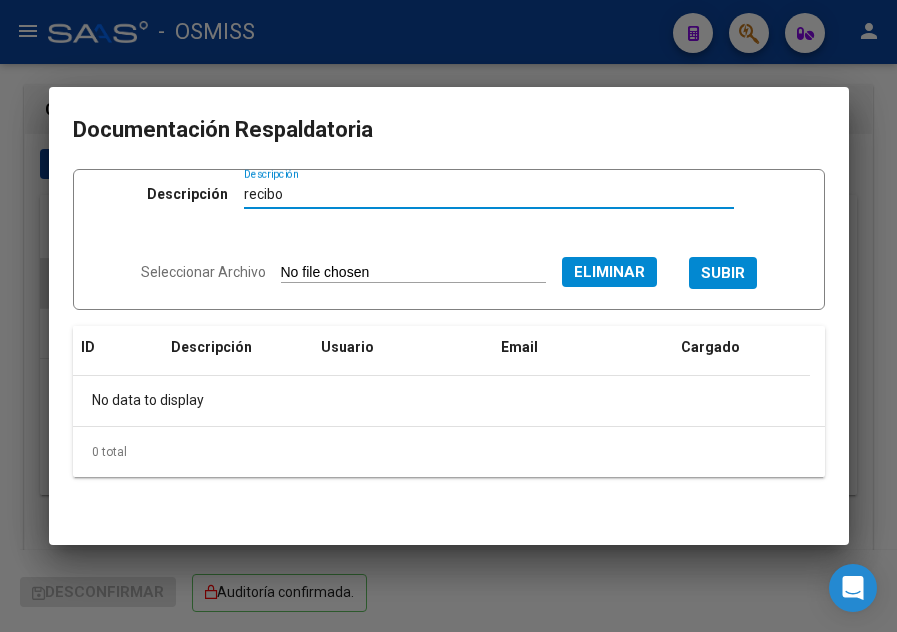 type on "recibo" 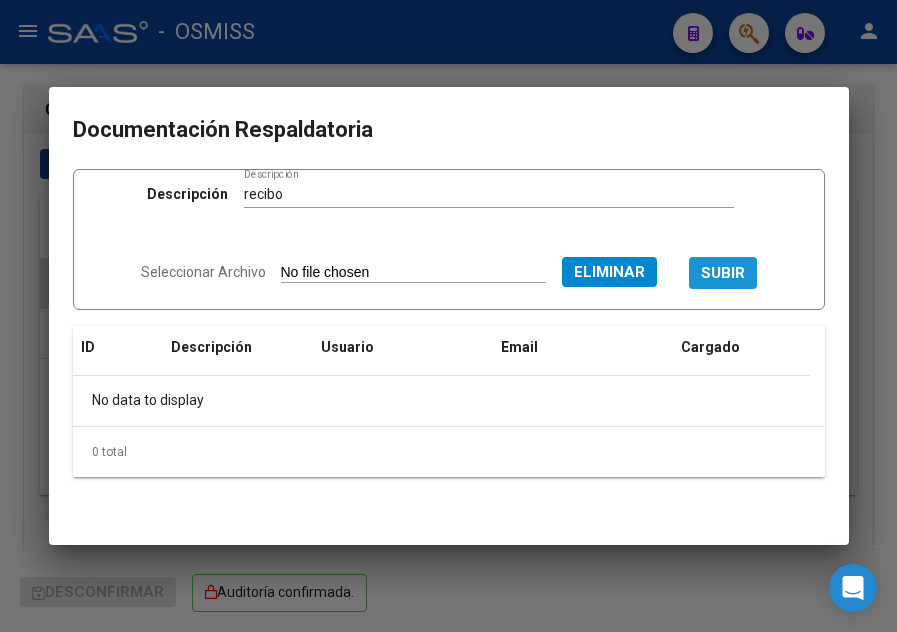click on "SUBIR" at bounding box center [723, 274] 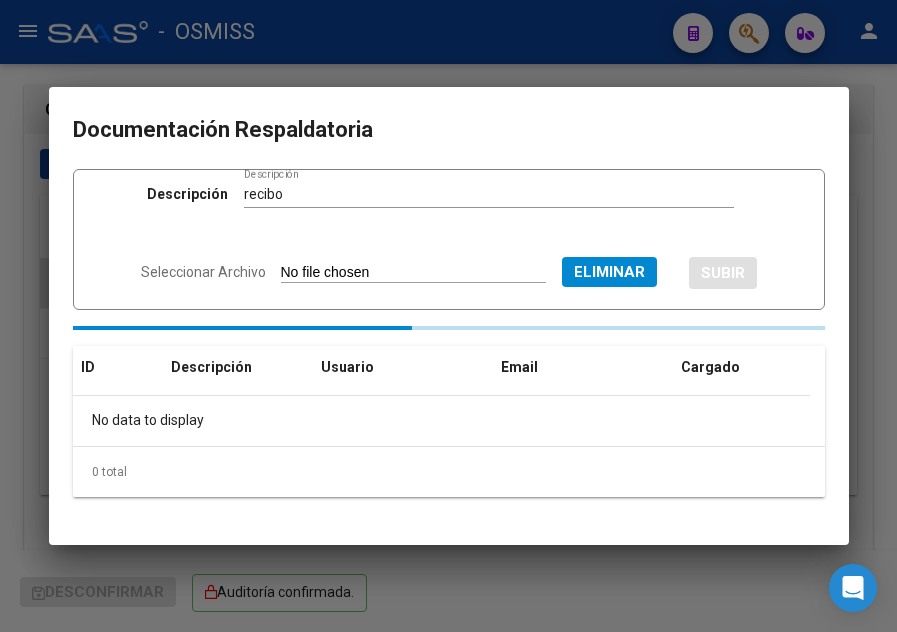 type 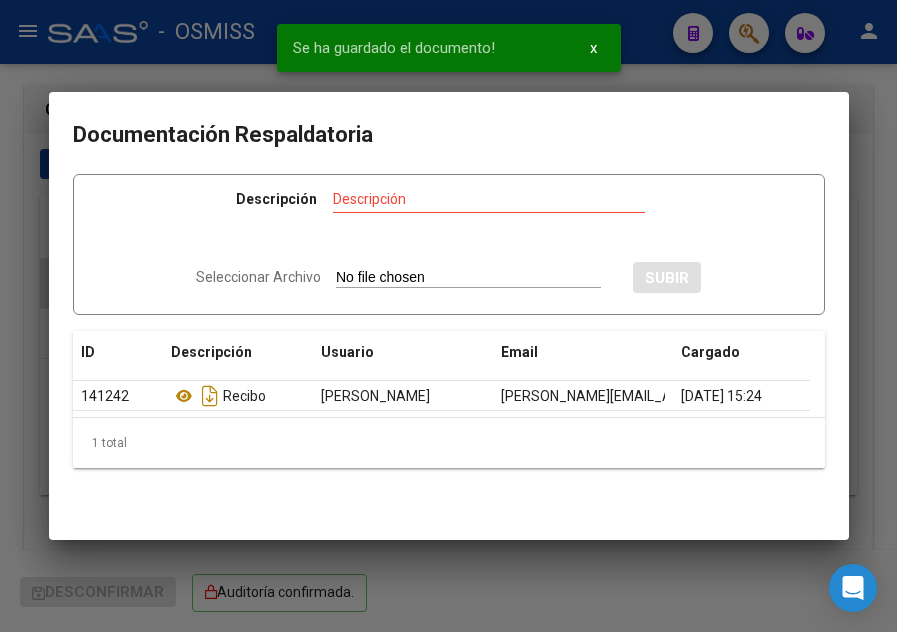 click at bounding box center (448, 316) 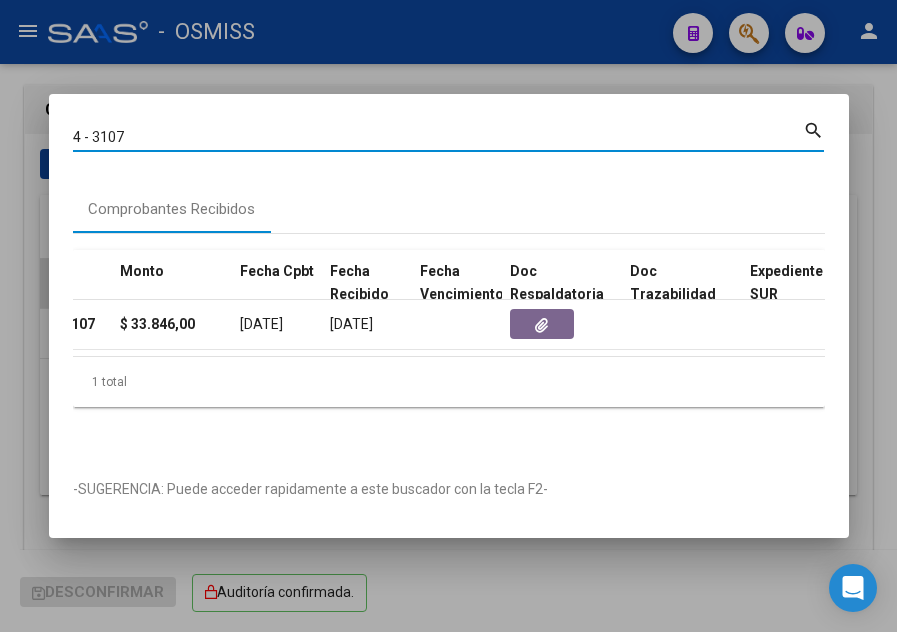 click on "4 - 3107" at bounding box center [438, 137] 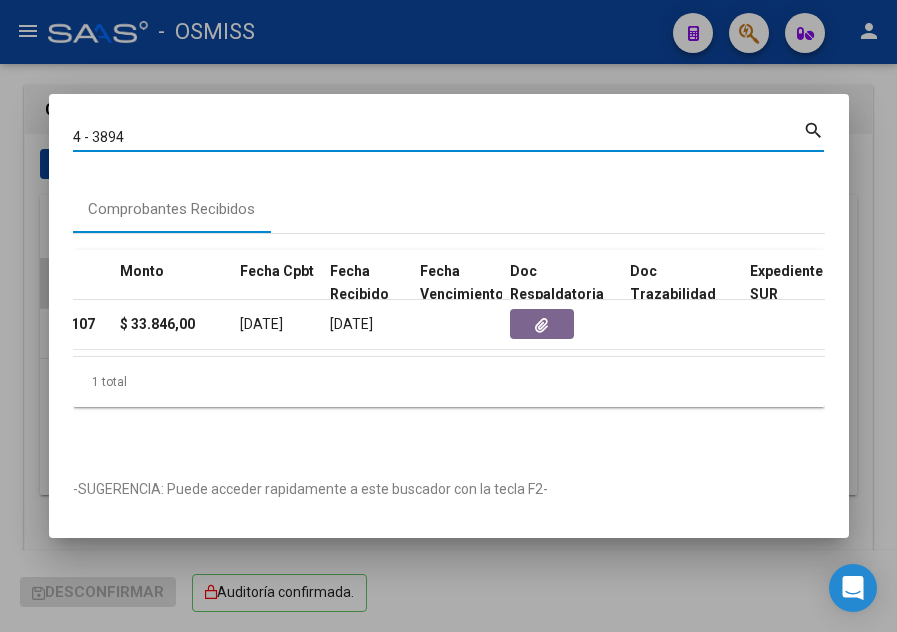 type on "4 - 3894" 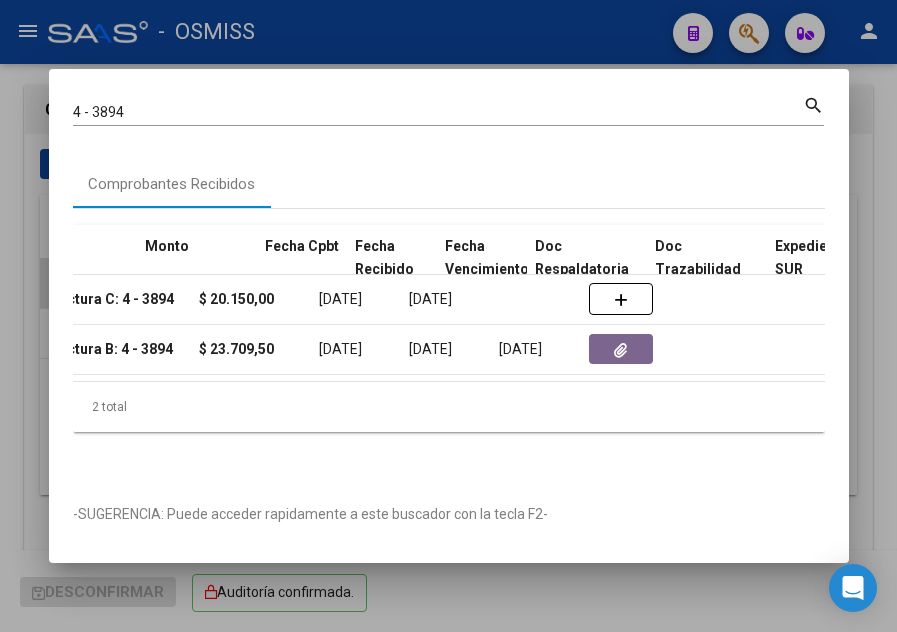 scroll, scrollTop: 0, scrollLeft: 819, axis: horizontal 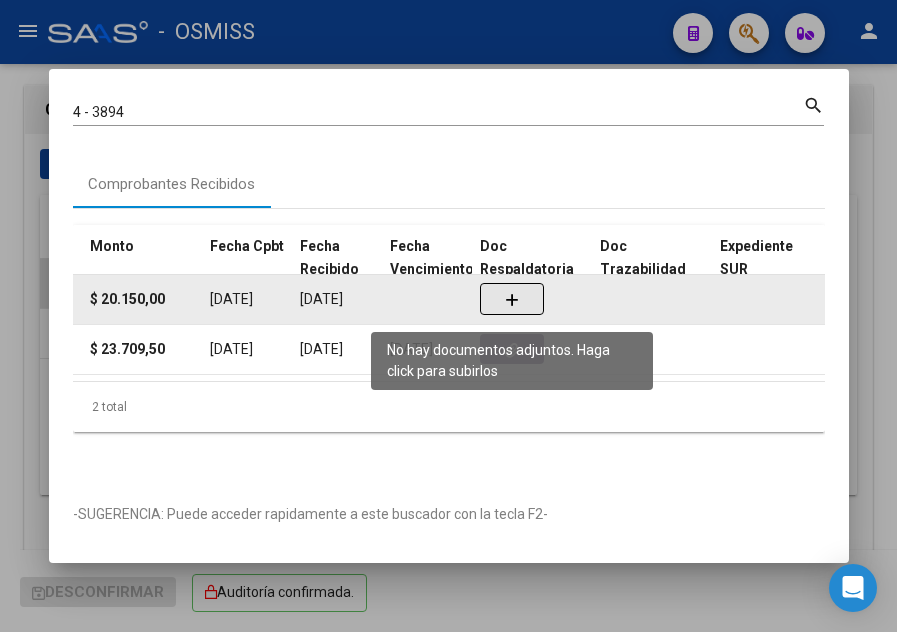 click 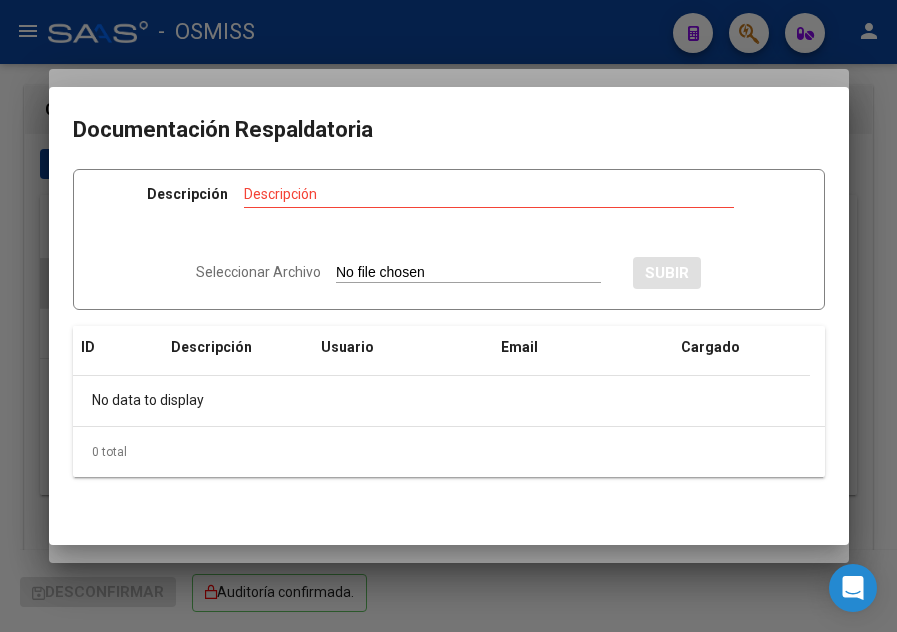 type on "C:\fakepath\Rec  5644.pdf" 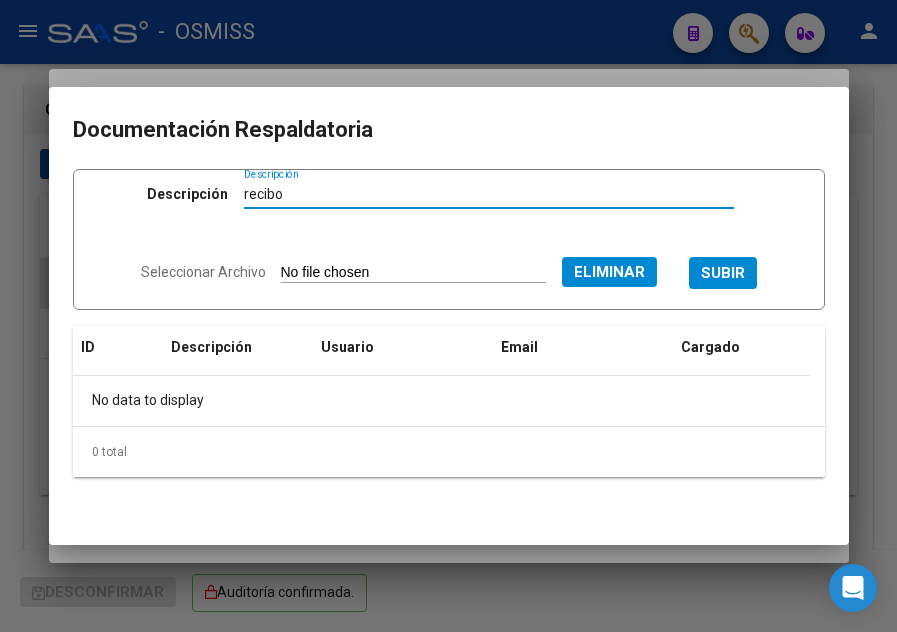 type on "recibo" 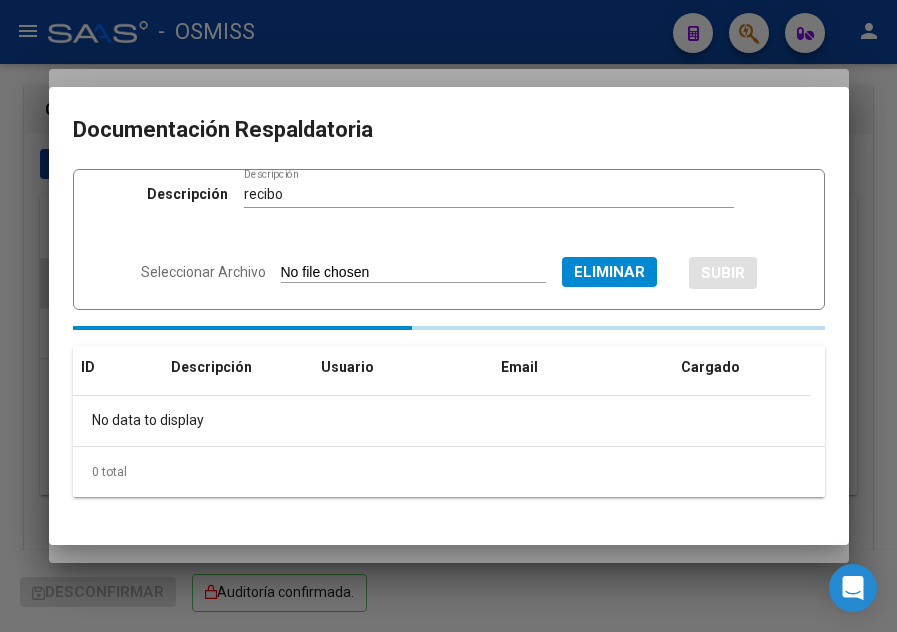 type 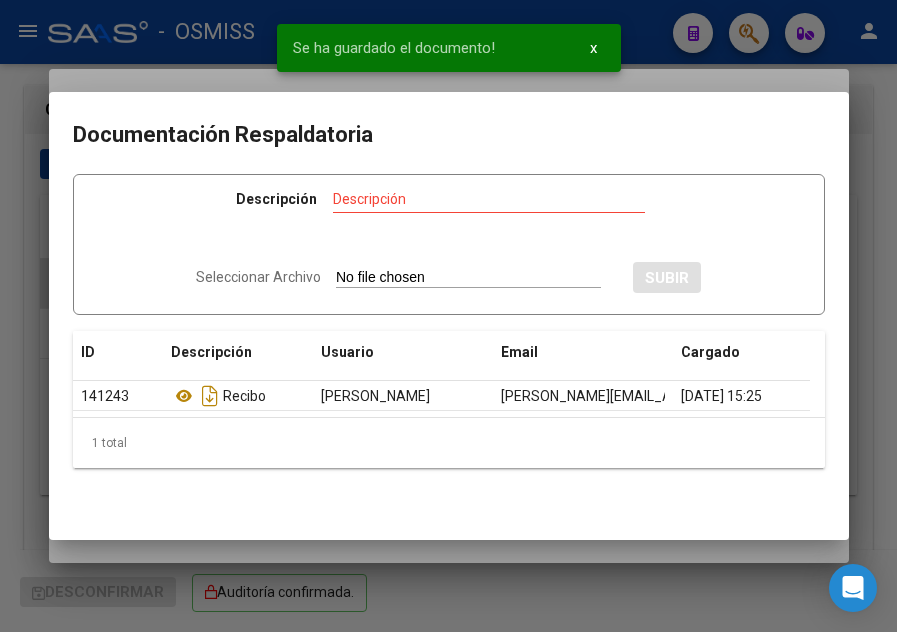 click at bounding box center (448, 316) 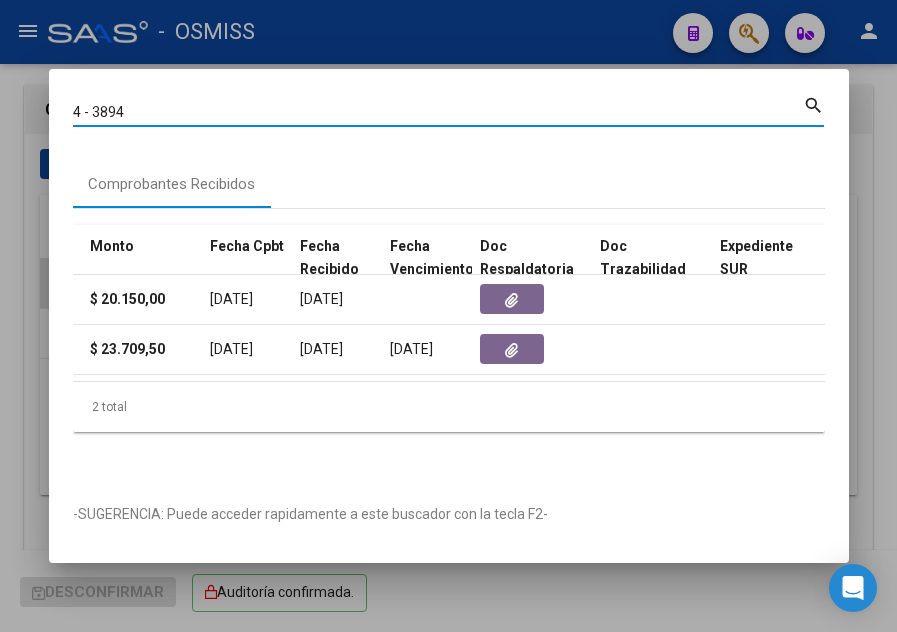 drag, startPoint x: 133, startPoint y: 103, endPoint x: 95, endPoint y: 100, distance: 38.118237 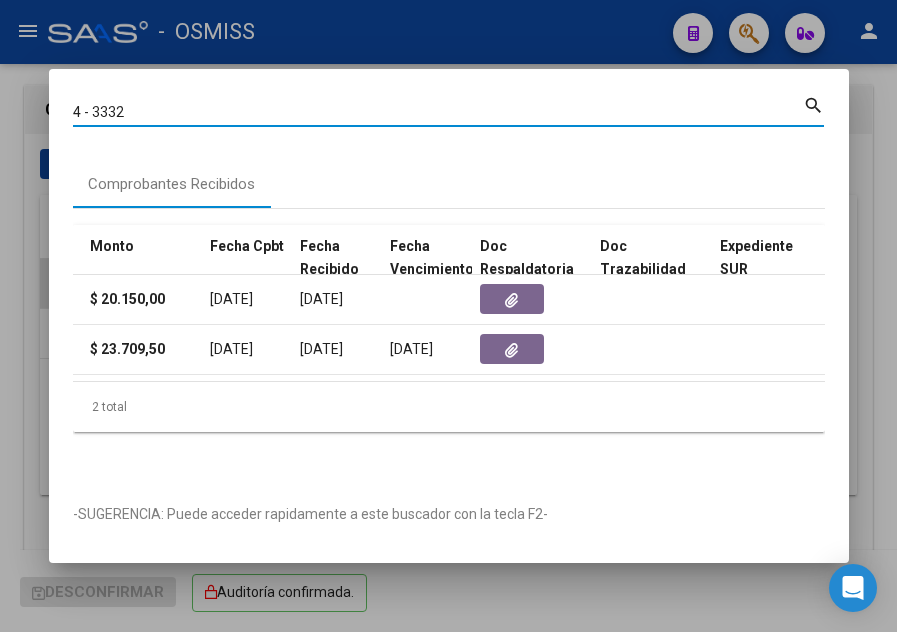 type on "4 - 3332" 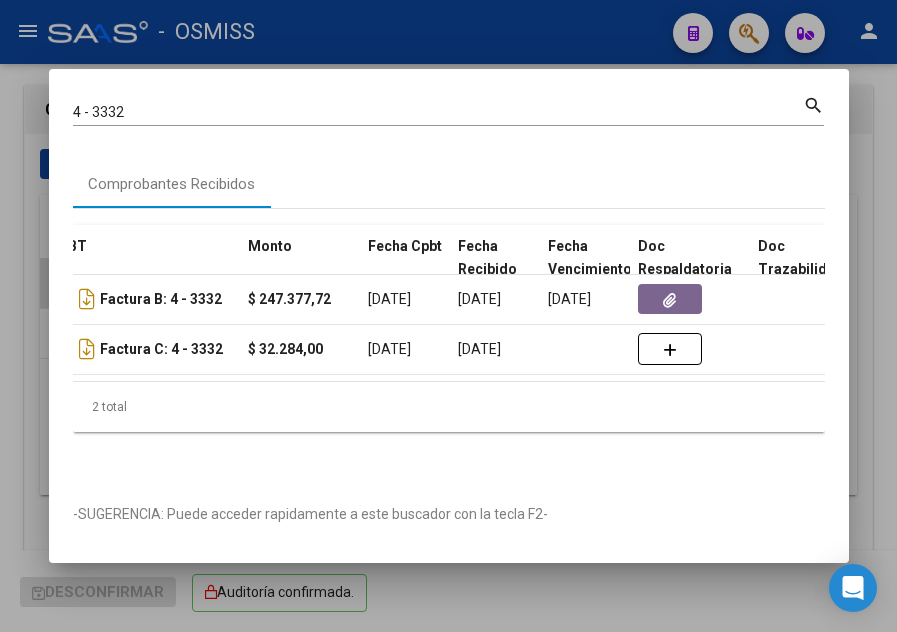 scroll, scrollTop: 0, scrollLeft: 679, axis: horizontal 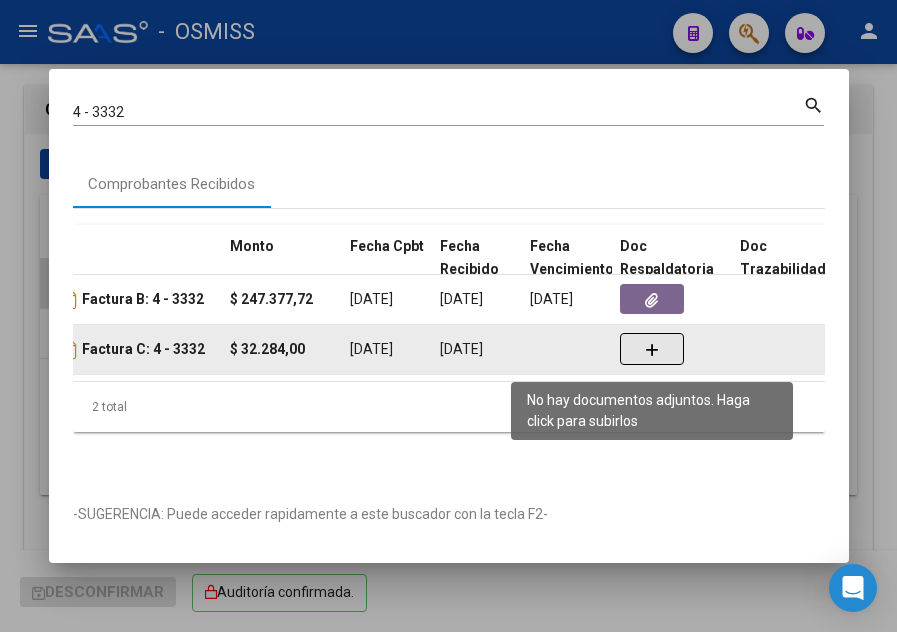 click 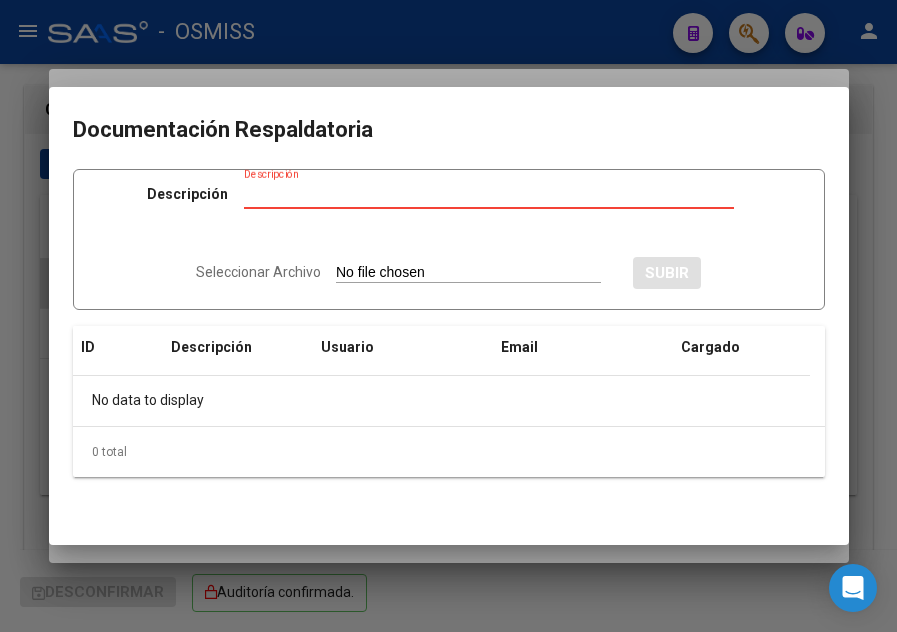 type on "C:\fakepath\Rec  5644.pdf" 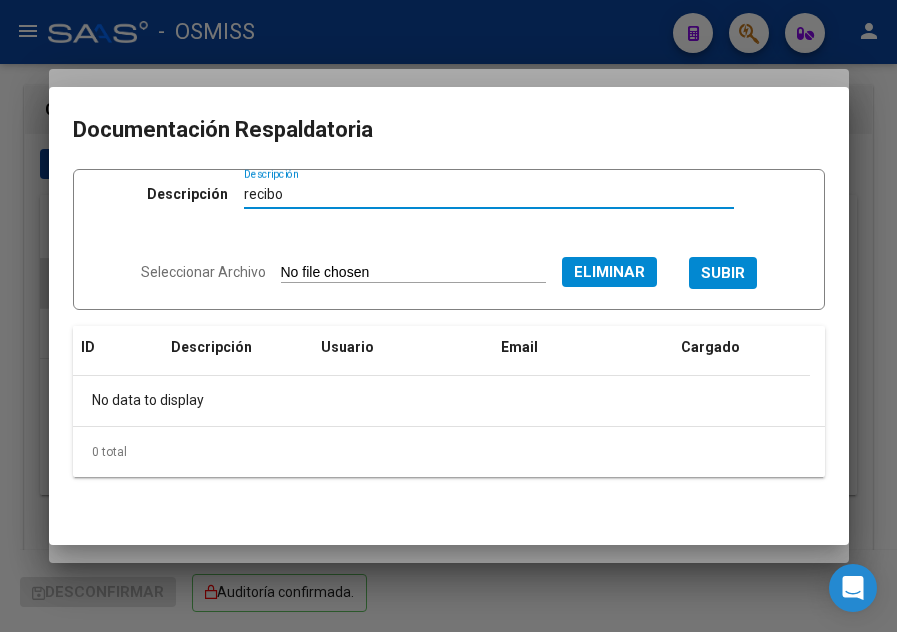 type on "recibo" 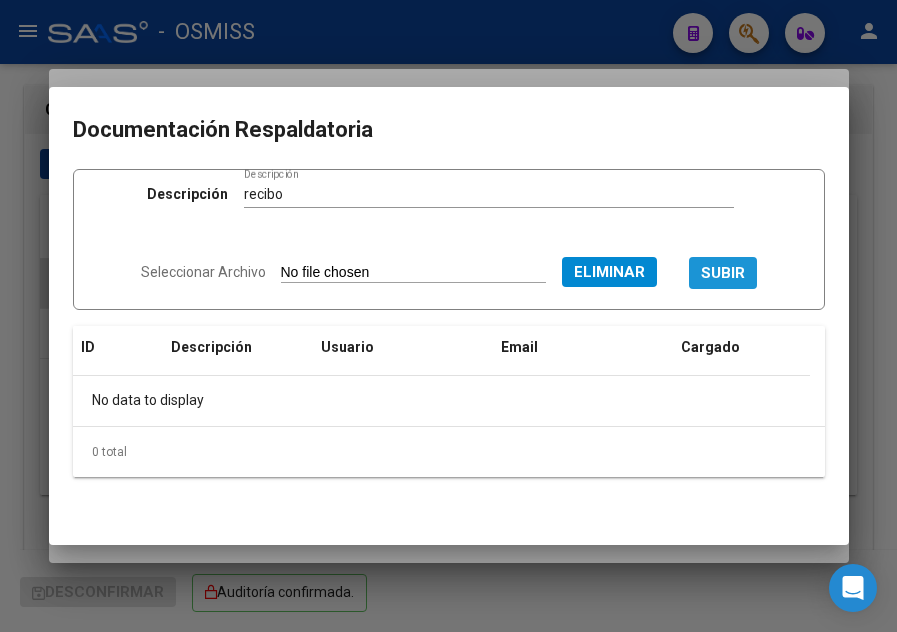 click on "SUBIR" at bounding box center [723, 274] 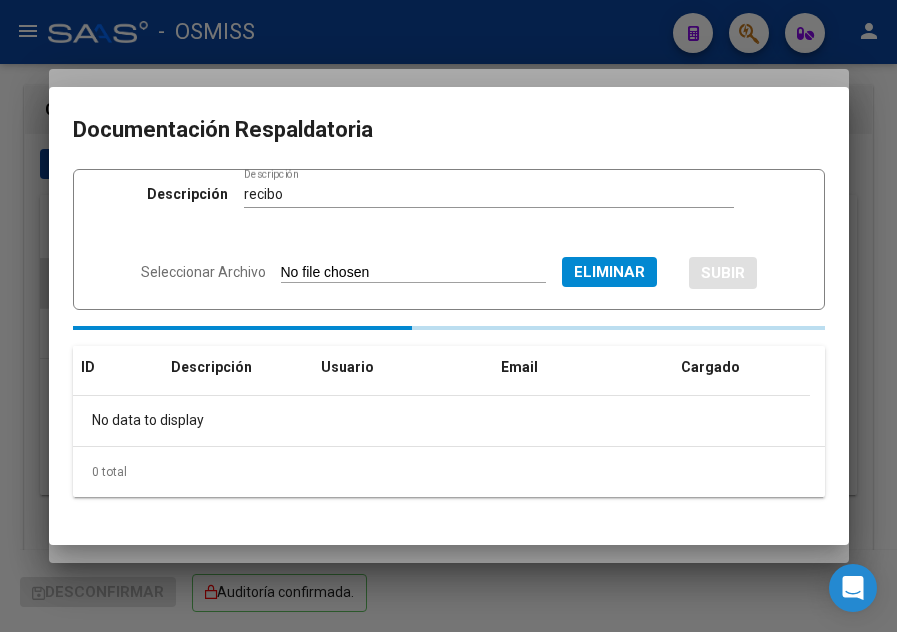 type 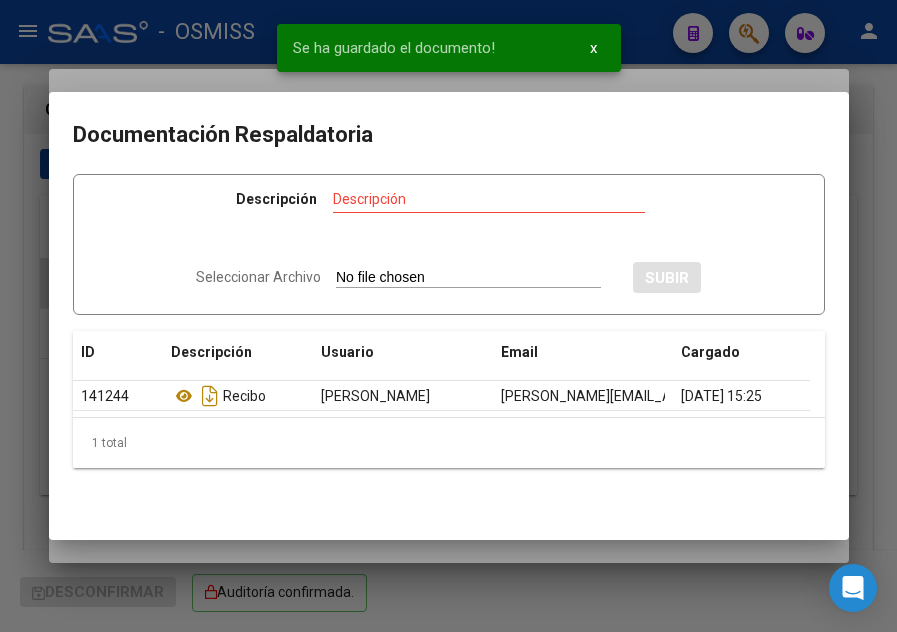 click at bounding box center (448, 316) 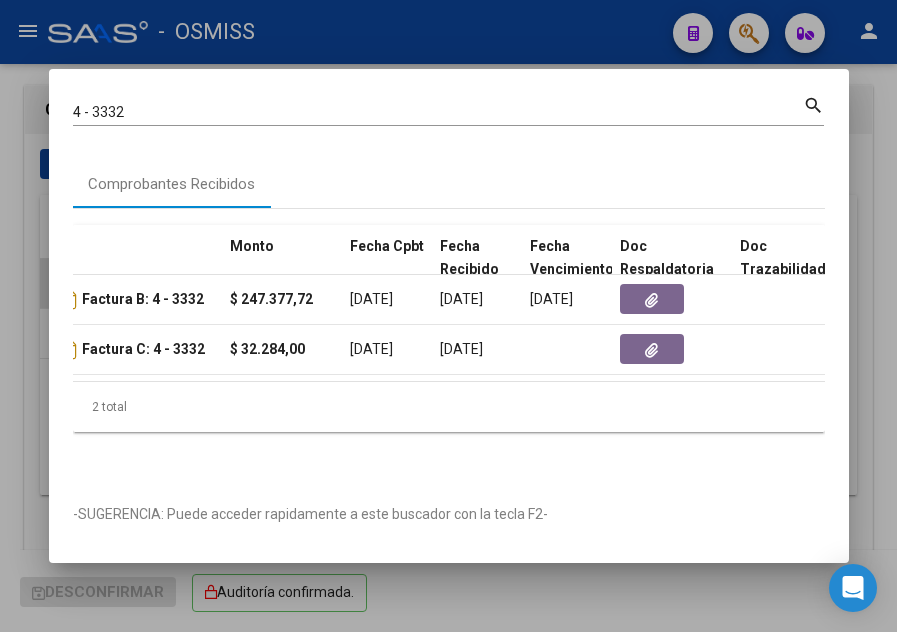 click at bounding box center (448, 316) 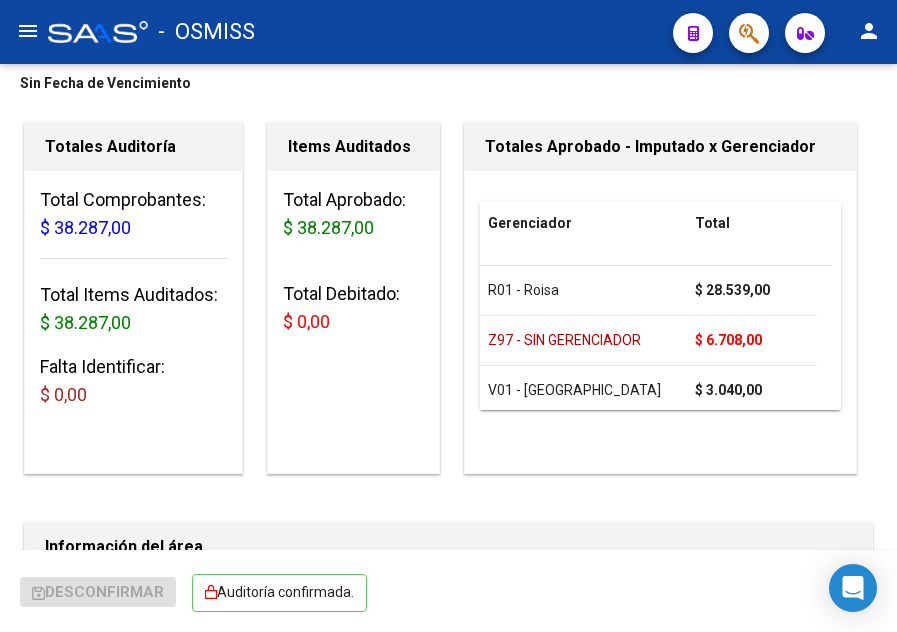 scroll, scrollTop: 0, scrollLeft: 0, axis: both 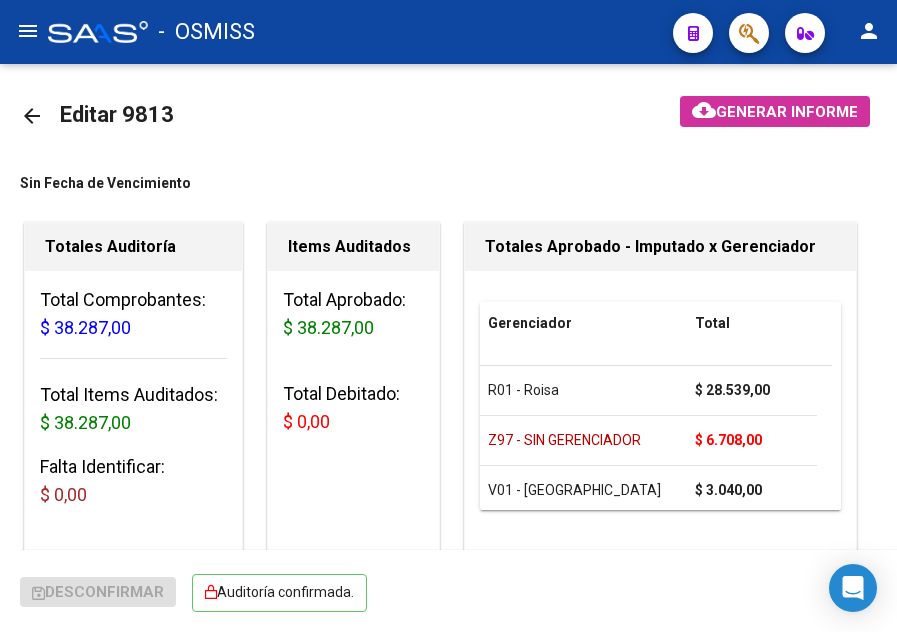 click on "arrow_back" 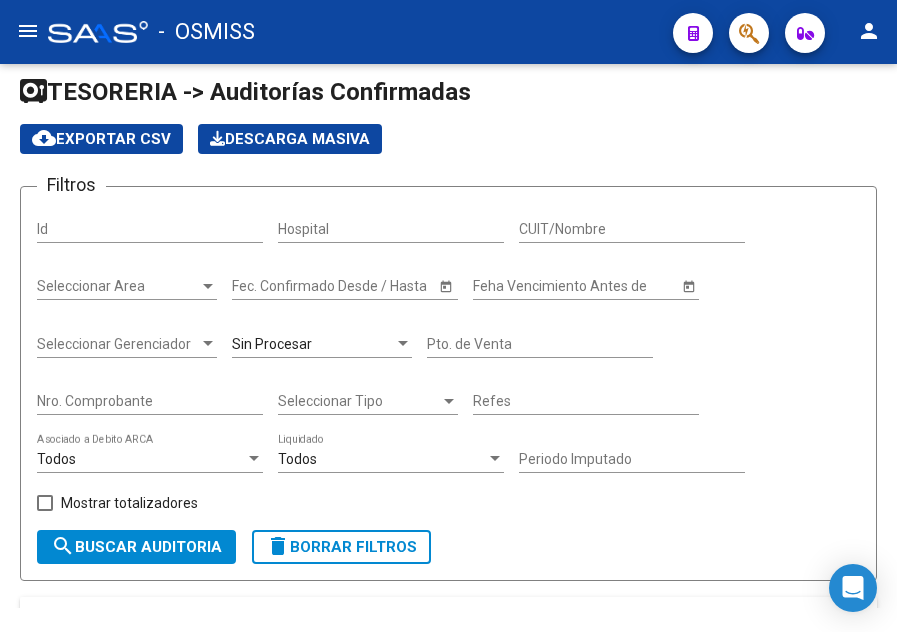 scroll, scrollTop: 0, scrollLeft: 0, axis: both 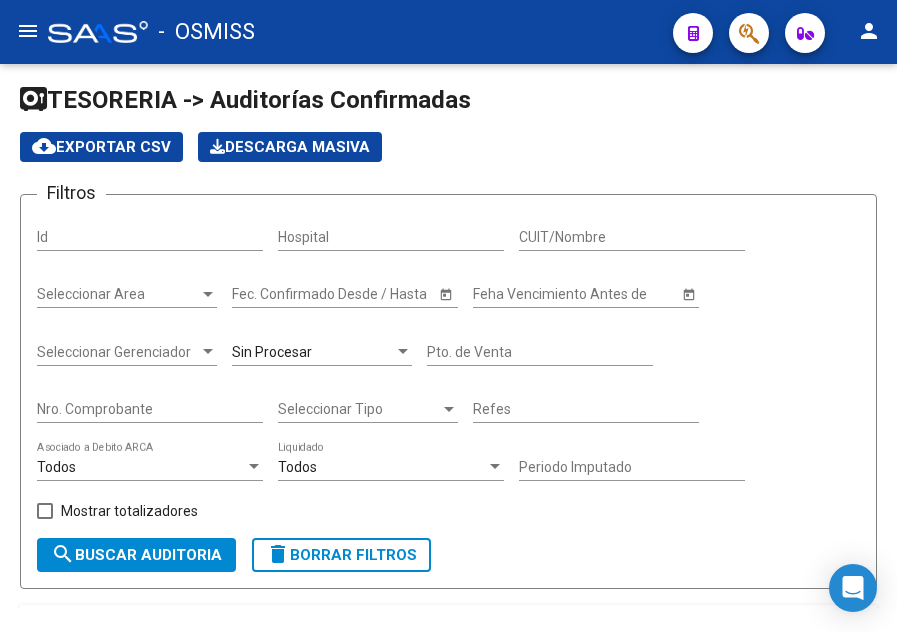click on "Sin Procesar" at bounding box center [272, 352] 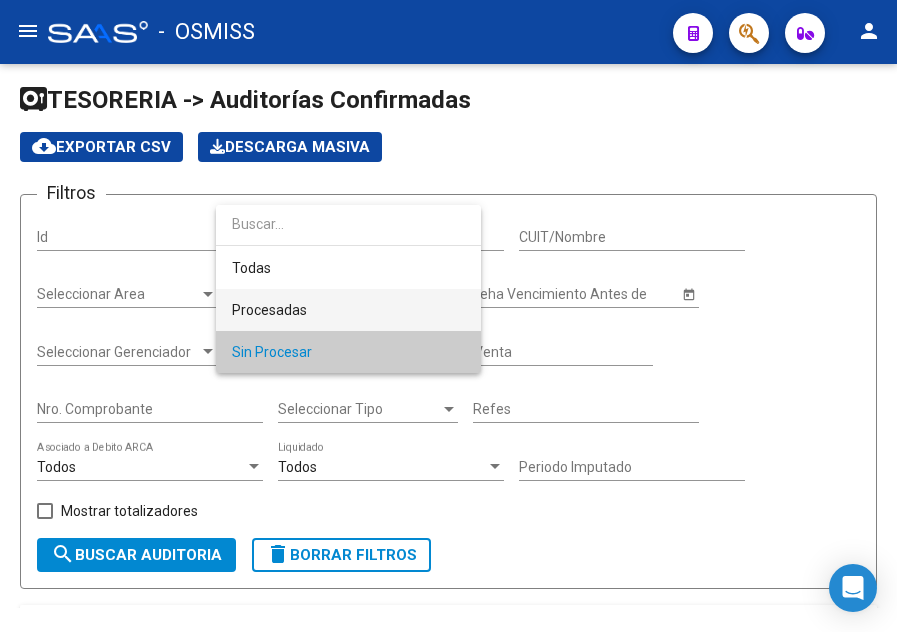click on "Procesadas" at bounding box center (348, 310) 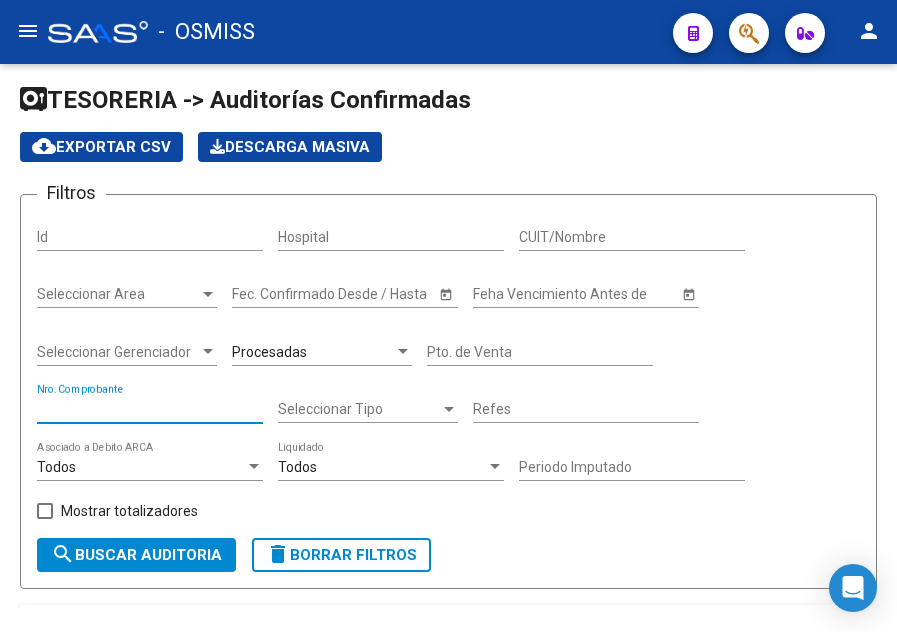 click on "Nro. Comprobante" at bounding box center [150, 409] 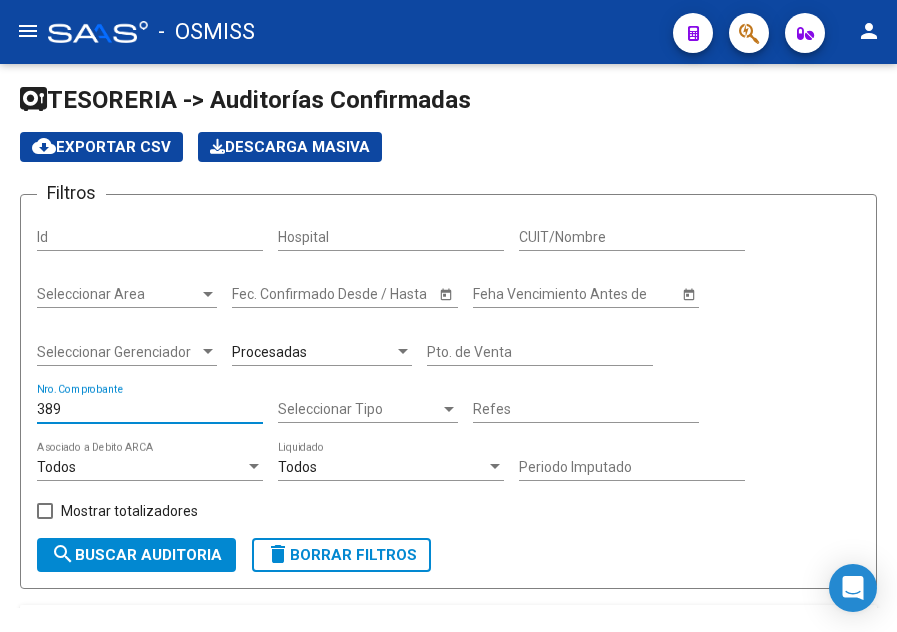 type on "3894" 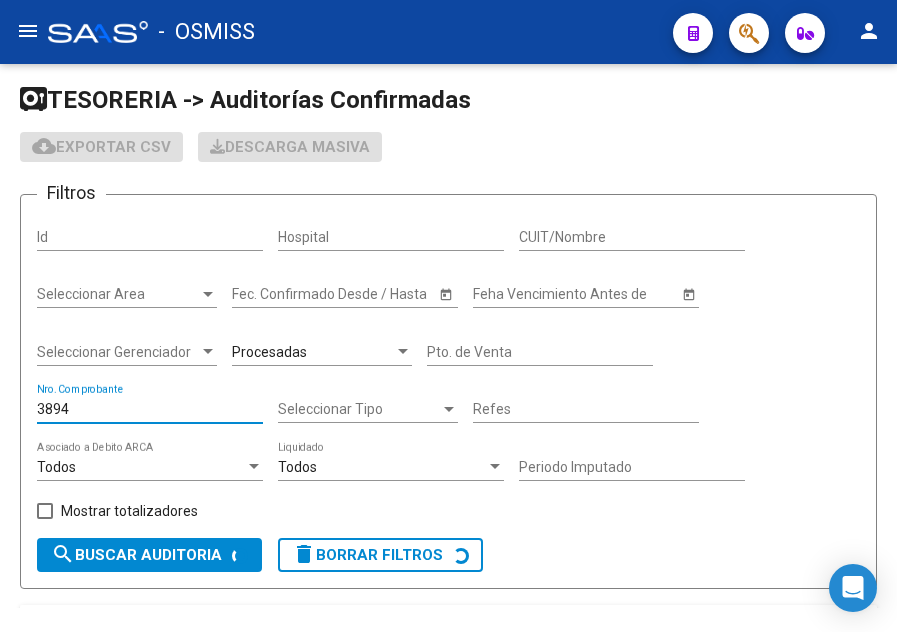 checkbox on "true" 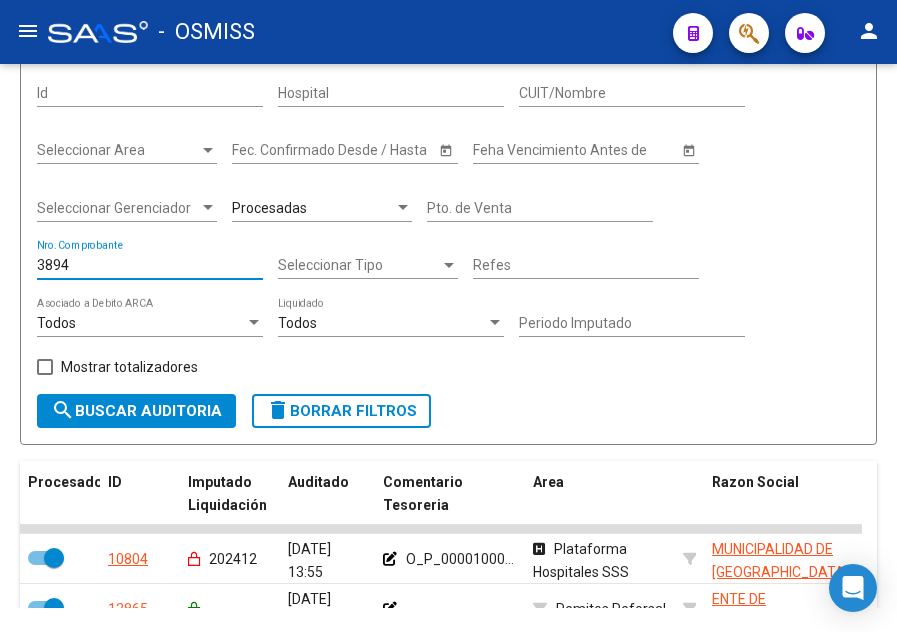 scroll, scrollTop: 300, scrollLeft: 0, axis: vertical 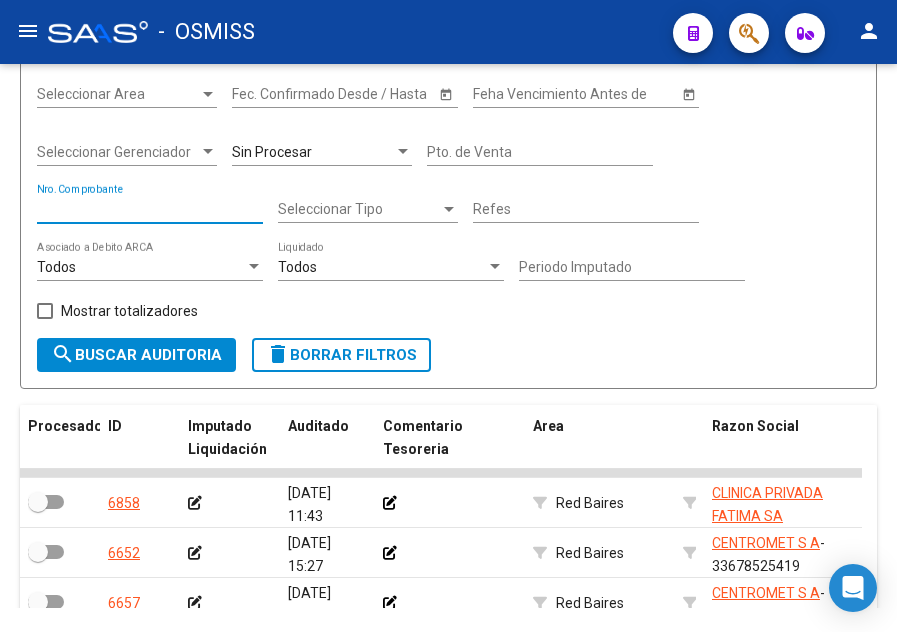 click on "Nro. Comprobante" at bounding box center [150, 209] 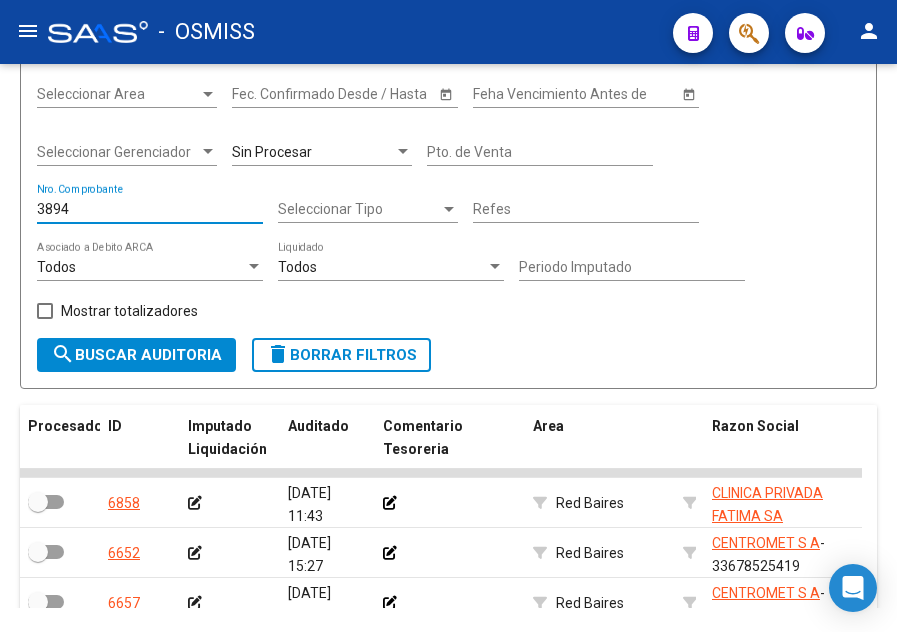 type on "3894" 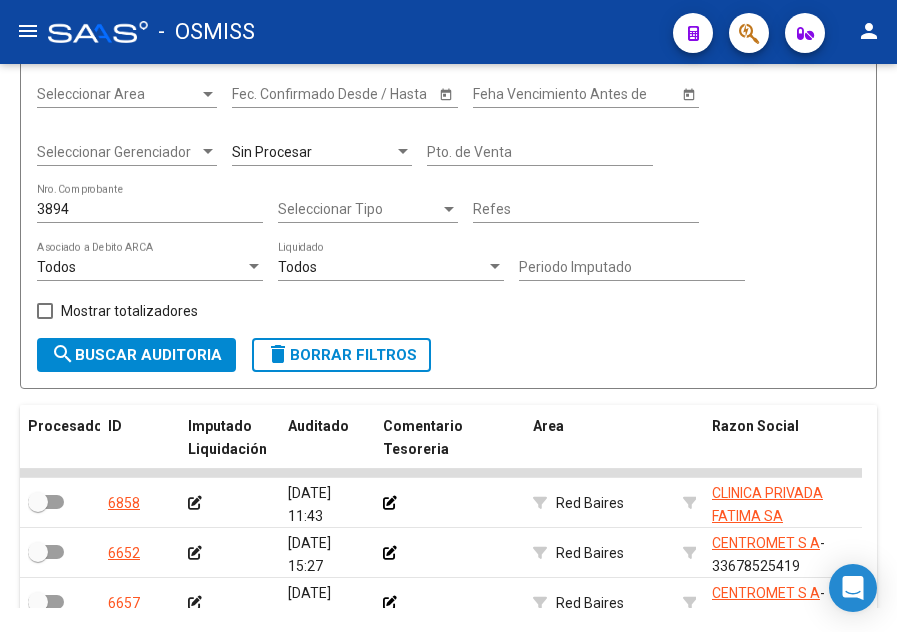 click on "Sin Procesar" 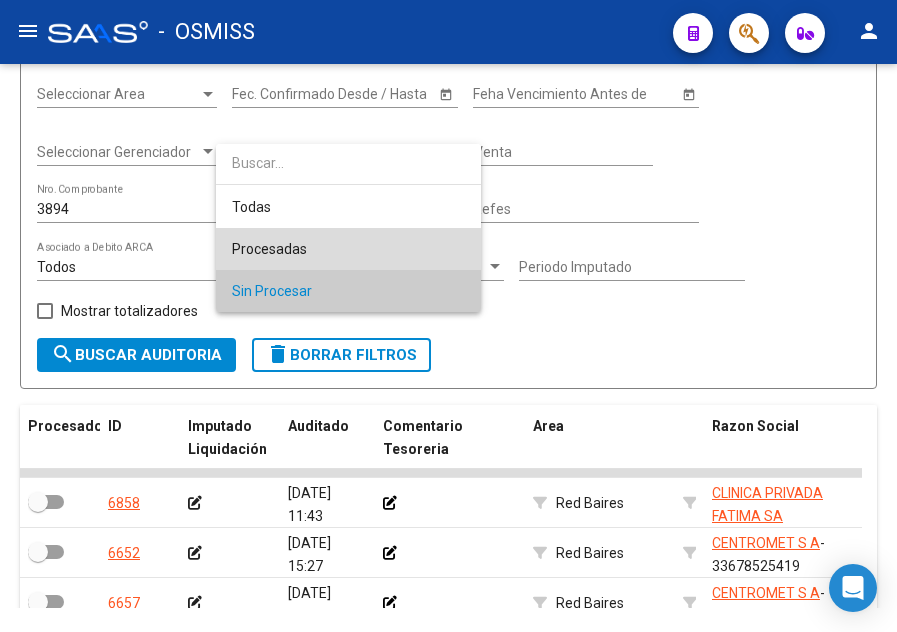 click on "Procesadas" at bounding box center (348, 249) 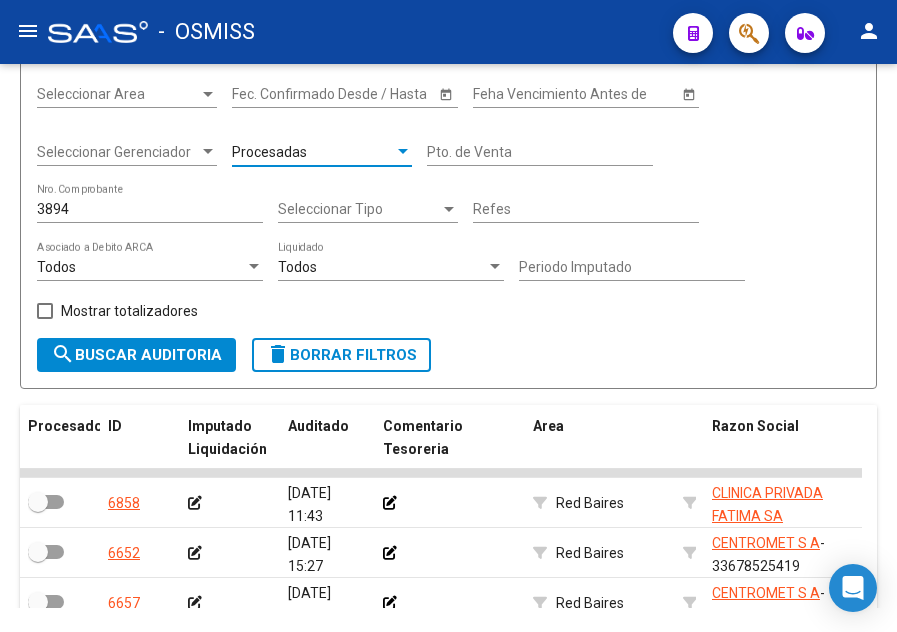 click on "search  Buscar Auditoria" 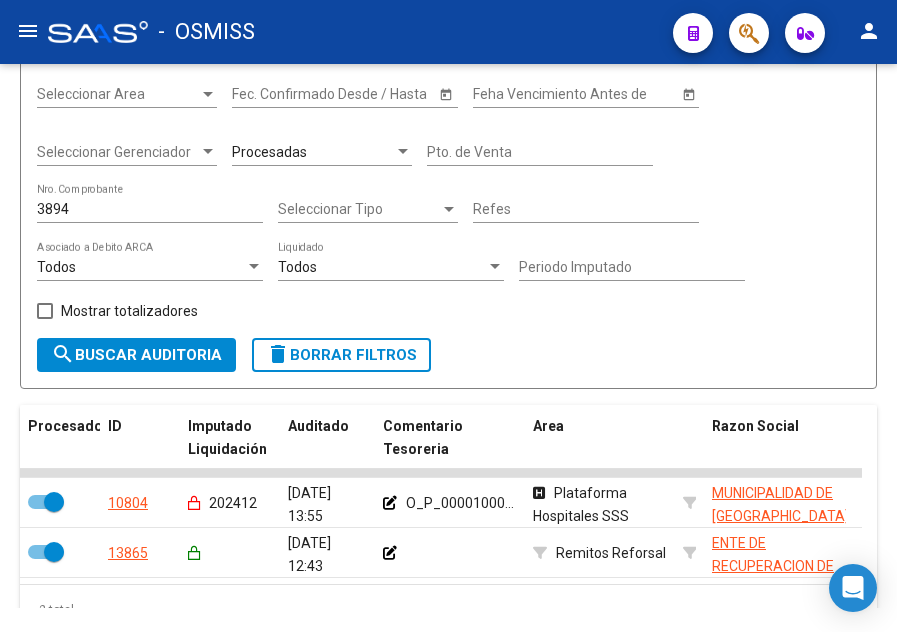 checkbox on "true" 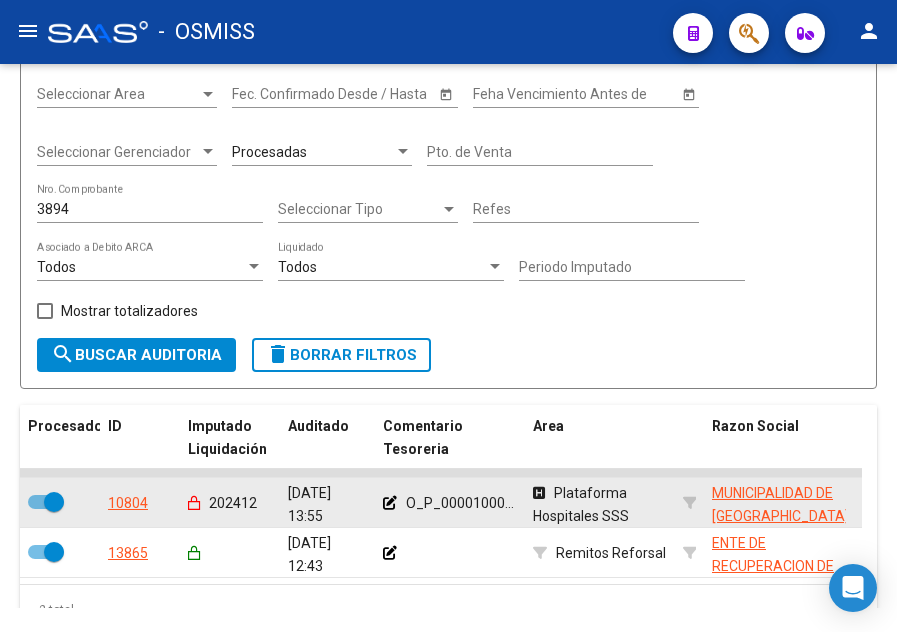 click on "O_P_00001000..." 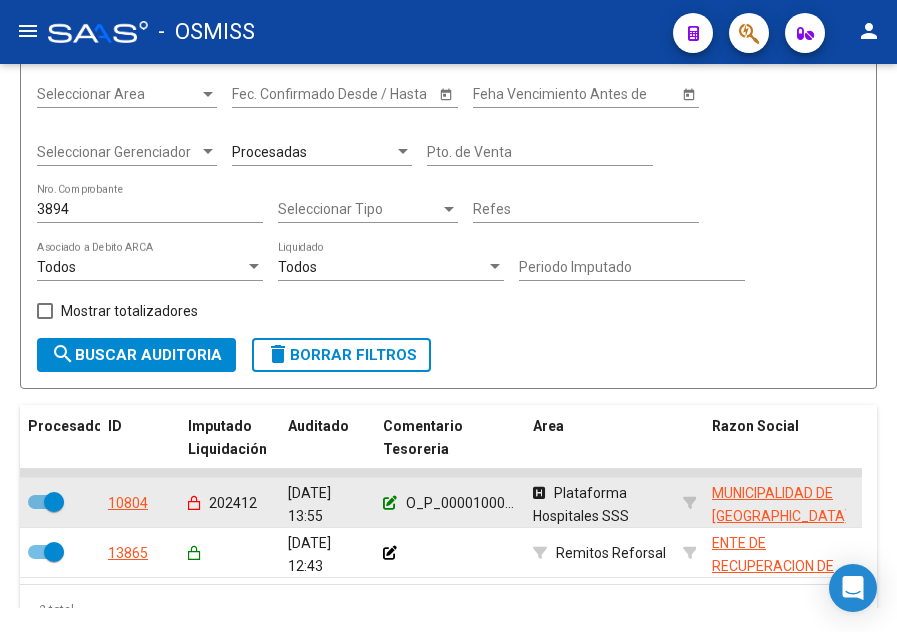 click 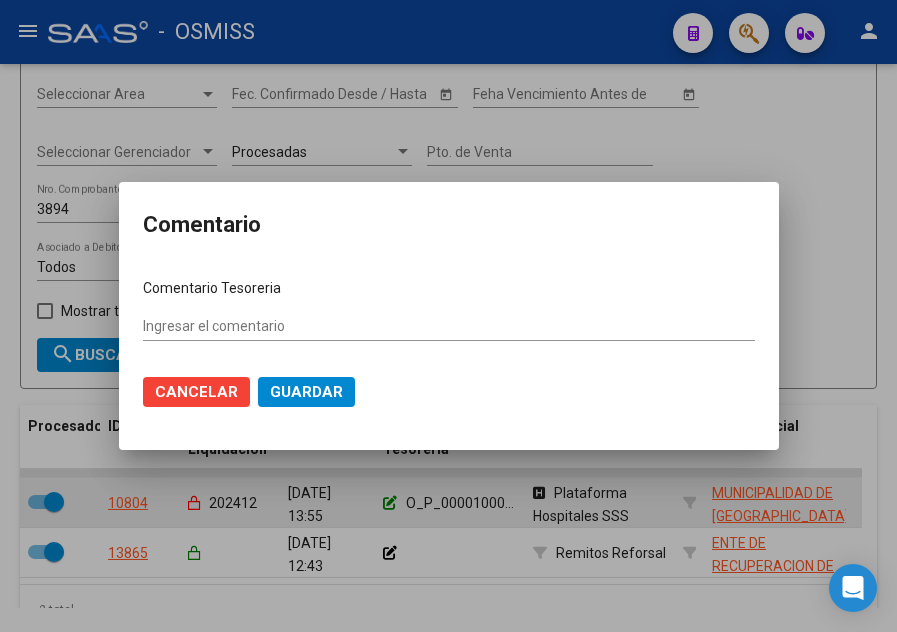 type on "O_P_0000100061660 [DATE]" 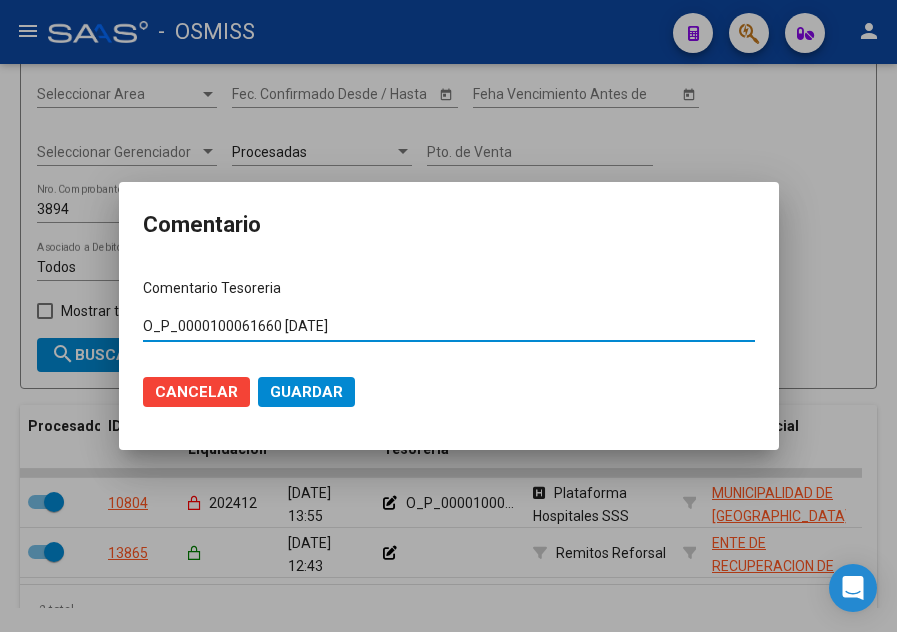 drag, startPoint x: 276, startPoint y: 324, endPoint x: 208, endPoint y: 331, distance: 68.359344 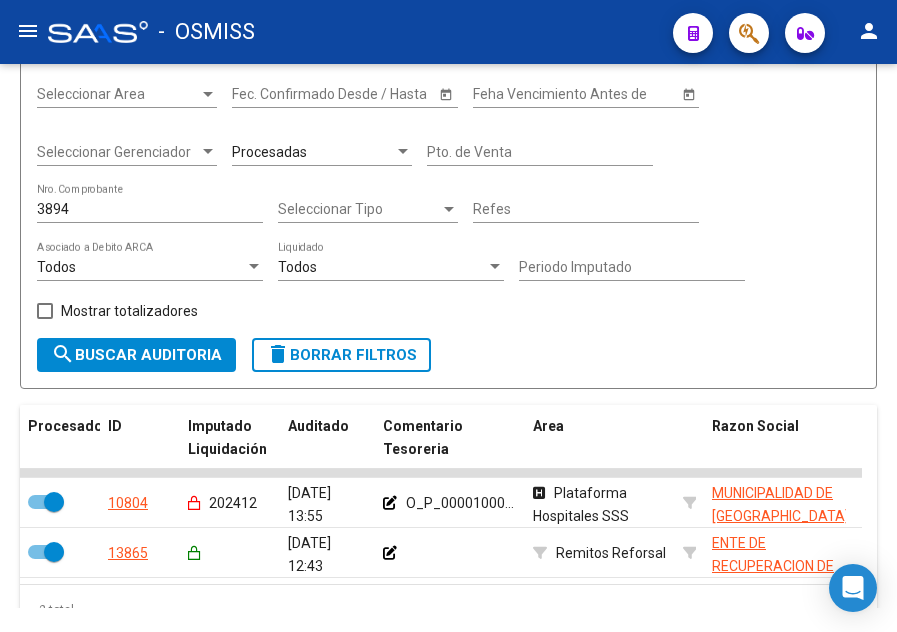 click on "3894" at bounding box center (150, 209) 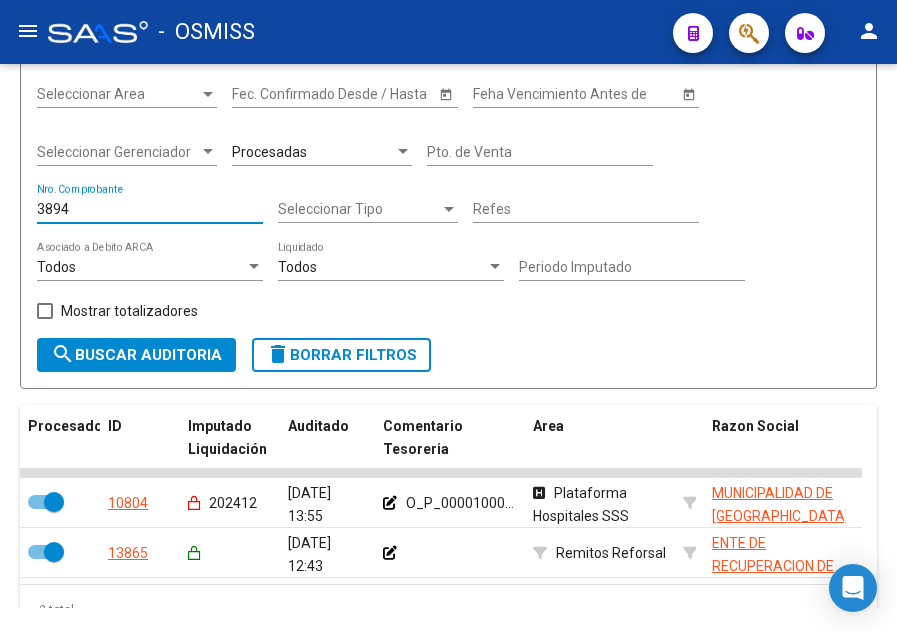click on "3894" at bounding box center [150, 209] 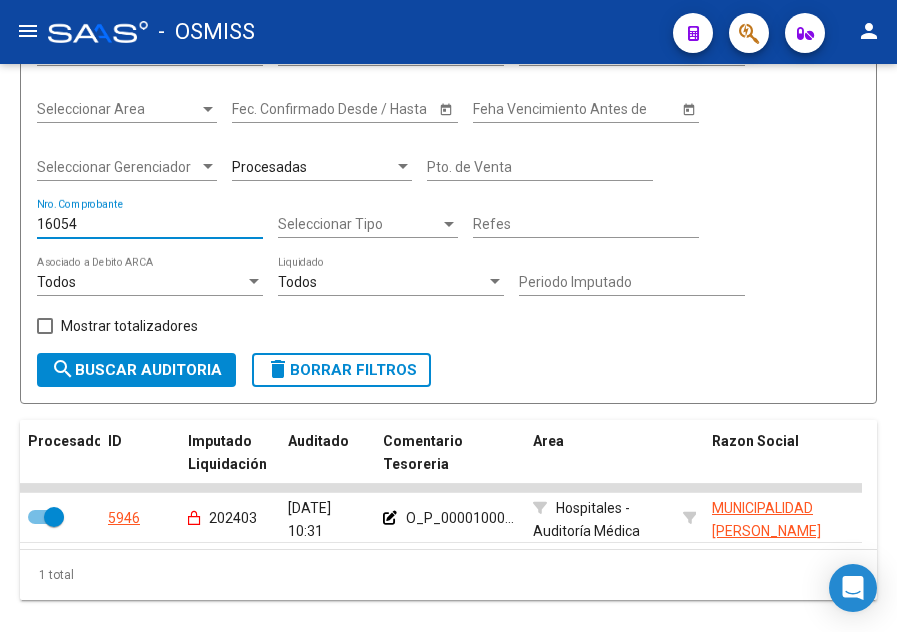 scroll, scrollTop: 200, scrollLeft: 0, axis: vertical 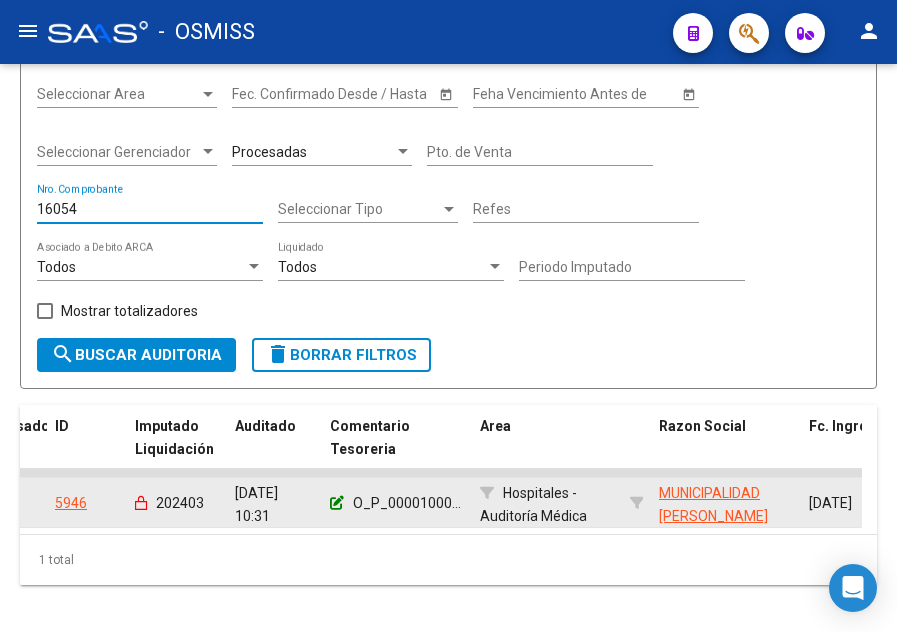 type on "16054" 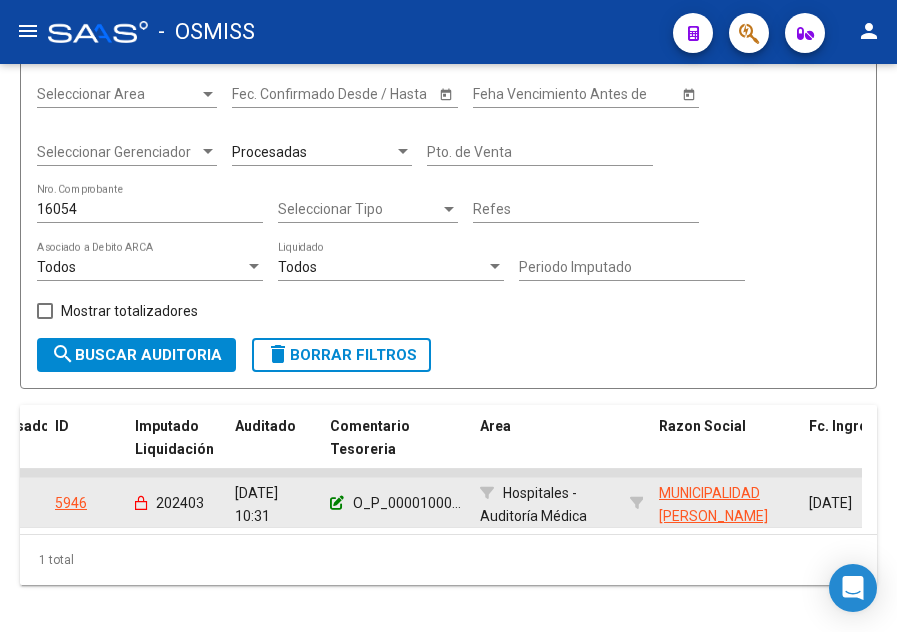 click 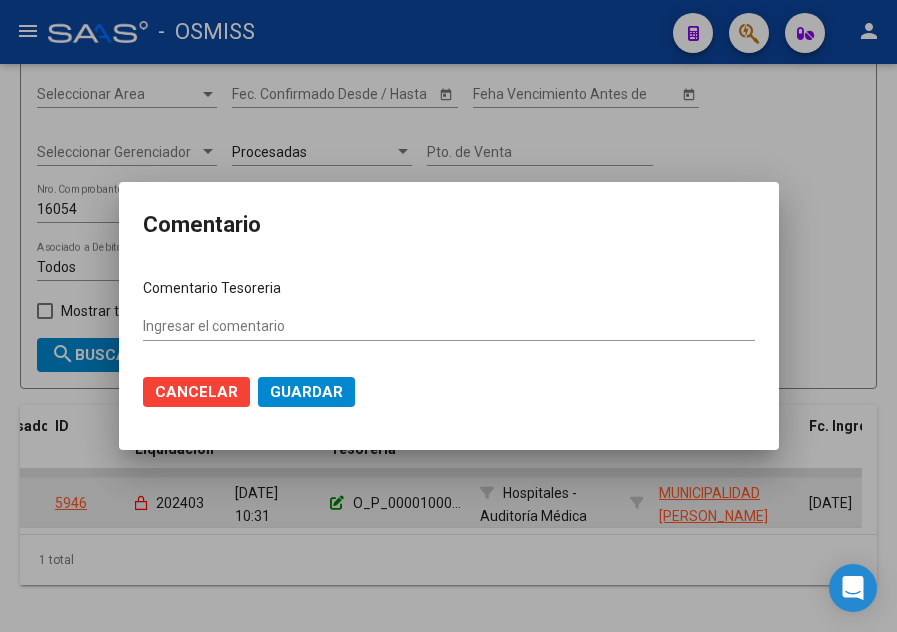 type on "O_P_0000100048691 [DATE]" 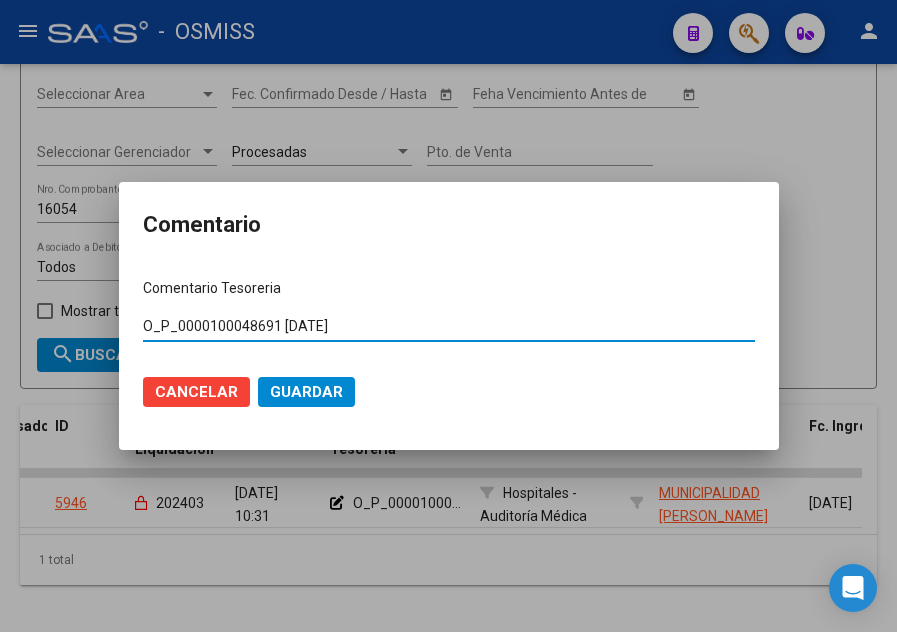 drag, startPoint x: 275, startPoint y: 319, endPoint x: 204, endPoint y: 332, distance: 72.18033 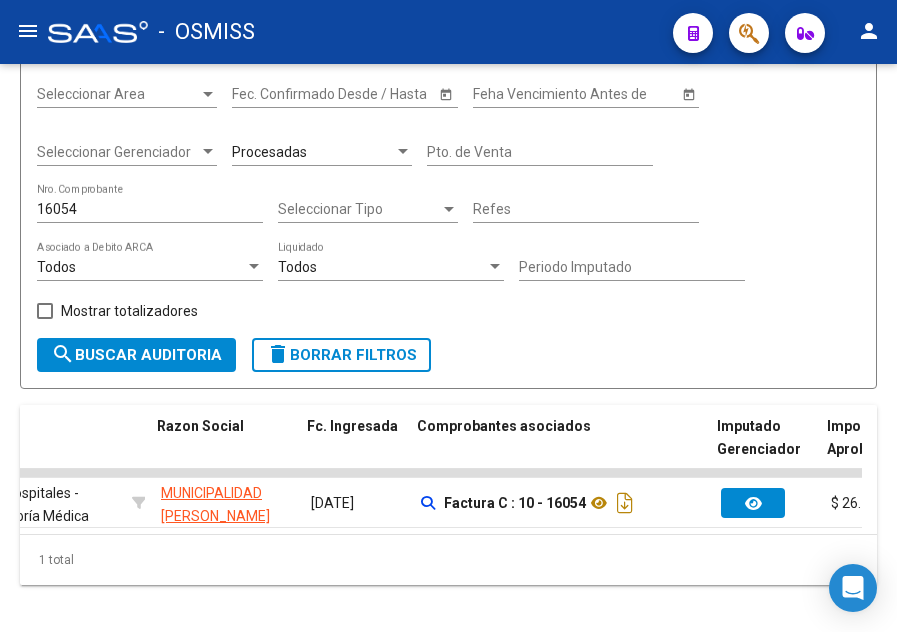 scroll, scrollTop: 0, scrollLeft: 555, axis: horizontal 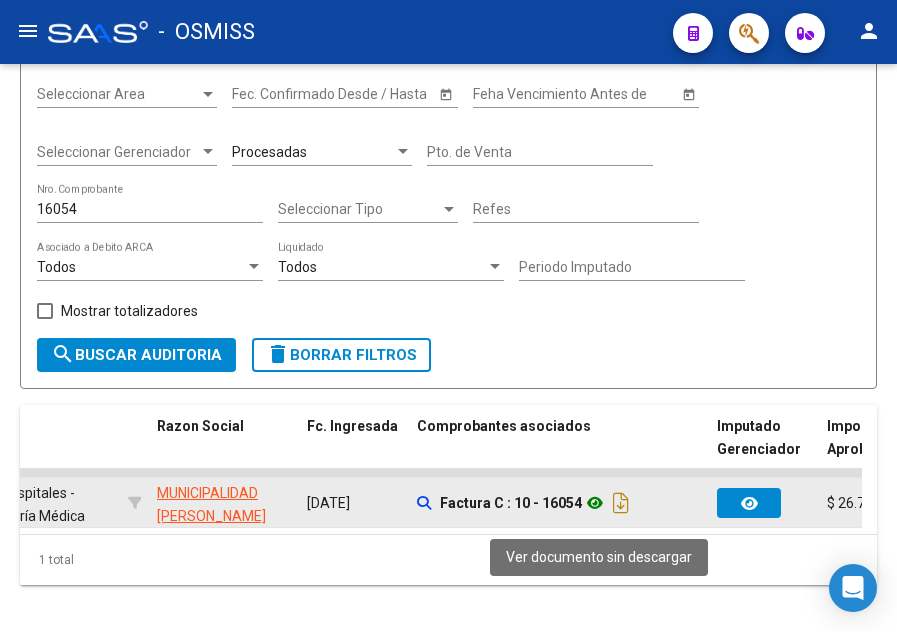 drag, startPoint x: 511, startPoint y: 507, endPoint x: 584, endPoint y: 506, distance: 73.00685 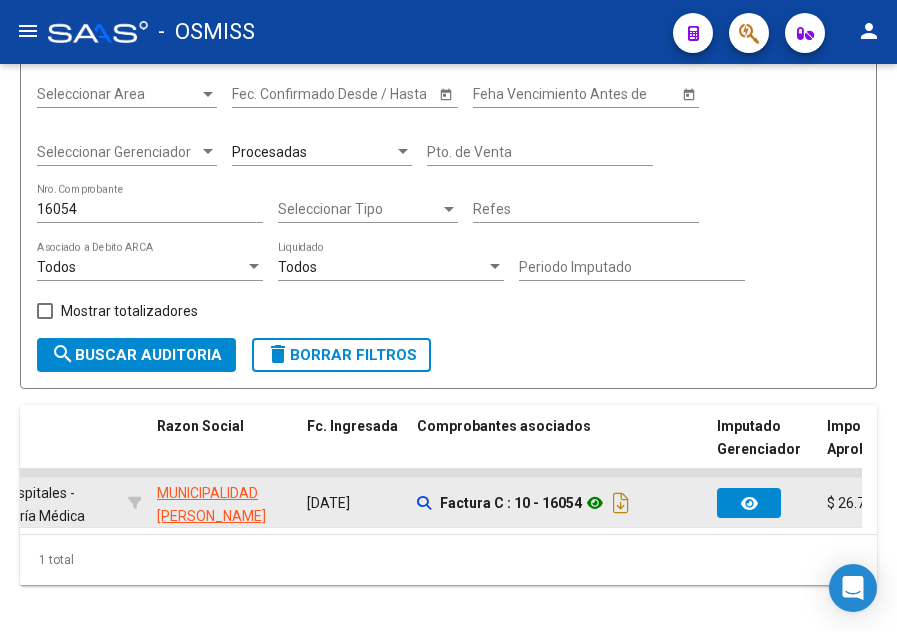 copy on "10 - 16054" 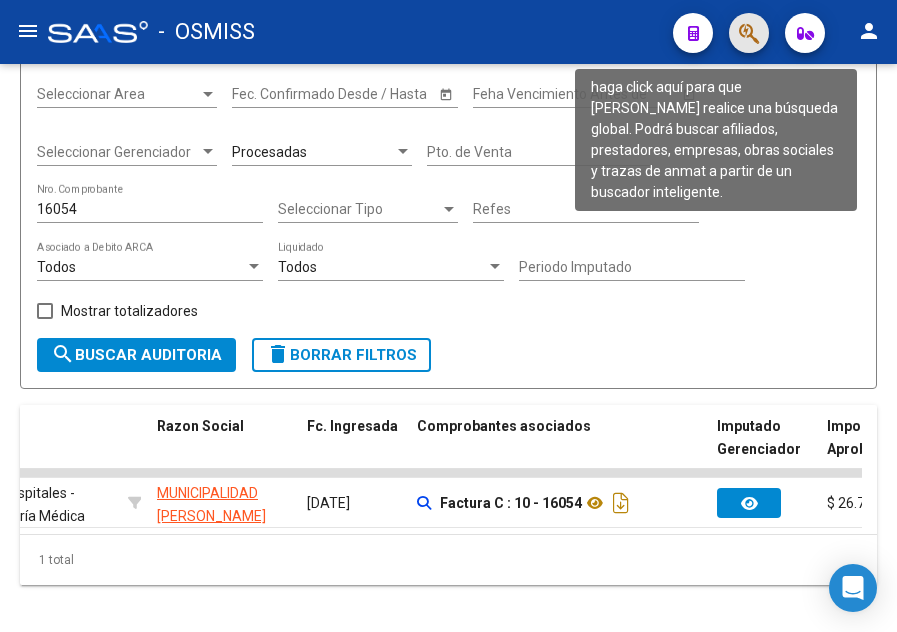 click 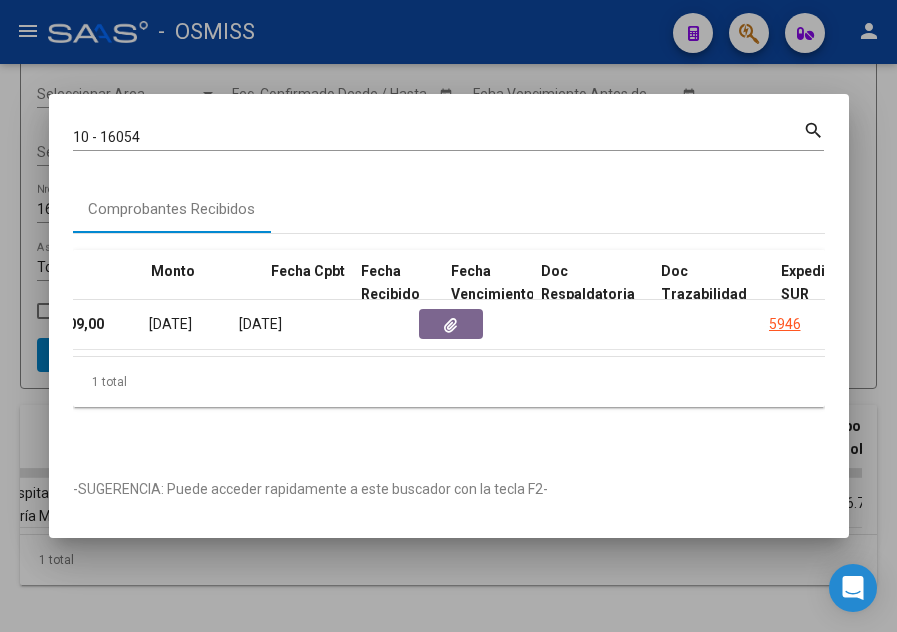 scroll, scrollTop: 0, scrollLeft: 940, axis: horizontal 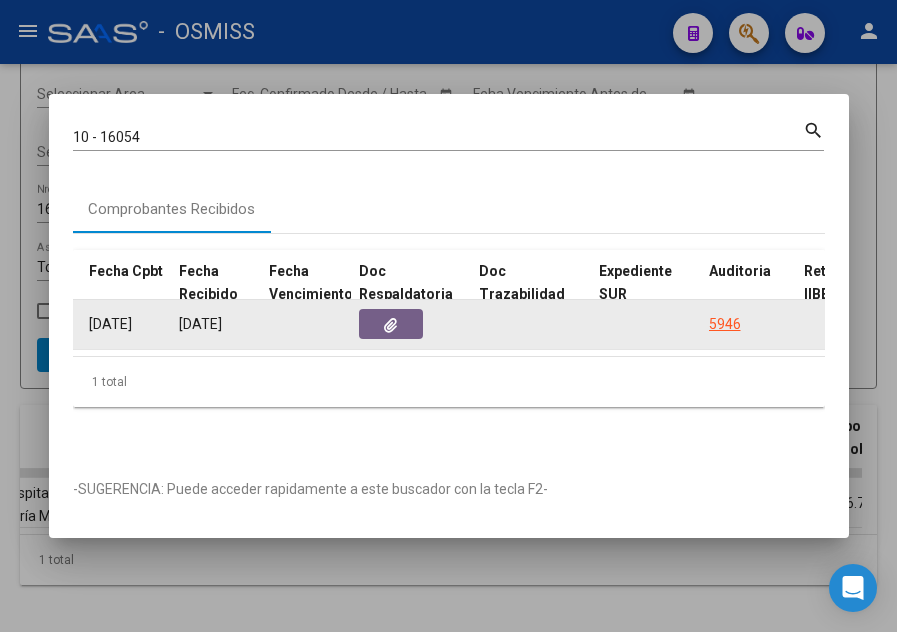 click 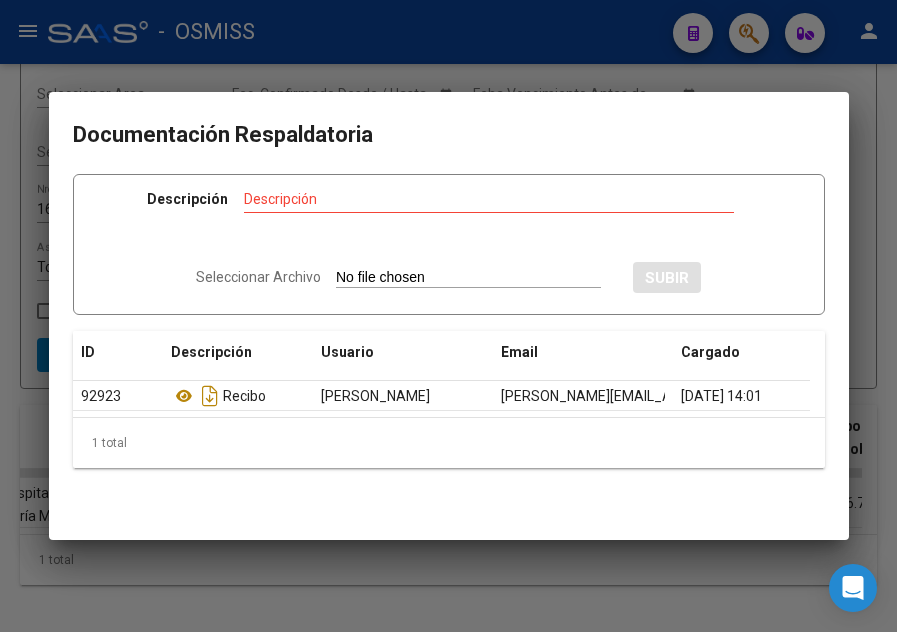 click at bounding box center (448, 316) 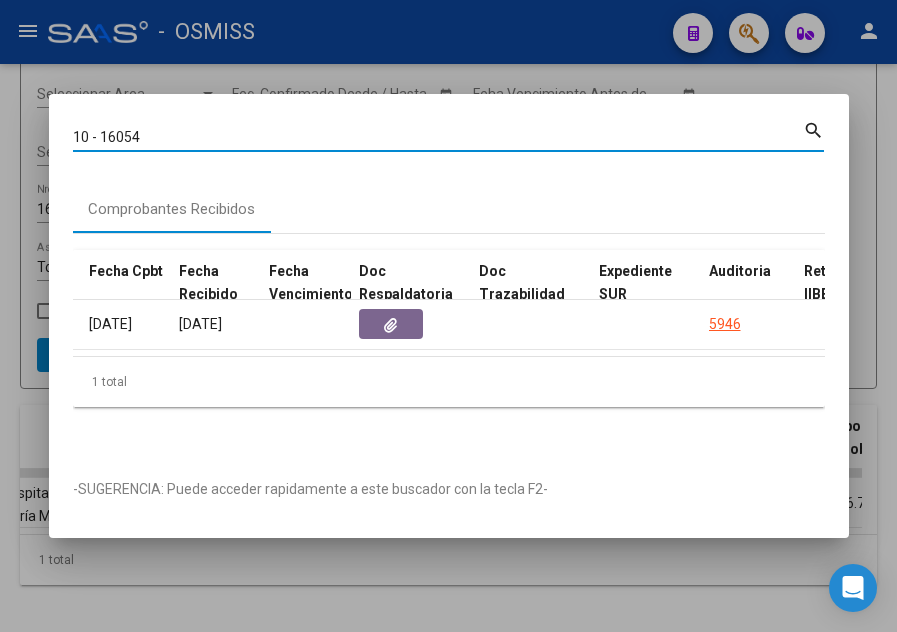 click on "10 - 16054" at bounding box center (438, 137) 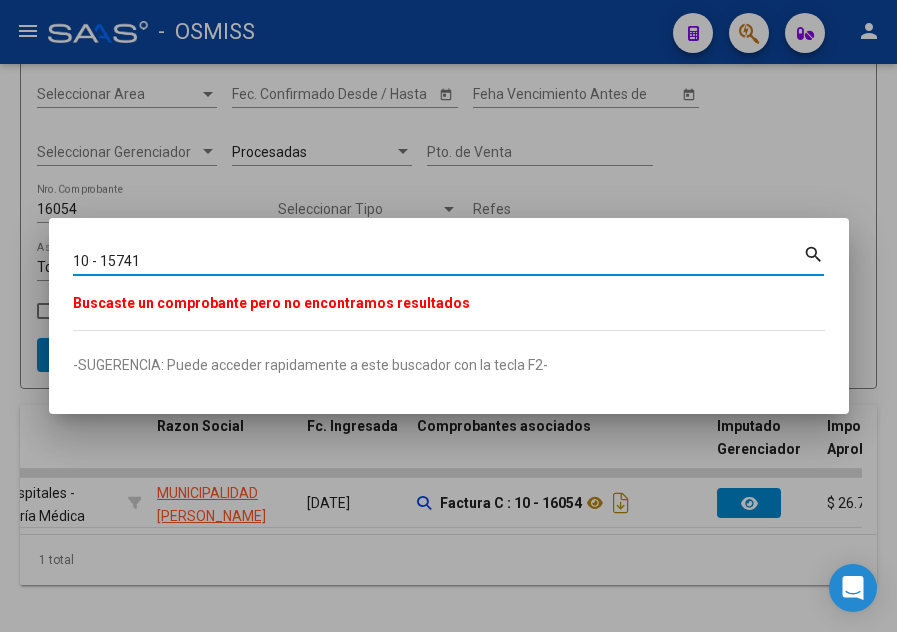 type on "10 - 15741" 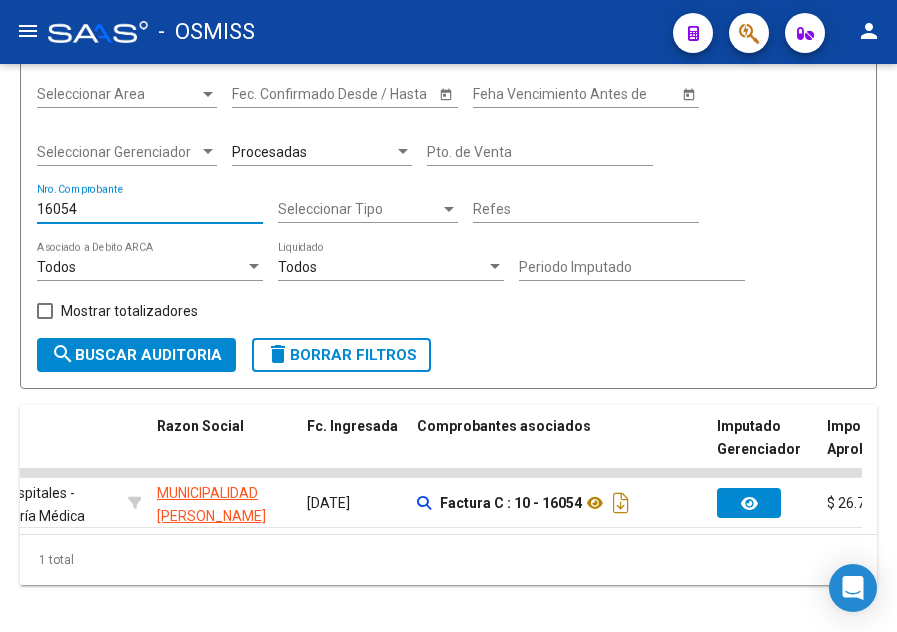 drag, startPoint x: 85, startPoint y: 201, endPoint x: -15, endPoint y: 234, distance: 105.30432 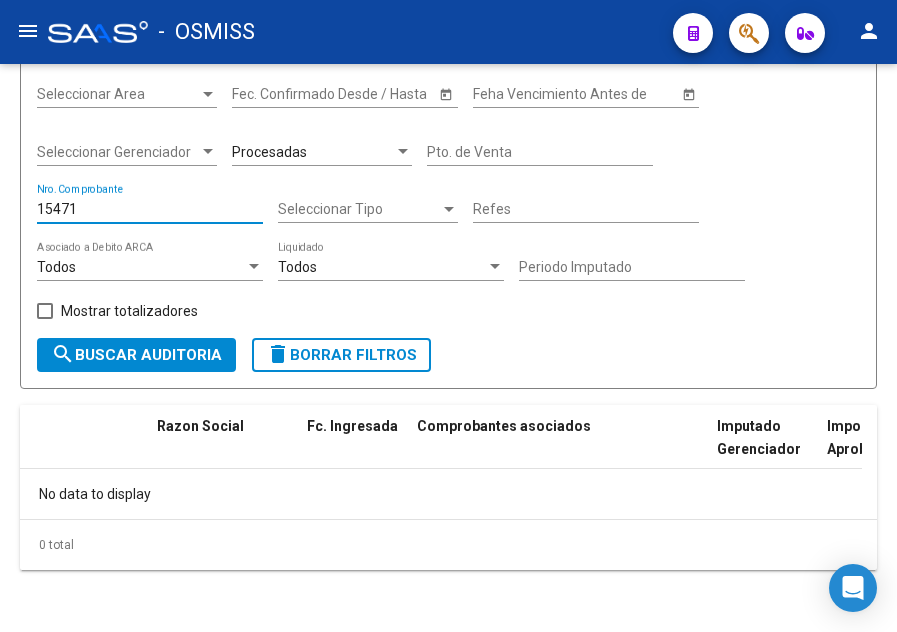 scroll, scrollTop: 0, scrollLeft: 0, axis: both 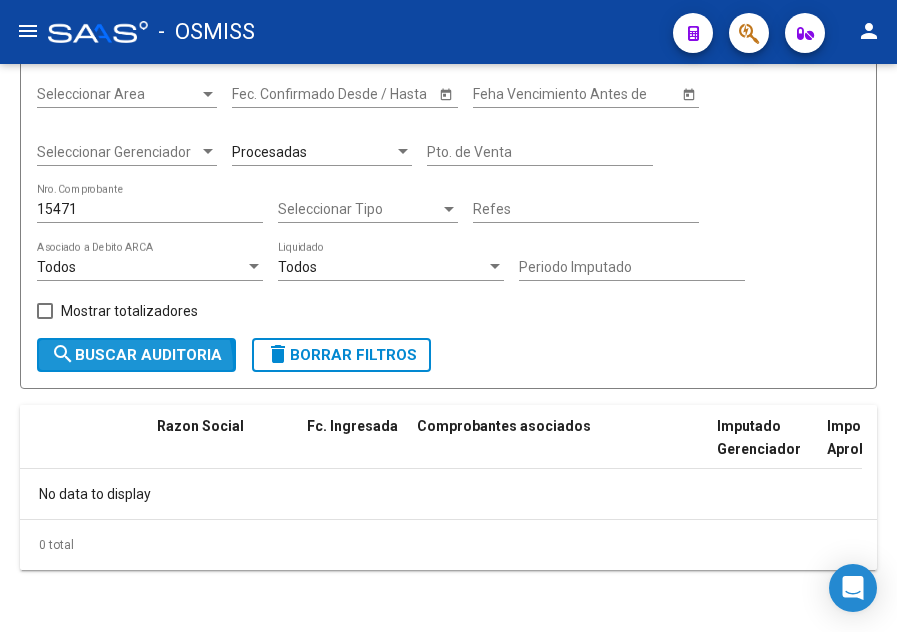 click on "search  Buscar Auditoria" 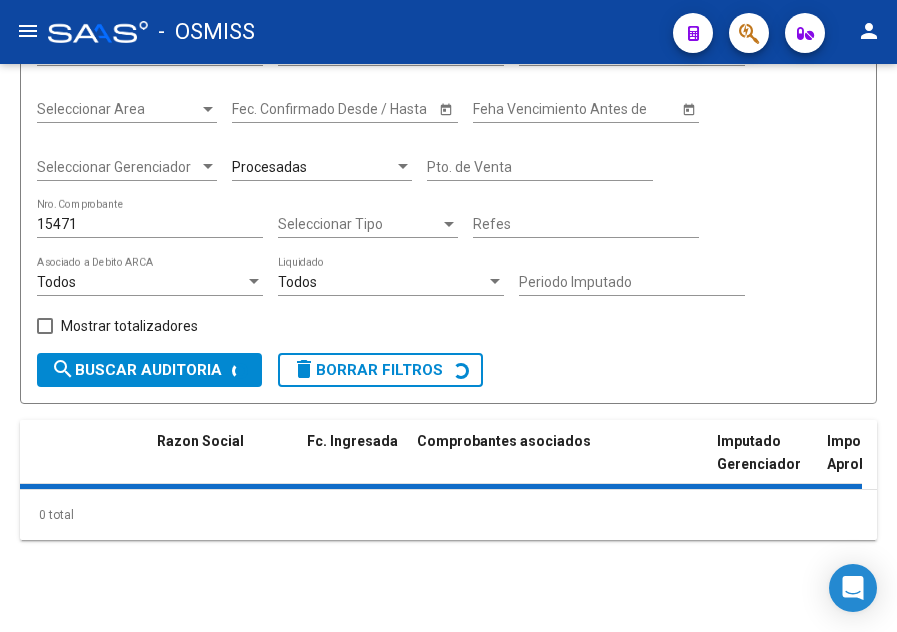 scroll, scrollTop: 200, scrollLeft: 0, axis: vertical 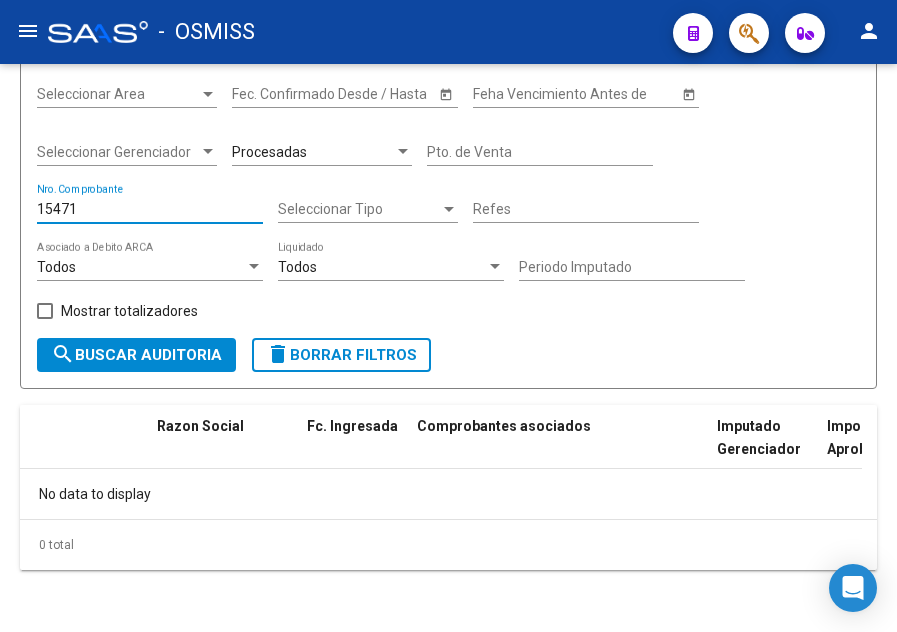 click on "15471" at bounding box center (150, 209) 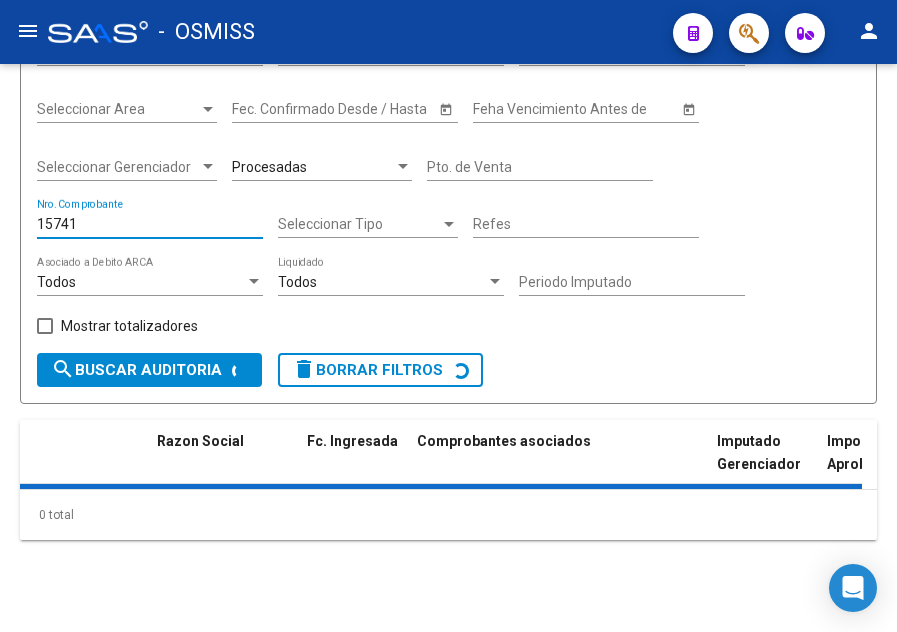 scroll, scrollTop: 200, scrollLeft: 0, axis: vertical 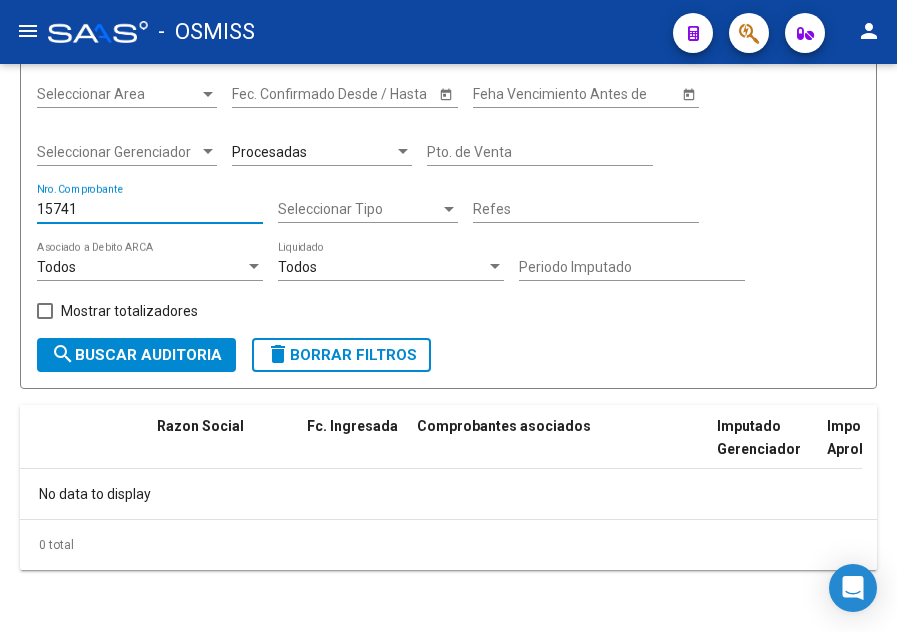 click on "15741" at bounding box center (150, 209) 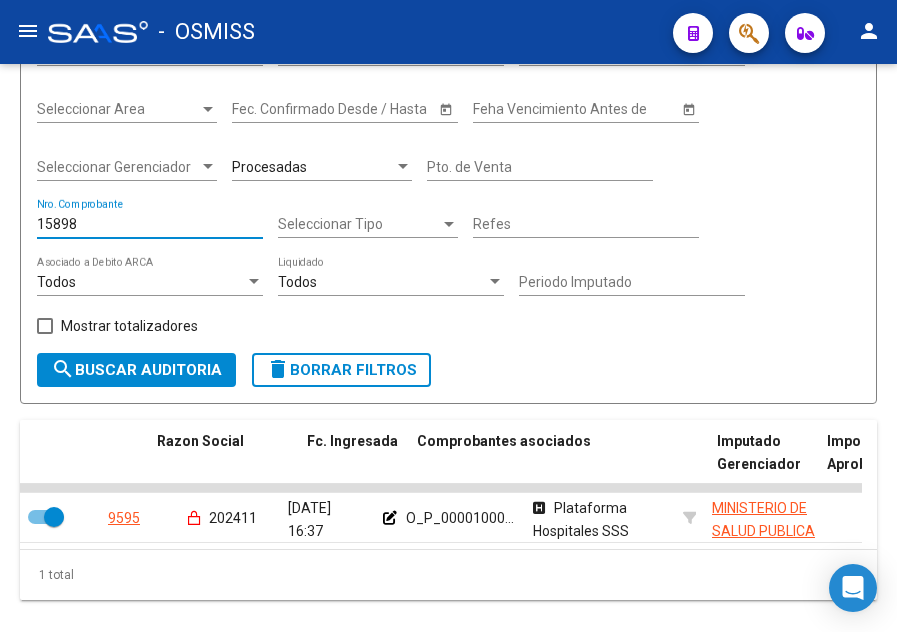 scroll, scrollTop: 200, scrollLeft: 0, axis: vertical 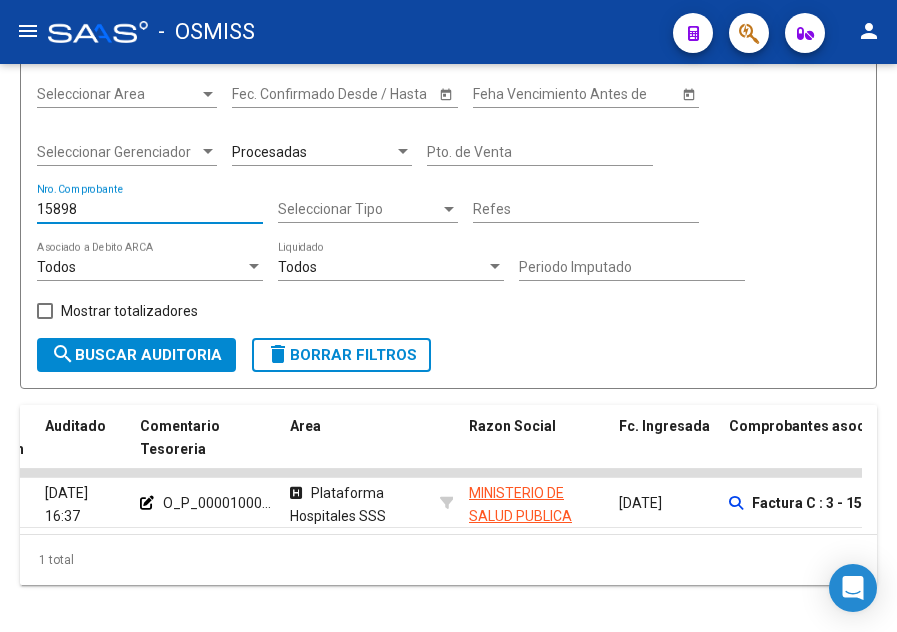 type on "15898" 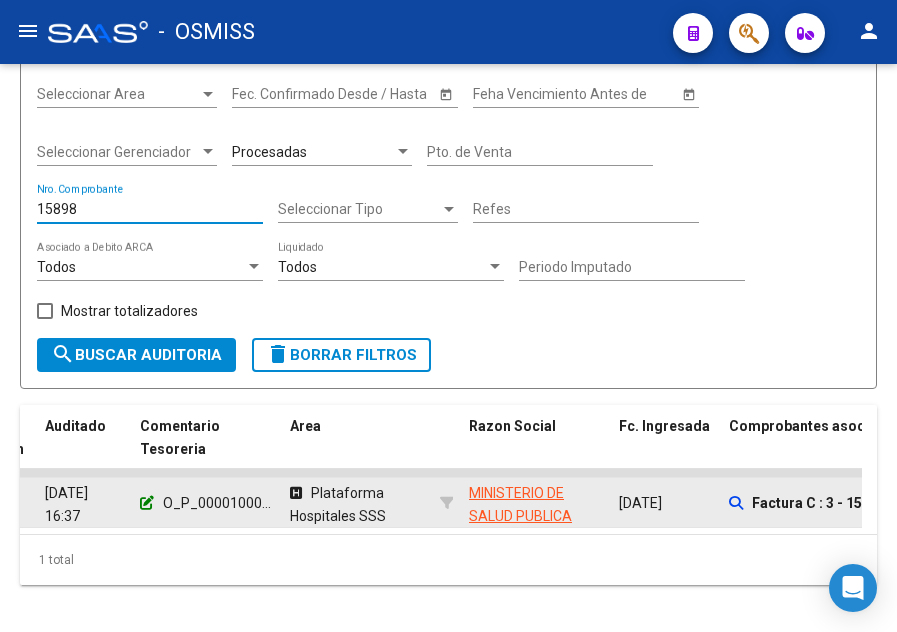 click 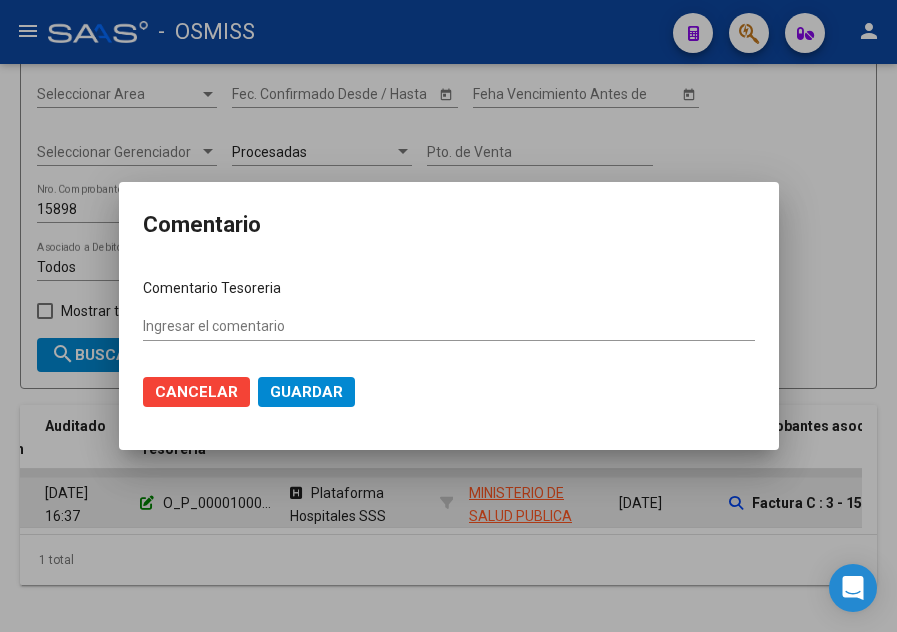type on "O_P_0000100059884 [DATE]" 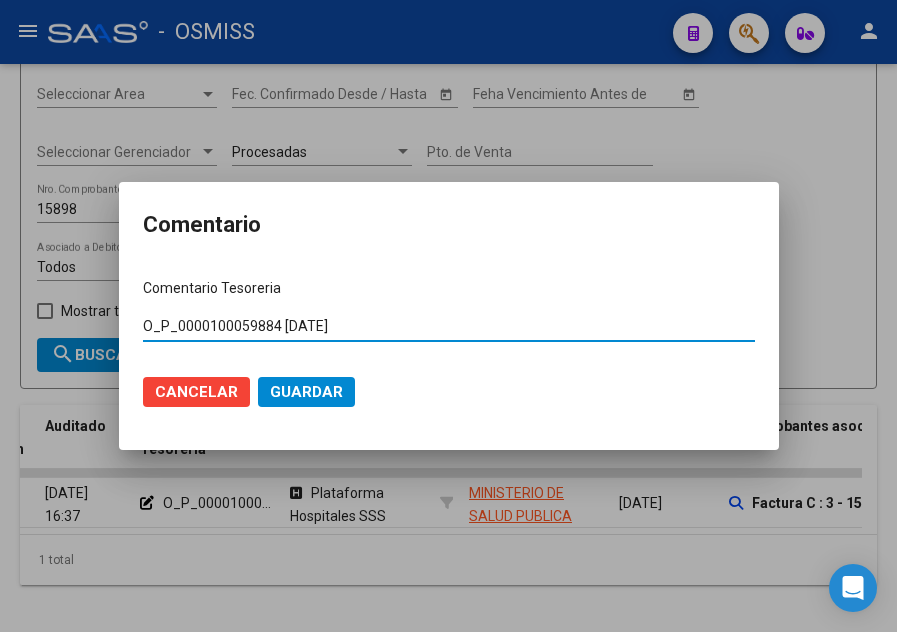 drag, startPoint x: 278, startPoint y: 322, endPoint x: 205, endPoint y: 323, distance: 73.00685 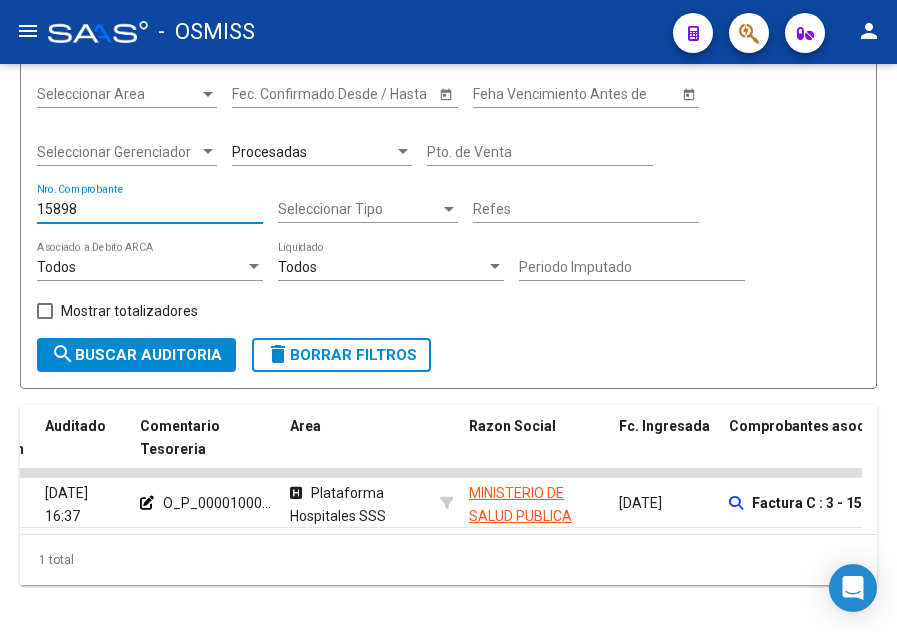 drag, startPoint x: 124, startPoint y: 212, endPoint x: -15, endPoint y: 251, distance: 144.36758 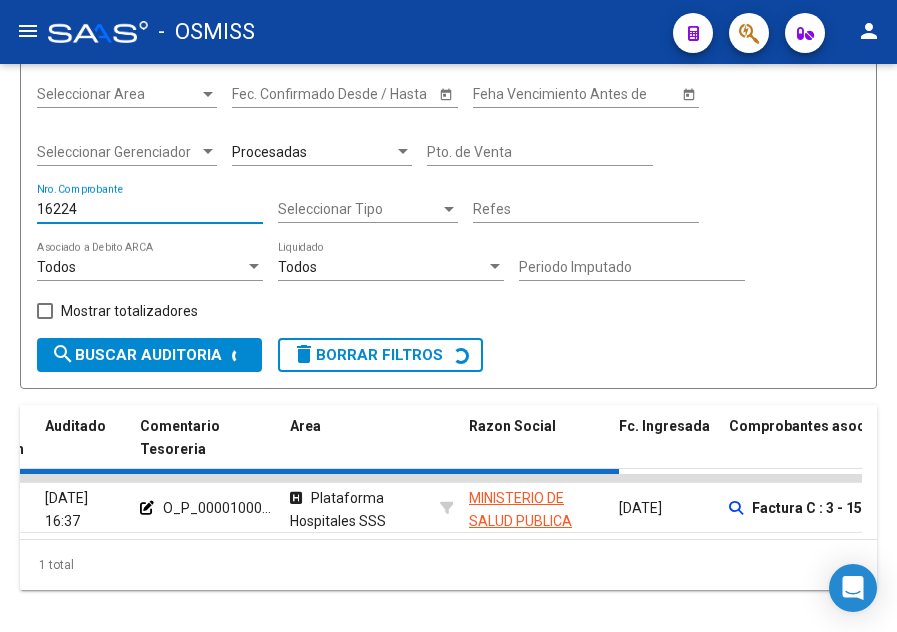 scroll, scrollTop: 0, scrollLeft: 0, axis: both 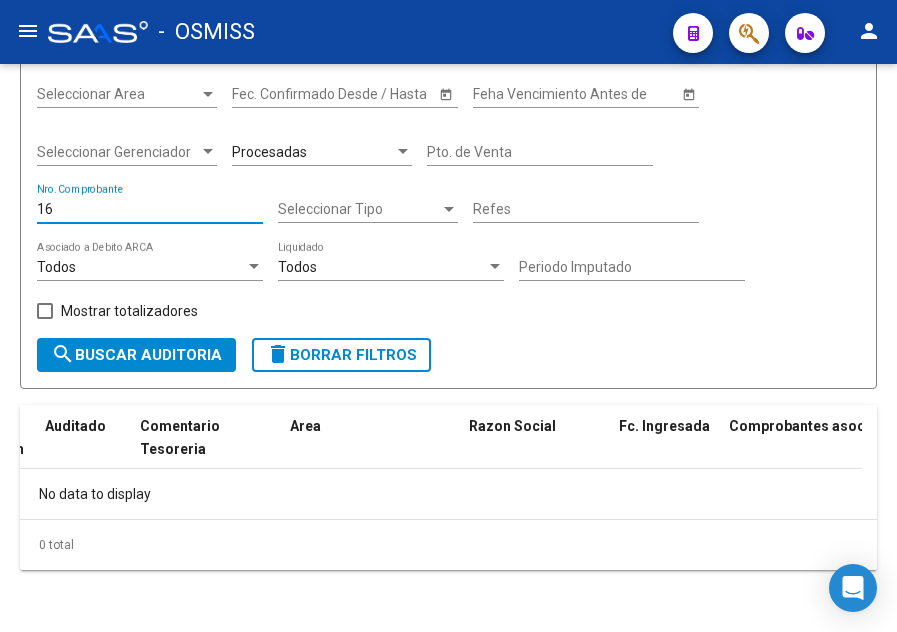 type on "1" 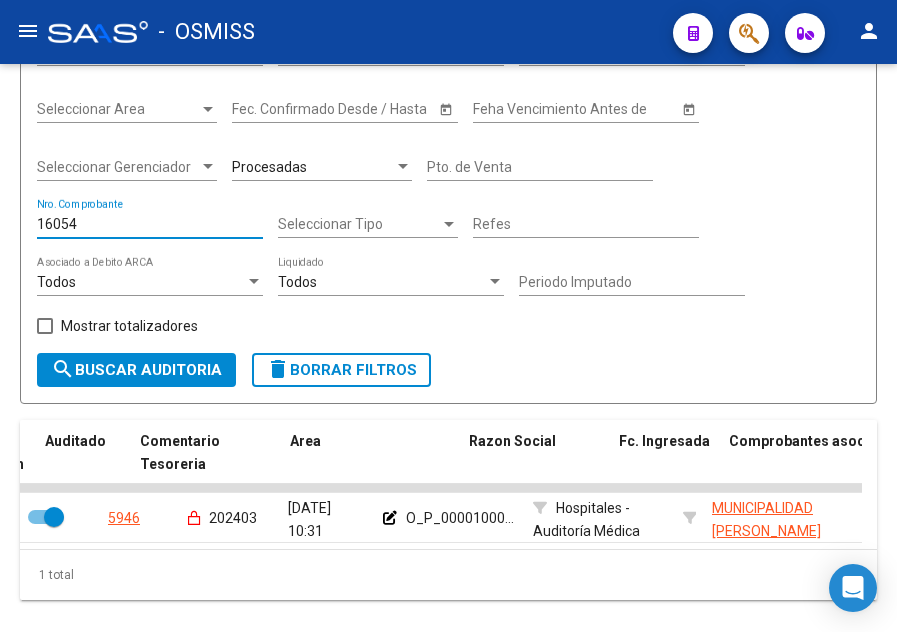 scroll, scrollTop: 200, scrollLeft: 0, axis: vertical 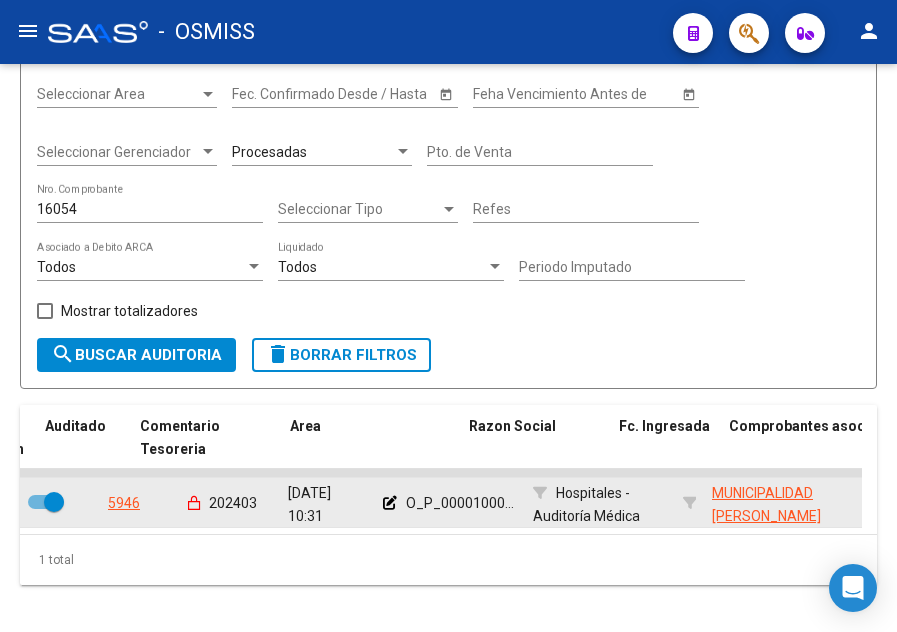 click on "O_P_00001000..." 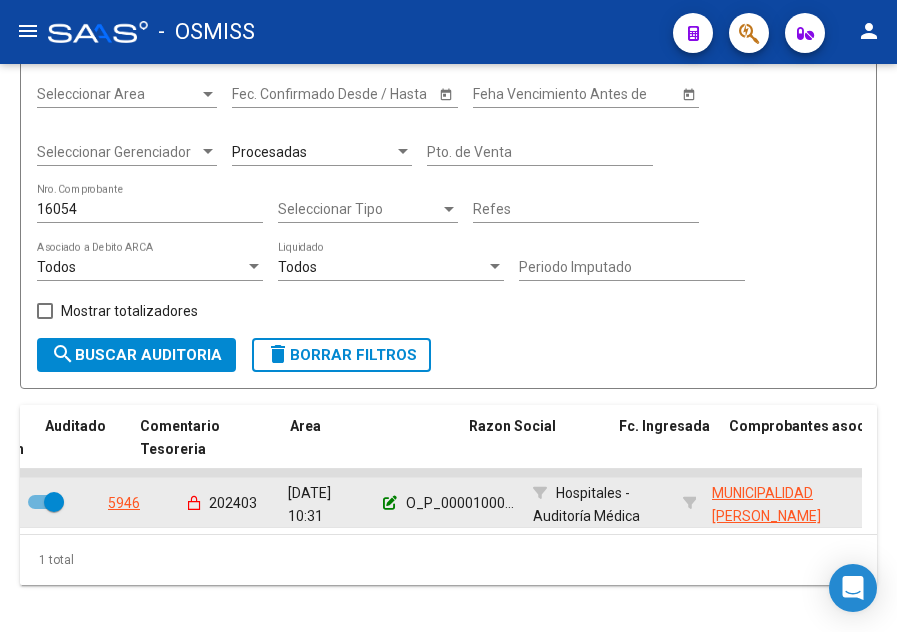 click 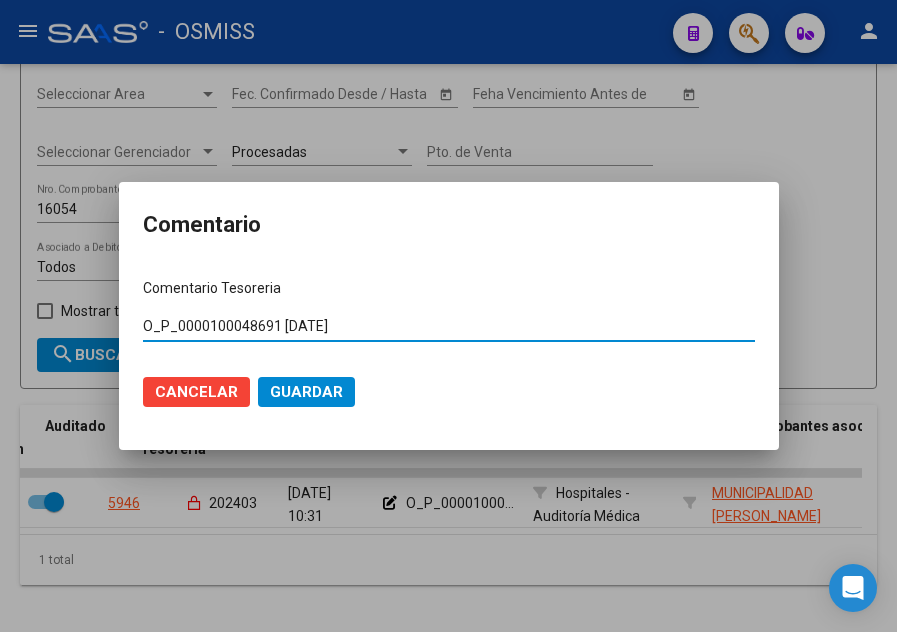 drag, startPoint x: 273, startPoint y: 328, endPoint x: 205, endPoint y: 324, distance: 68.117546 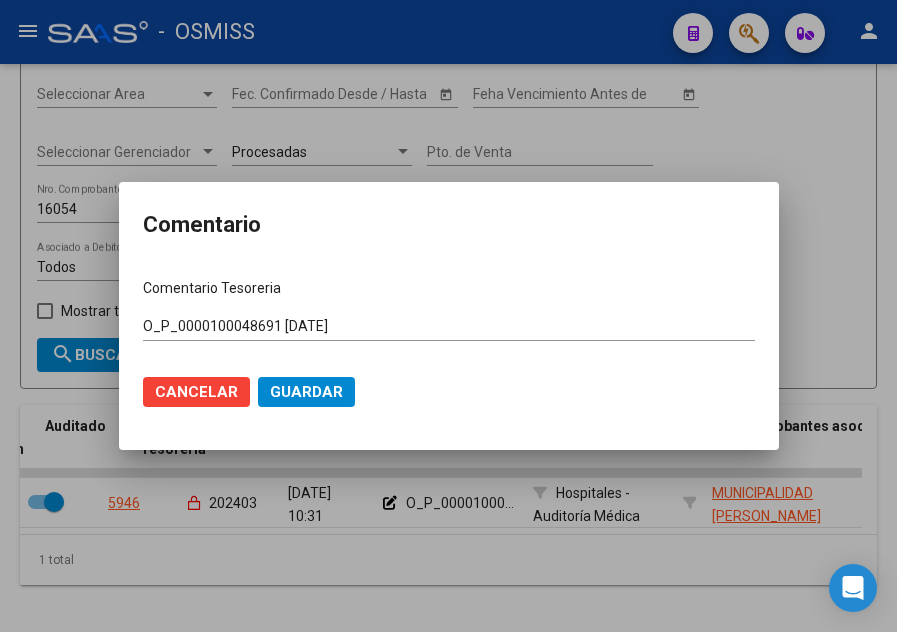 click at bounding box center [448, 316] 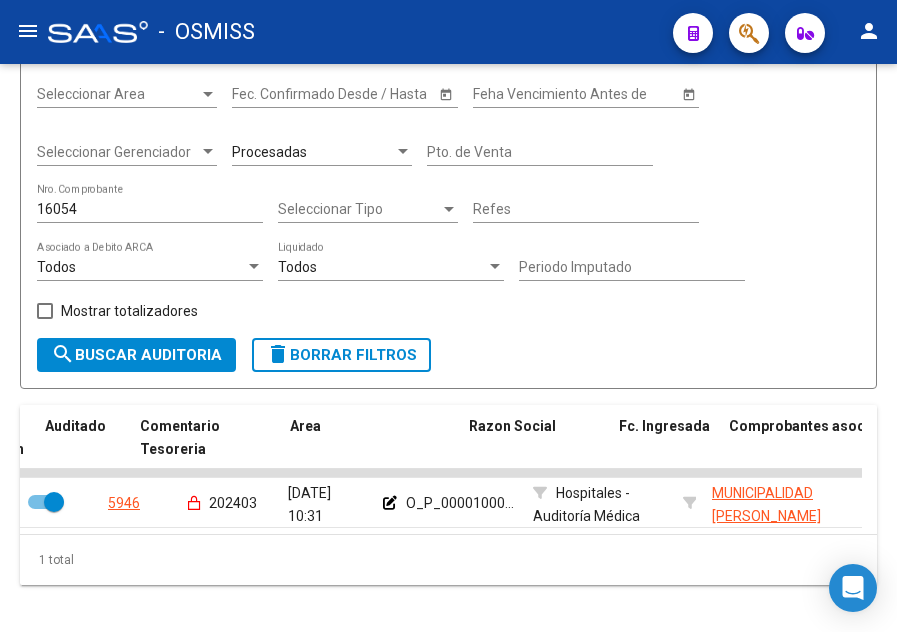 drag, startPoint x: 178, startPoint y: 218, endPoint x: 102, endPoint y: 219, distance: 76.00658 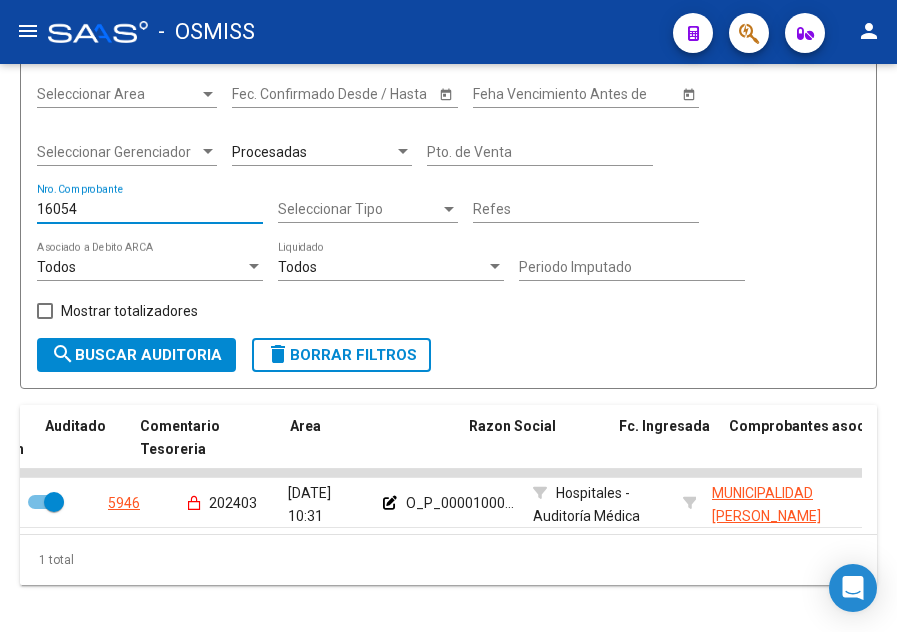 drag, startPoint x: 96, startPoint y: 210, endPoint x: -3, endPoint y: 213, distance: 99.04544 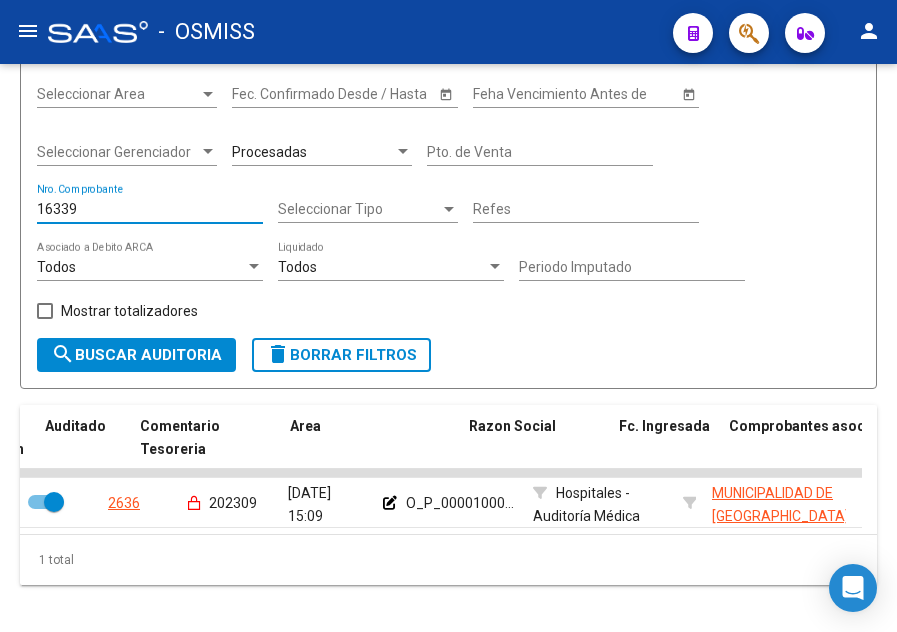 type on "16339" 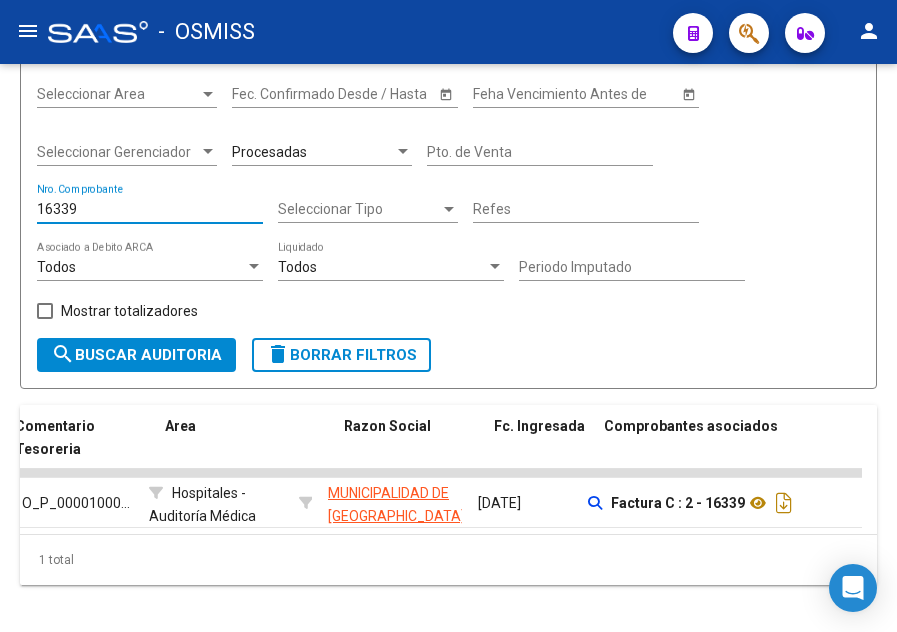 scroll, scrollTop: 0, scrollLeft: 456, axis: horizontal 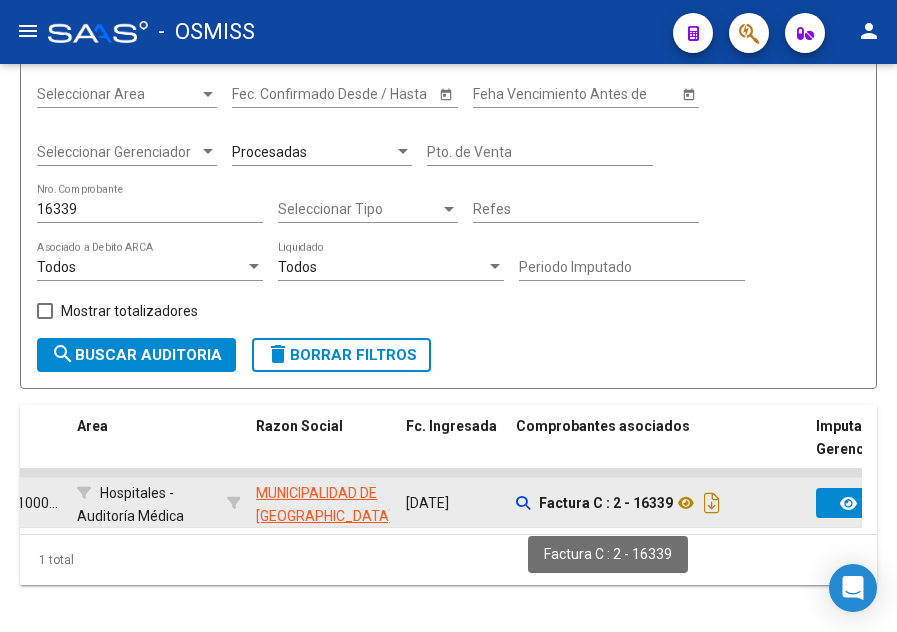 drag, startPoint x: 671, startPoint y: 505, endPoint x: 612, endPoint y: 506, distance: 59.008472 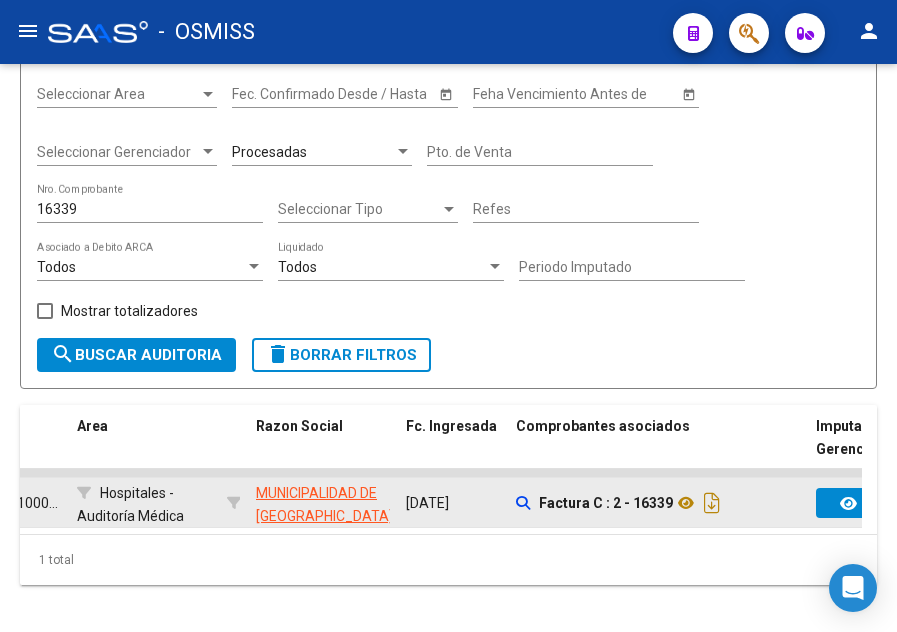 copy on "2 - 16339" 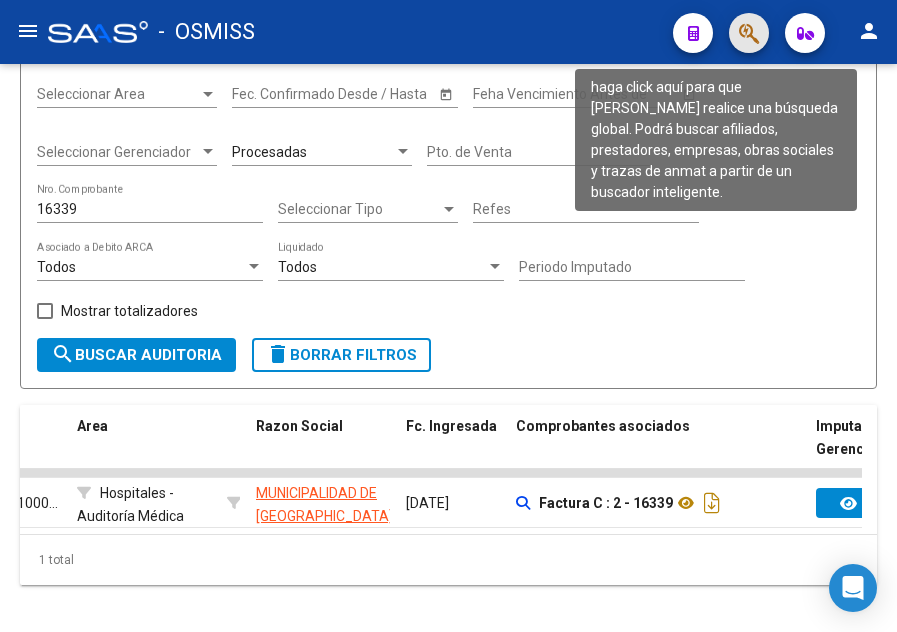 click 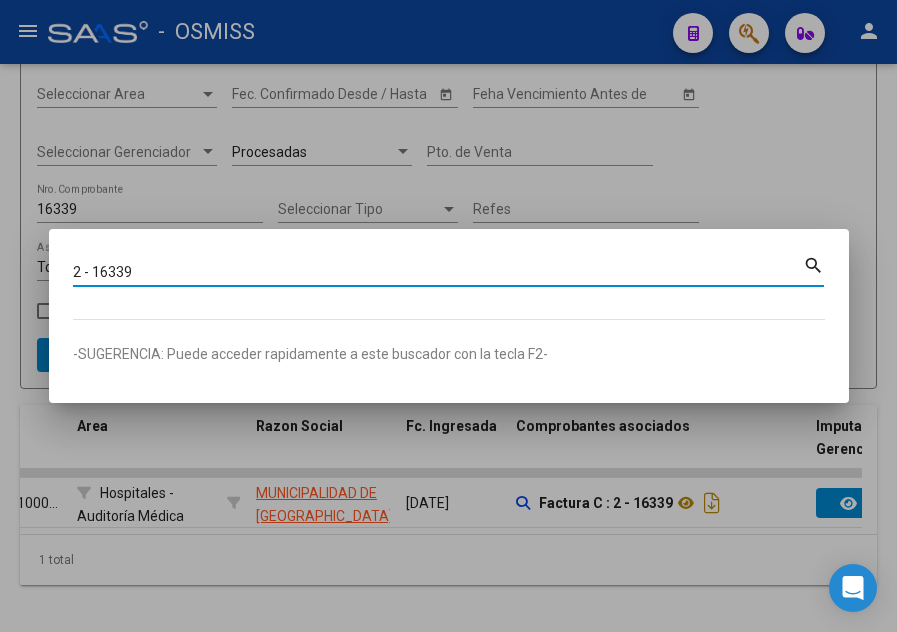 type on "2 - 16339" 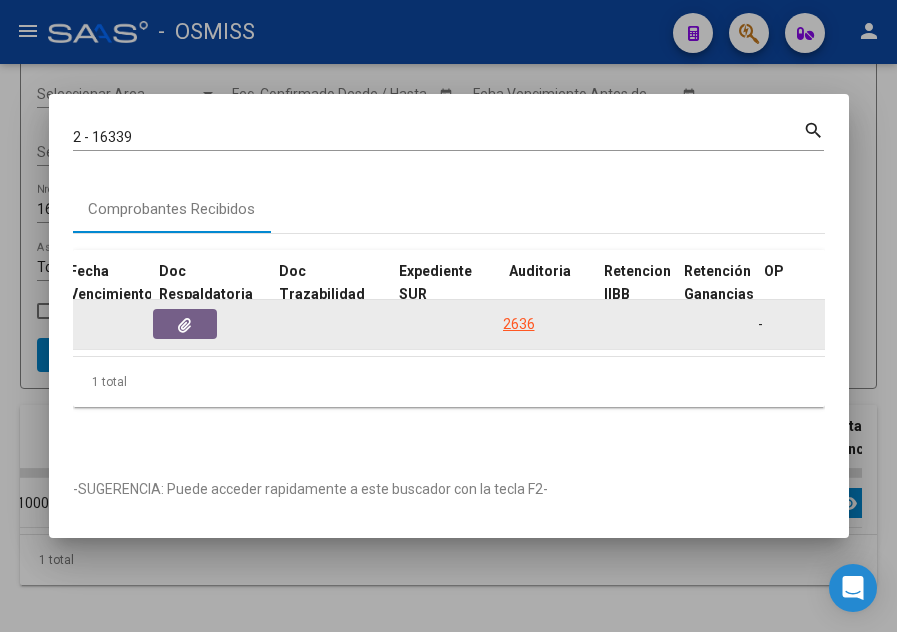 scroll, scrollTop: 0, scrollLeft: 1140, axis: horizontal 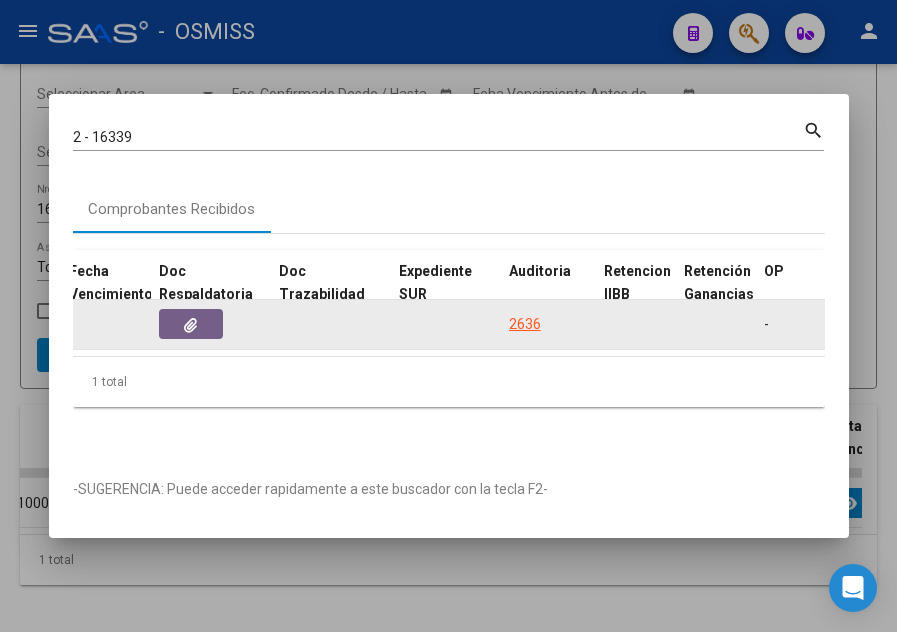 click 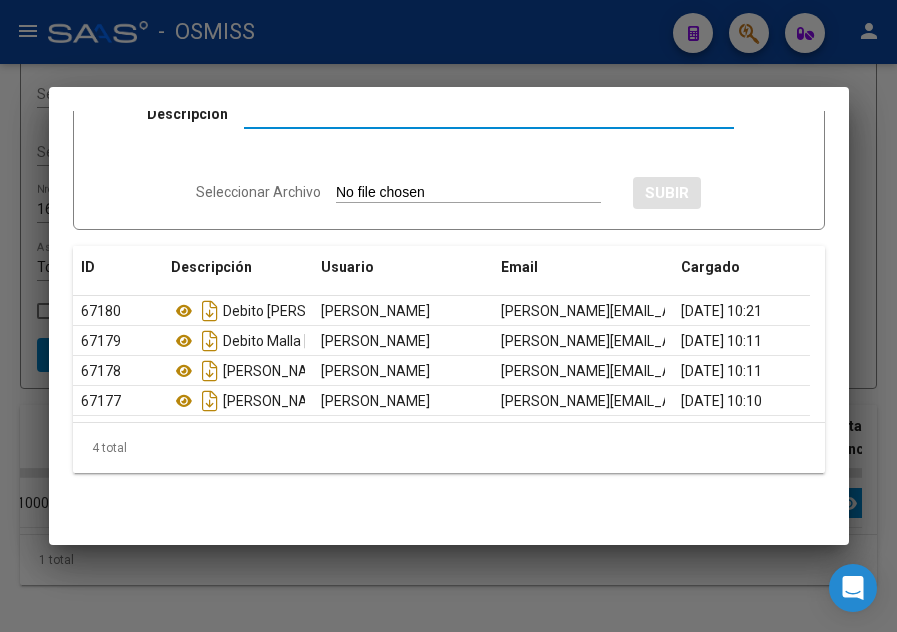 scroll, scrollTop: 0, scrollLeft: 0, axis: both 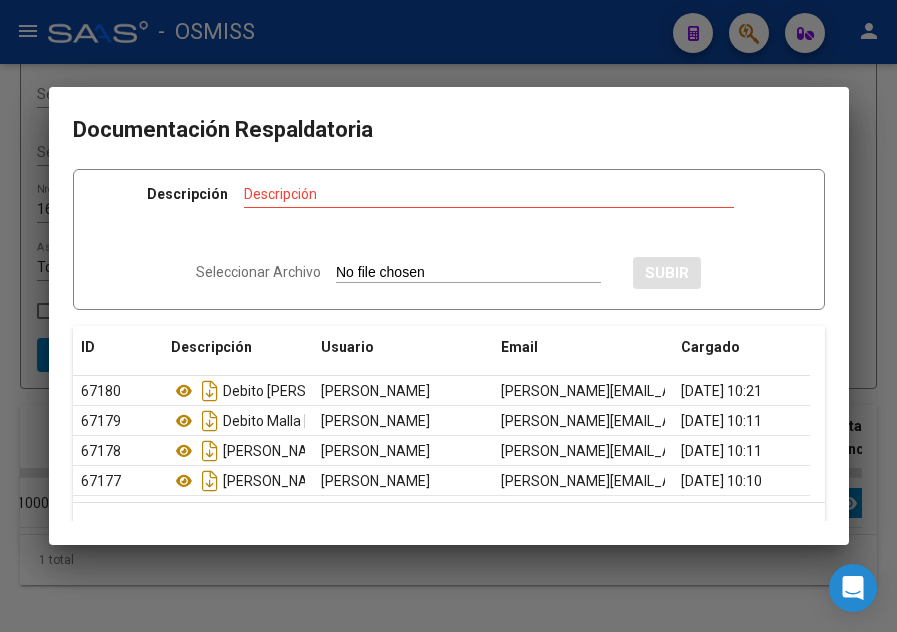 type on "C:\fakepath\Rec  5567.pdf" 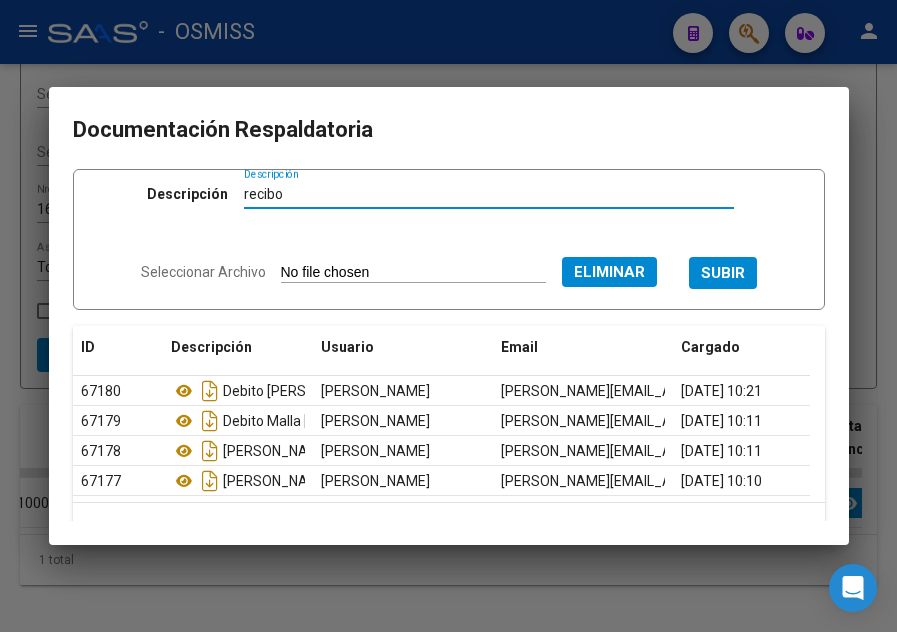 type on "recibo" 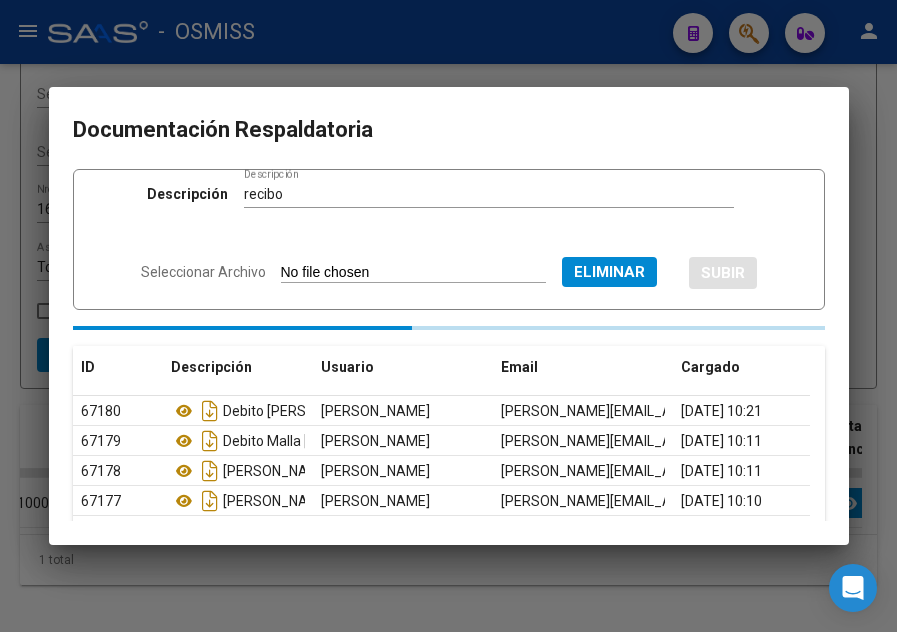 type 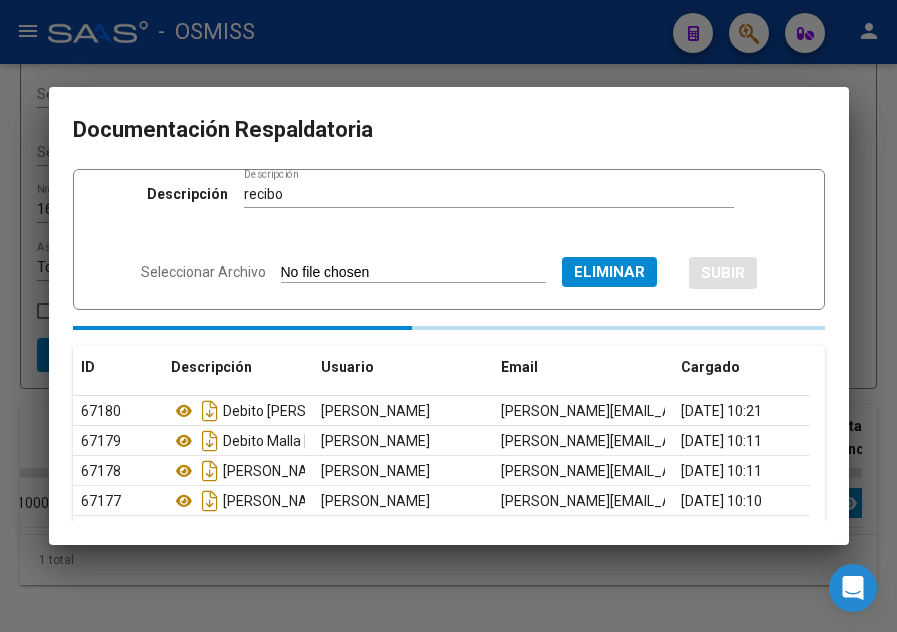 type 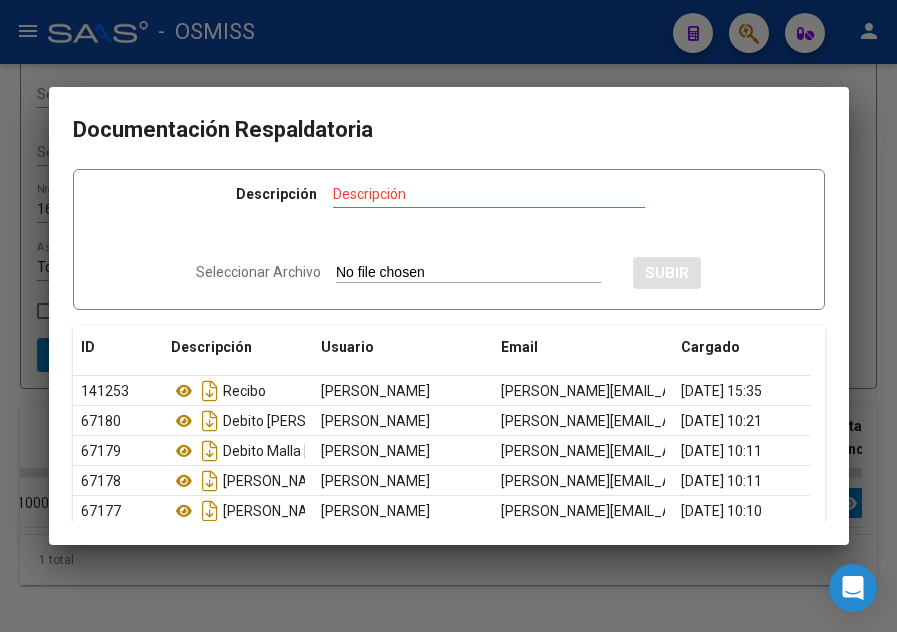 click at bounding box center [448, 316] 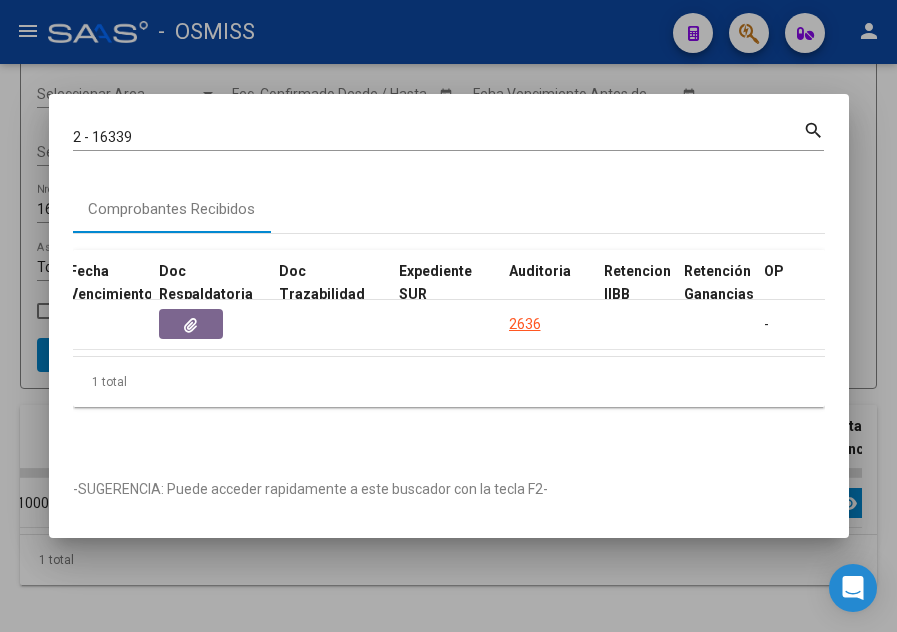click at bounding box center (448, 316) 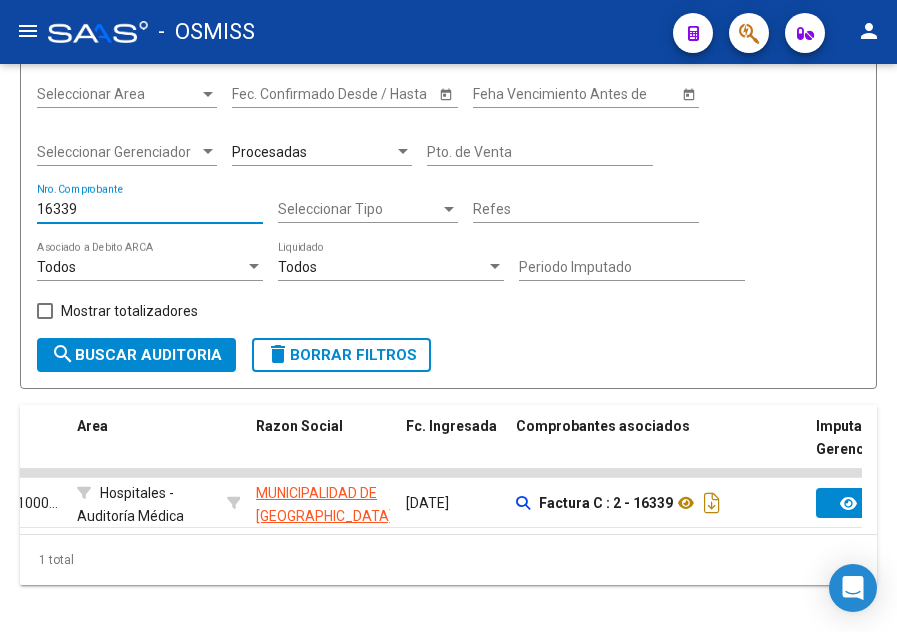 drag, startPoint x: 175, startPoint y: 212, endPoint x: -15, endPoint y: 218, distance: 190.09471 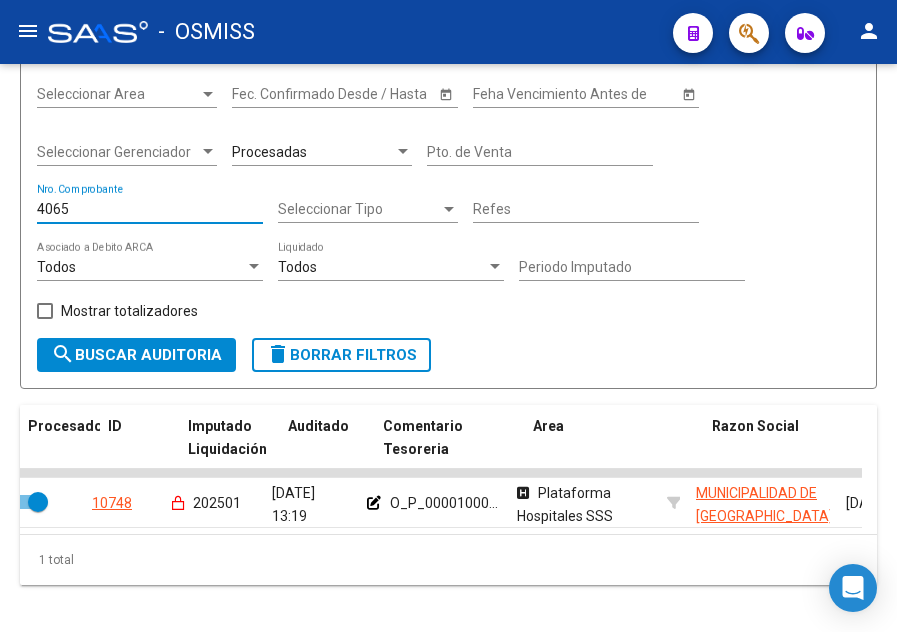 scroll, scrollTop: 0, scrollLeft: 0, axis: both 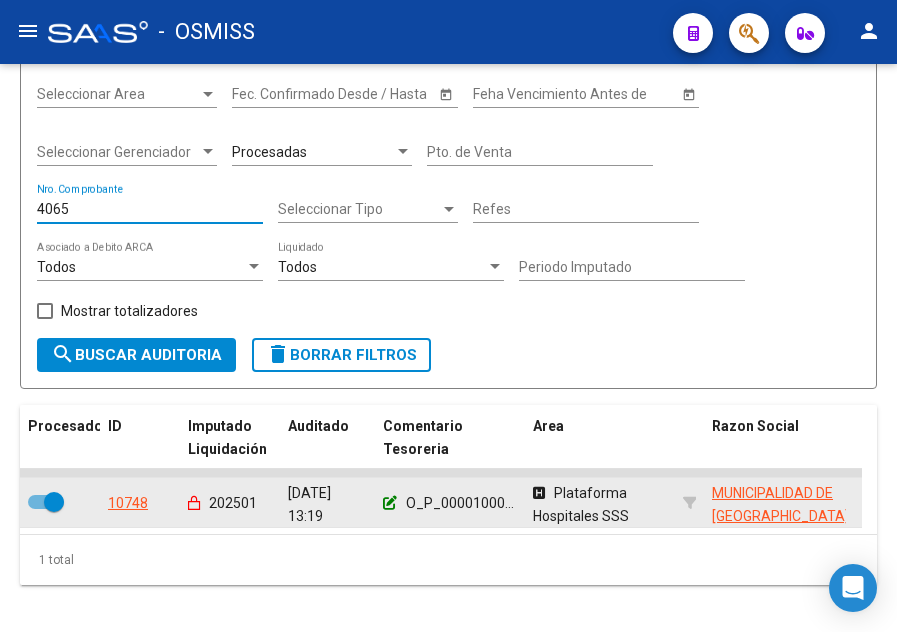 type on "4065" 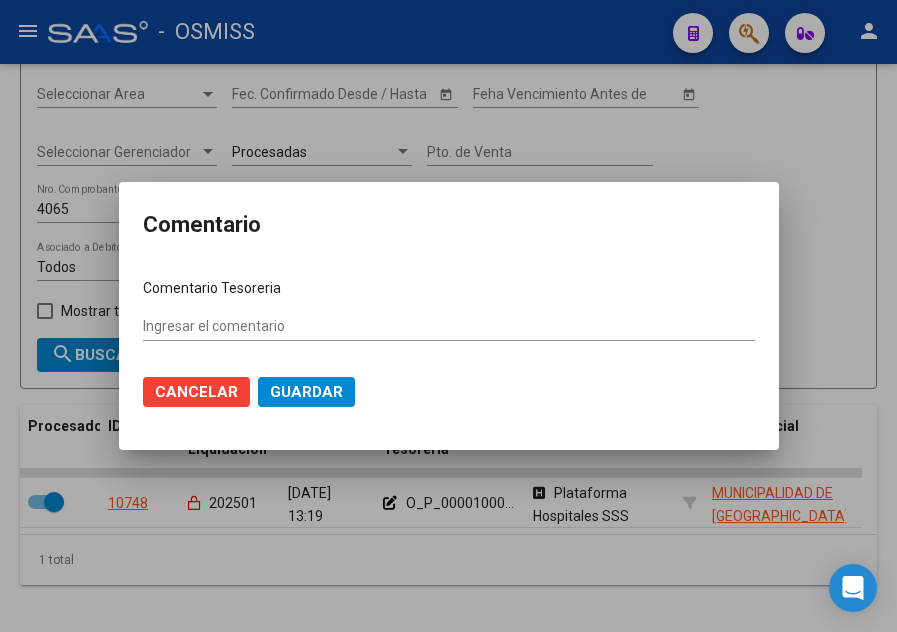 type on "O_P_0000100063891 [DATE]" 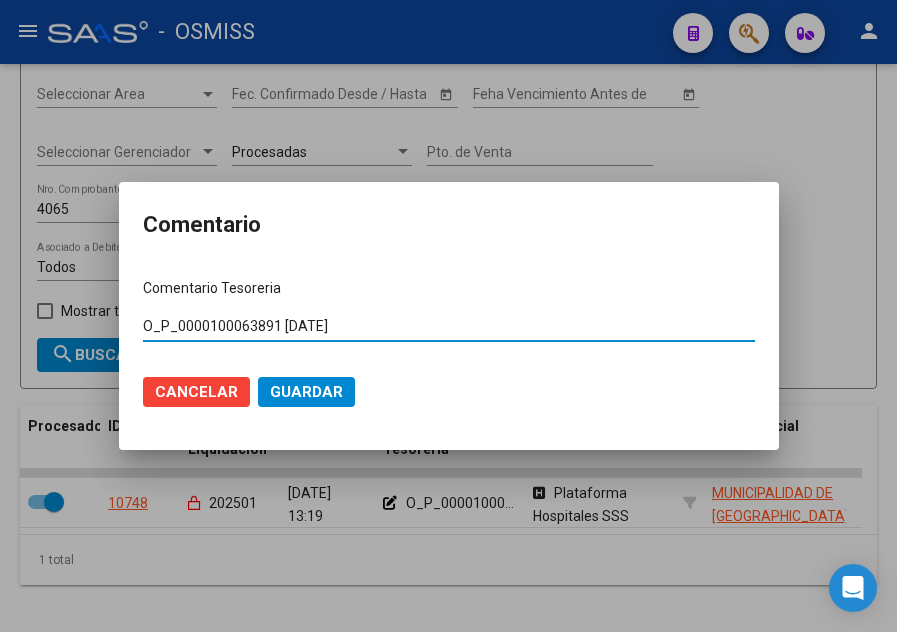 drag, startPoint x: 275, startPoint y: 325, endPoint x: 203, endPoint y: 332, distance: 72.33948 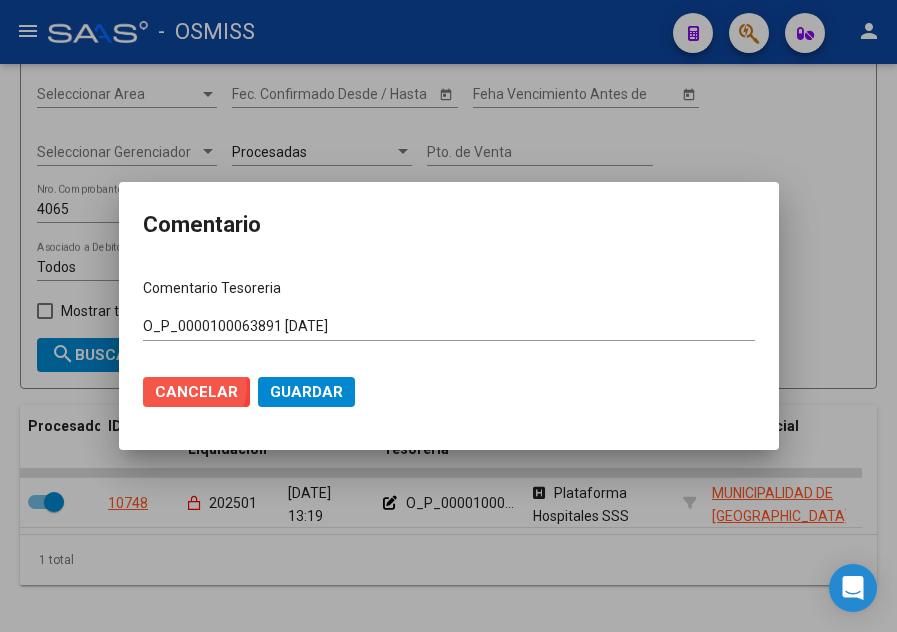 click on "Cancelar" 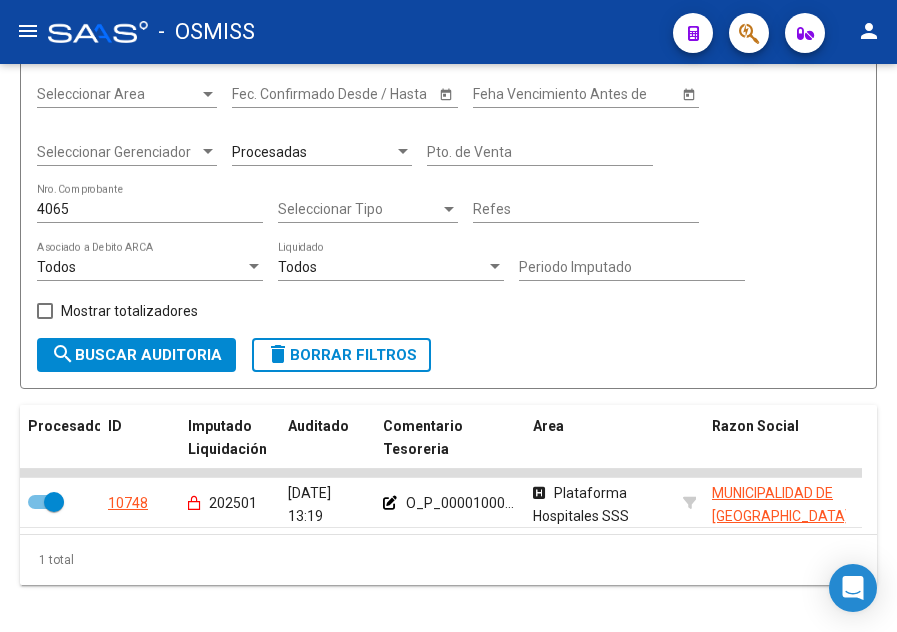 drag, startPoint x: 238, startPoint y: 534, endPoint x: 281, endPoint y: 542, distance: 43.737854 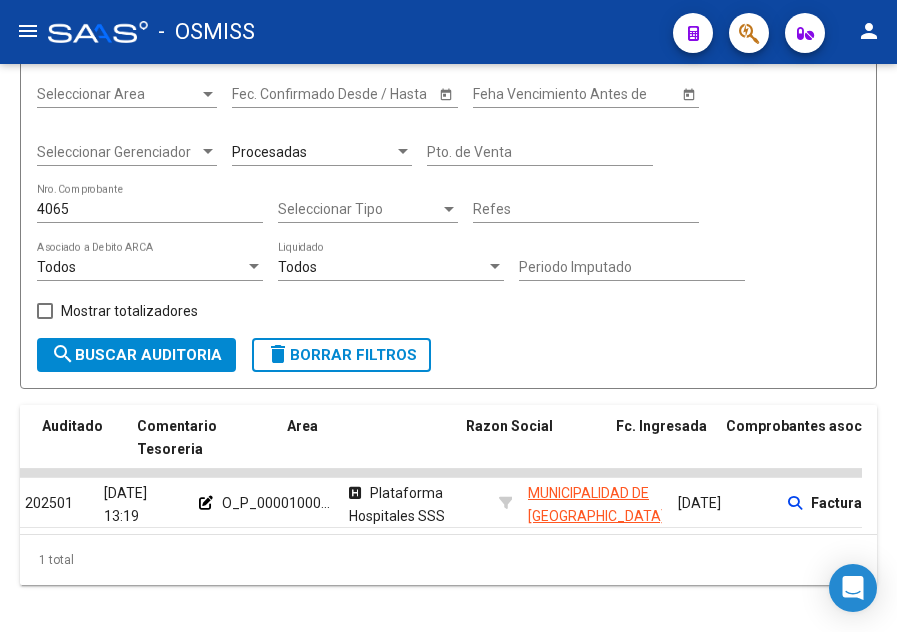 scroll, scrollTop: 0, scrollLeft: 417, axis: horizontal 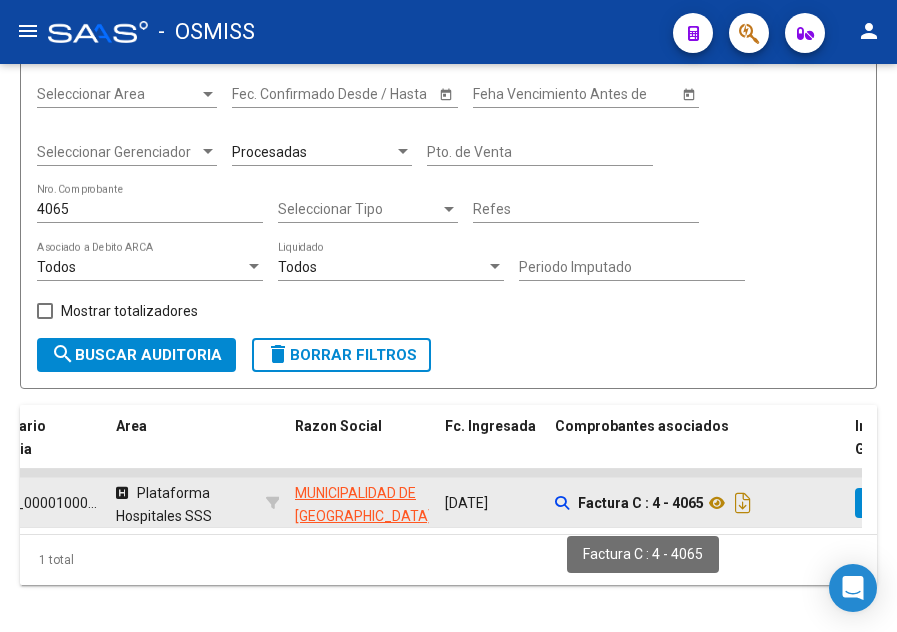 drag, startPoint x: 702, startPoint y: 504, endPoint x: 653, endPoint y: 502, distance: 49.0408 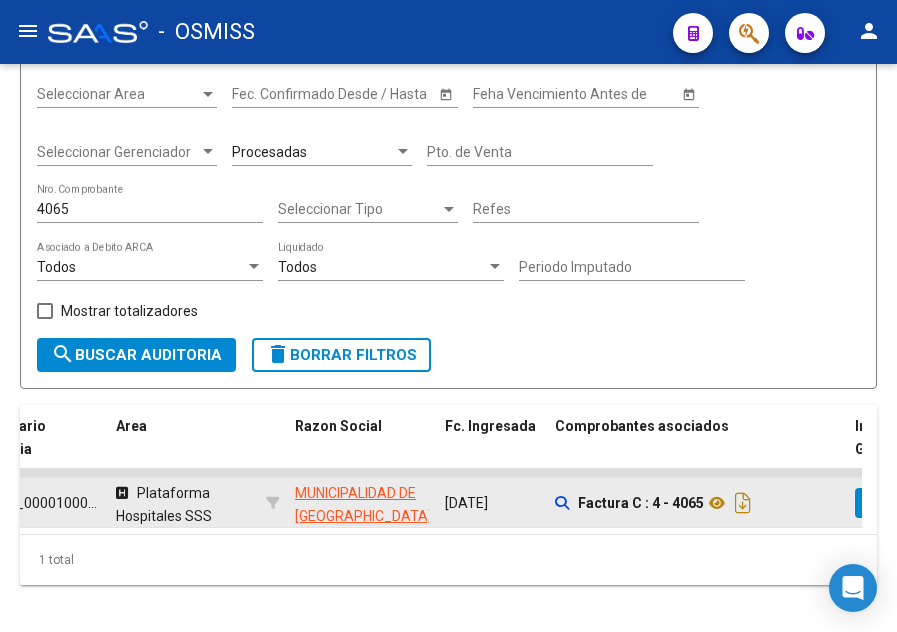 copy on "4 - 4065" 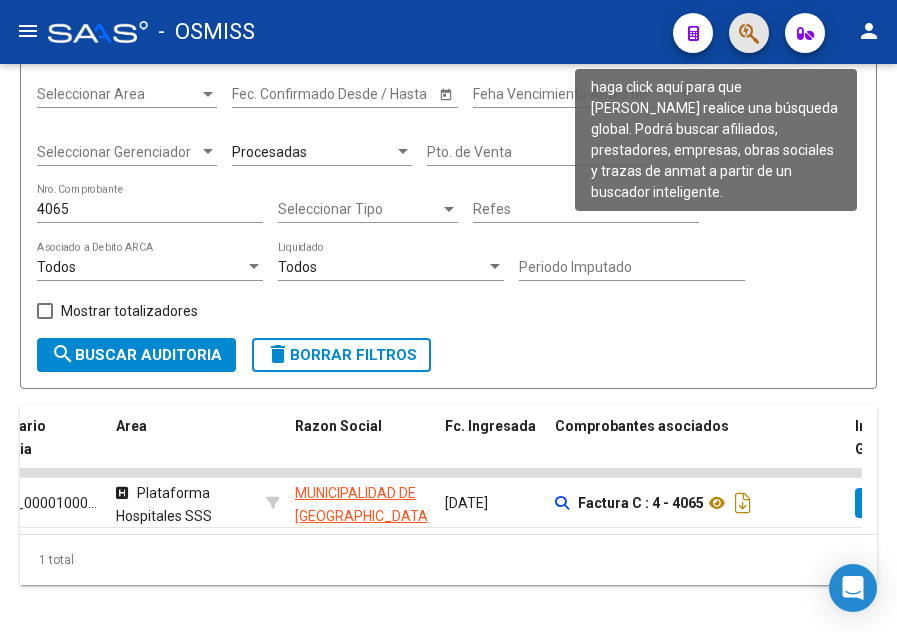 click 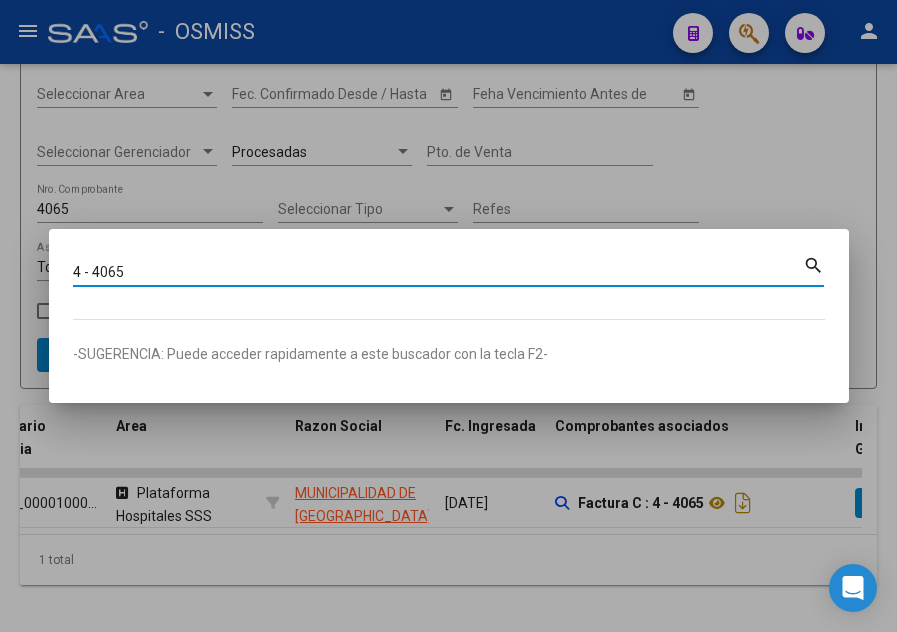 type on "4 - 4065" 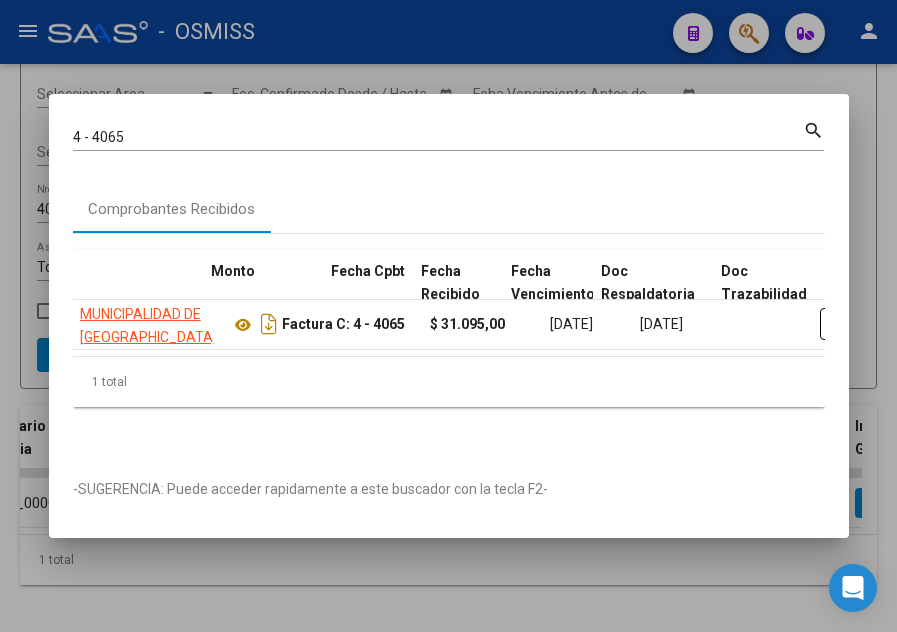 scroll, scrollTop: 0, scrollLeft: 698, axis: horizontal 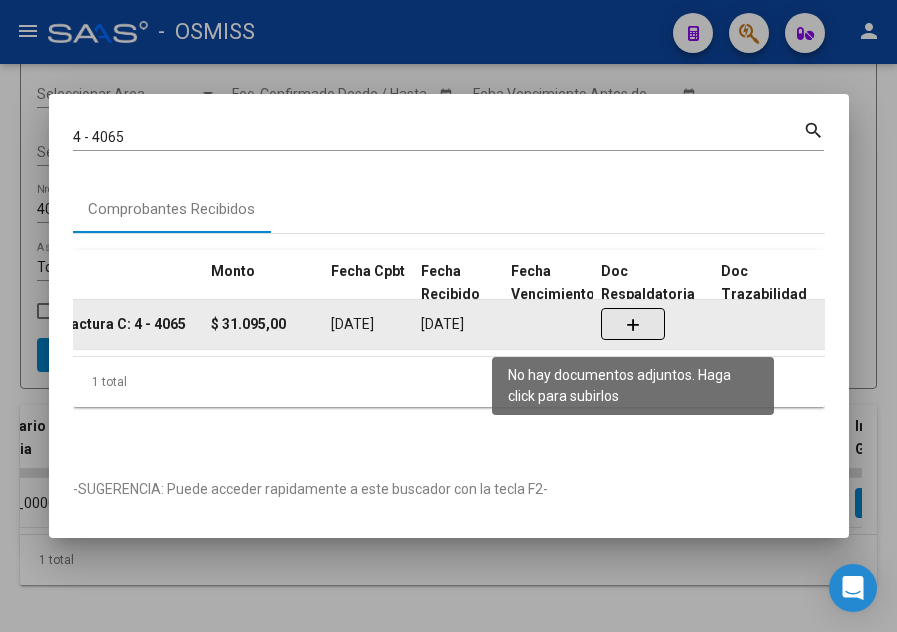 click 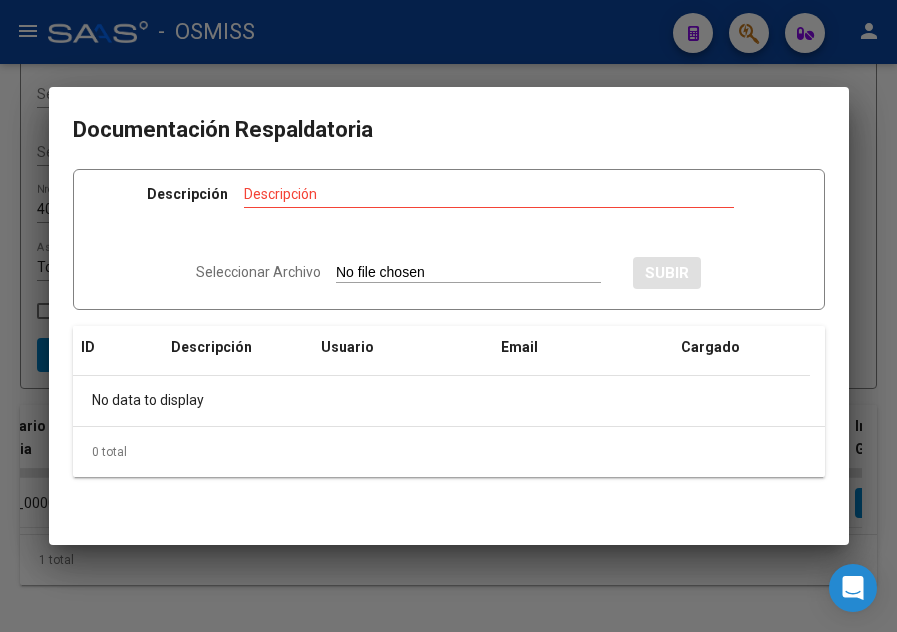 type on "C:\fakepath\Rec  5655.pdf" 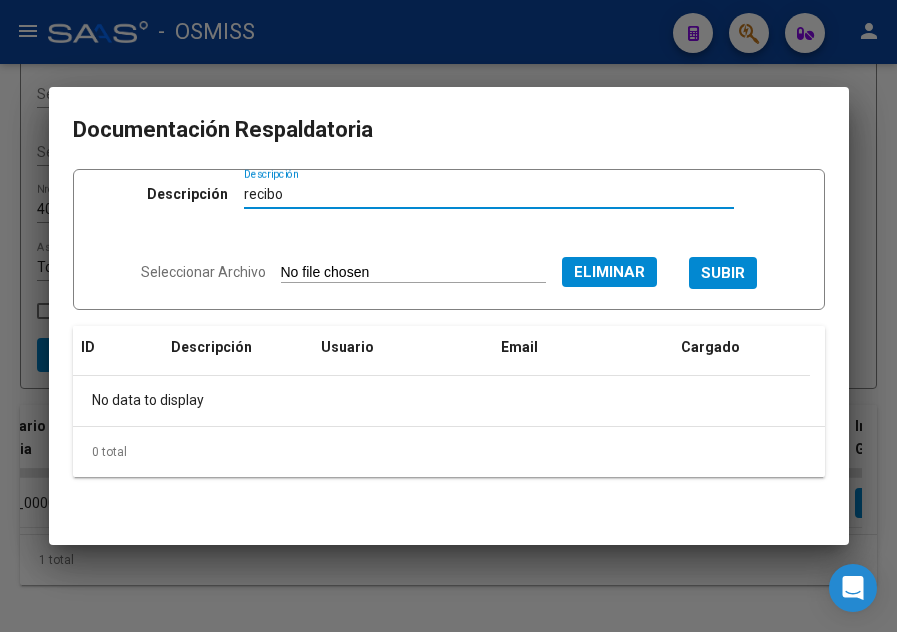 type on "recibo" 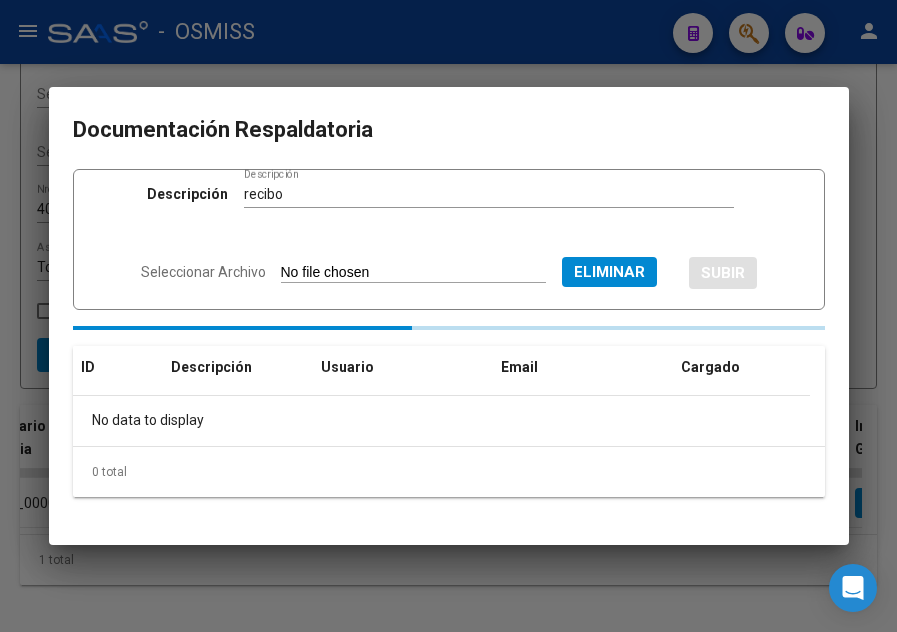 type 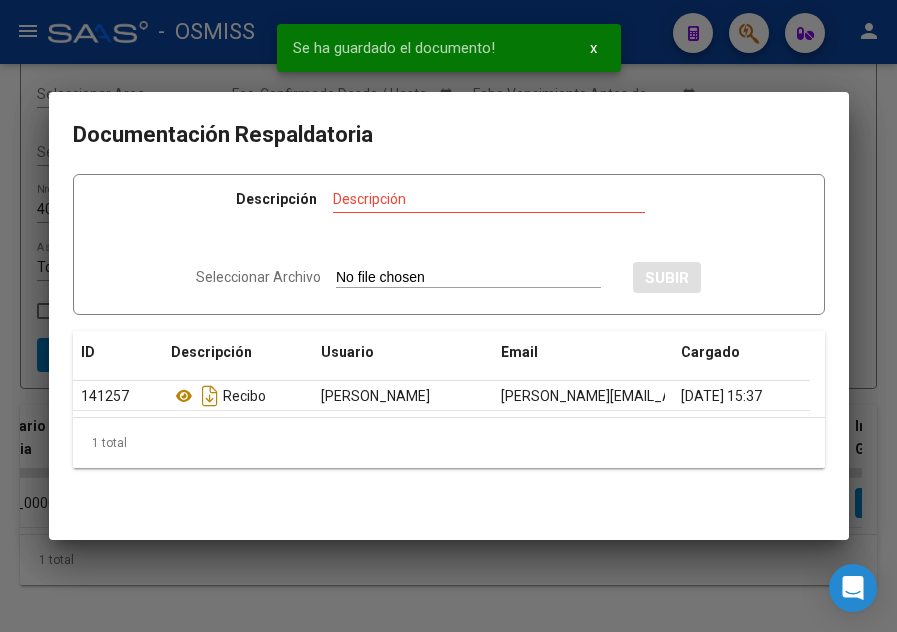 drag, startPoint x: 682, startPoint y: 40, endPoint x: 670, endPoint y: 49, distance: 15 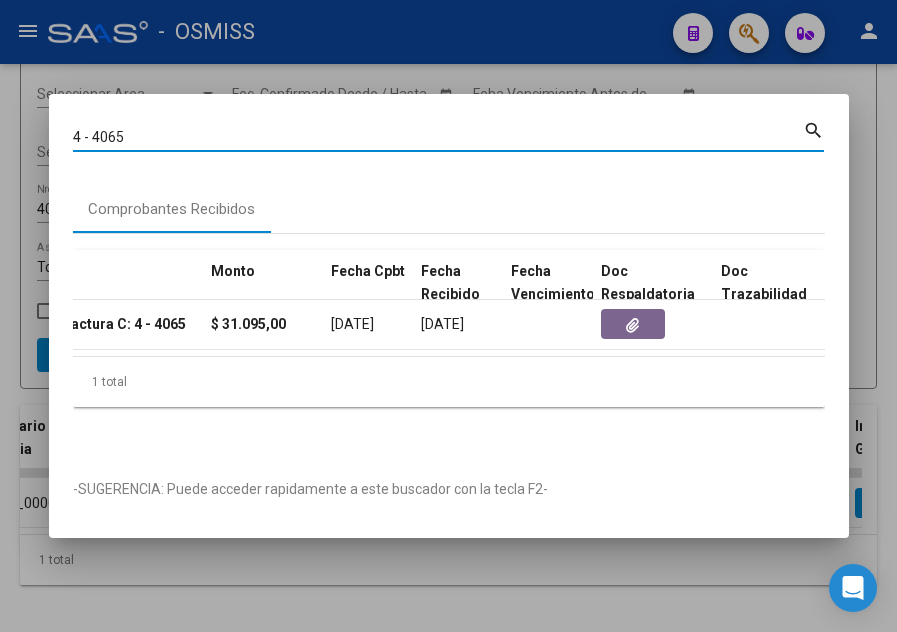 drag, startPoint x: 123, startPoint y: 127, endPoint x: 95, endPoint y: 128, distance: 28.01785 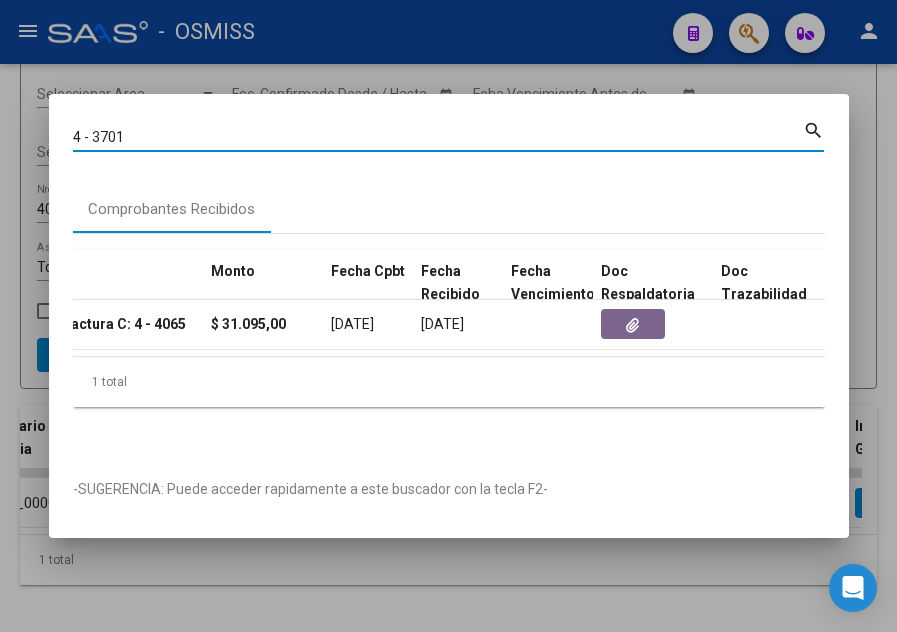 type on "4 - 3701" 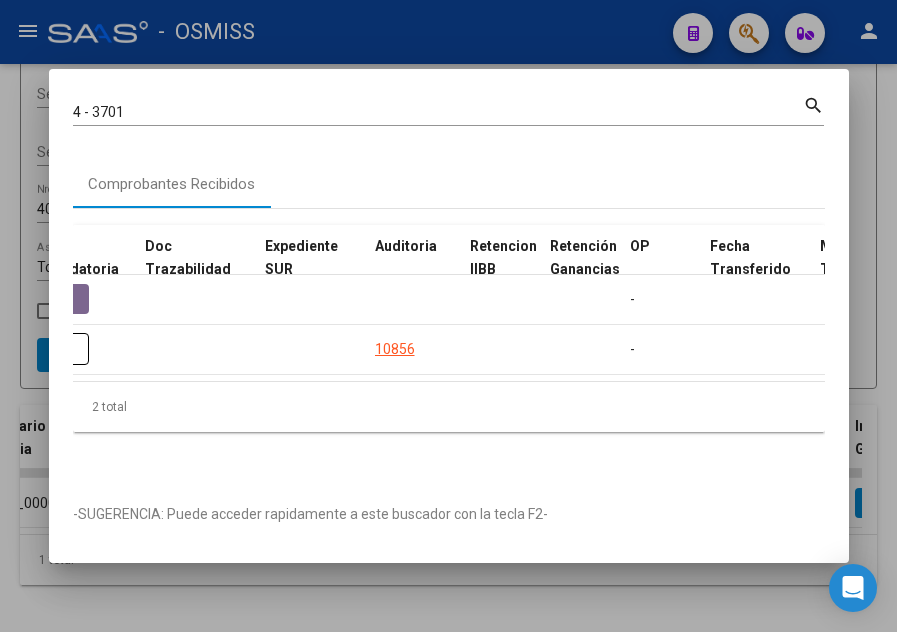 scroll, scrollTop: 0, scrollLeft: 1116, axis: horizontal 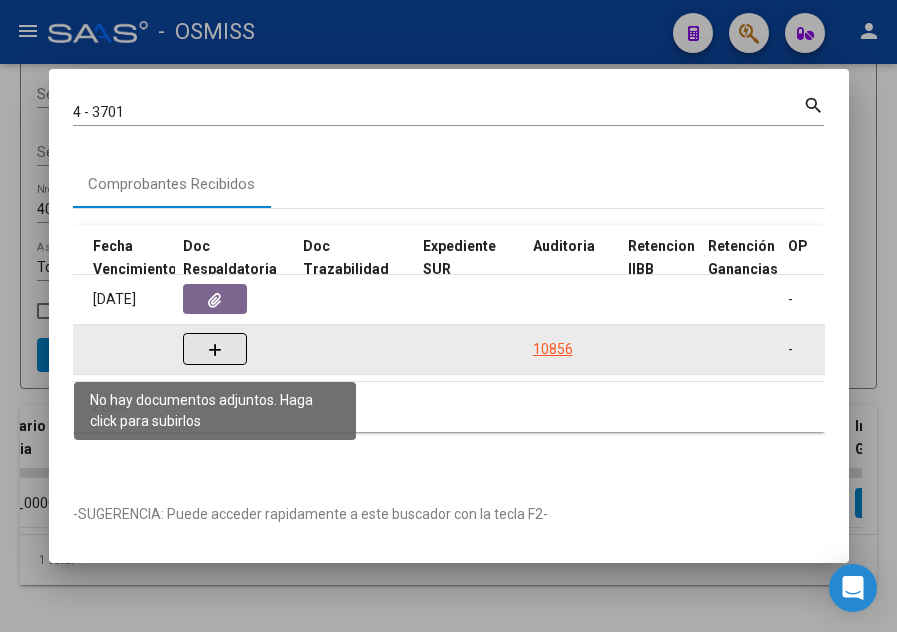 click 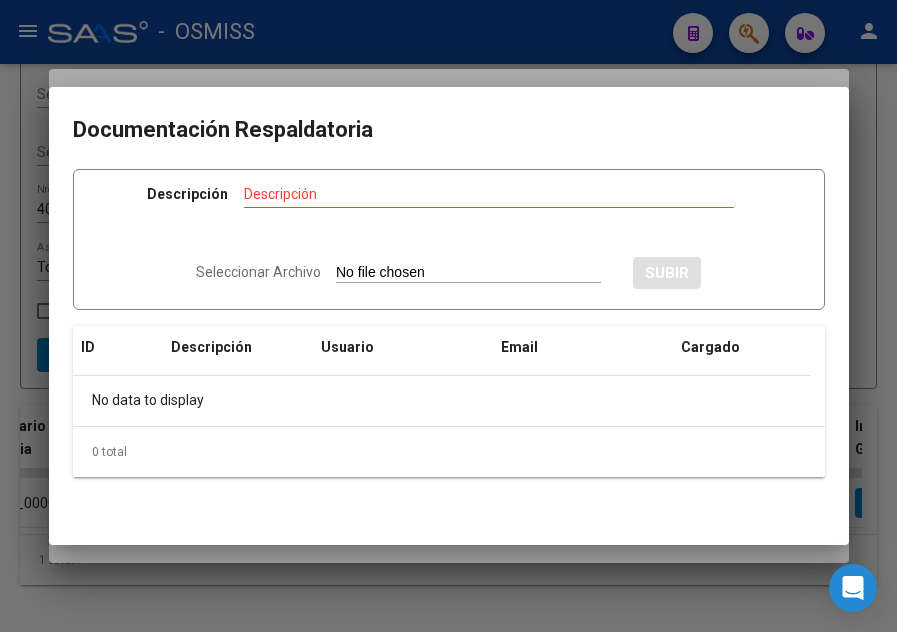 type on "C:\fakepath\Rec  5655.pdf" 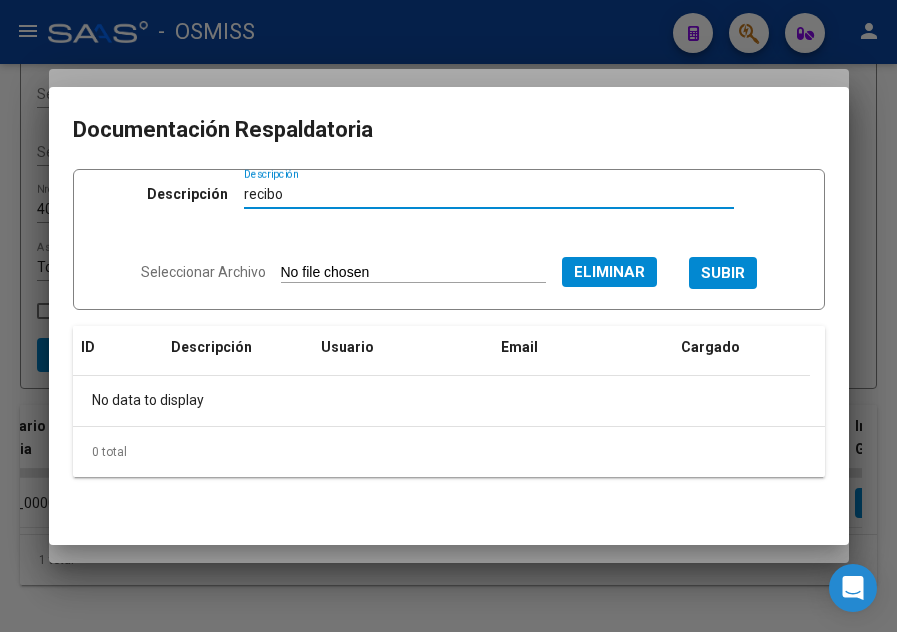 type on "recibo" 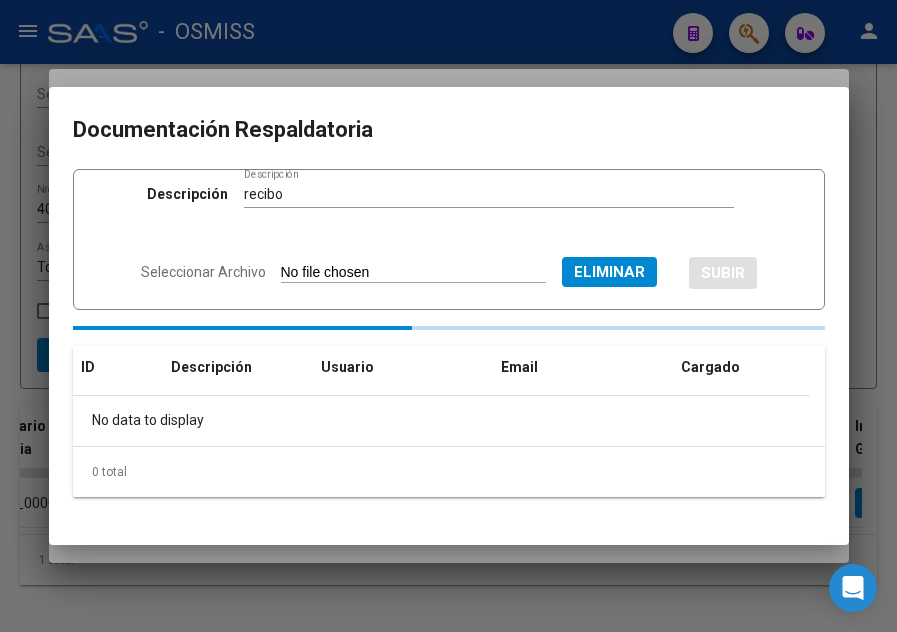 type 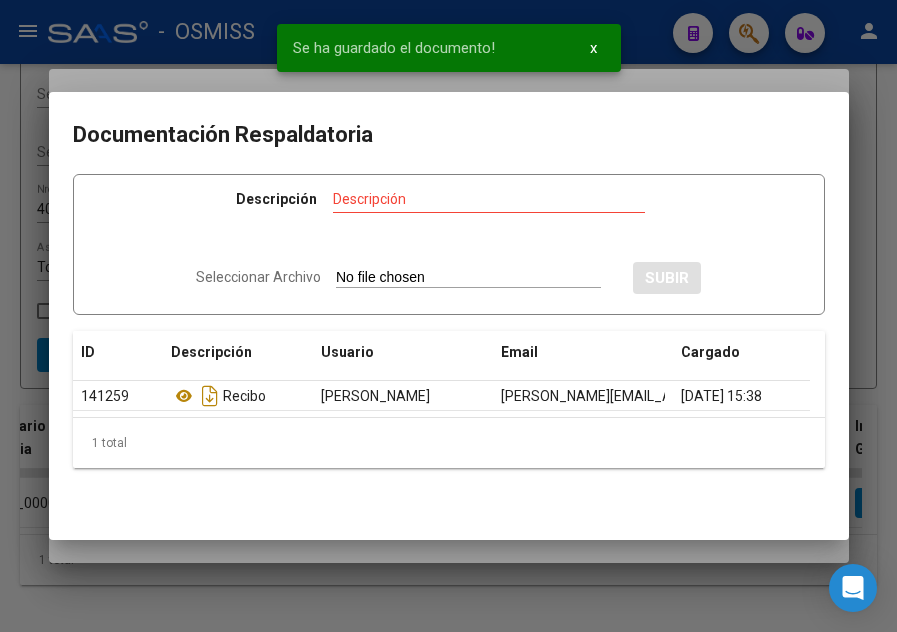 click at bounding box center [448, 316] 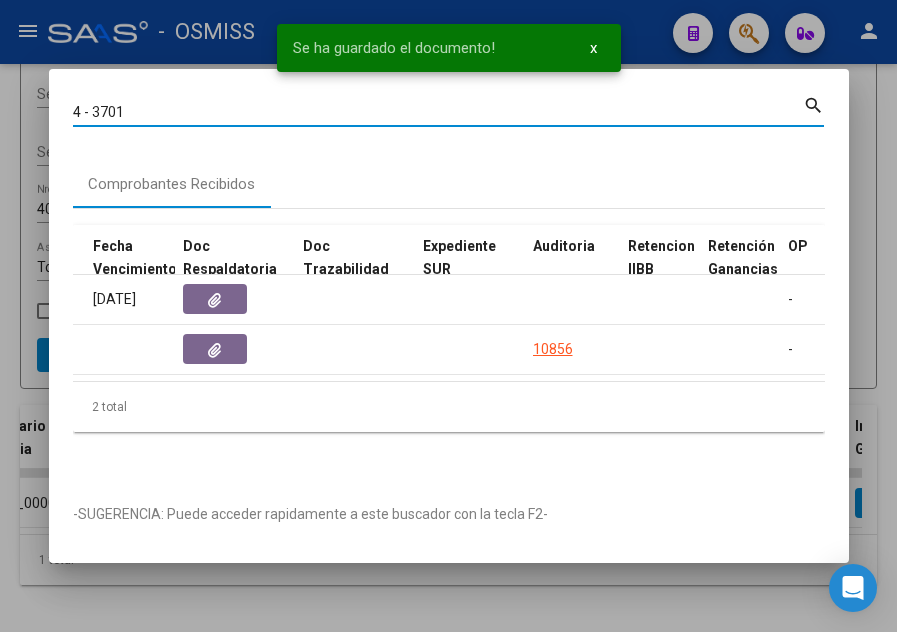 drag, startPoint x: 154, startPoint y: 106, endPoint x: 93, endPoint y: 109, distance: 61.073727 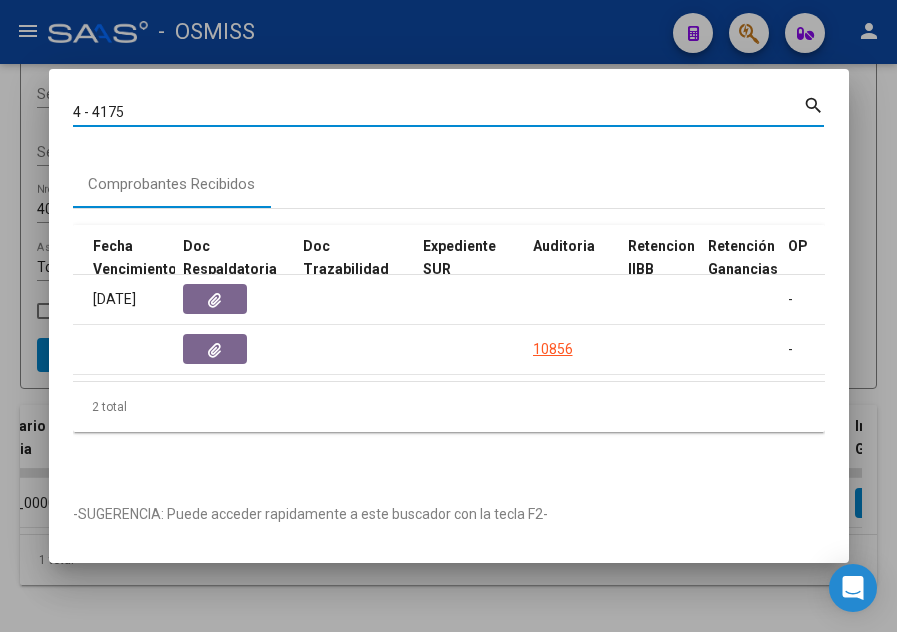 type on "4 - 4175" 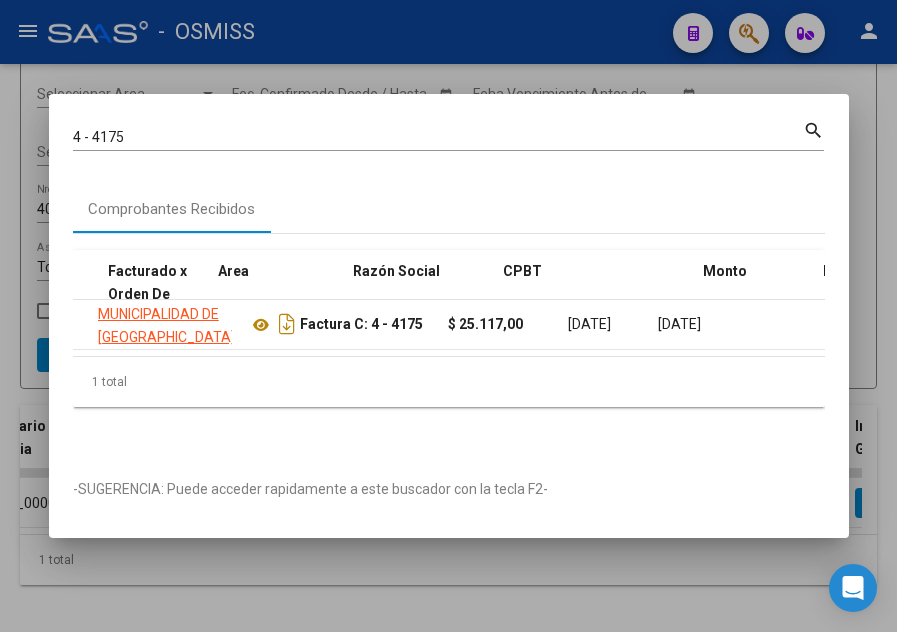 scroll, scrollTop: 0, scrollLeft: 522, axis: horizontal 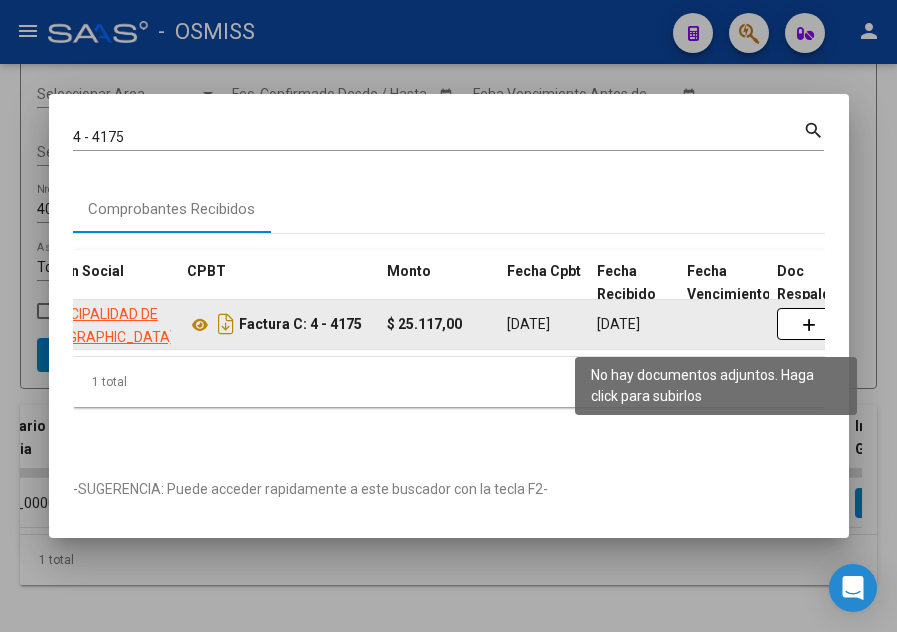 click 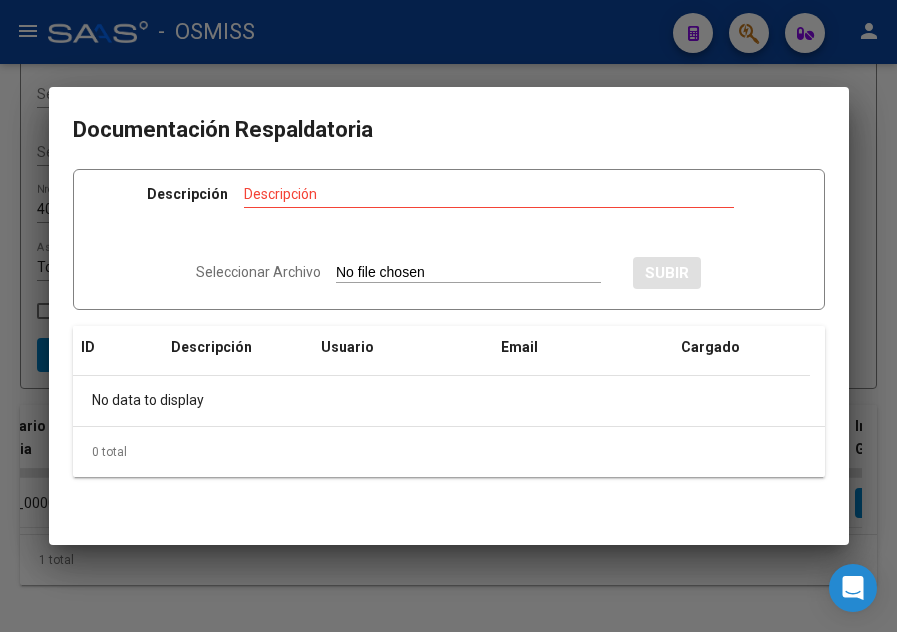 type on "C:\fakepath\Rec  5655.pdf" 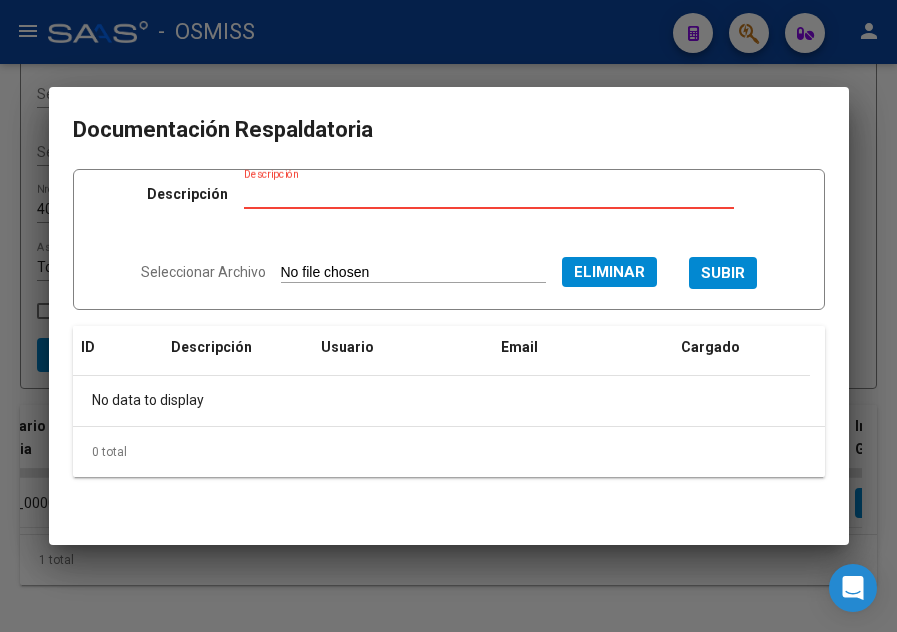click on "Descripción" at bounding box center [489, 194] 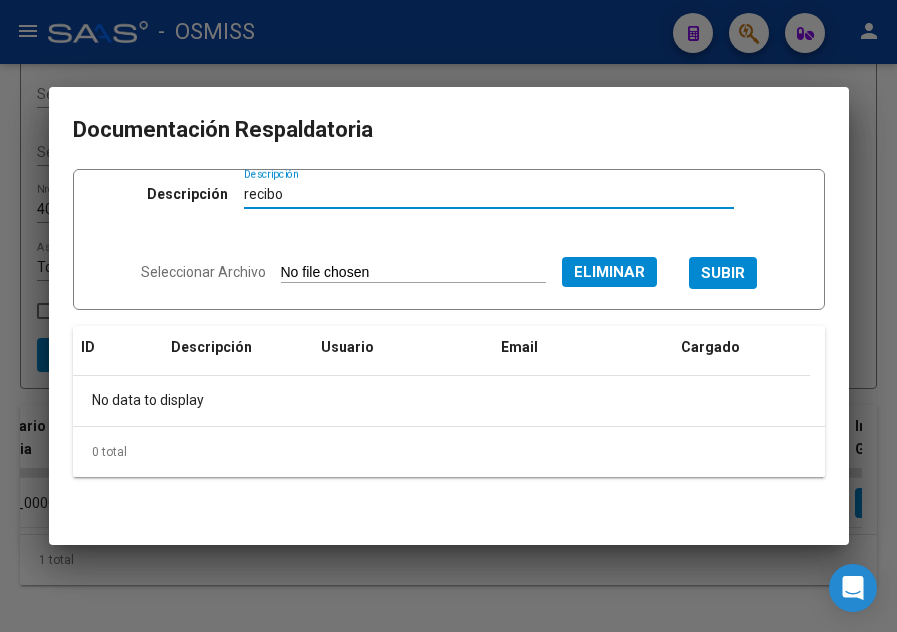 type on "recibo" 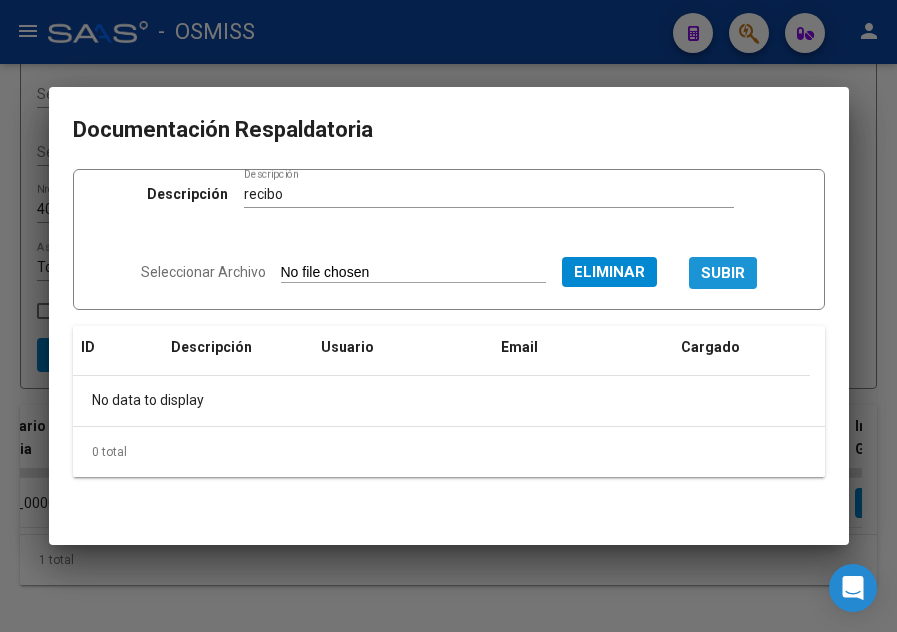 click on "SUBIR" at bounding box center [723, 274] 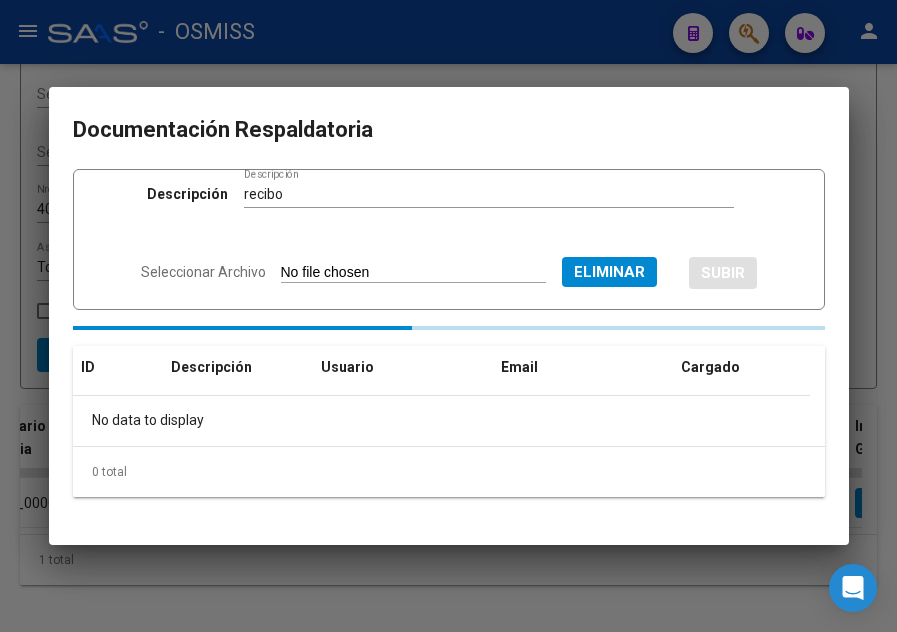 type 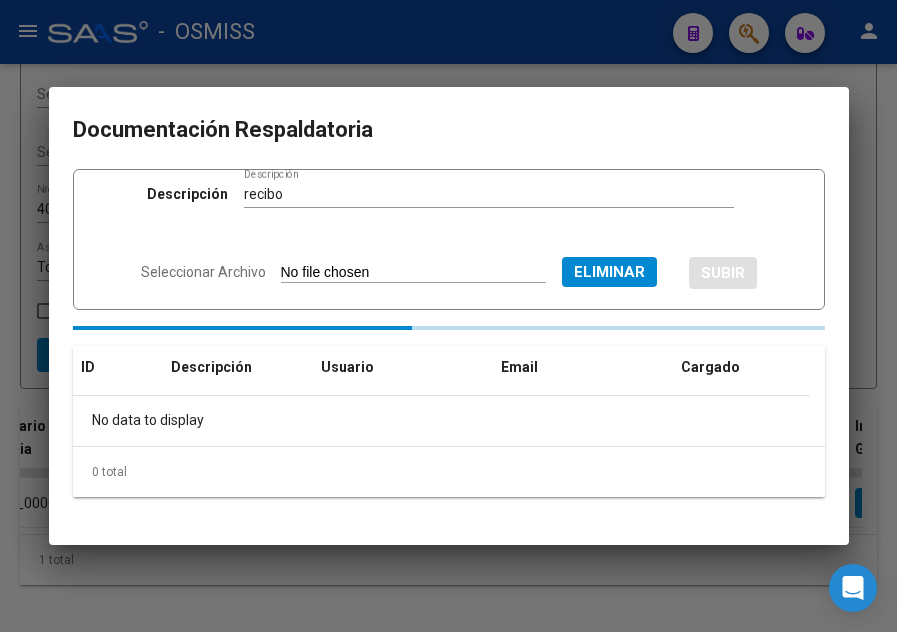 type 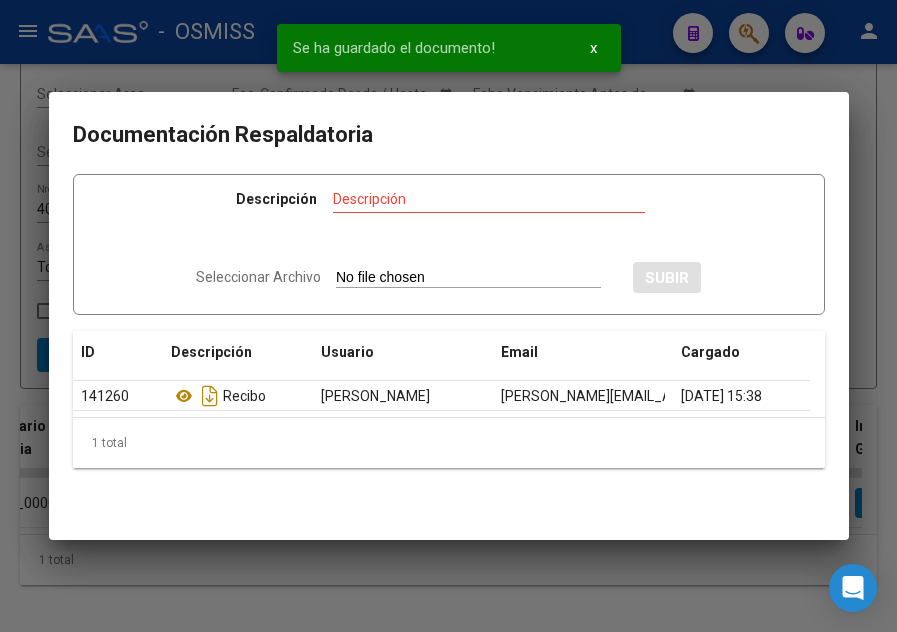 click at bounding box center (448, 316) 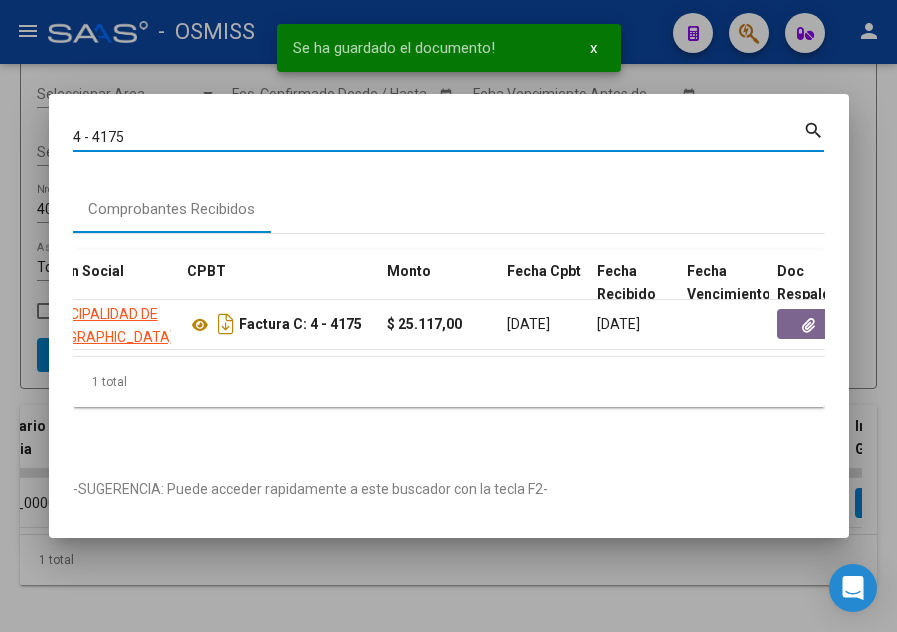 drag, startPoint x: 132, startPoint y: 126, endPoint x: 93, endPoint y: 130, distance: 39.20459 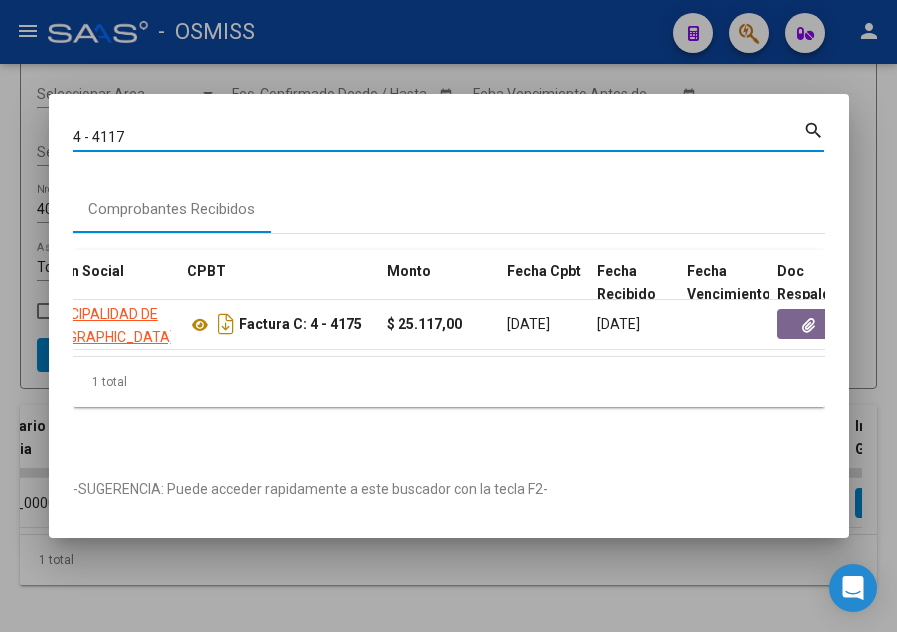 type on "4 - 4117" 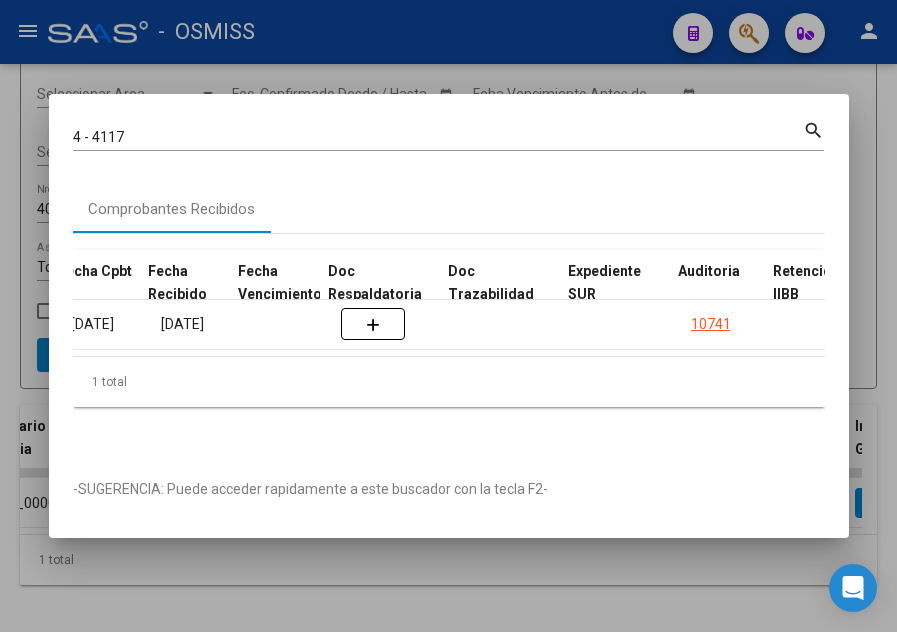 scroll, scrollTop: 0, scrollLeft: 1074, axis: horizontal 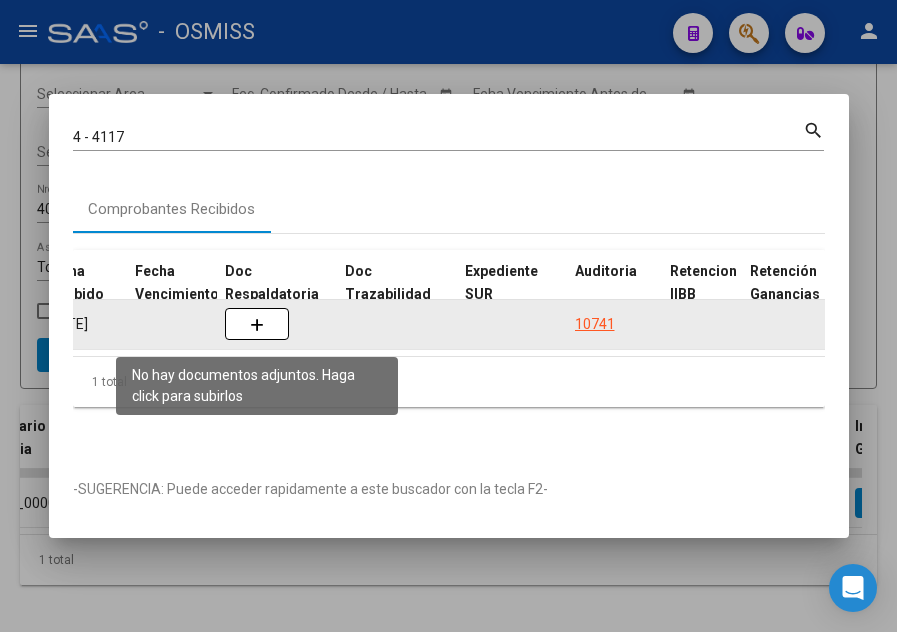click 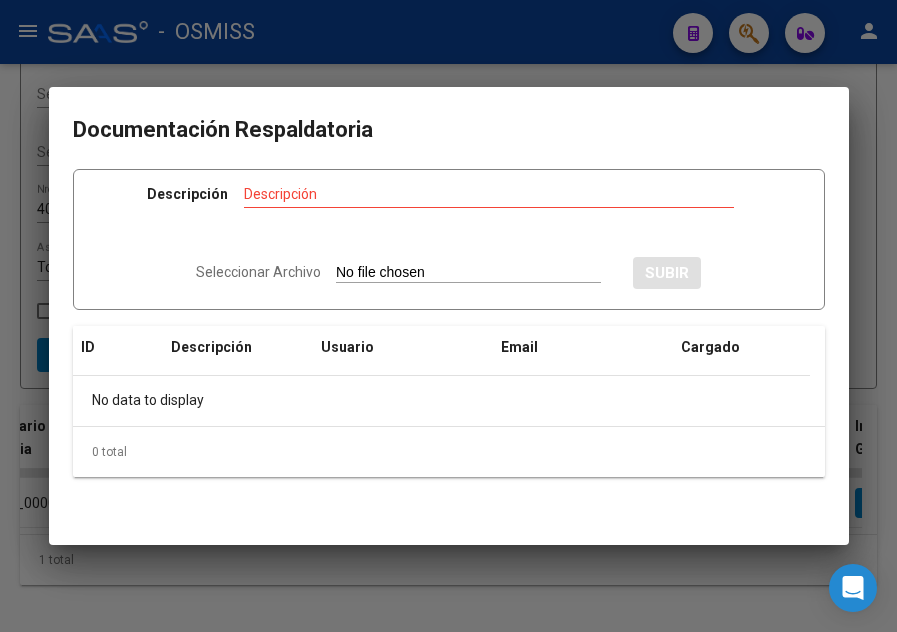 type on "C:\fakepath\Rec  5655.pdf" 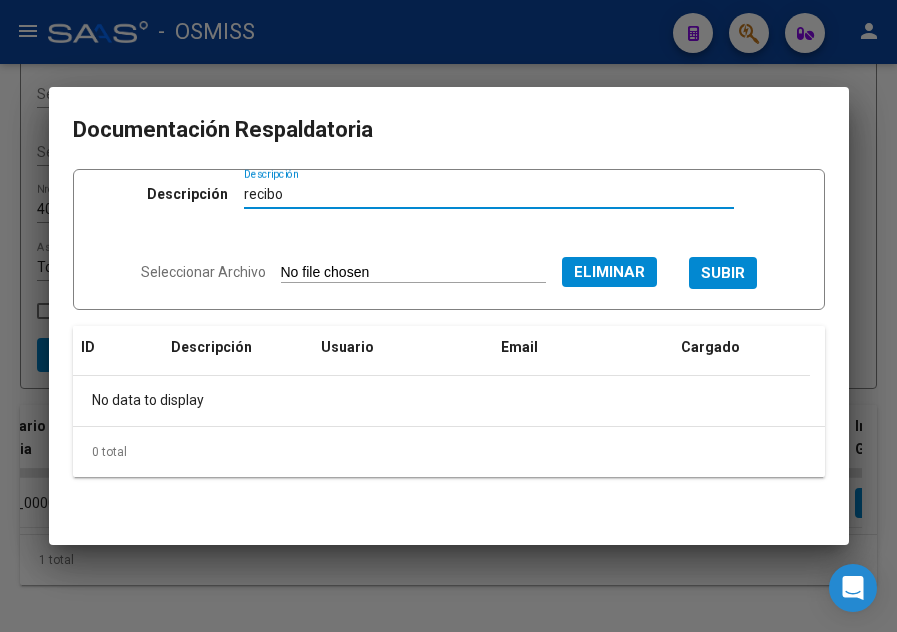 type on "recibo" 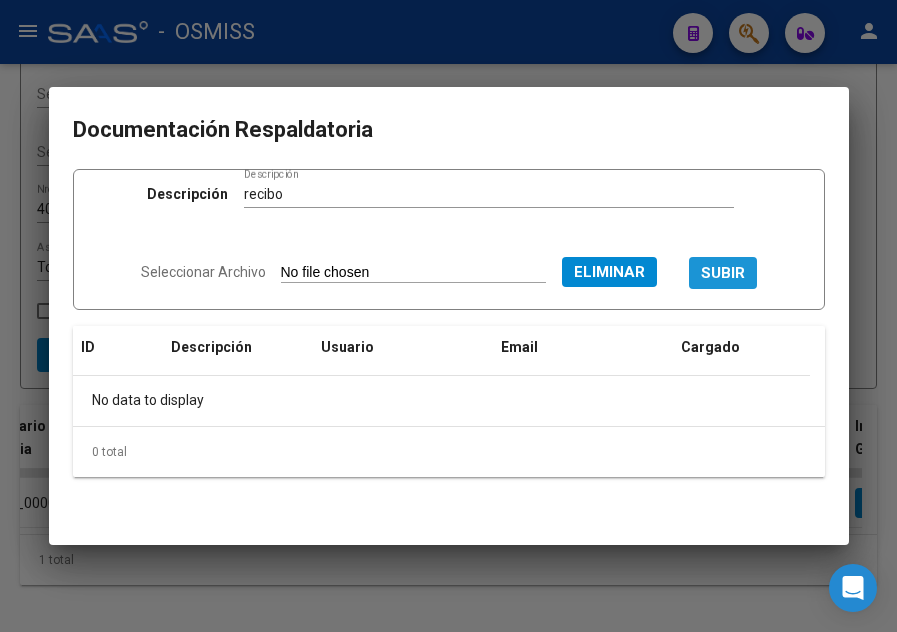 click on "SUBIR" at bounding box center [723, 274] 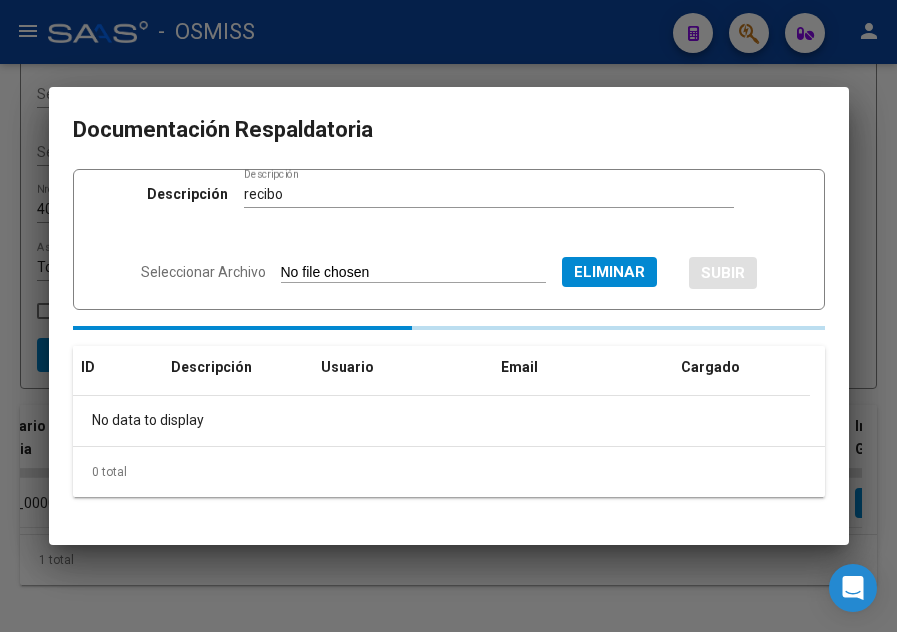 type 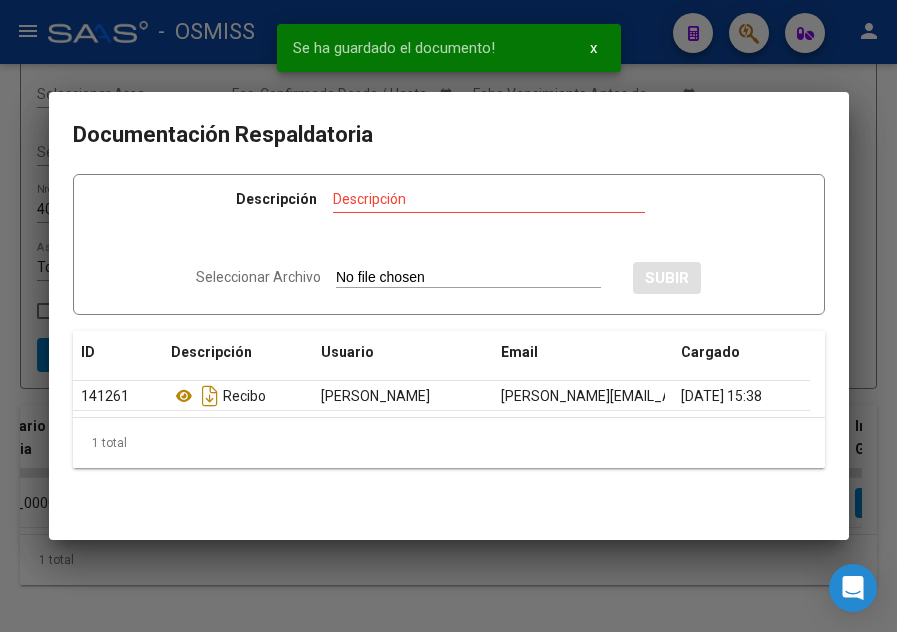 click at bounding box center [448, 316] 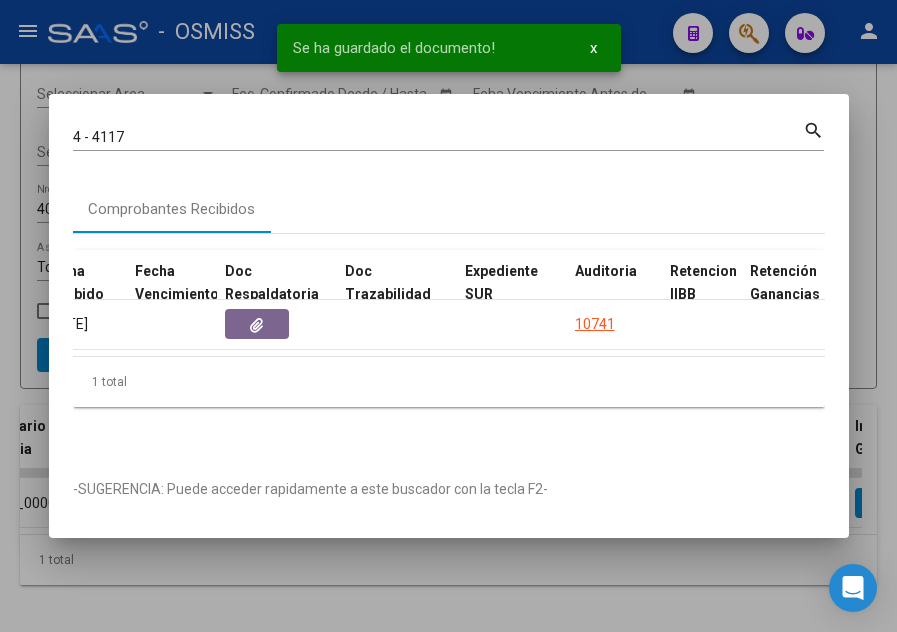 click on "4 - 4117" at bounding box center (438, 137) 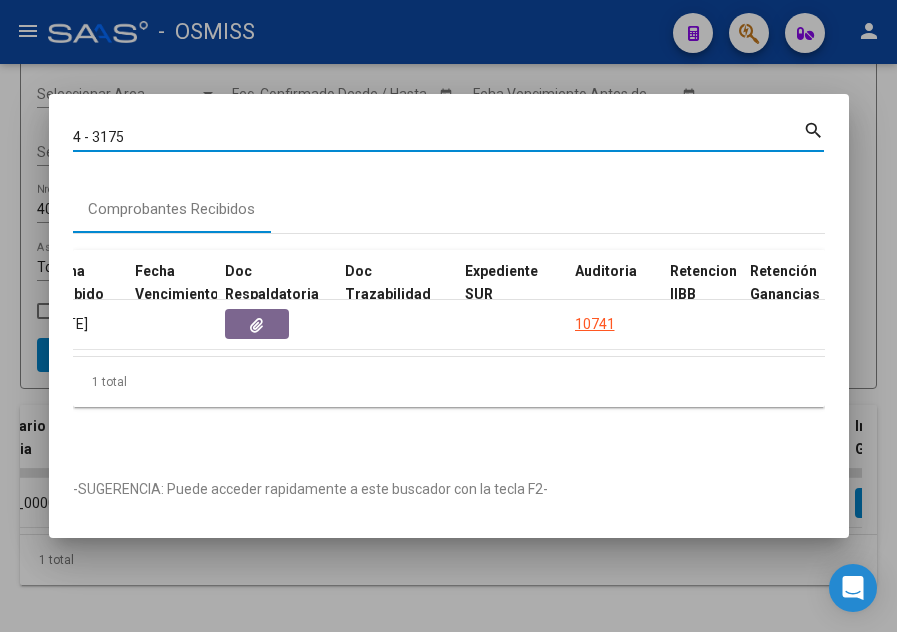 type on "4 - 3175" 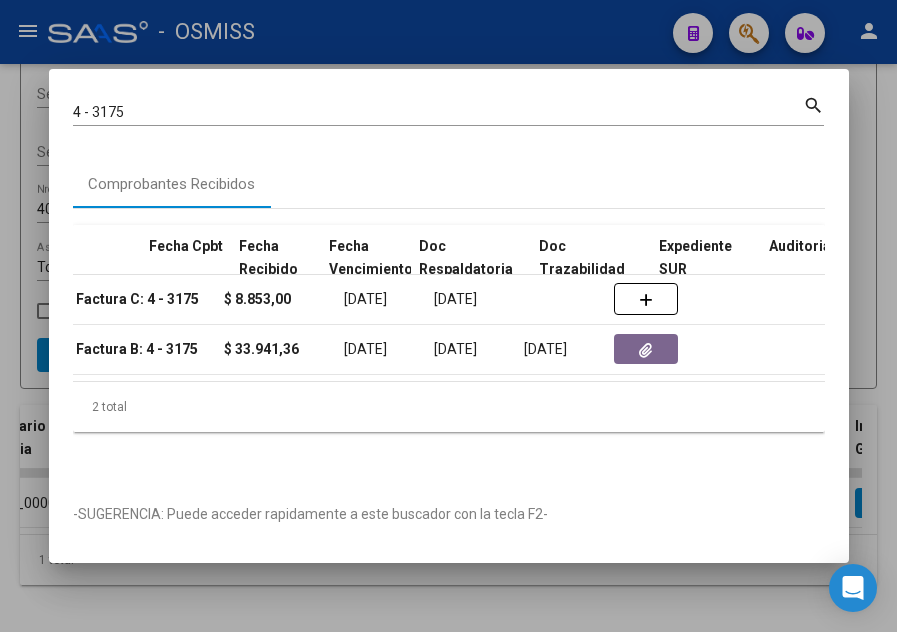 scroll, scrollTop: 0, scrollLeft: 904, axis: horizontal 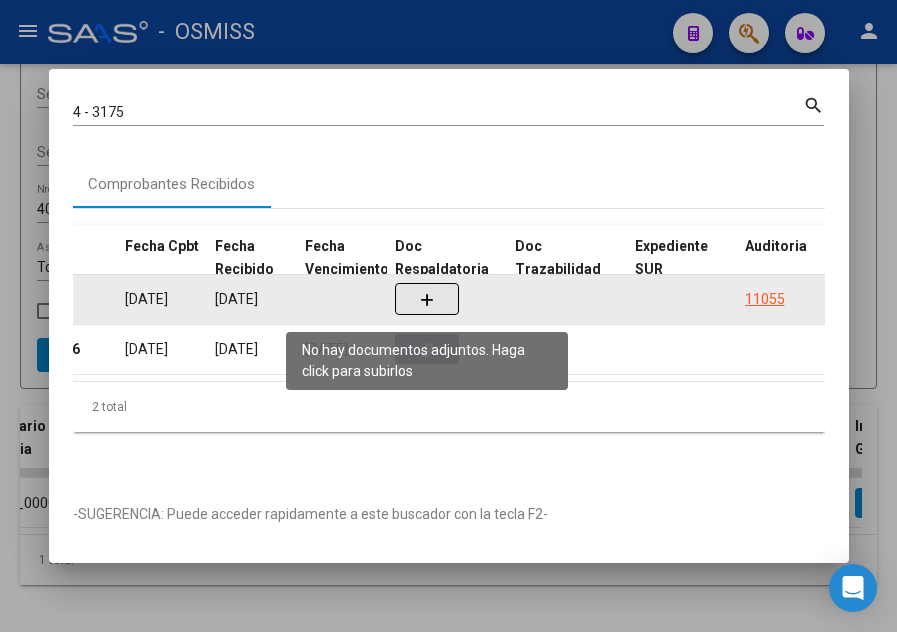 click 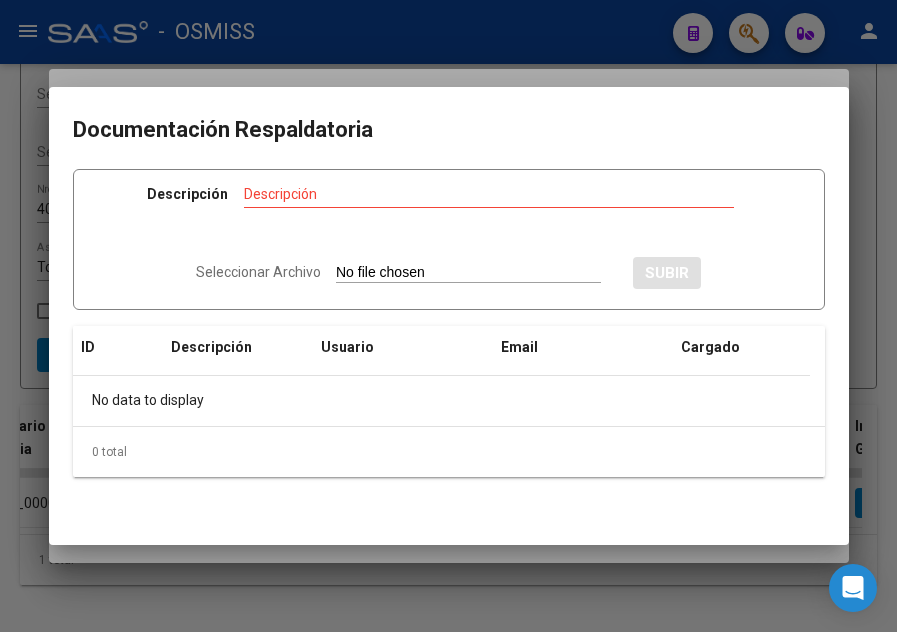 type on "C:\fakepath\Rec  5655.pdf" 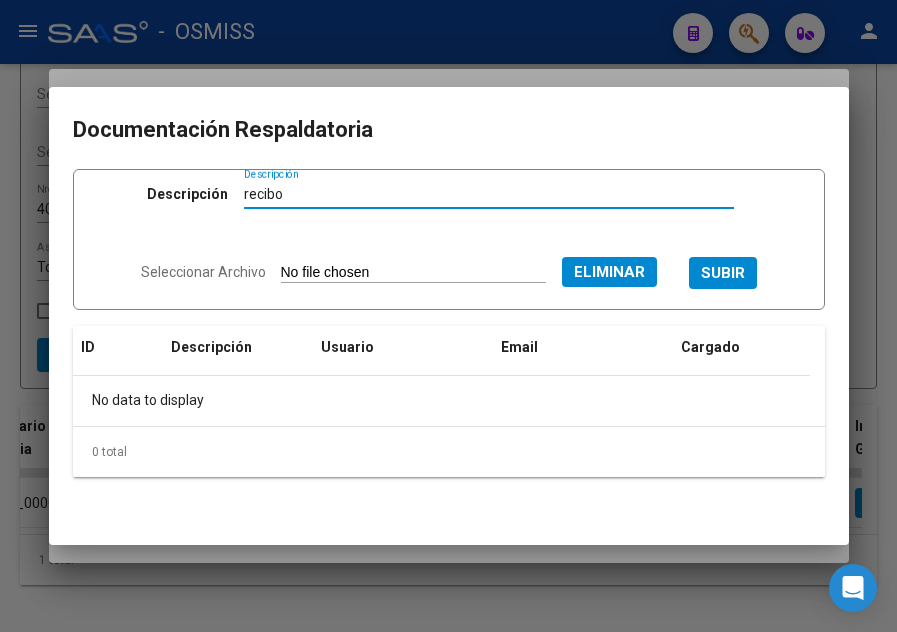 type on "recibo" 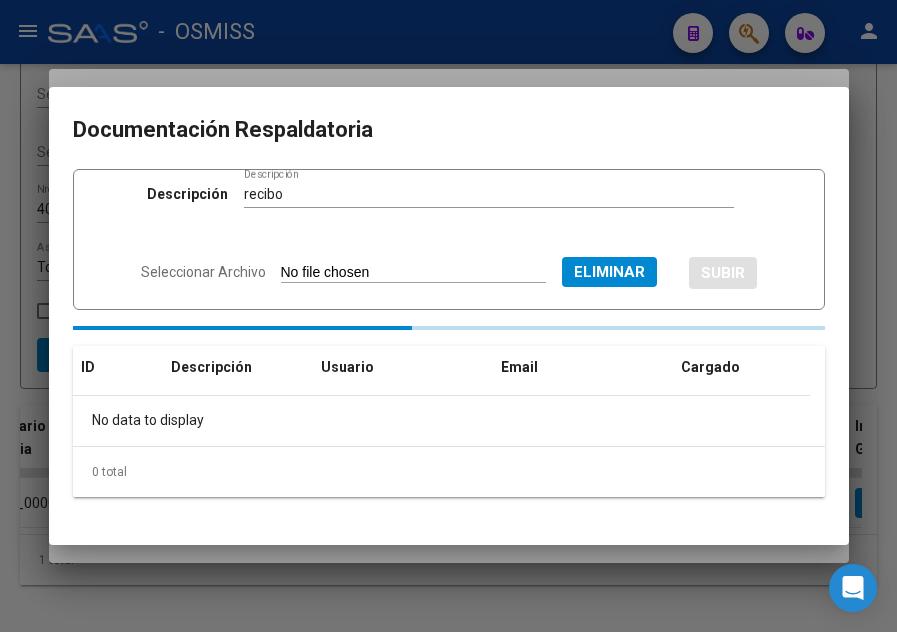 type 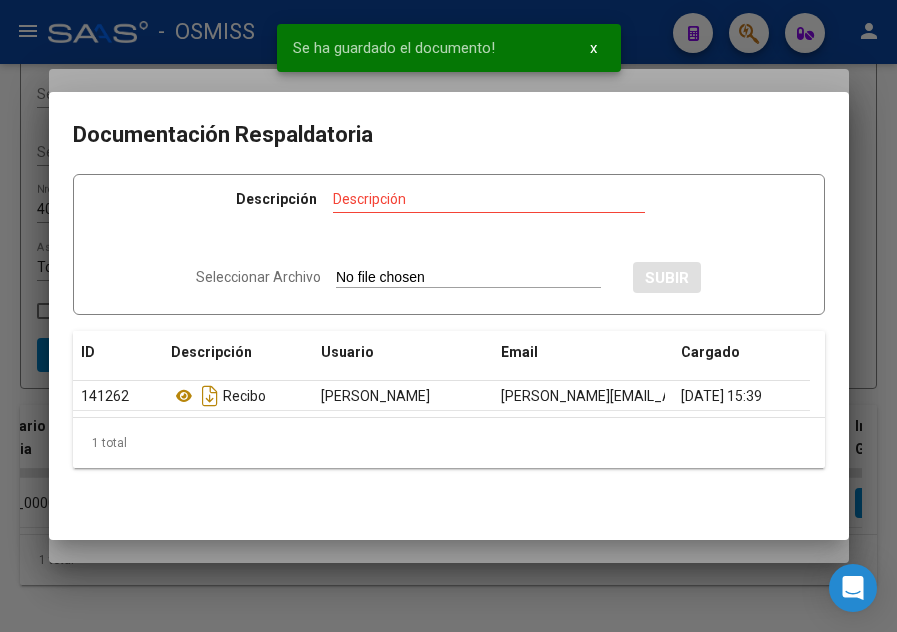 click at bounding box center [448, 316] 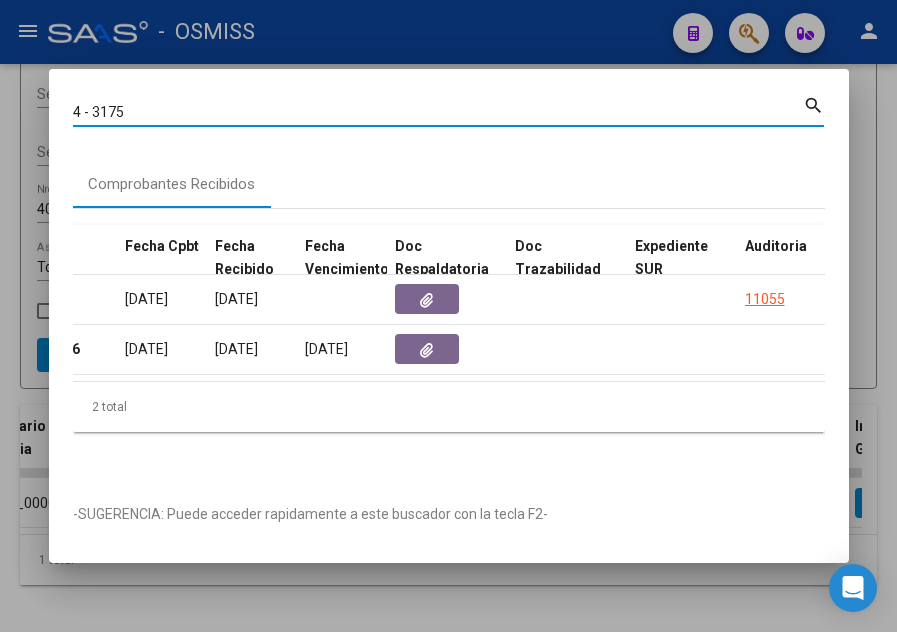 click on "4 - 3175" at bounding box center (438, 112) 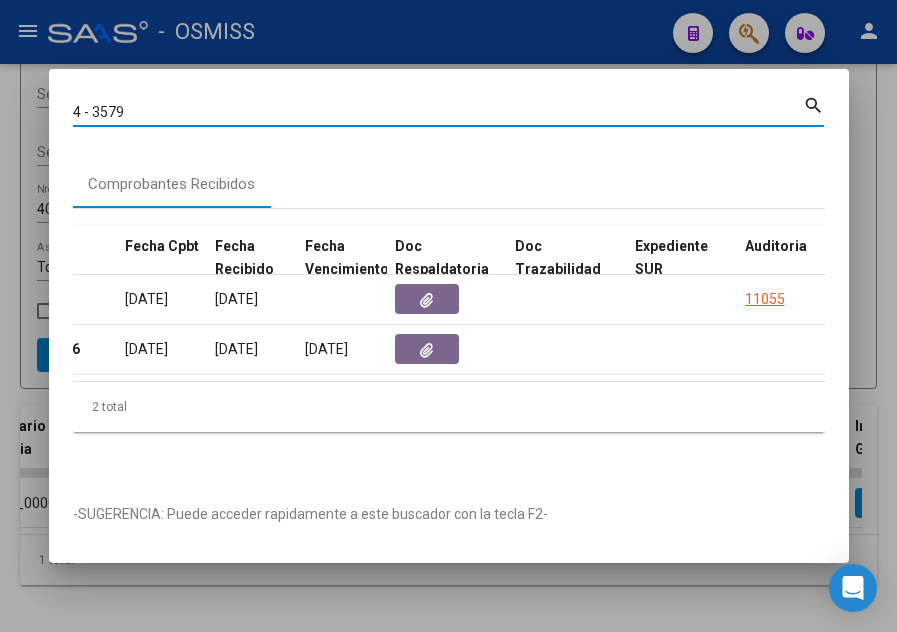 type on "4 - 3579" 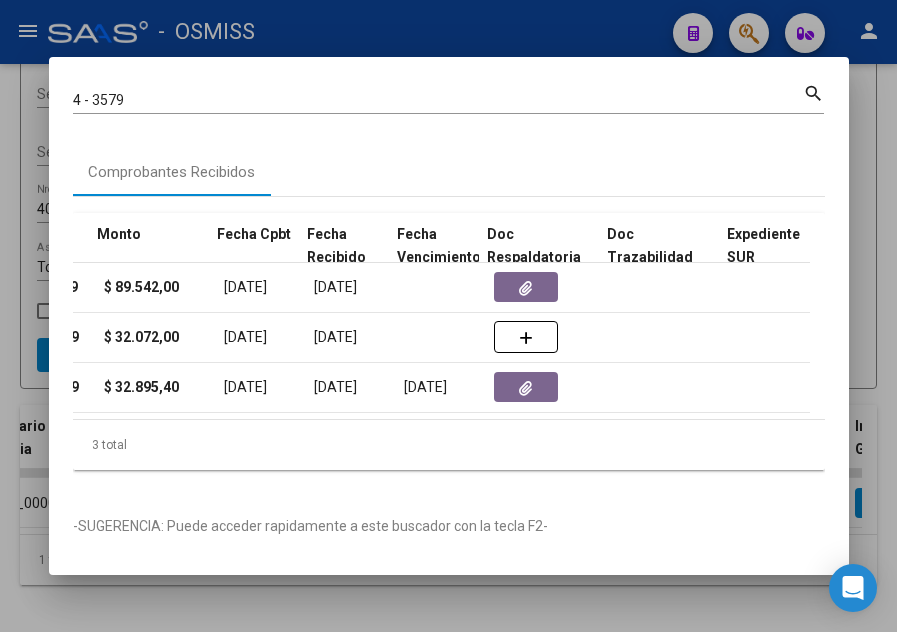 scroll, scrollTop: 0, scrollLeft: 812, axis: horizontal 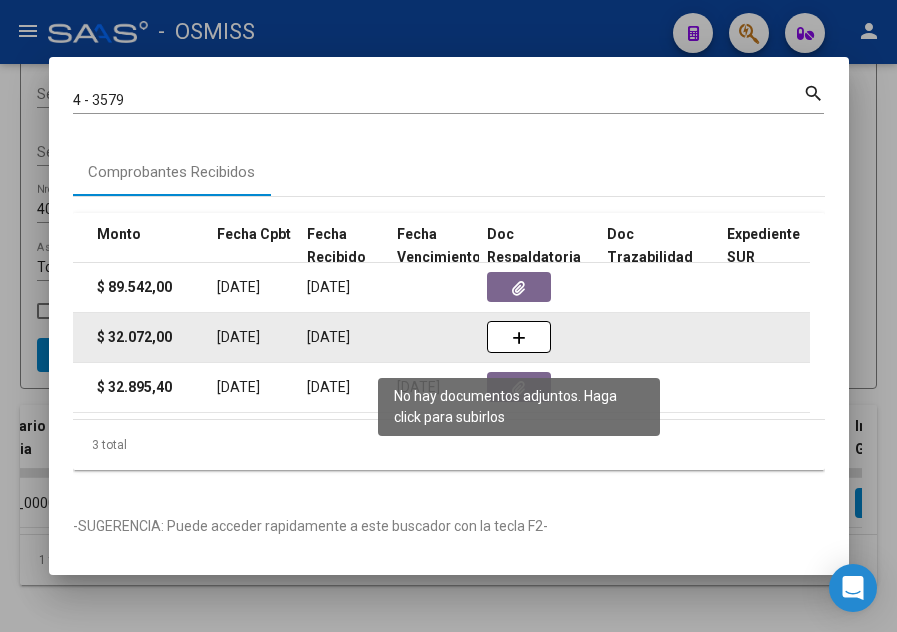 click 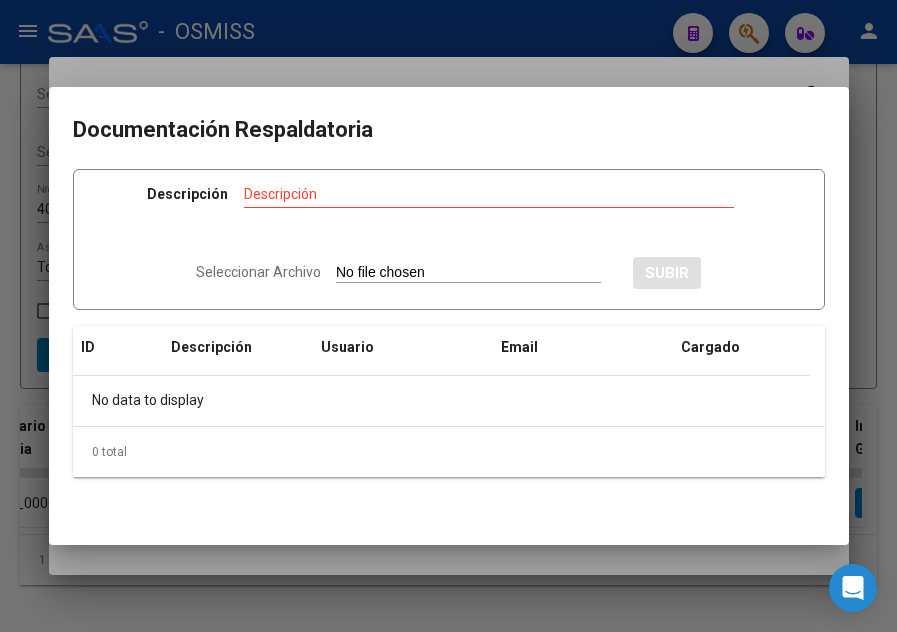type on "C:\fakepath\Rec  5655.pdf" 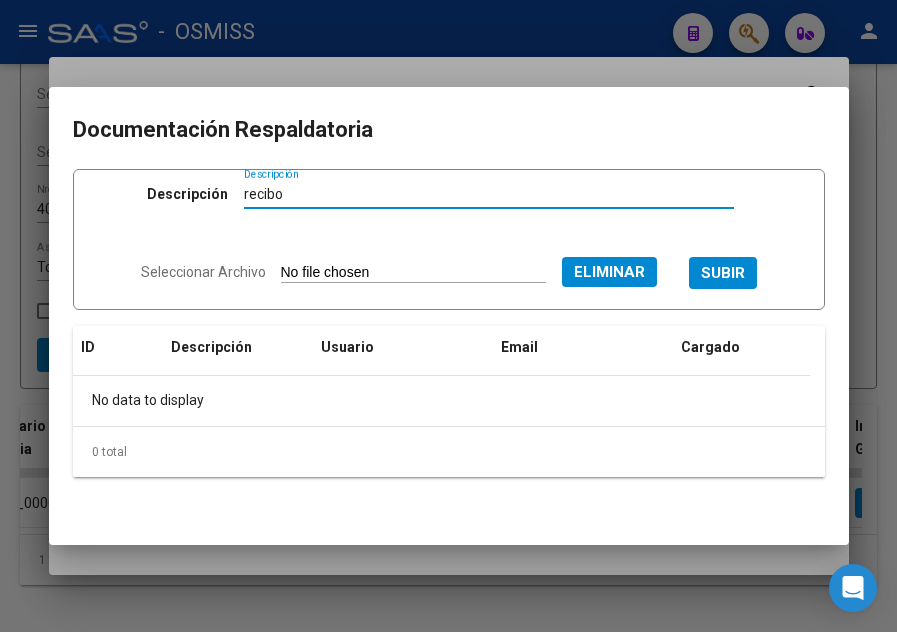 type on "recibo" 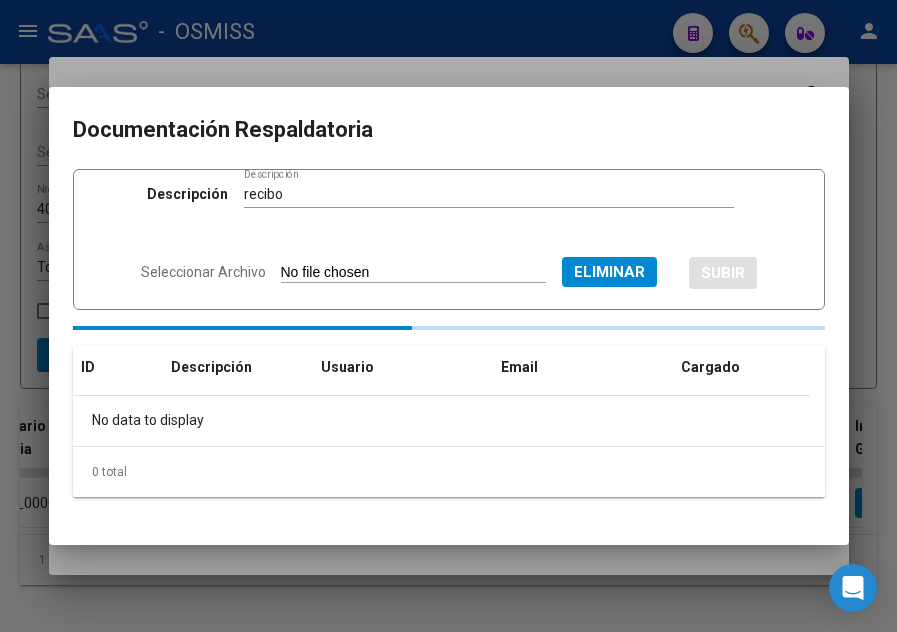 type 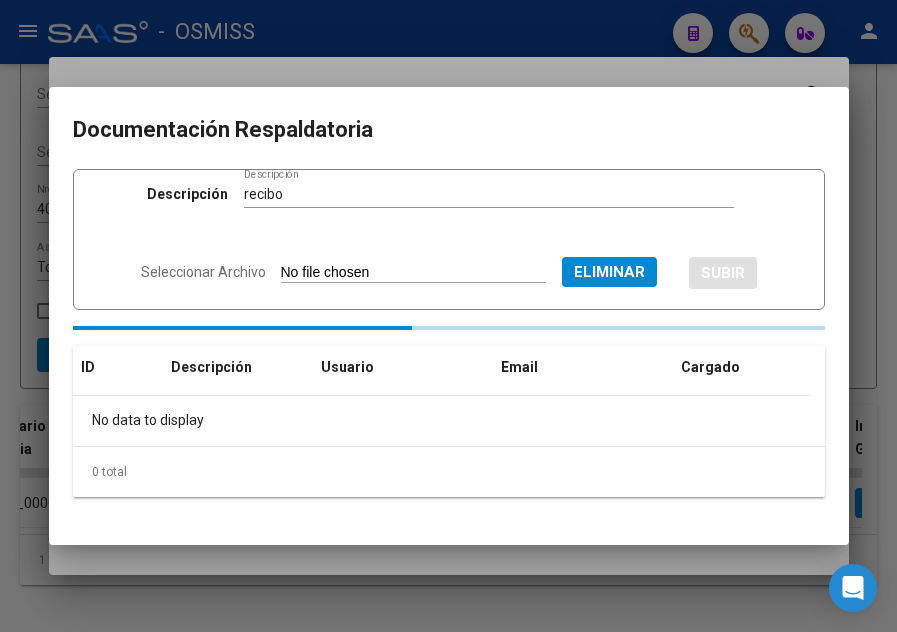 type 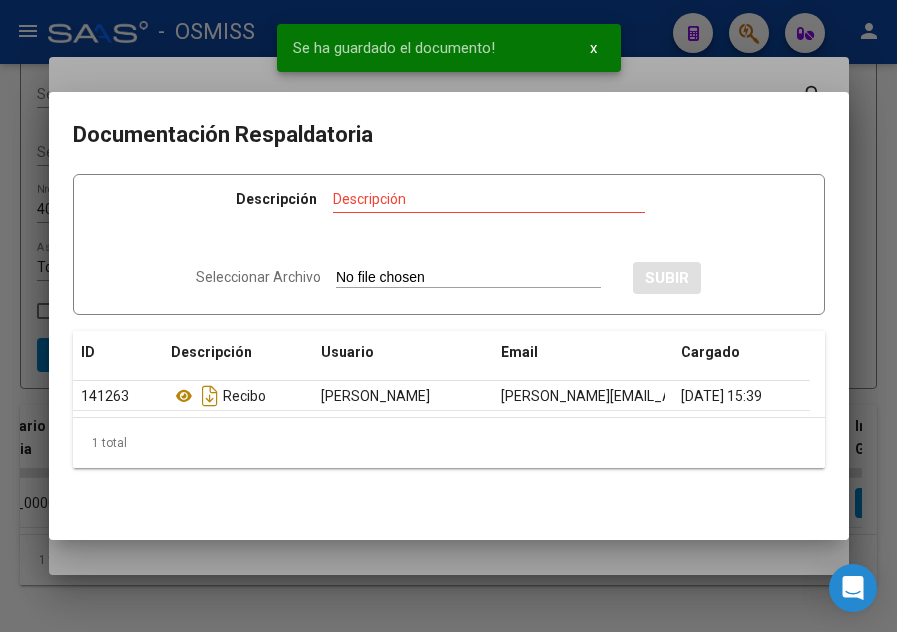 click at bounding box center (448, 316) 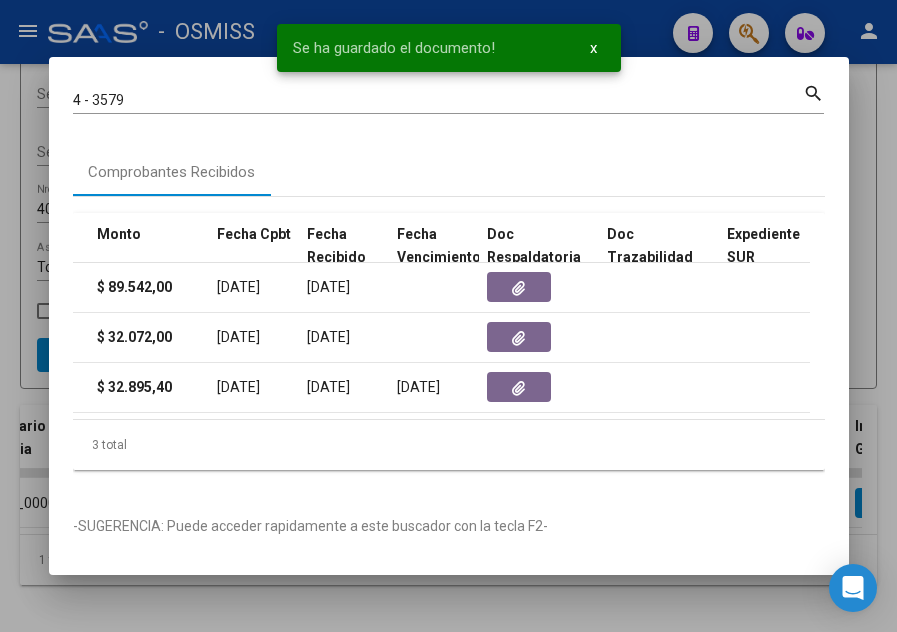 click on "4 - 3579 Buscar (apellido, dni, cuil, [PERSON_NAME], cuit, obra social)" at bounding box center [438, 101] 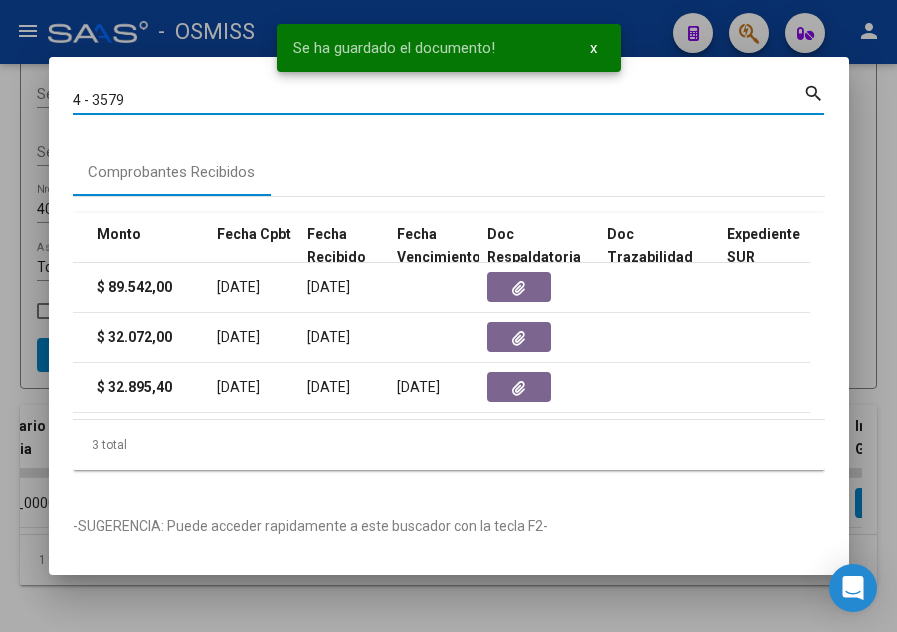 drag, startPoint x: 139, startPoint y: 99, endPoint x: 88, endPoint y: 98, distance: 51.009804 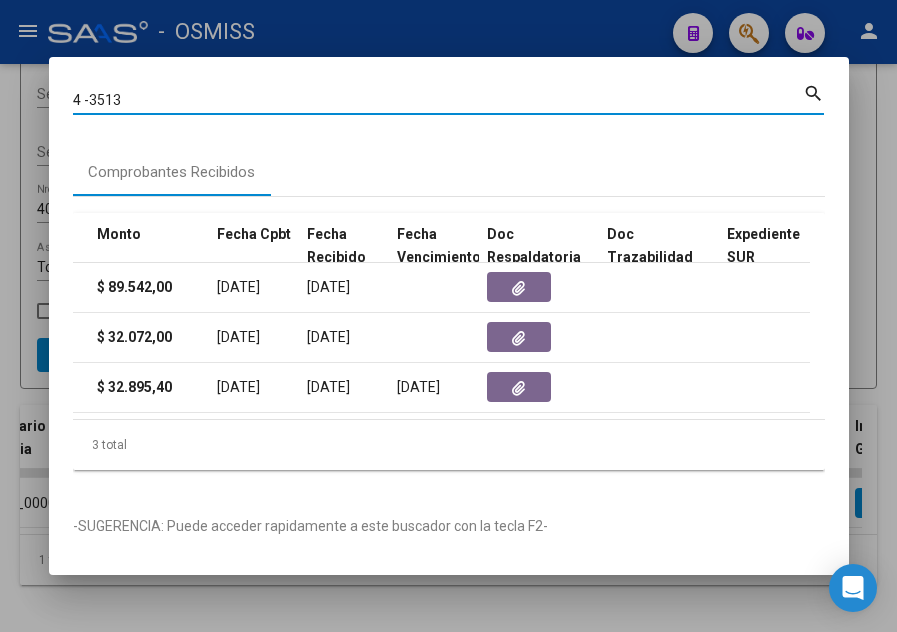 type on "4 -3513" 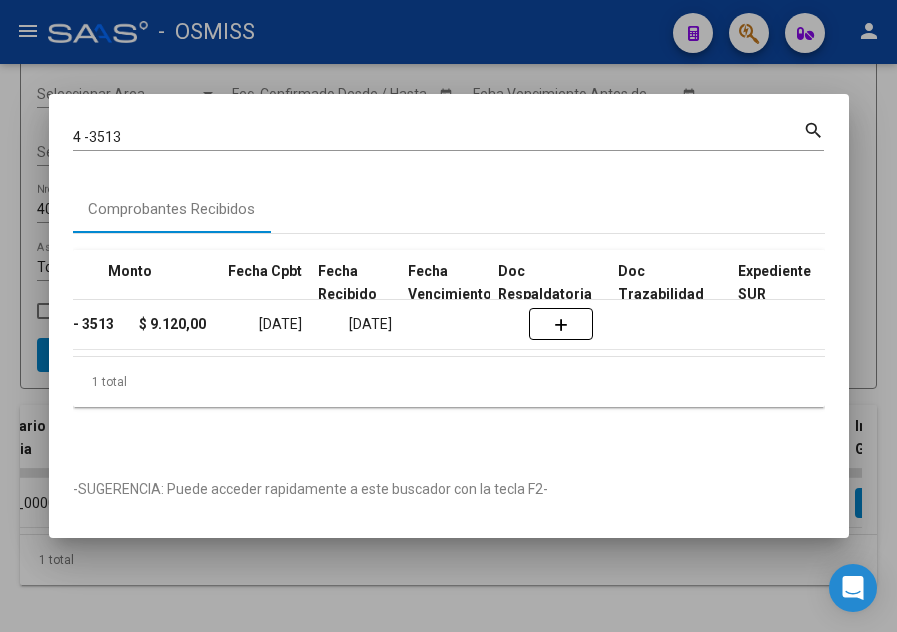 scroll, scrollTop: 0, scrollLeft: 916, axis: horizontal 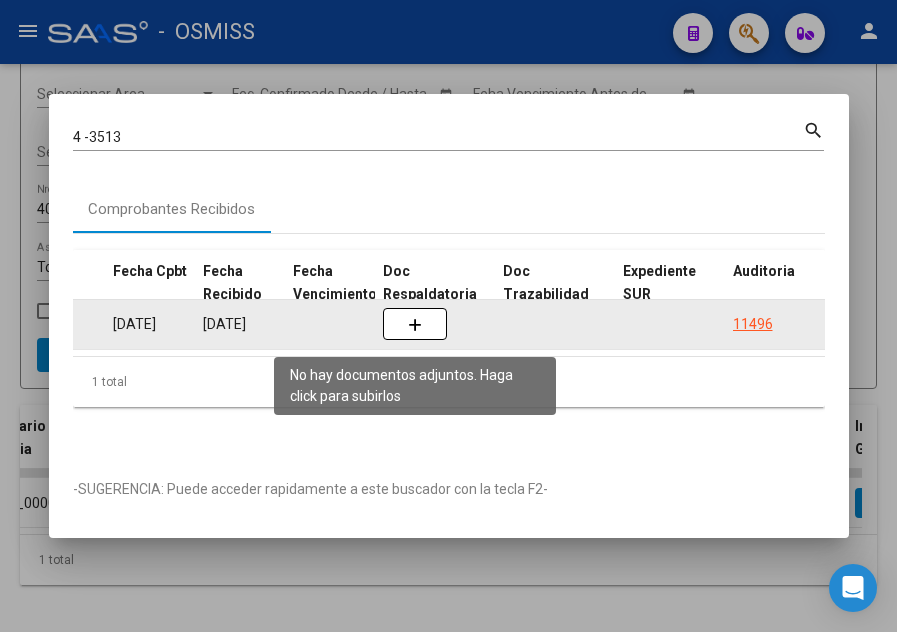 click 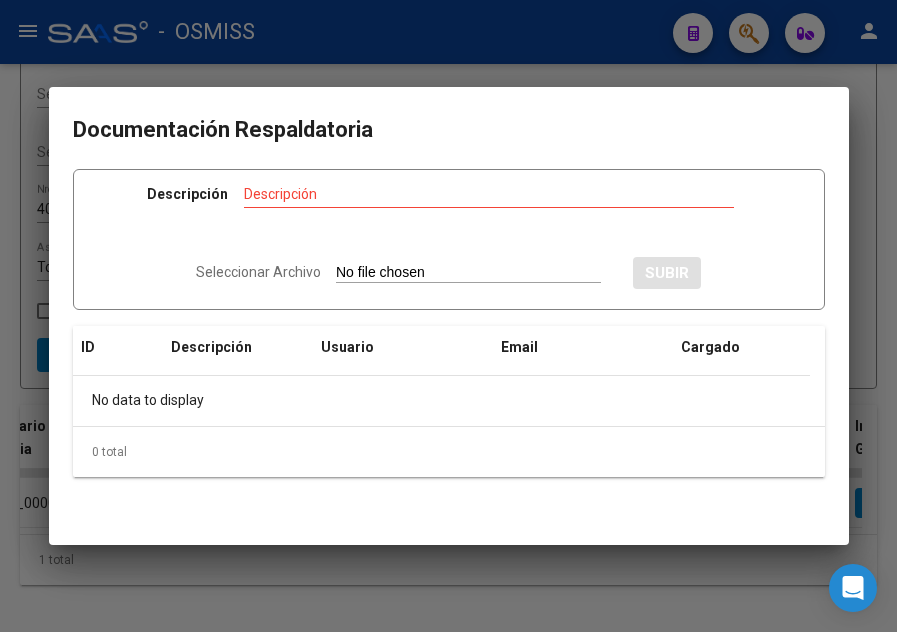 type on "C:\fakepath\Rec  5655.pdf" 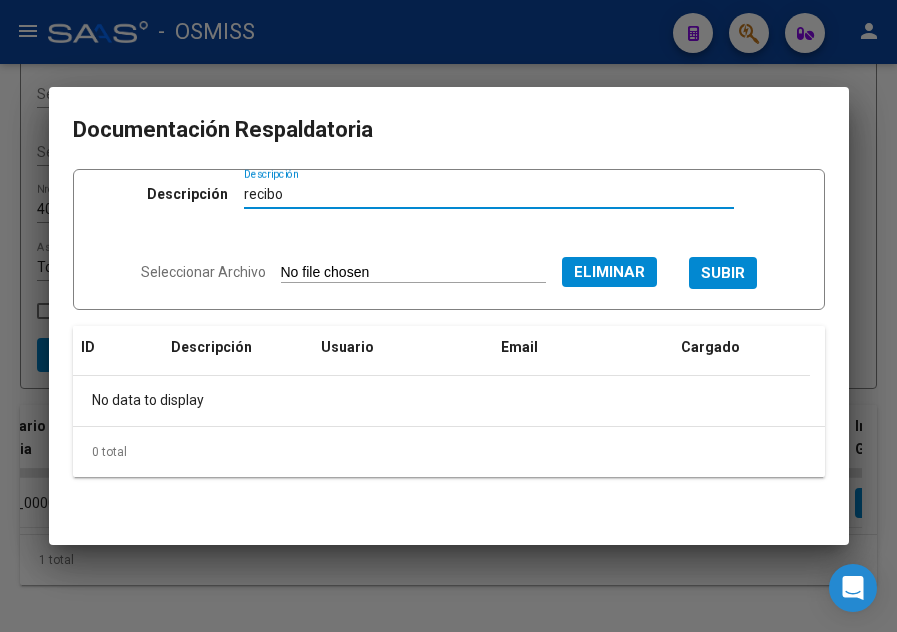 type on "recibo" 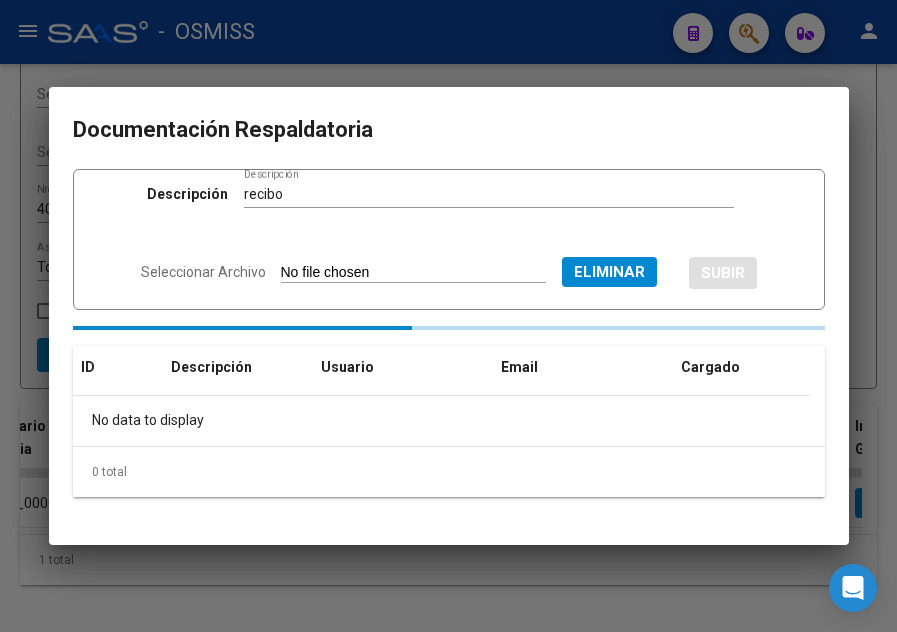 type 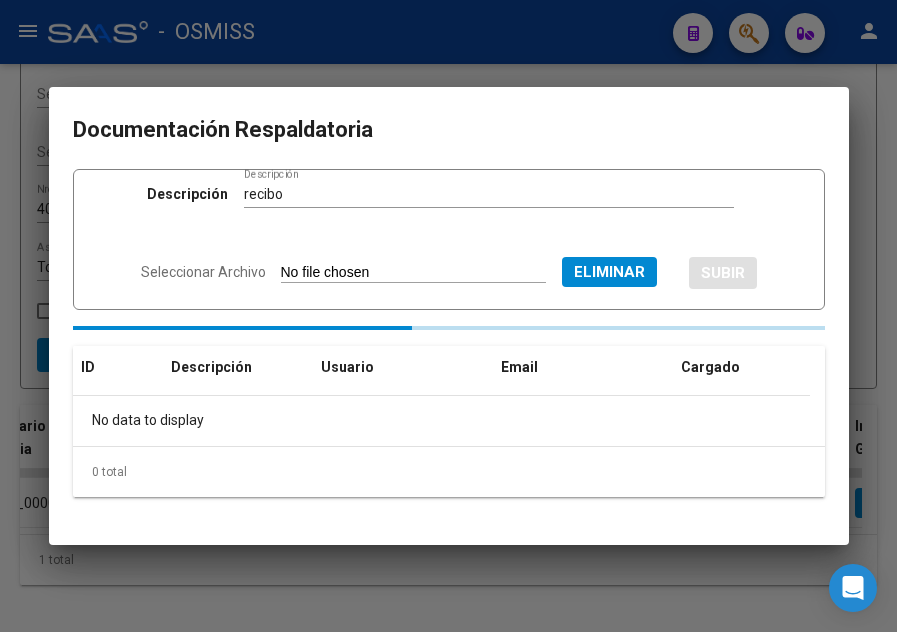 type 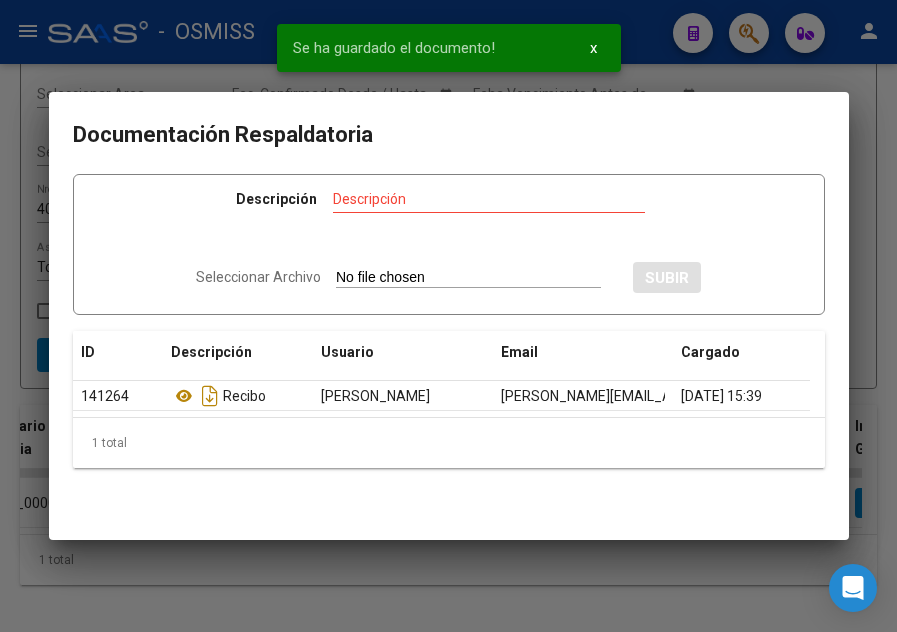 click at bounding box center [448, 316] 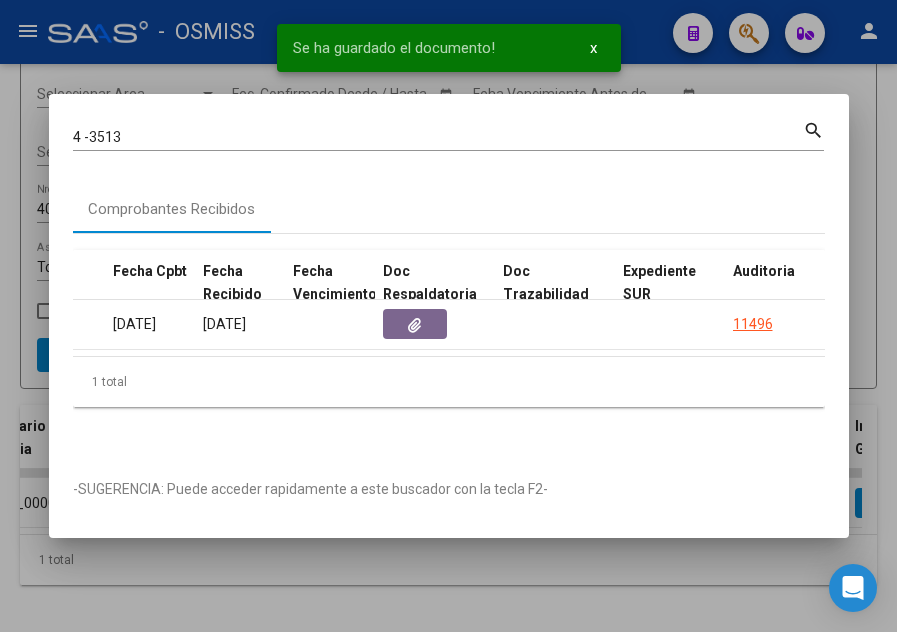 click on "4 -3513" at bounding box center [438, 137] 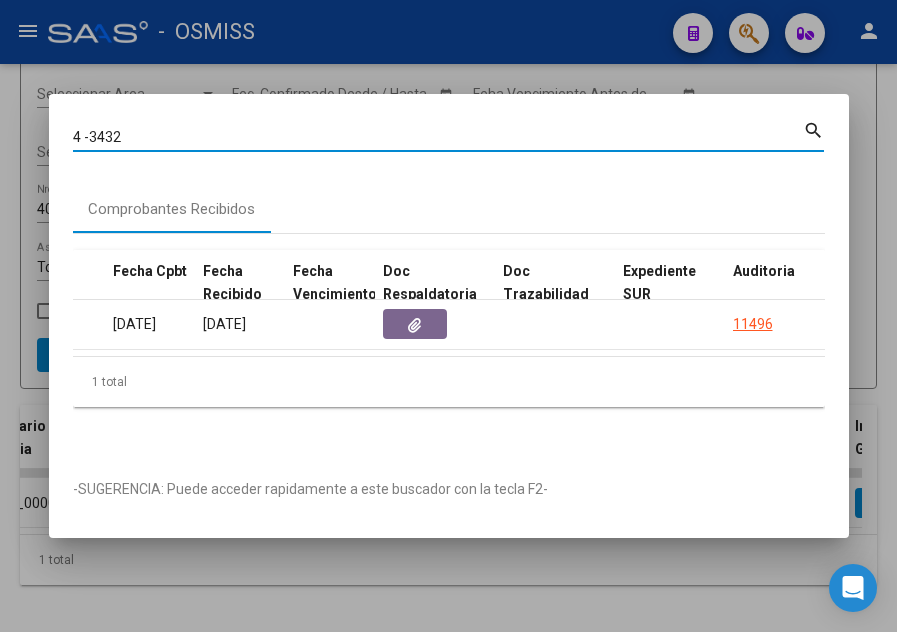 type on "4 -3432" 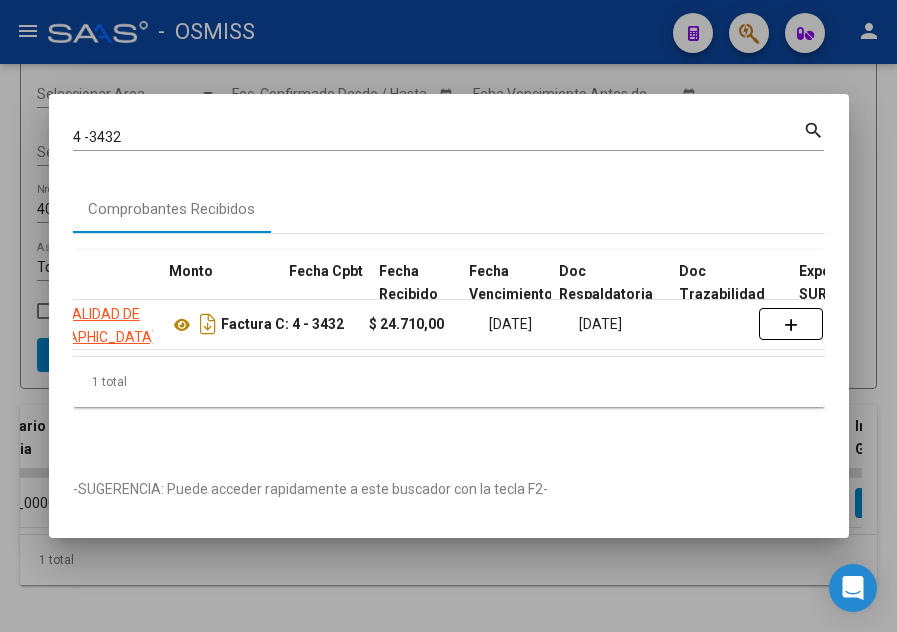 scroll, scrollTop: 0, scrollLeft: 740, axis: horizontal 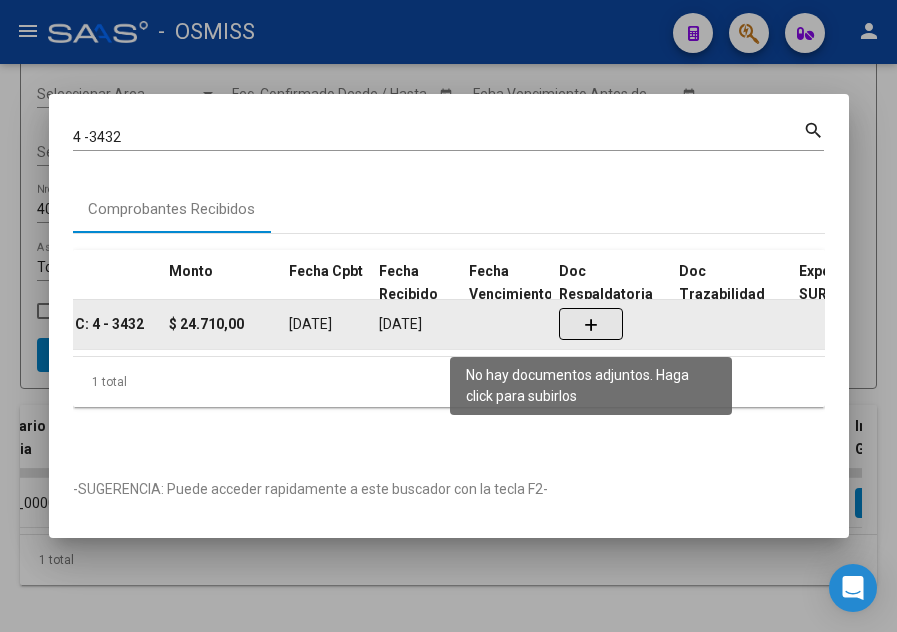 click 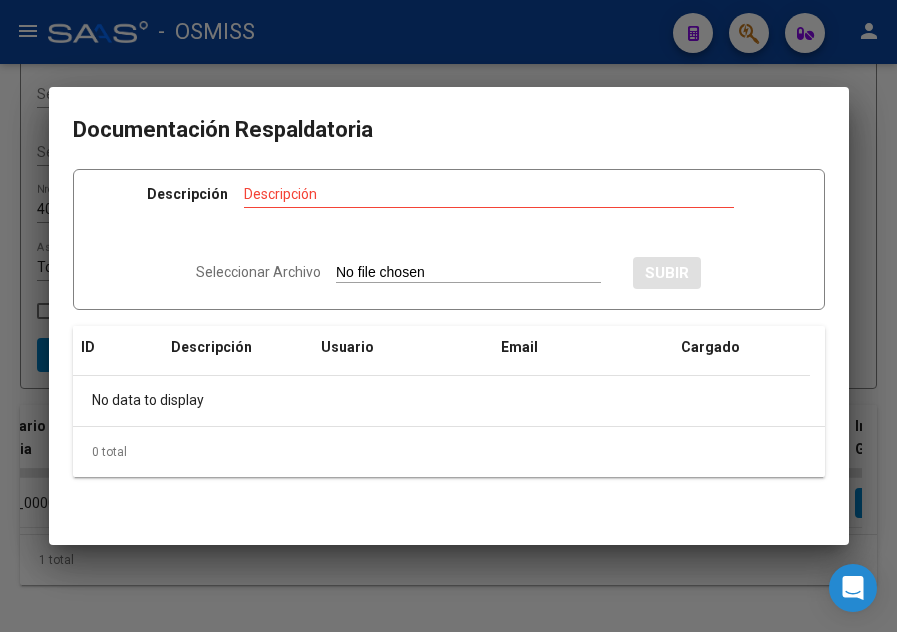 type on "C:\fakepath\Rec  5655.pdf" 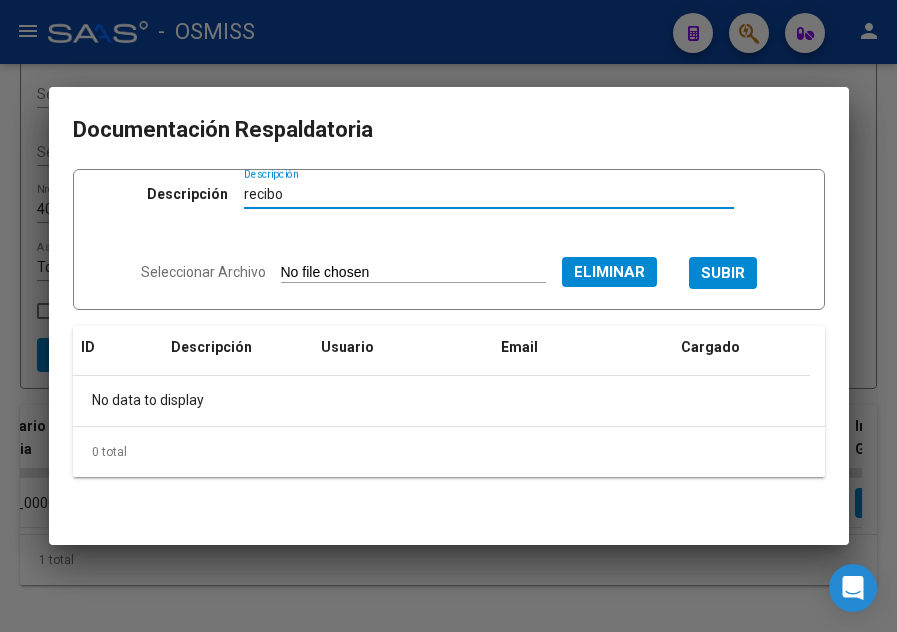 type on "recibo" 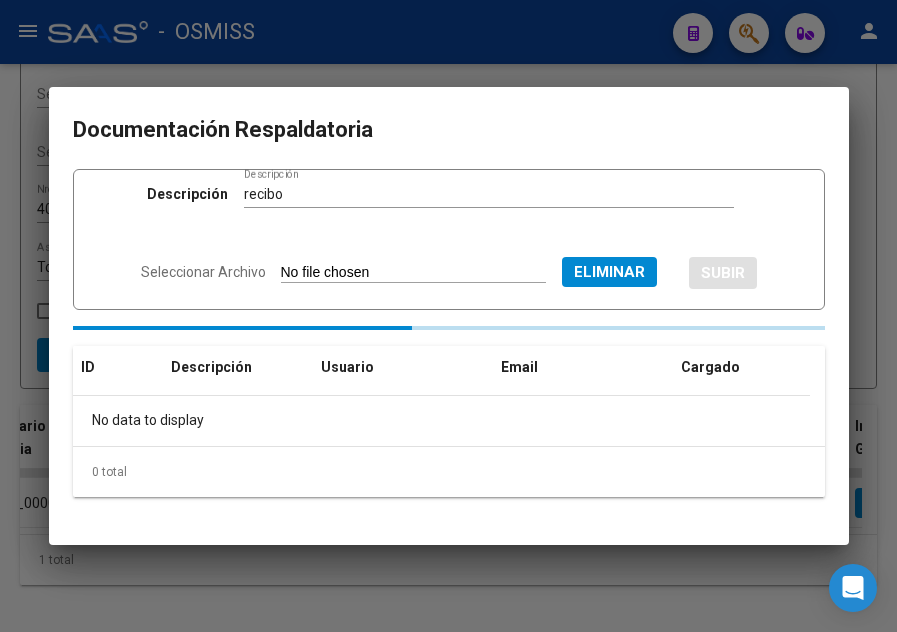 type 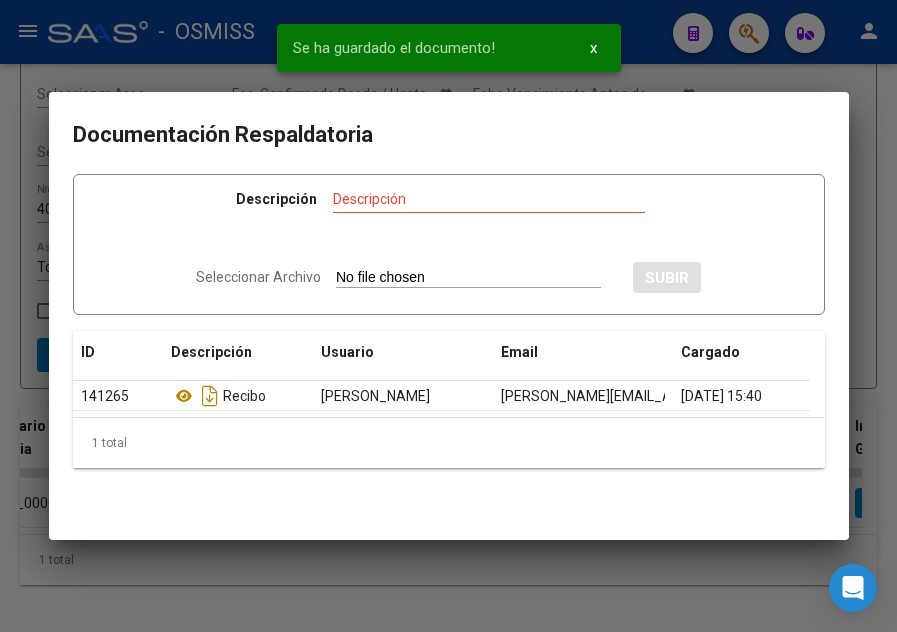 click at bounding box center (448, 316) 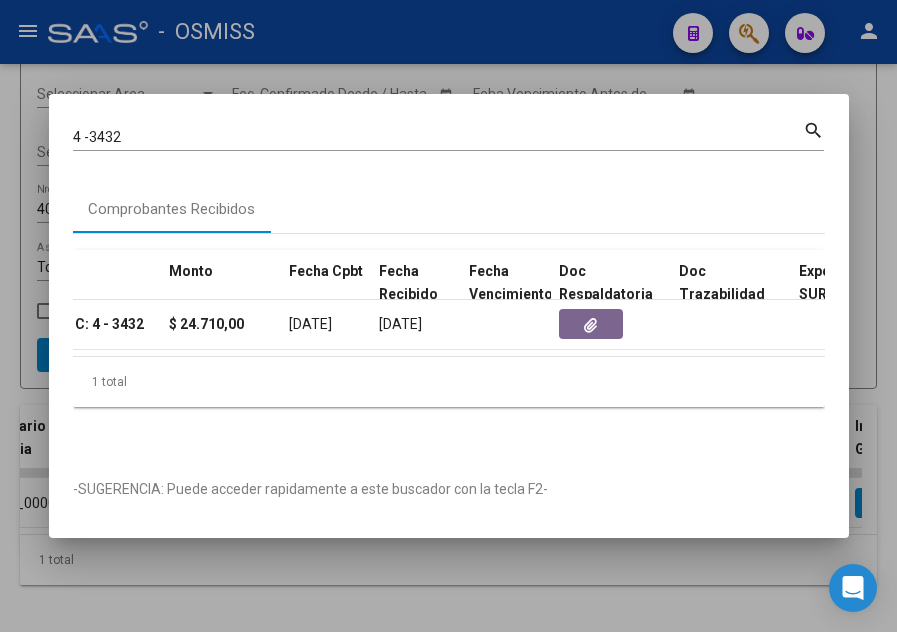click on "4 -3432 Buscar (apellido, dni, [PERSON_NAME], [PERSON_NAME], cuit, obra social)" at bounding box center (438, 137) 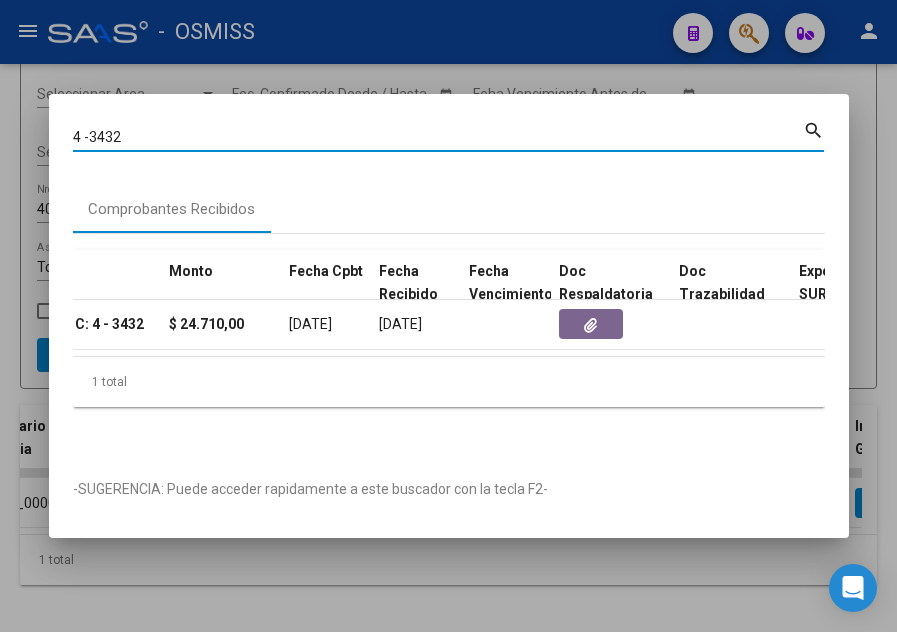 type 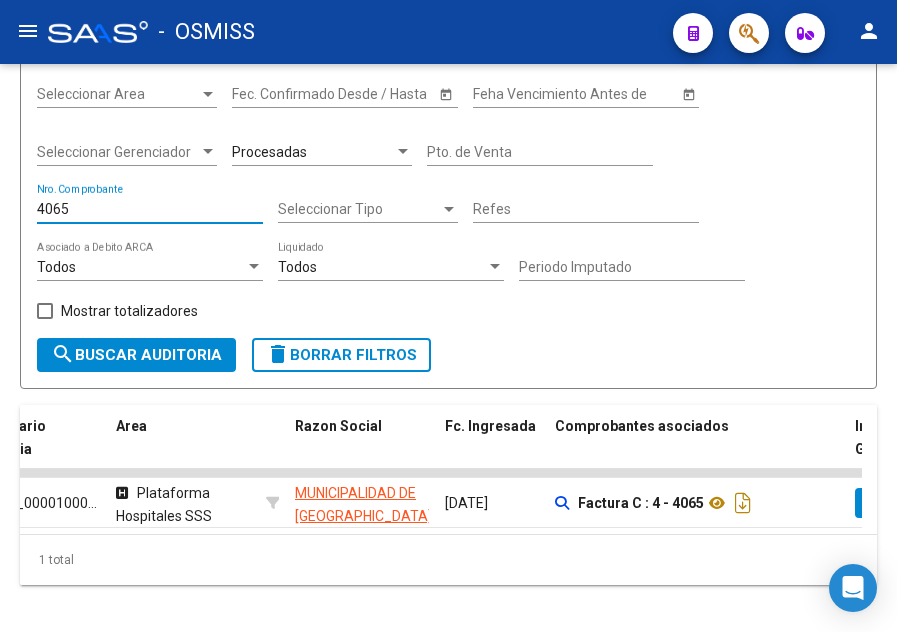 drag, startPoint x: 132, startPoint y: 206, endPoint x: -15, endPoint y: 236, distance: 150.03 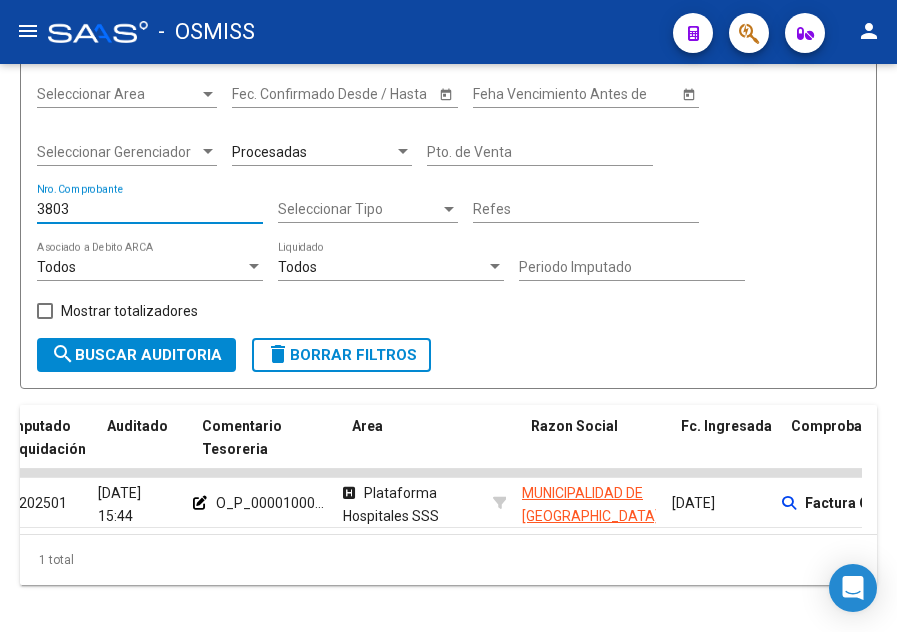 scroll, scrollTop: 0, scrollLeft: 181, axis: horizontal 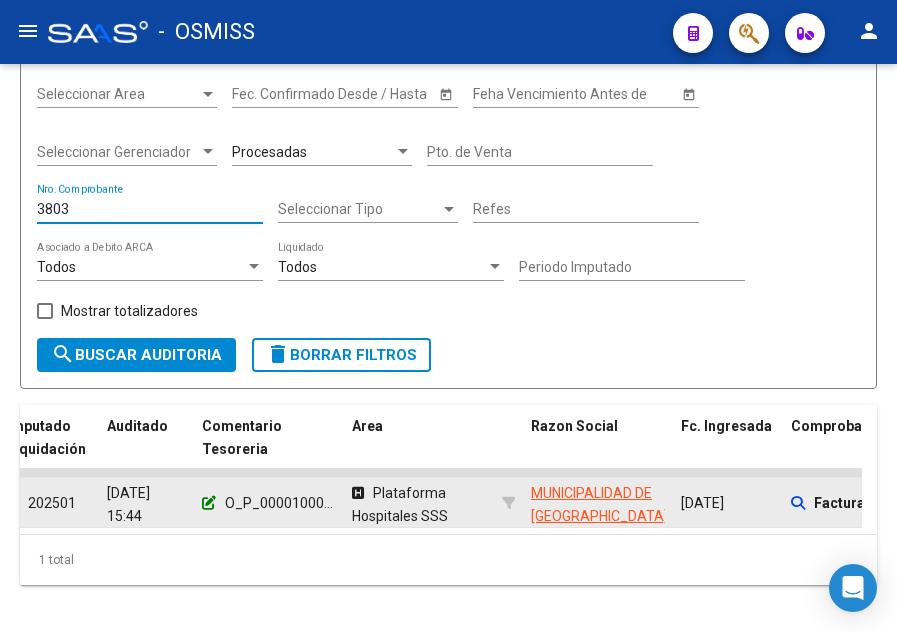 type on "3803" 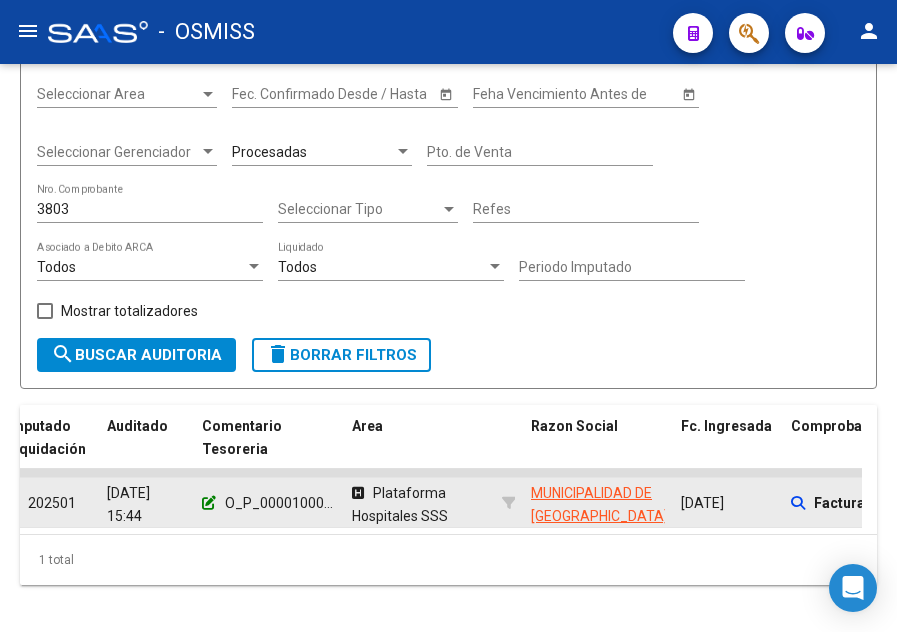 click 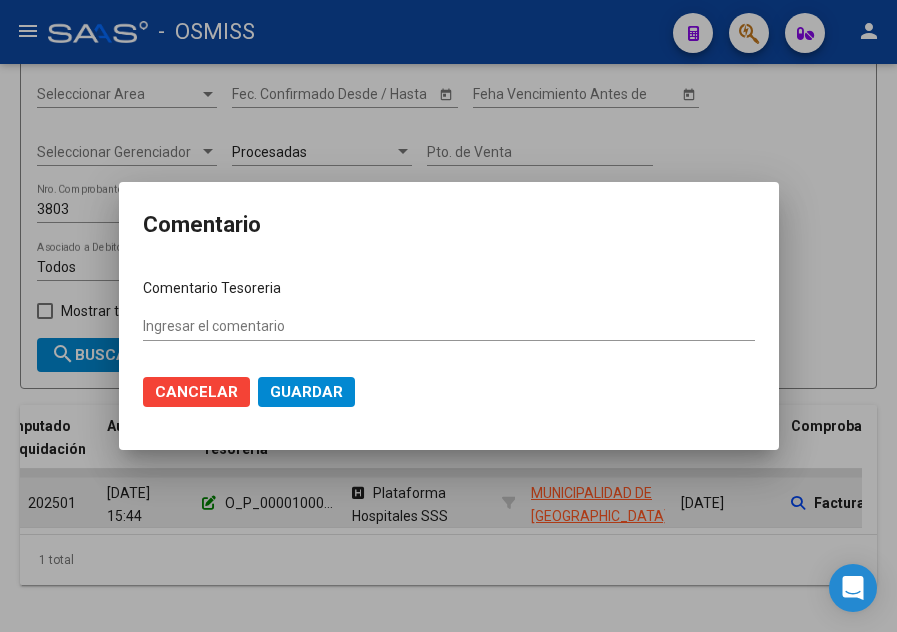 type on "O_P_0000100065676 [DATE]" 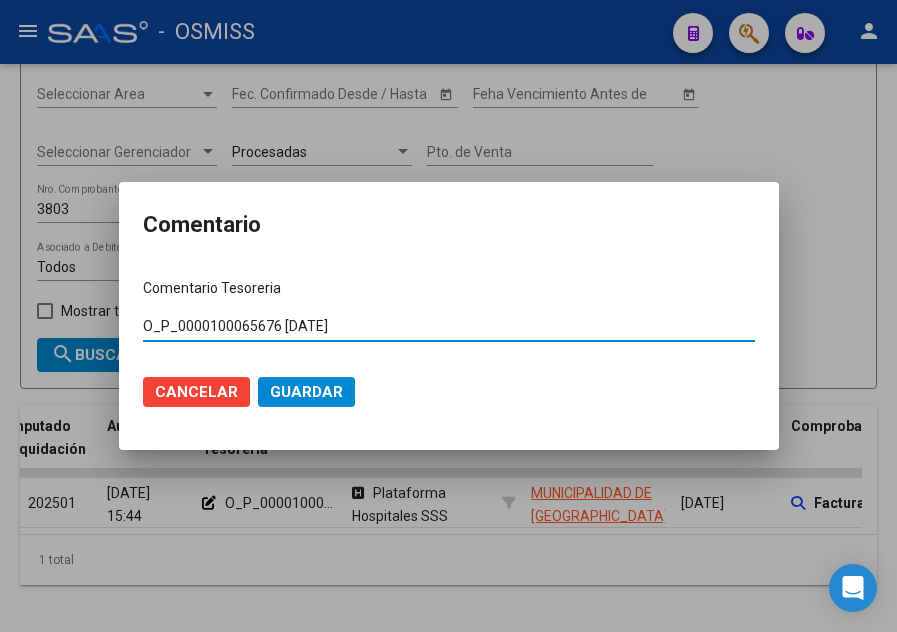 drag, startPoint x: 275, startPoint y: 328, endPoint x: 208, endPoint y: 325, distance: 67.06713 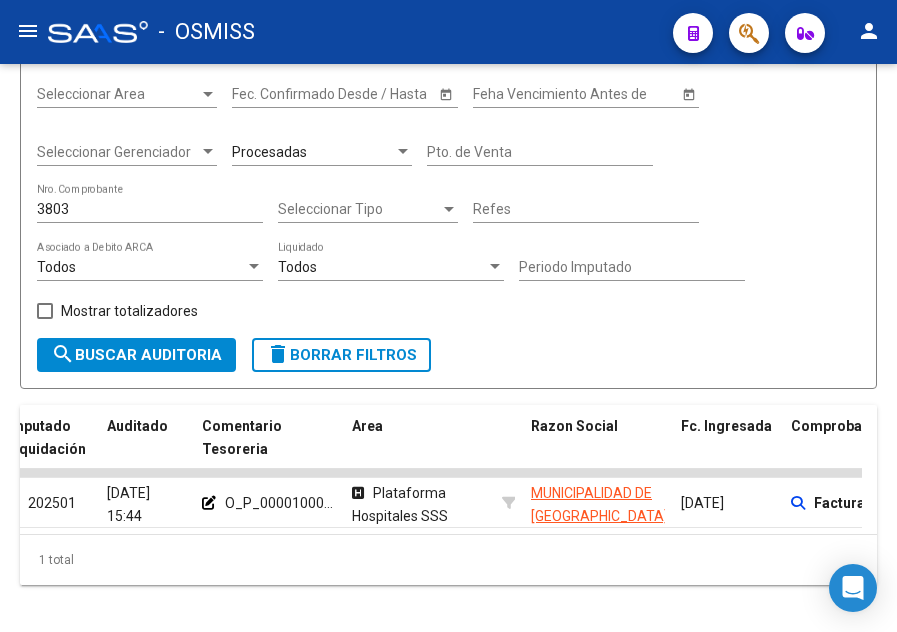 drag, startPoint x: 55, startPoint y: 219, endPoint x: 6, endPoint y: 235, distance: 51.546097 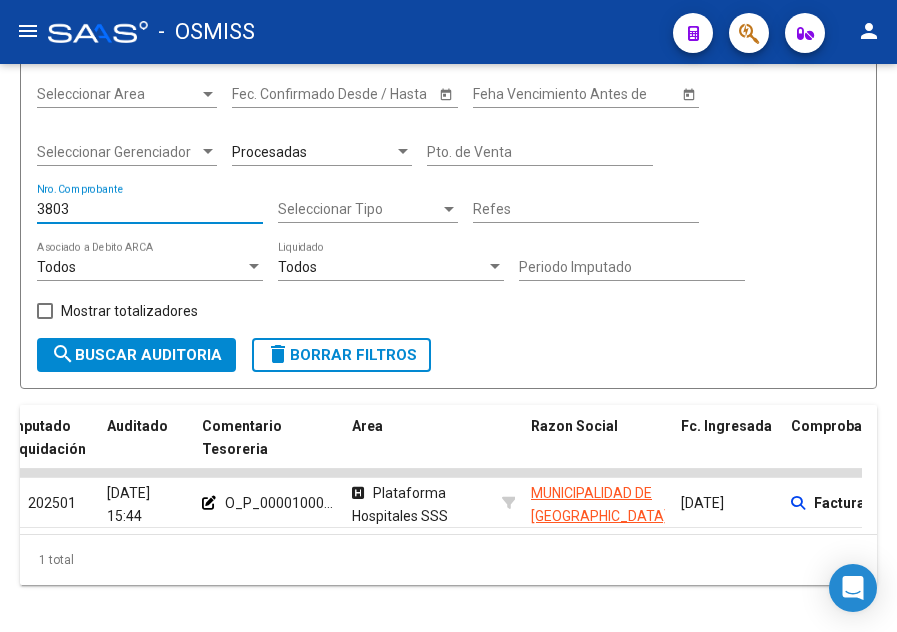 click on "3803" at bounding box center [150, 209] 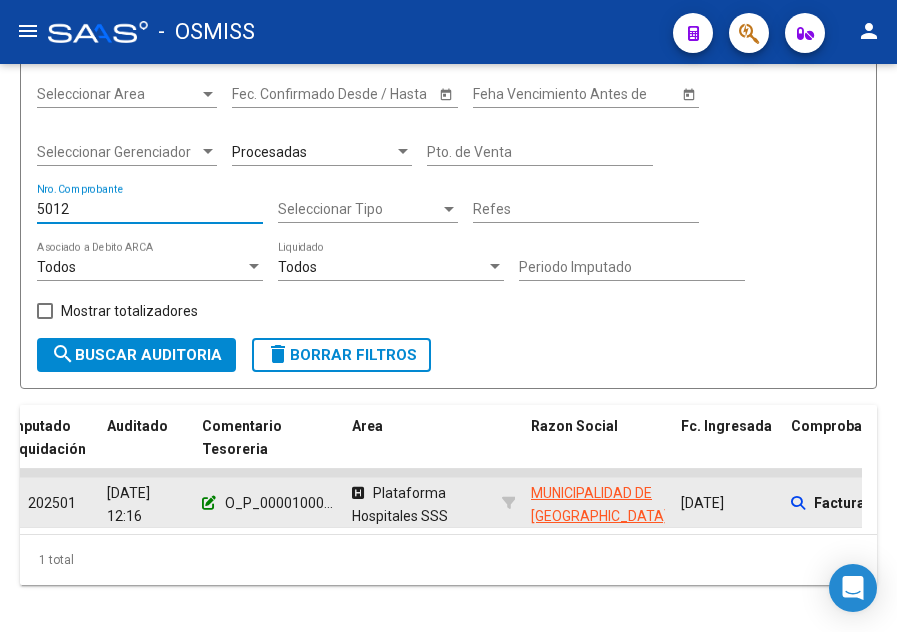 type on "5012" 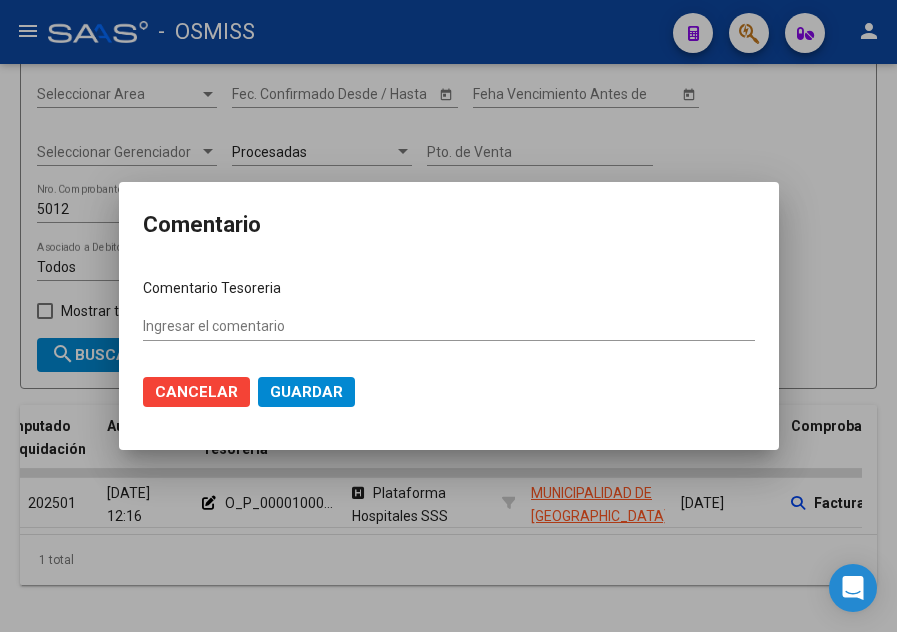 type on "O_P_0000100065676 [DATE]" 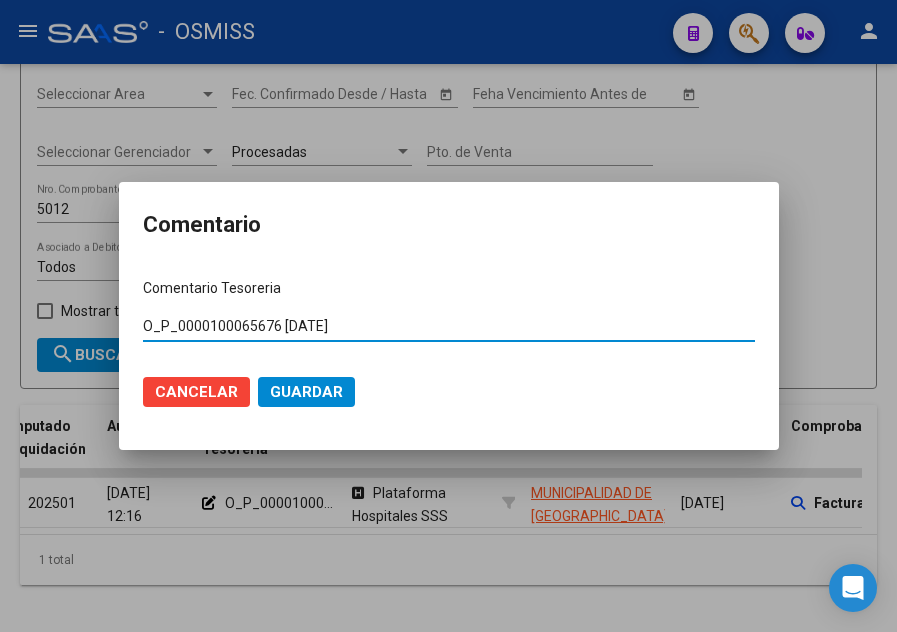 click on "Cancelar" 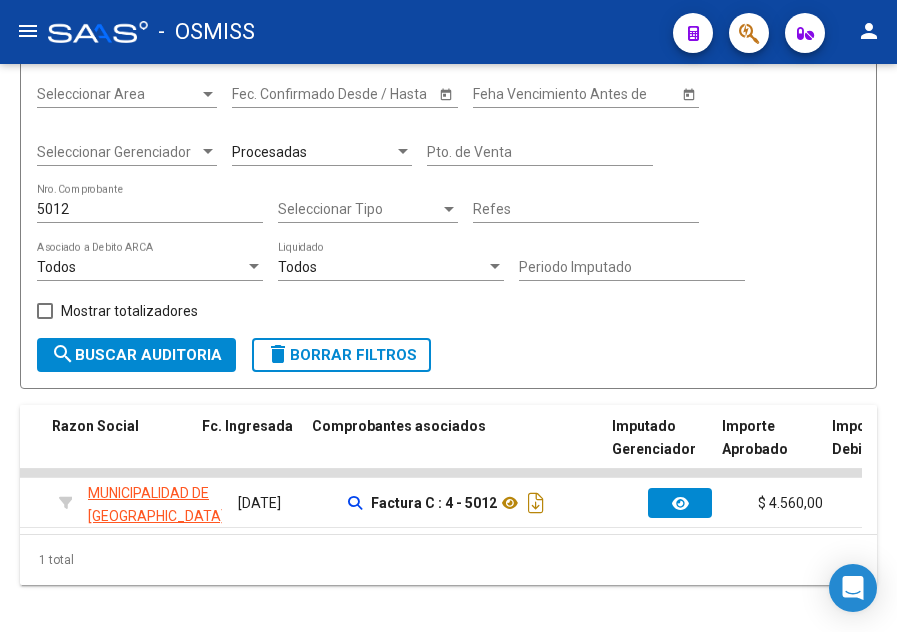scroll, scrollTop: 0, scrollLeft: 660, axis: horizontal 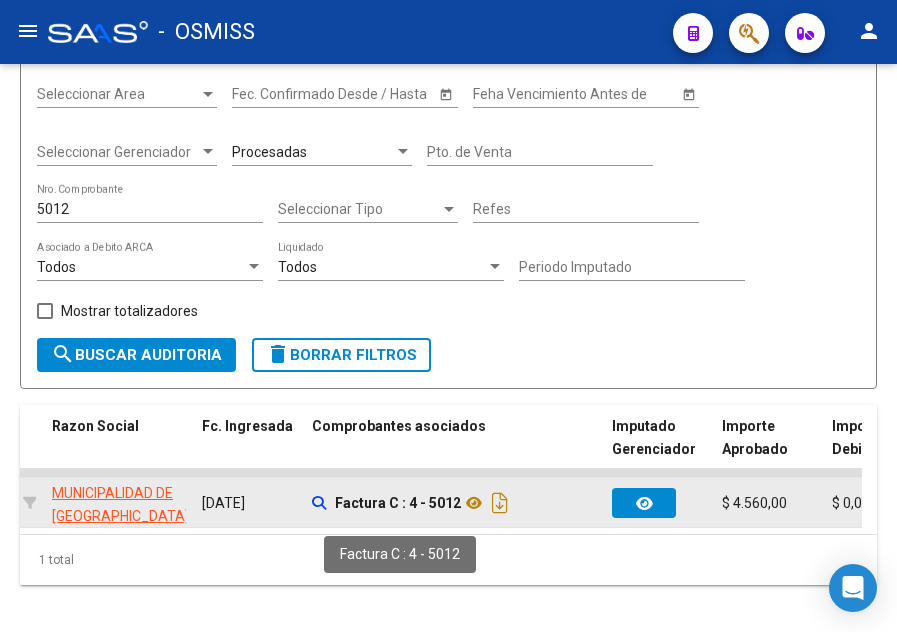 click on "Factura C : 4 - 5012" 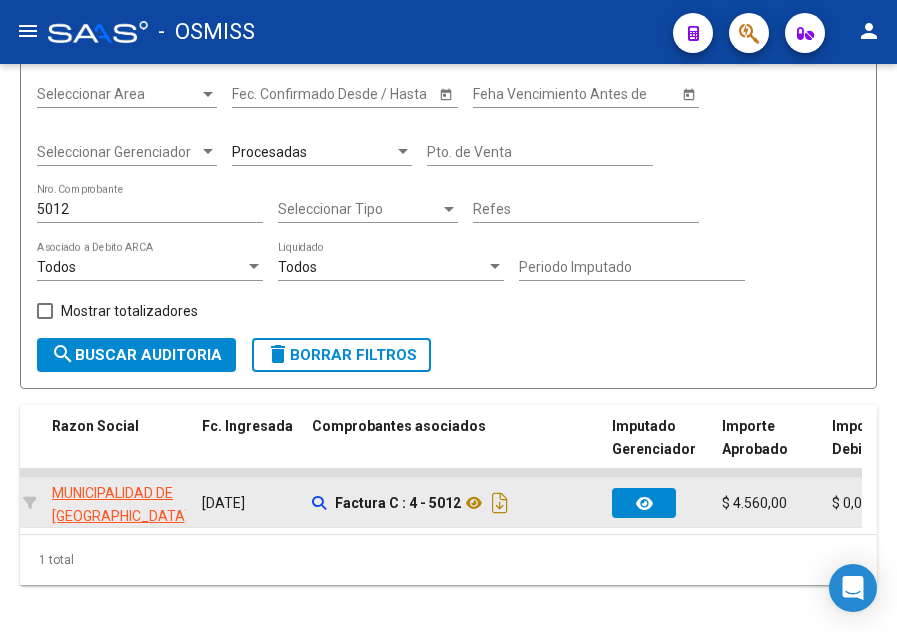 click on "Factura C : 4 - 5012" 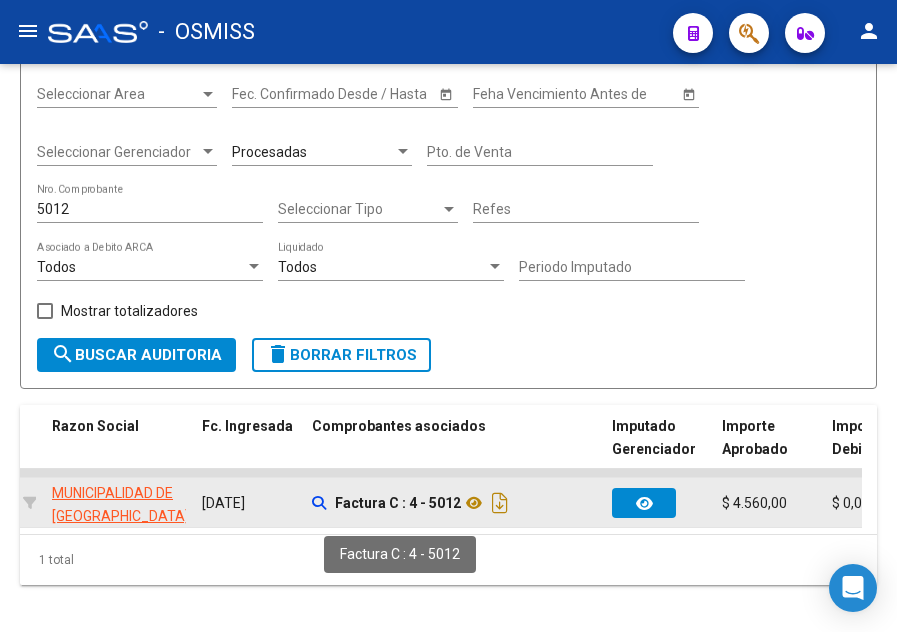 drag, startPoint x: 460, startPoint y: 500, endPoint x: 410, endPoint y: 504, distance: 50.159744 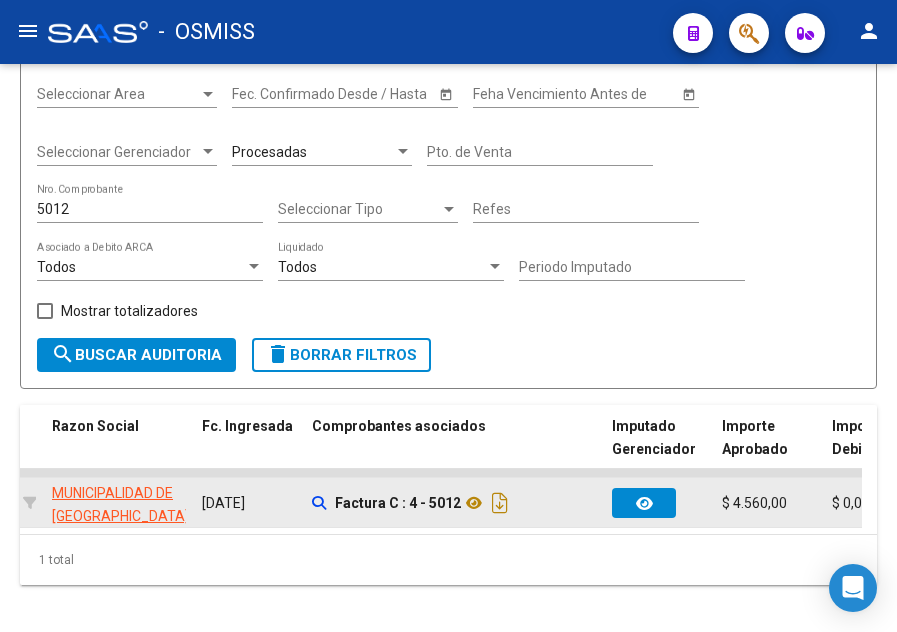 copy on "4 - 5012" 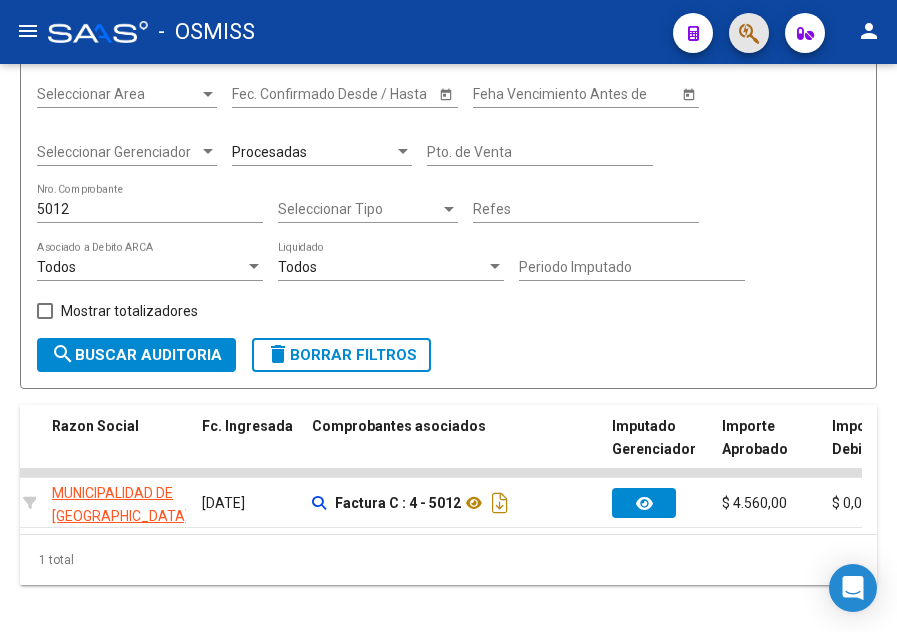 click 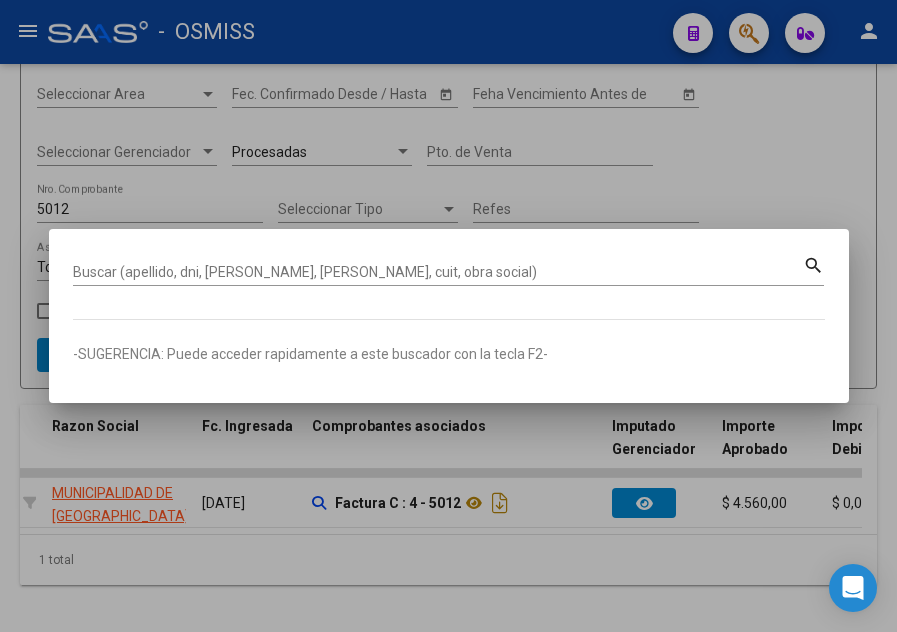 paste on "4 - 5012" 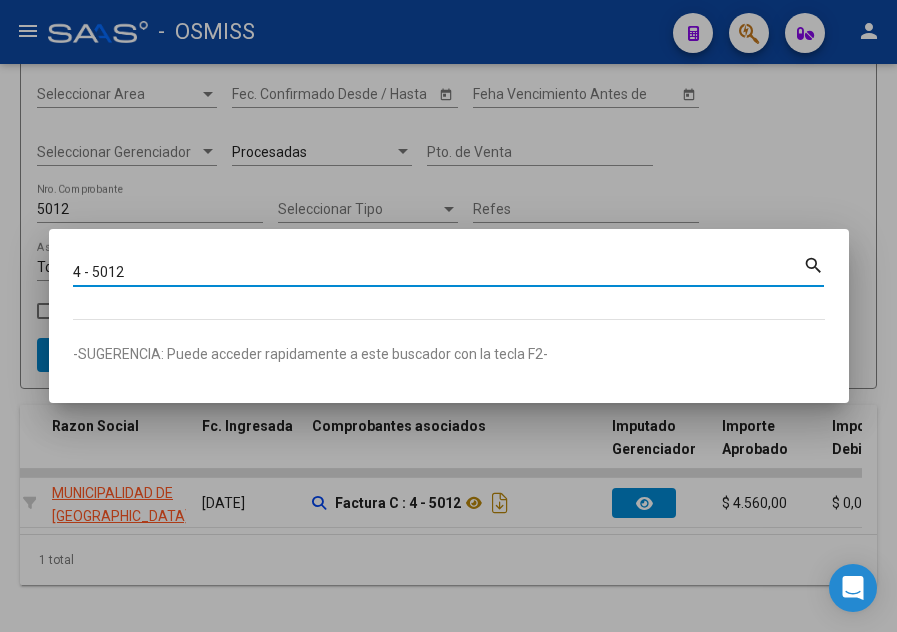 drag, startPoint x: 128, startPoint y: 269, endPoint x: 94, endPoint y: 268, distance: 34.0147 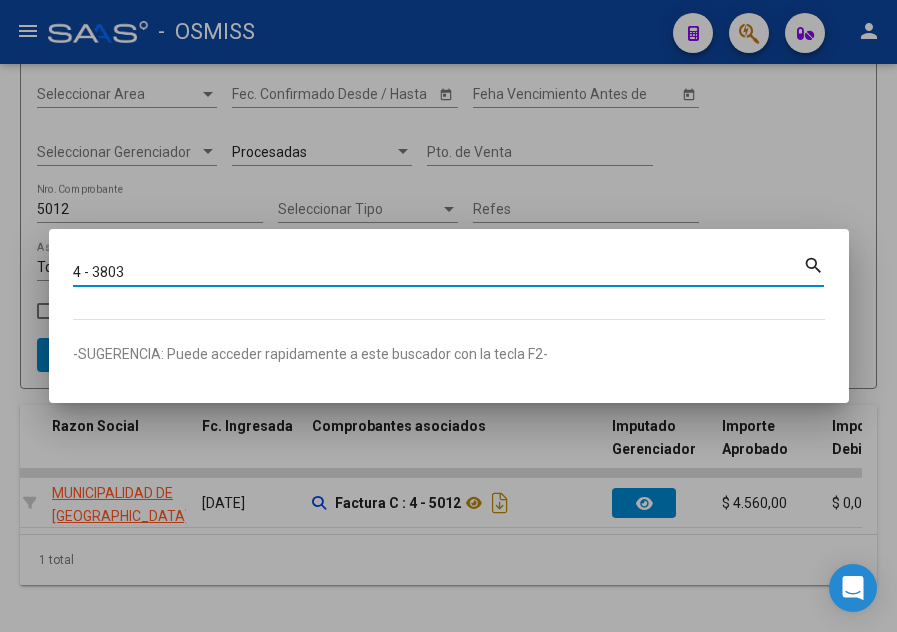 type on "4 - 3803" 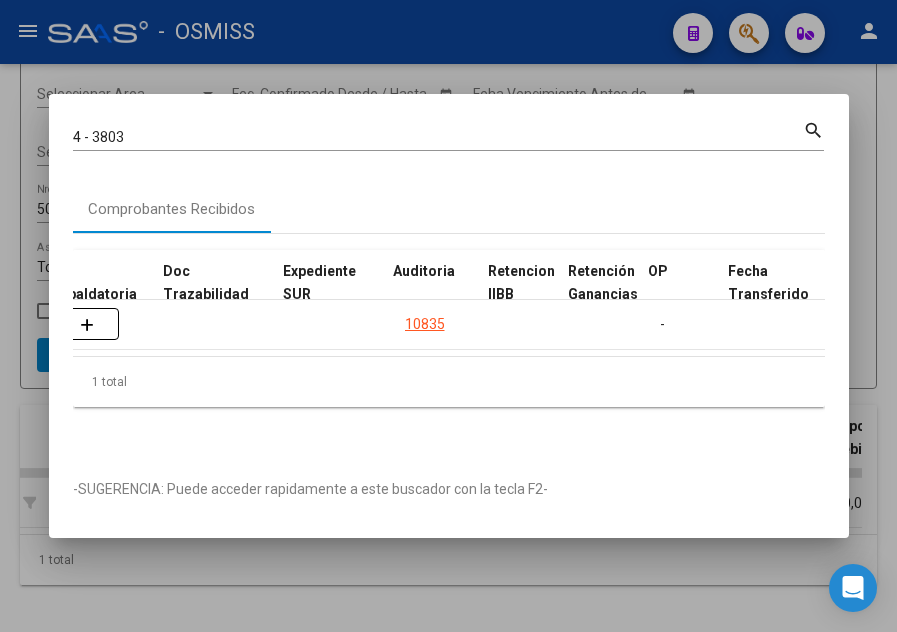scroll, scrollTop: 0, scrollLeft: 1256, axis: horizontal 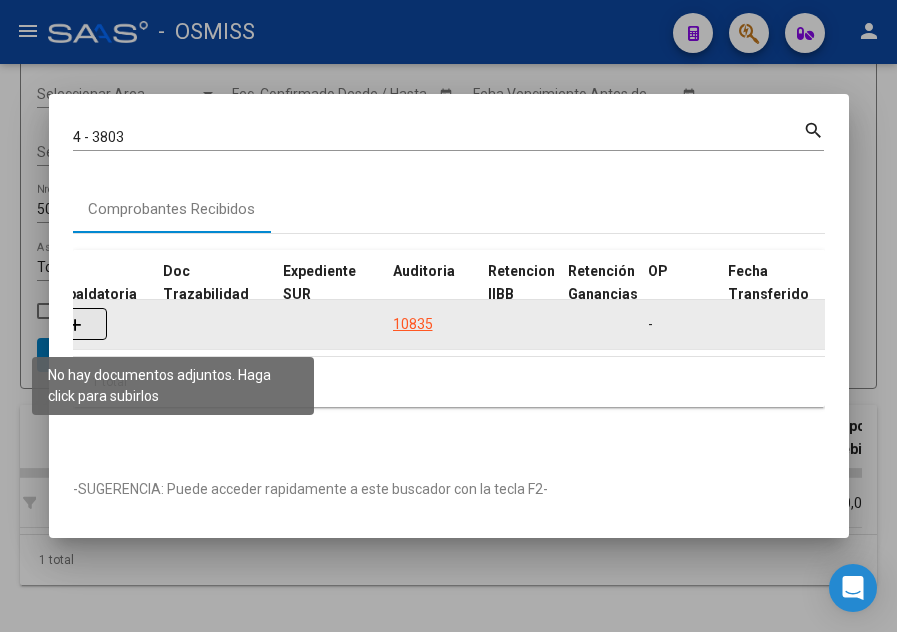 click 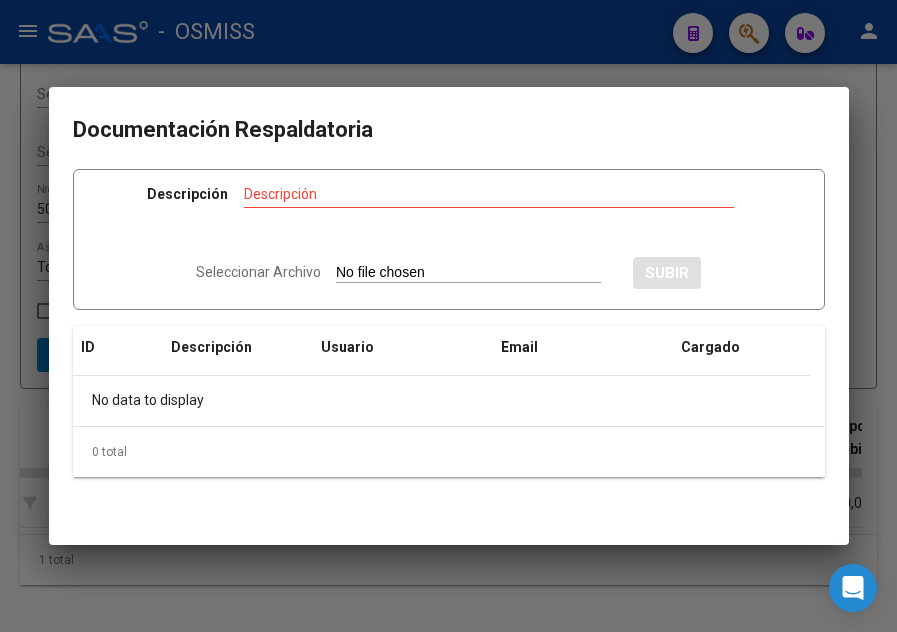 type on "C:\fakepath\Rec  5655.pdf" 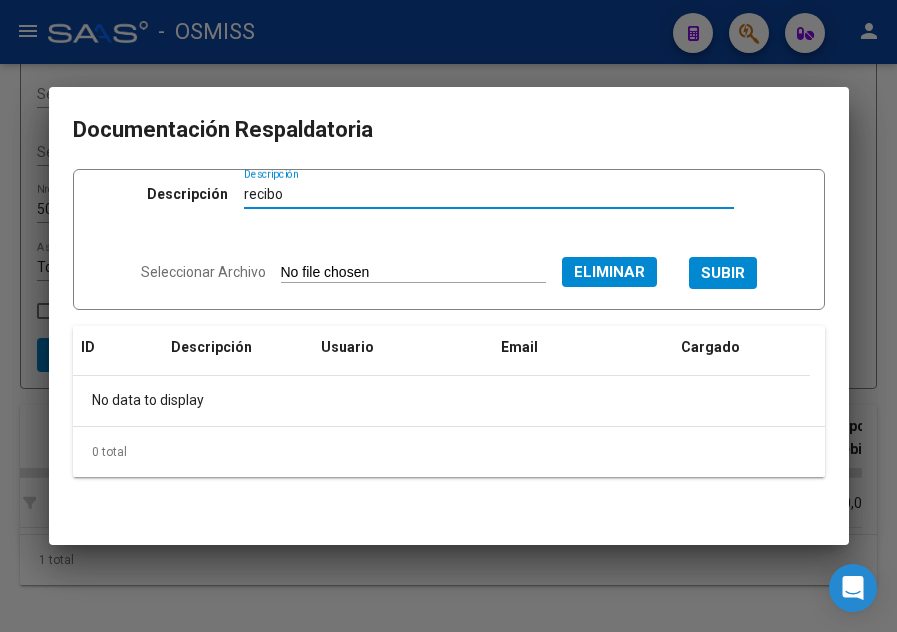 type on "recibo" 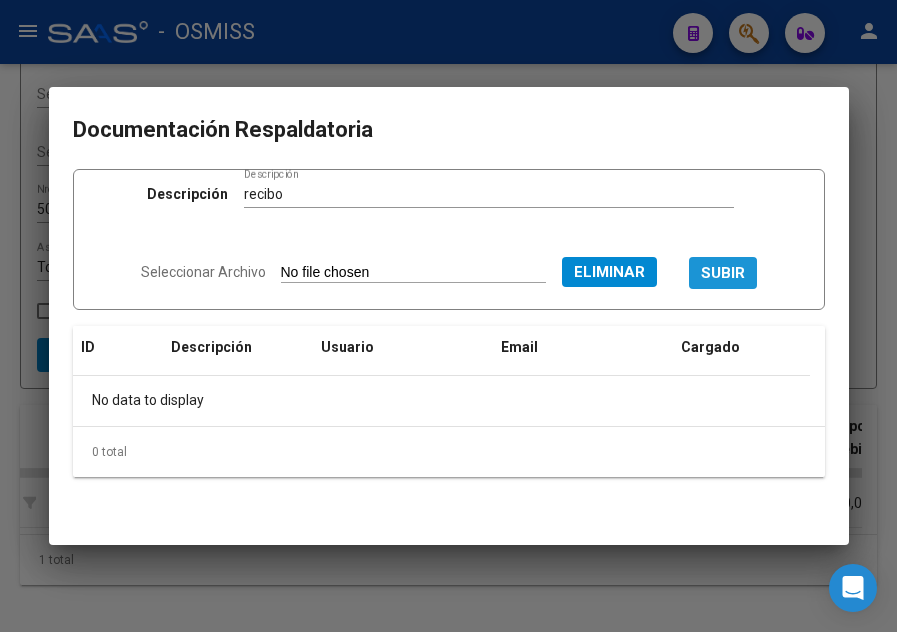 click on "SUBIR" at bounding box center (723, 272) 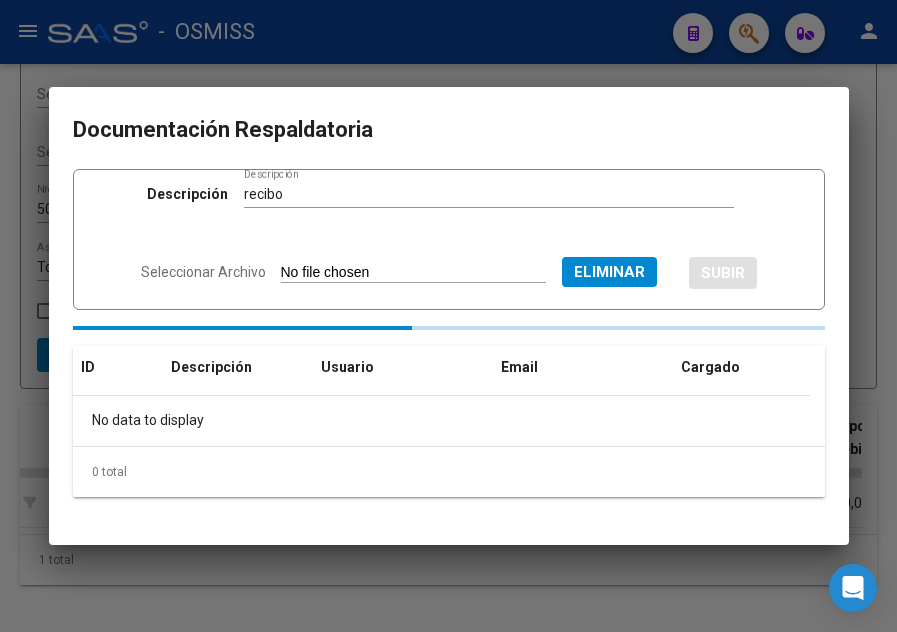 type 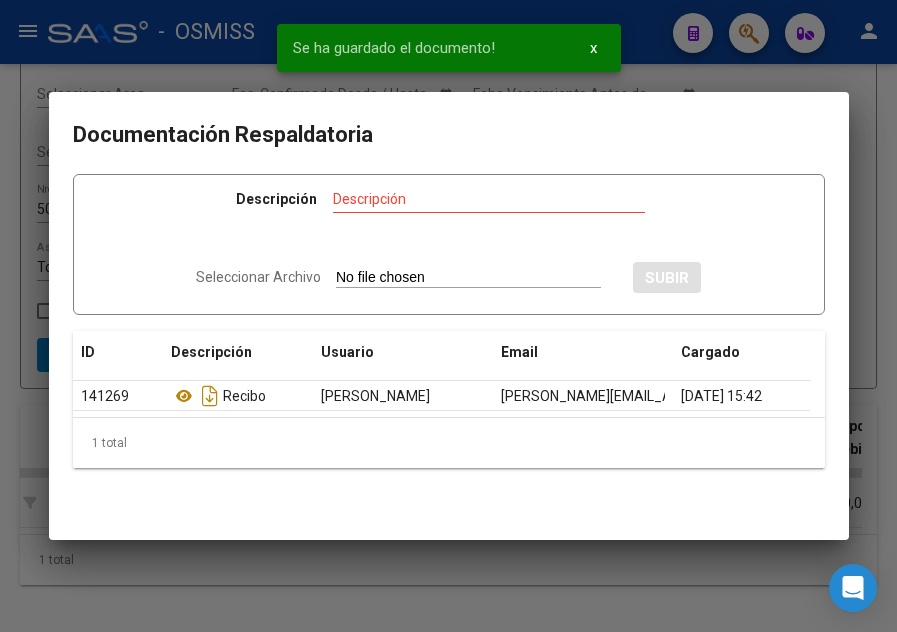 click on "Se ha guardado el documento! x" at bounding box center [449, 48] 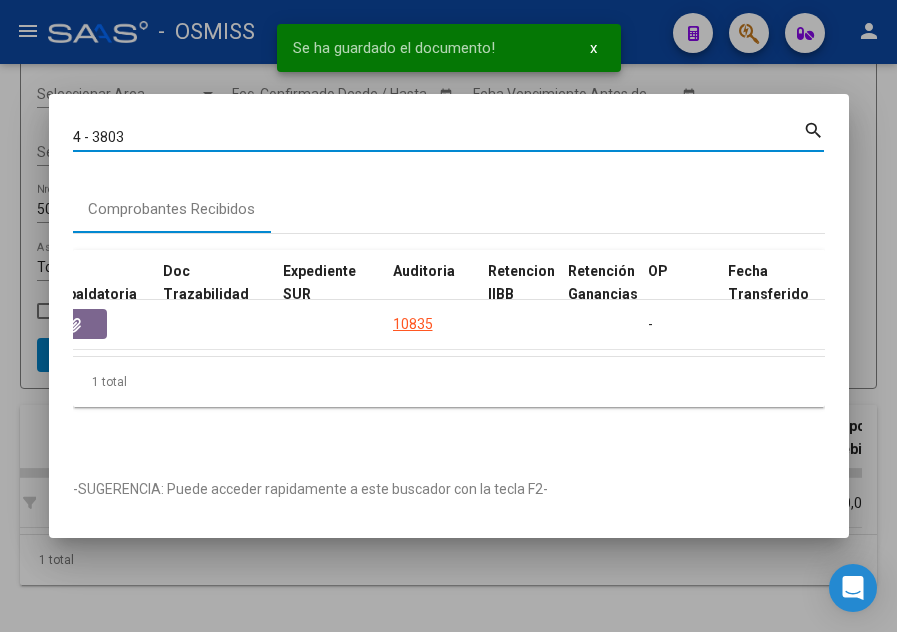 drag, startPoint x: 137, startPoint y: 127, endPoint x: 93, endPoint y: 128, distance: 44.011364 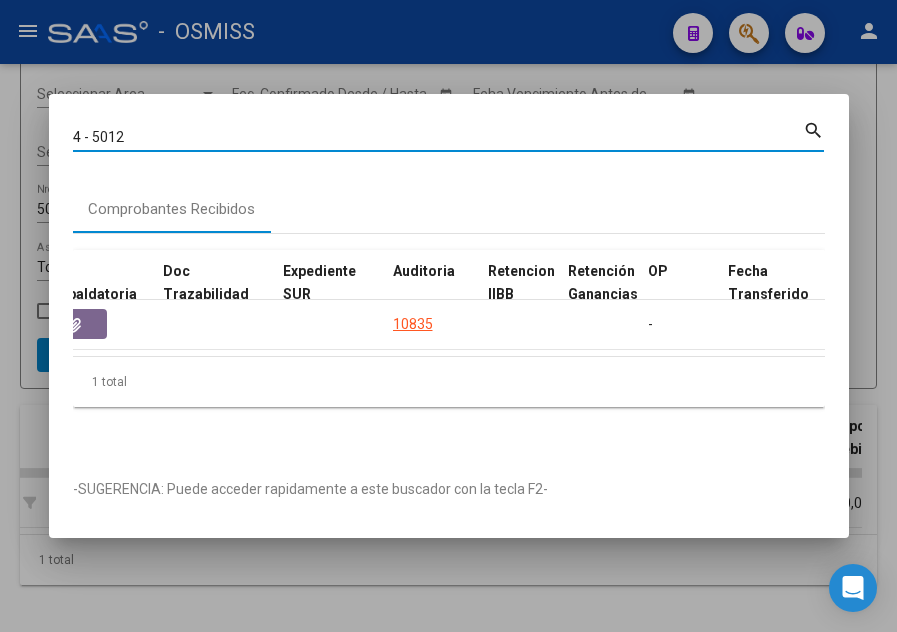 type on "4 - 5012" 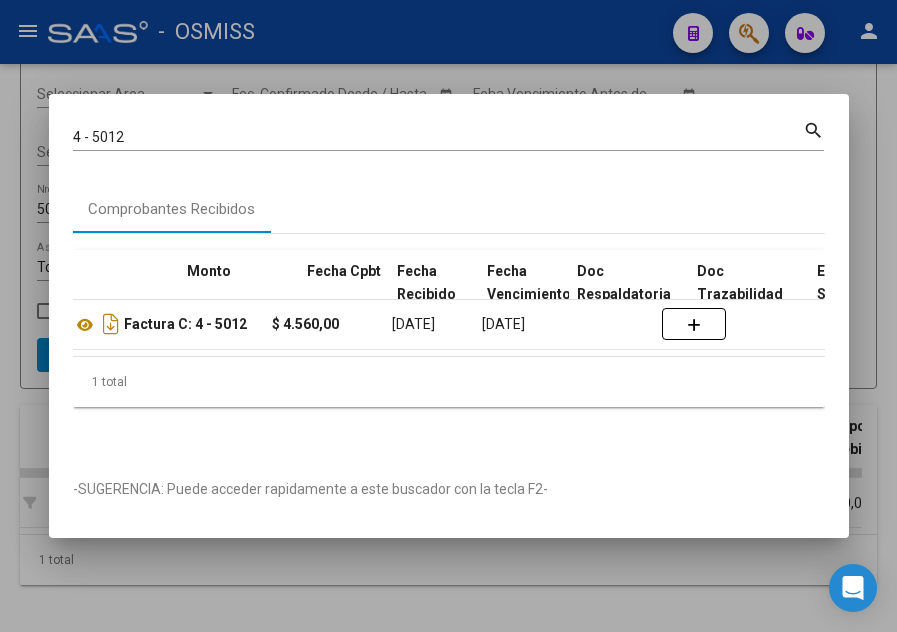 scroll, scrollTop: 0, scrollLeft: 752, axis: horizontal 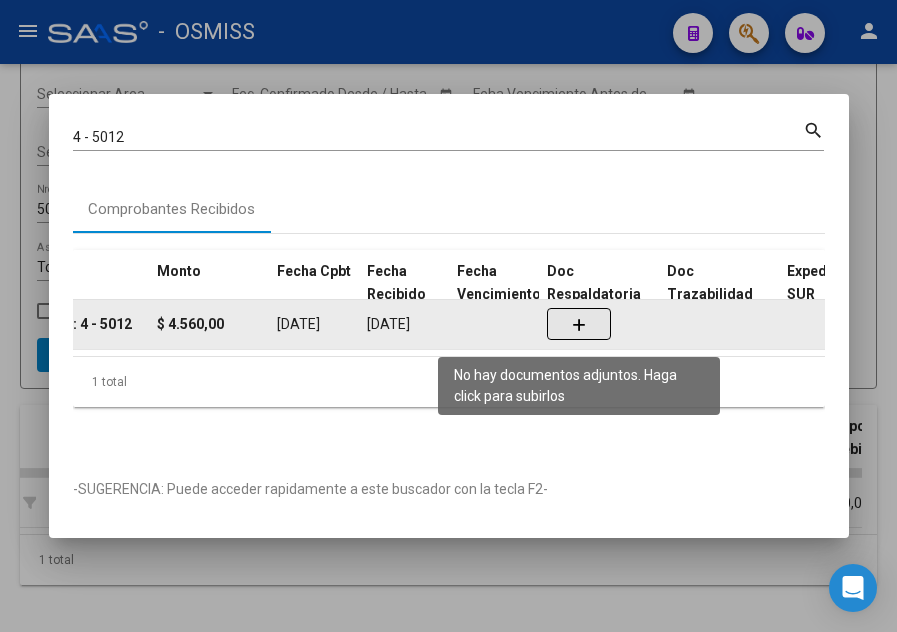 click 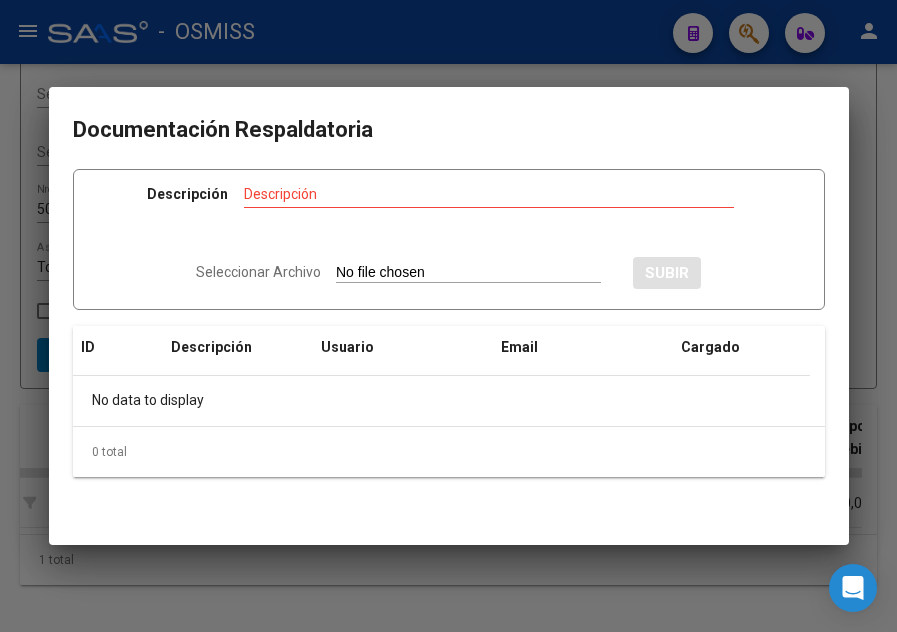 type on "C:\fakepath\Rec  5655.pdf" 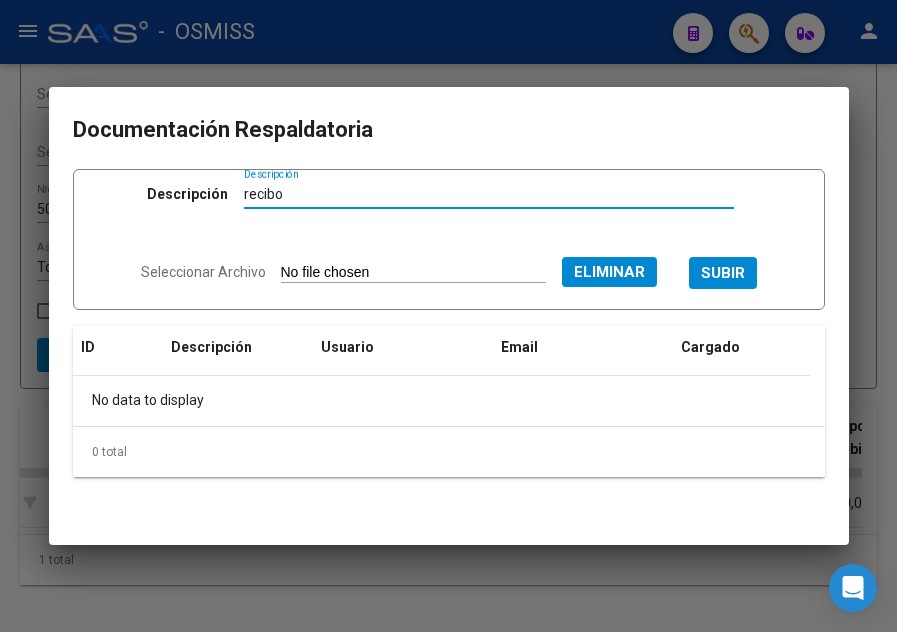 type on "recibo" 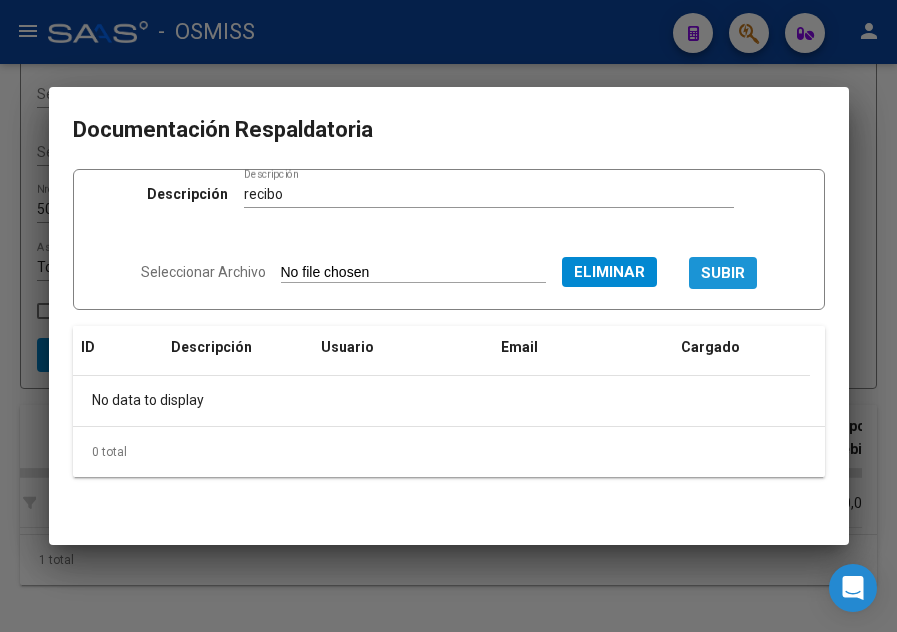 click on "SUBIR" at bounding box center (723, 274) 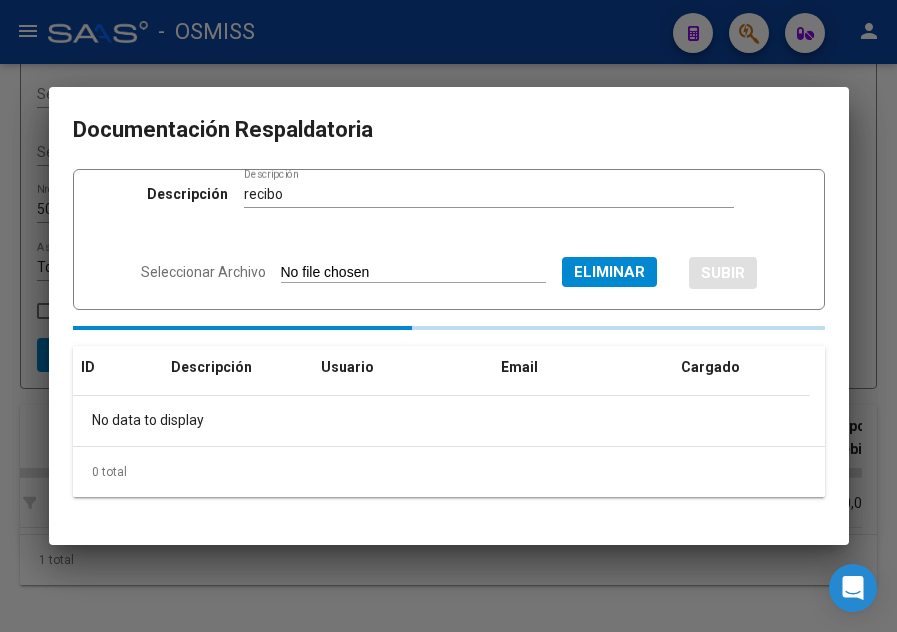 type 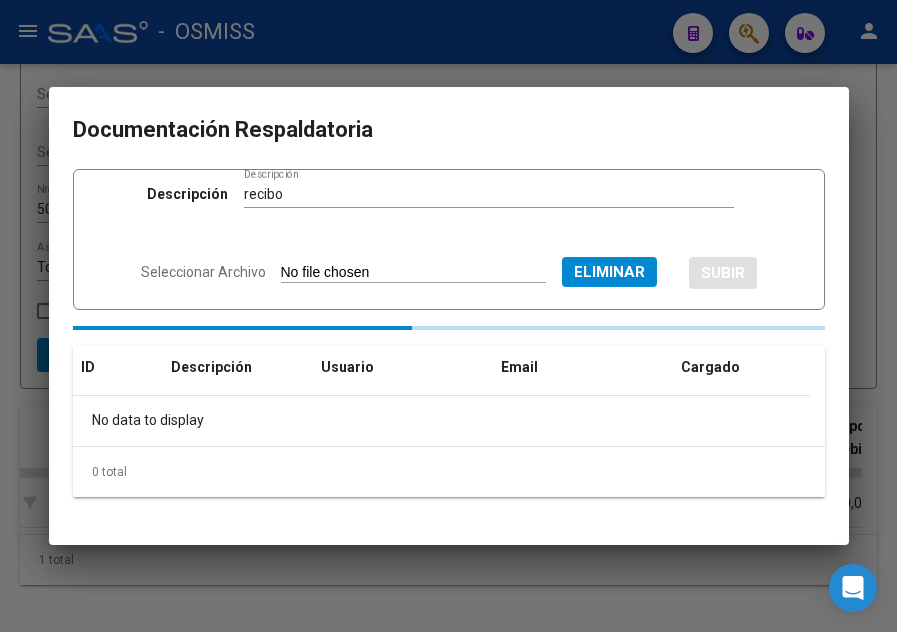 type 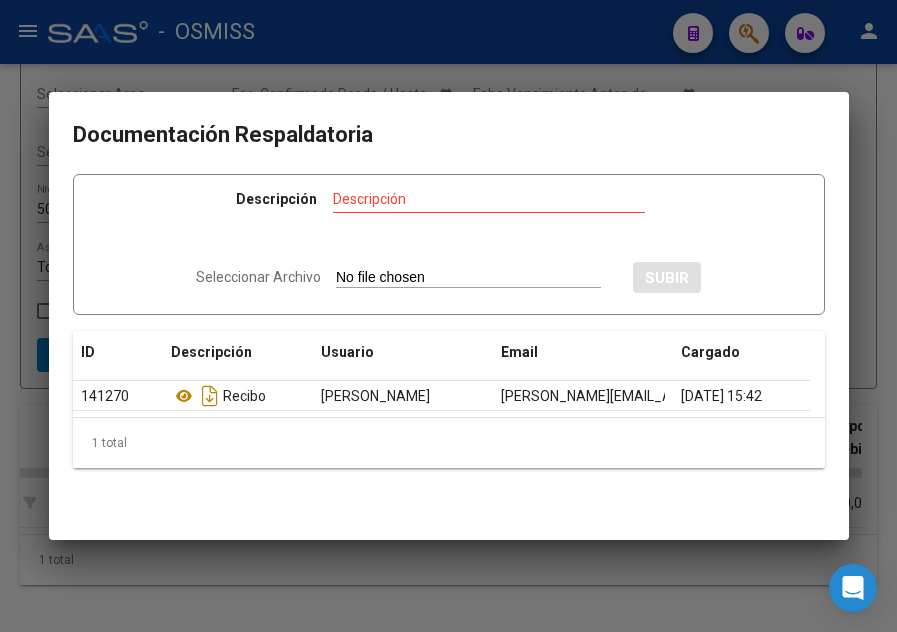 click at bounding box center [448, 316] 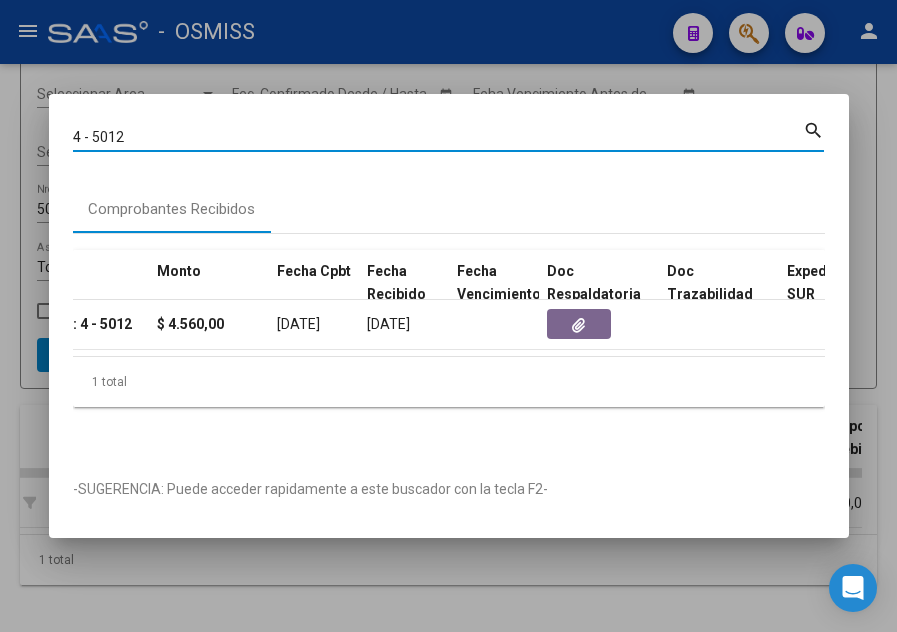 click on "4 - 5012" at bounding box center [438, 137] 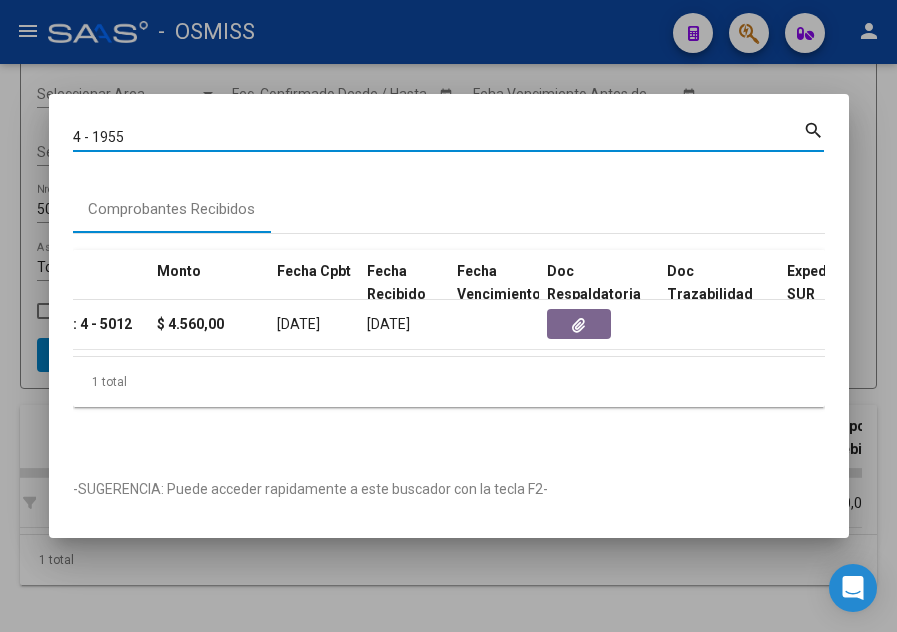 type on "4 - 1955" 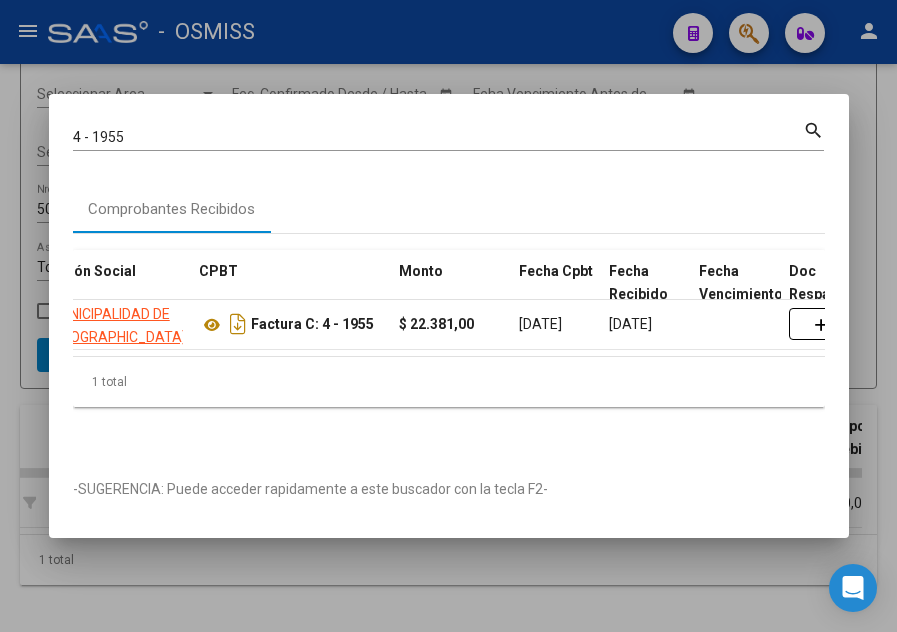 scroll, scrollTop: 0, scrollLeft: 570, axis: horizontal 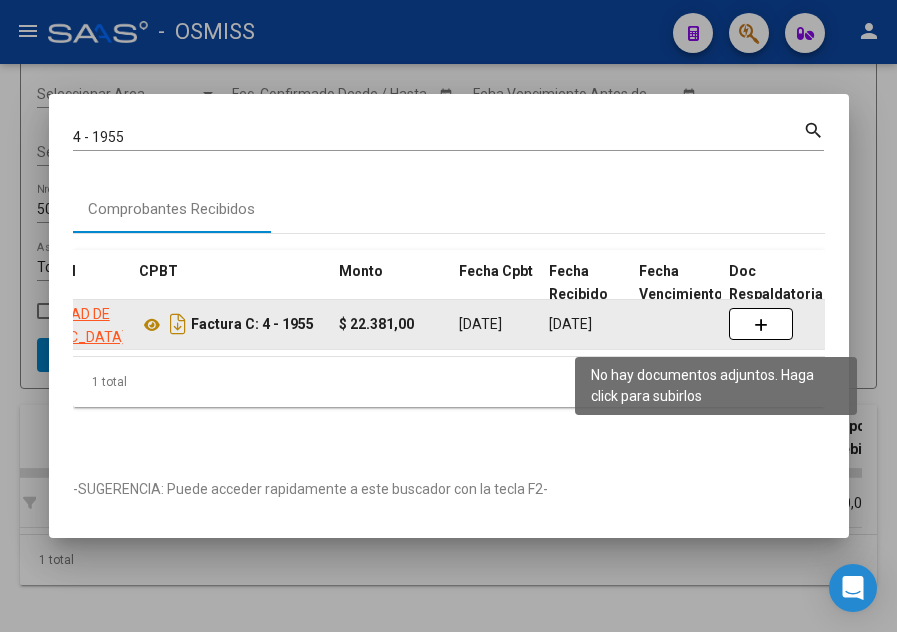 click 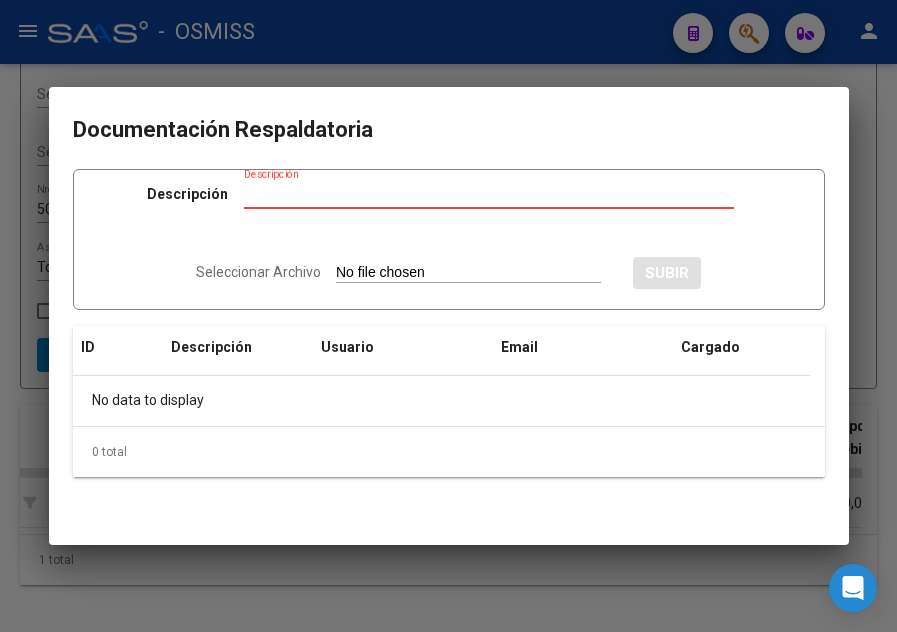 type on "C:\fakepath\Rec  5655.pdf" 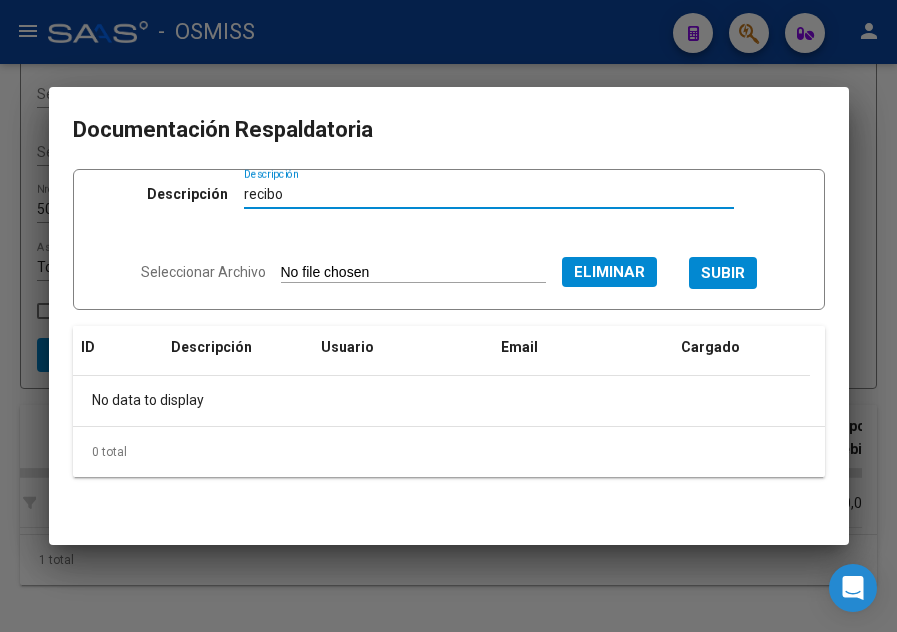type on "recibo" 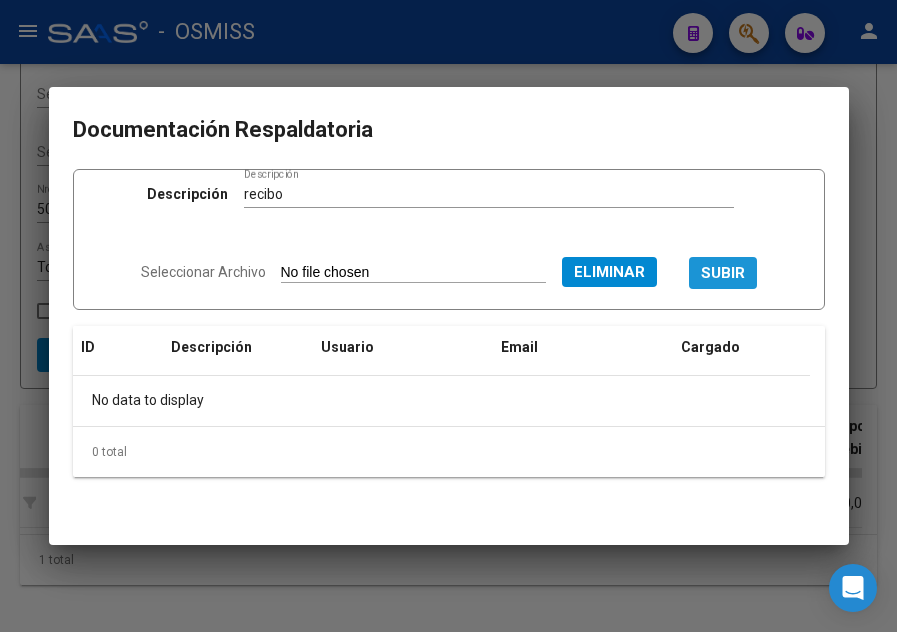 click on "SUBIR" at bounding box center (723, 272) 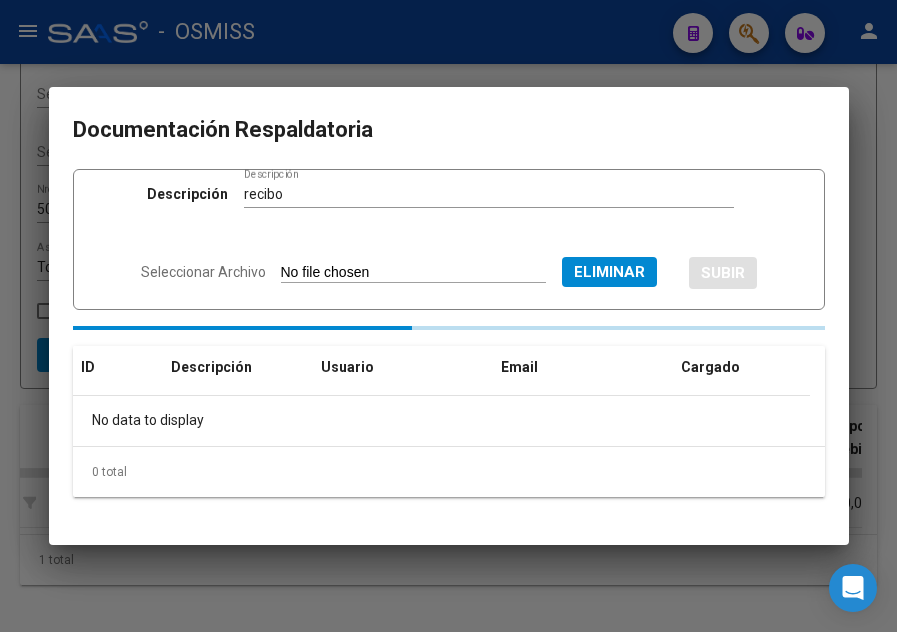 type 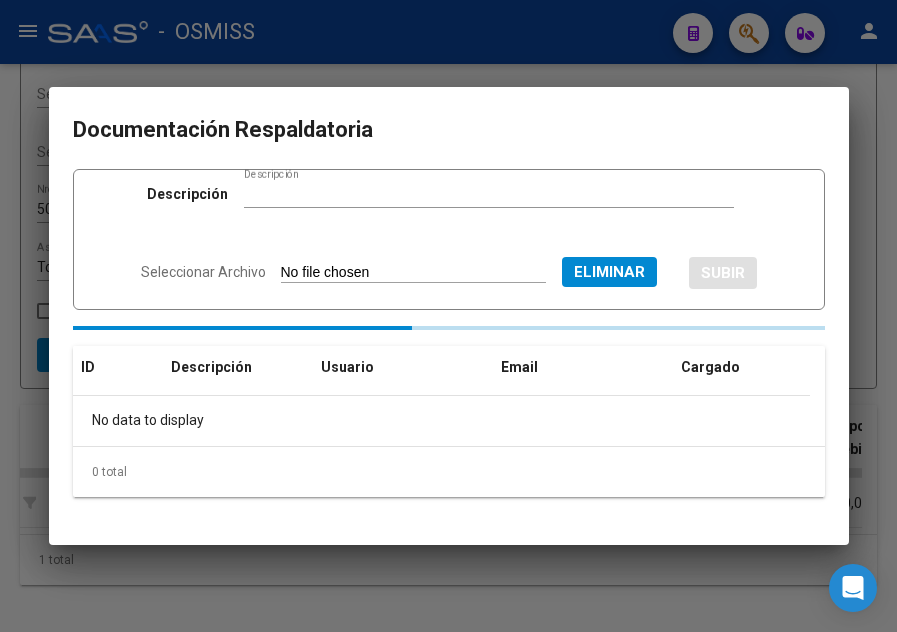 type 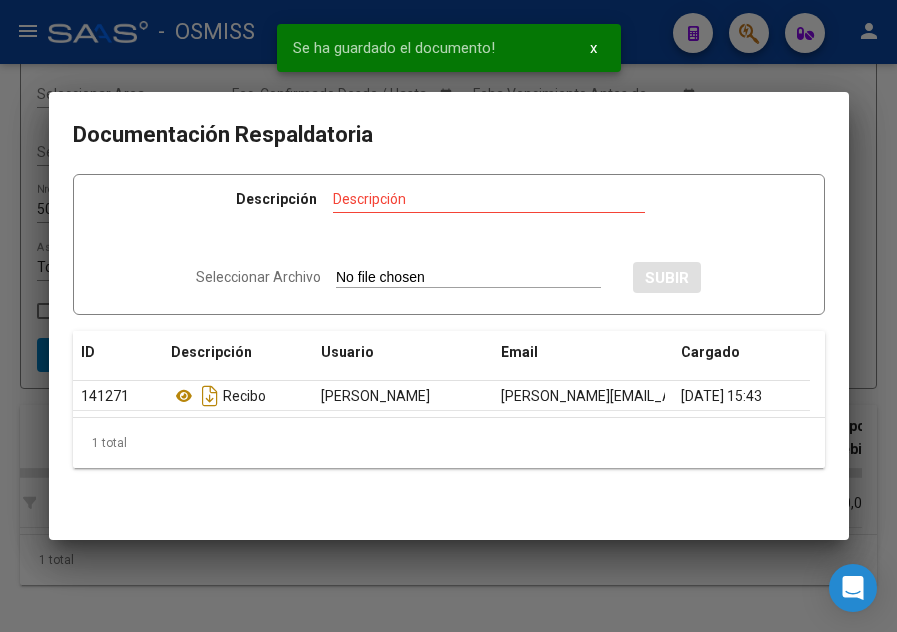click at bounding box center [448, 316] 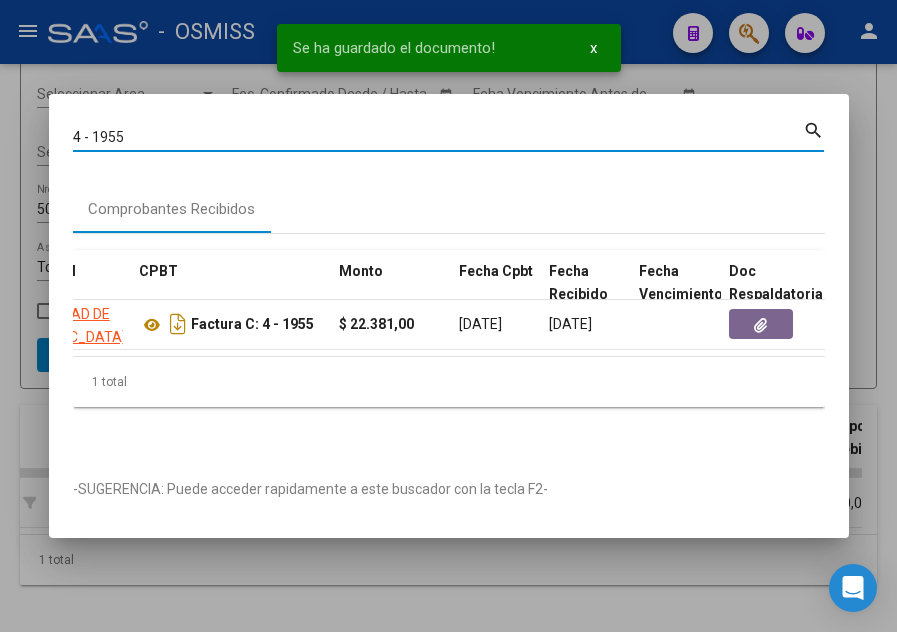 drag, startPoint x: 142, startPoint y: 127, endPoint x: 94, endPoint y: 127, distance: 48 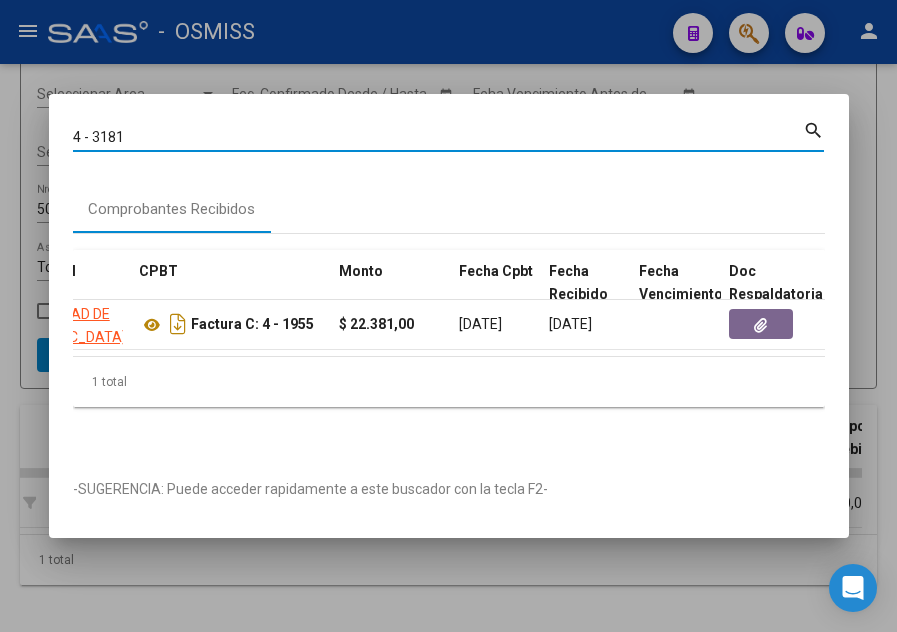 type on "4 - 3181" 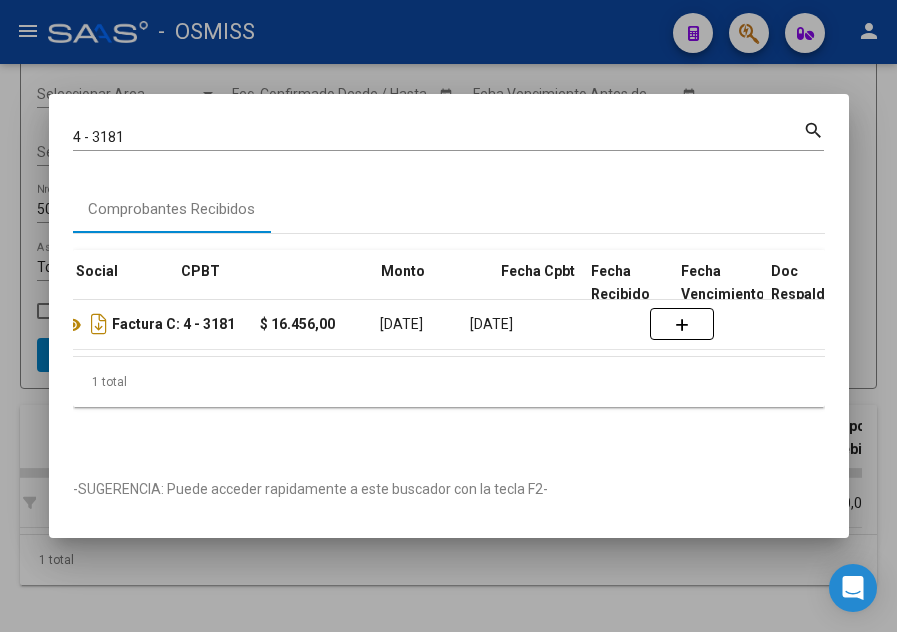 scroll, scrollTop: 0, scrollLeft: 479, axis: horizontal 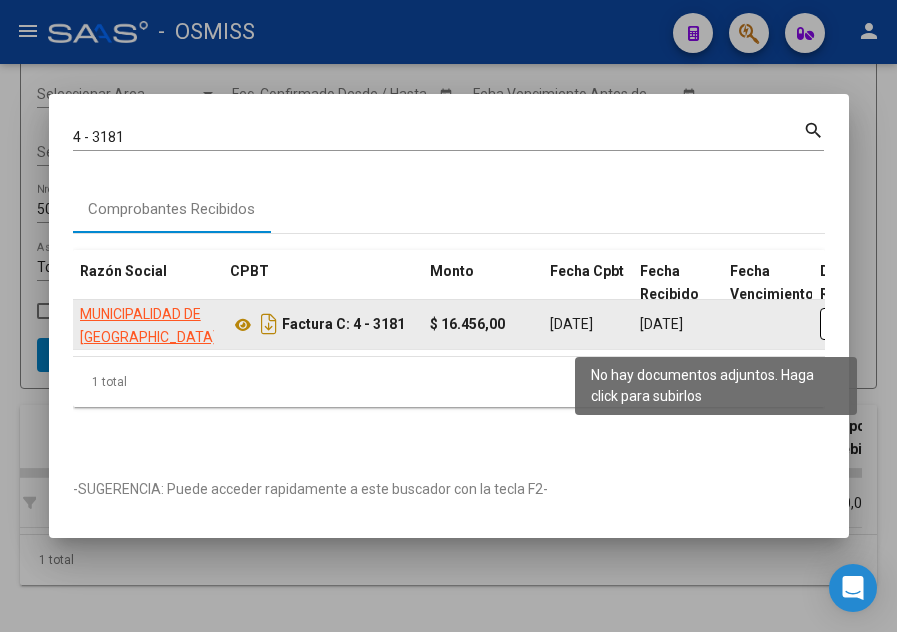 click 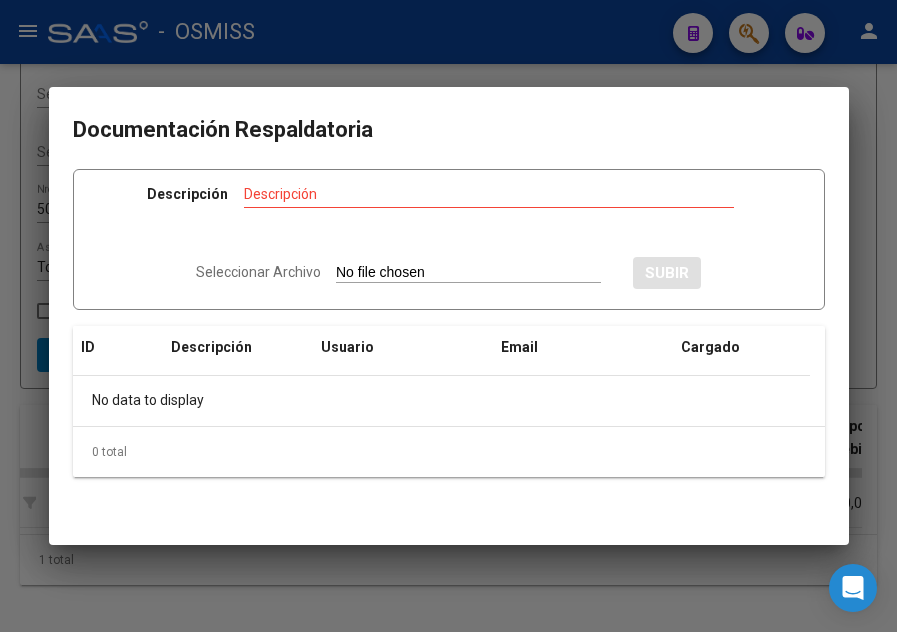 type on "C:\fakepath\Rec  5655.pdf" 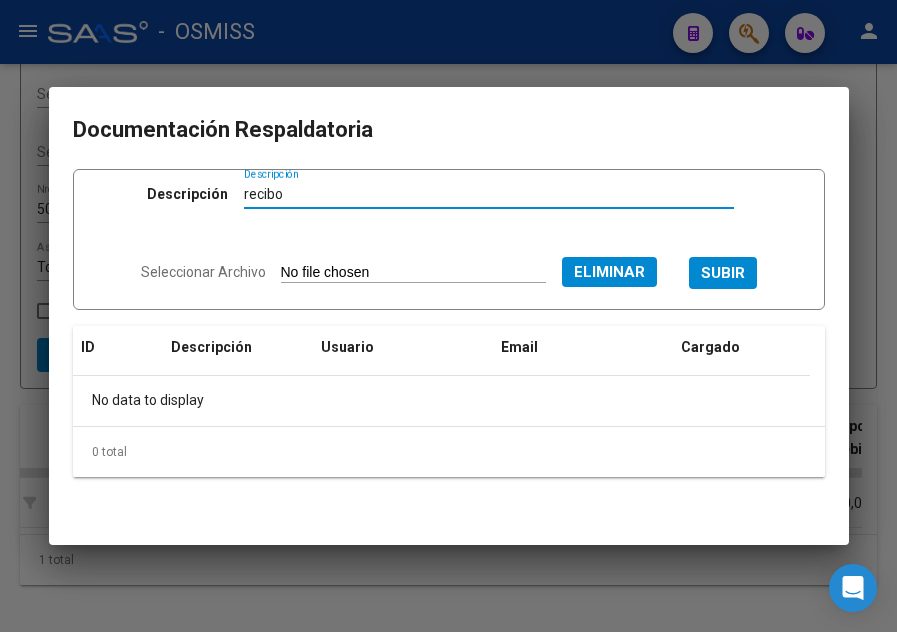 type on "recibo" 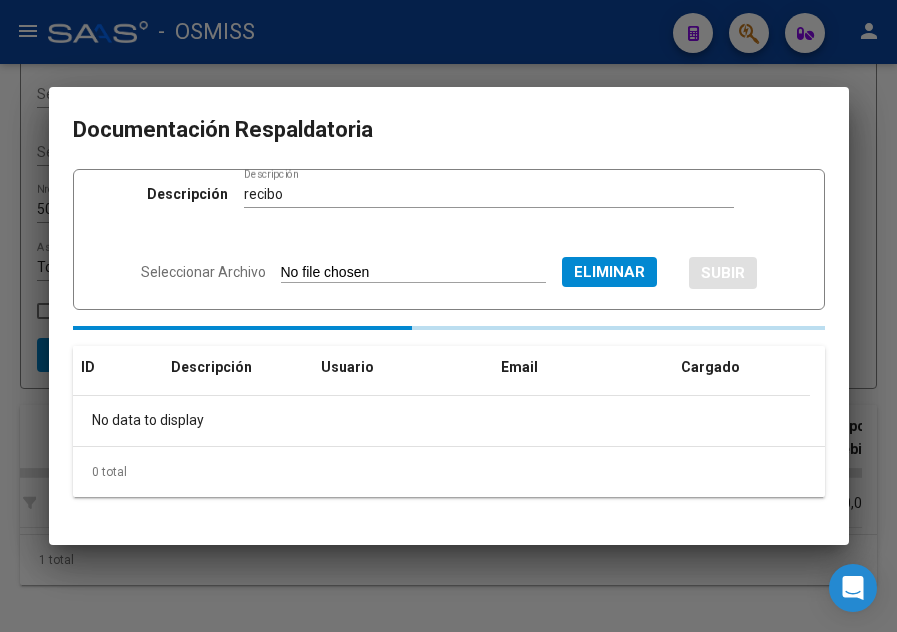 type 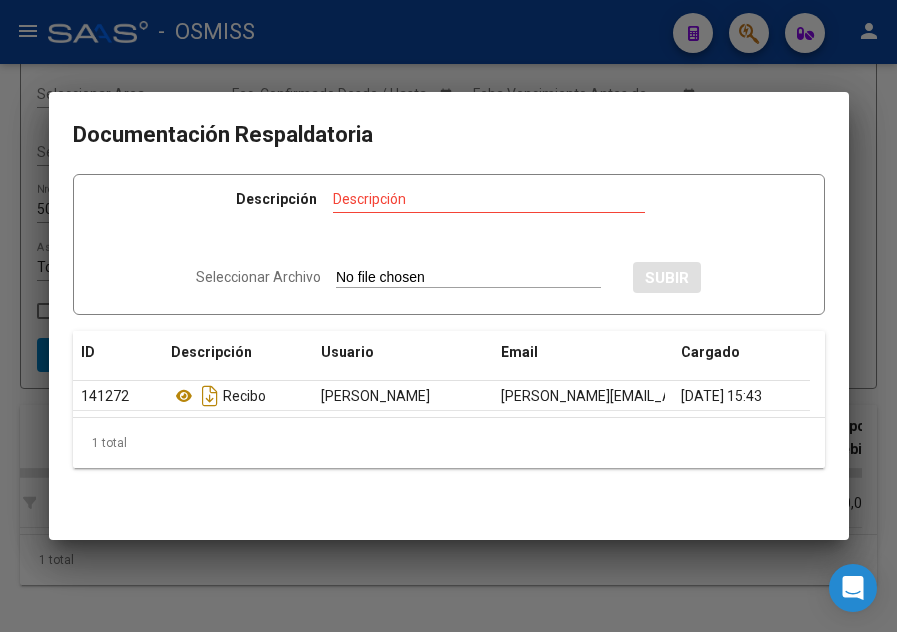 click at bounding box center [448, 316] 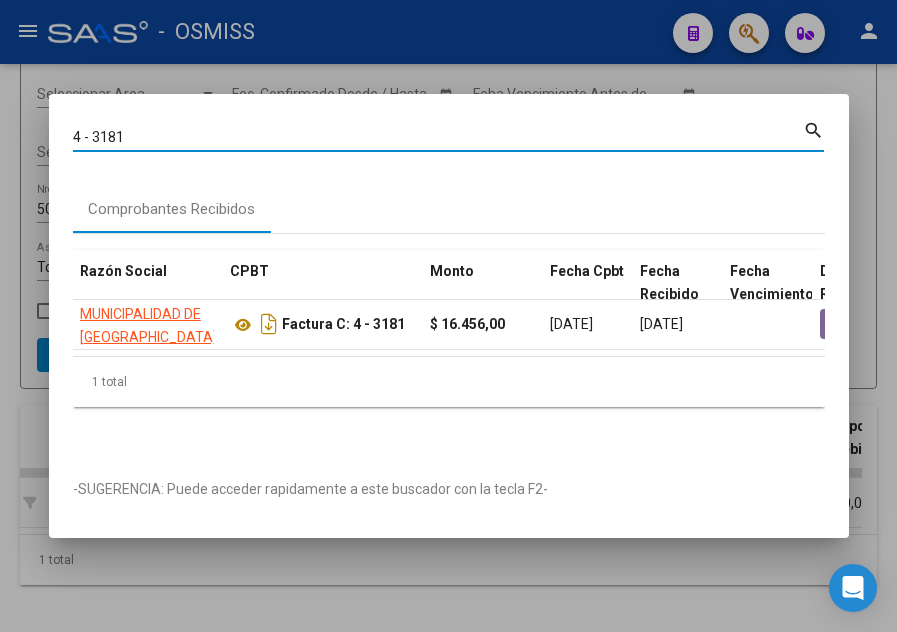drag, startPoint x: 279, startPoint y: 138, endPoint x: 0, endPoint y: 141, distance: 279.01614 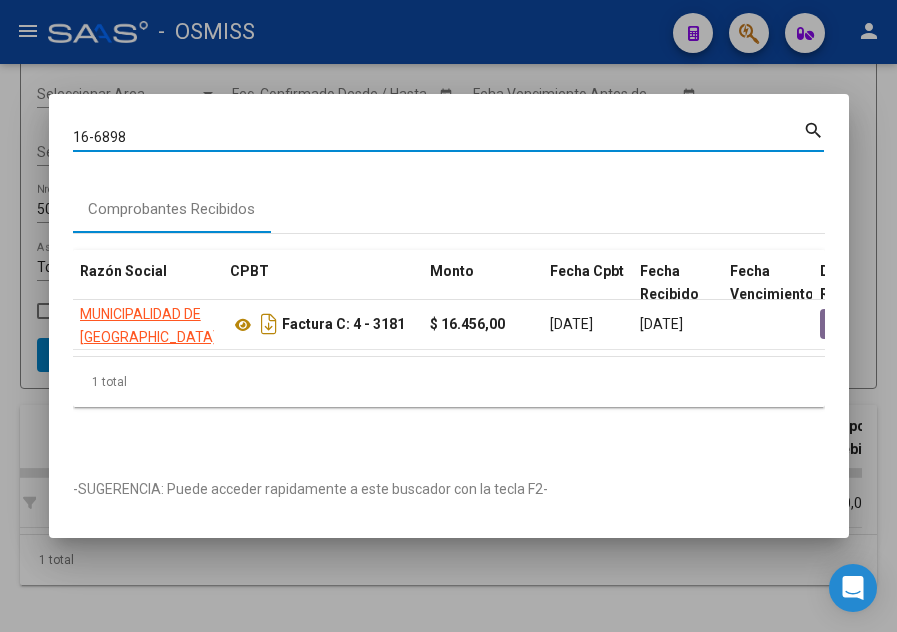 type on "16-6898" 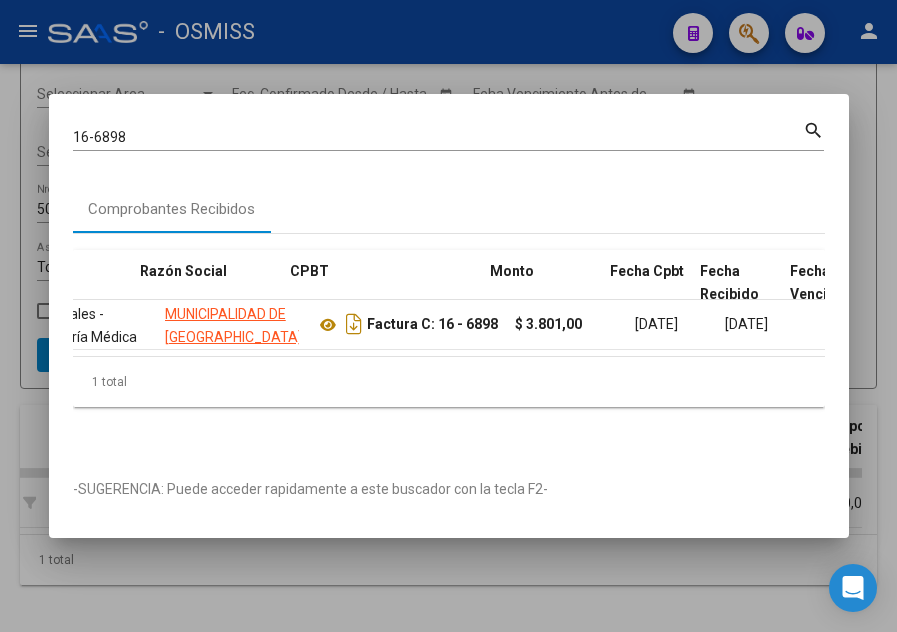 scroll, scrollTop: 0, scrollLeft: 540, axis: horizontal 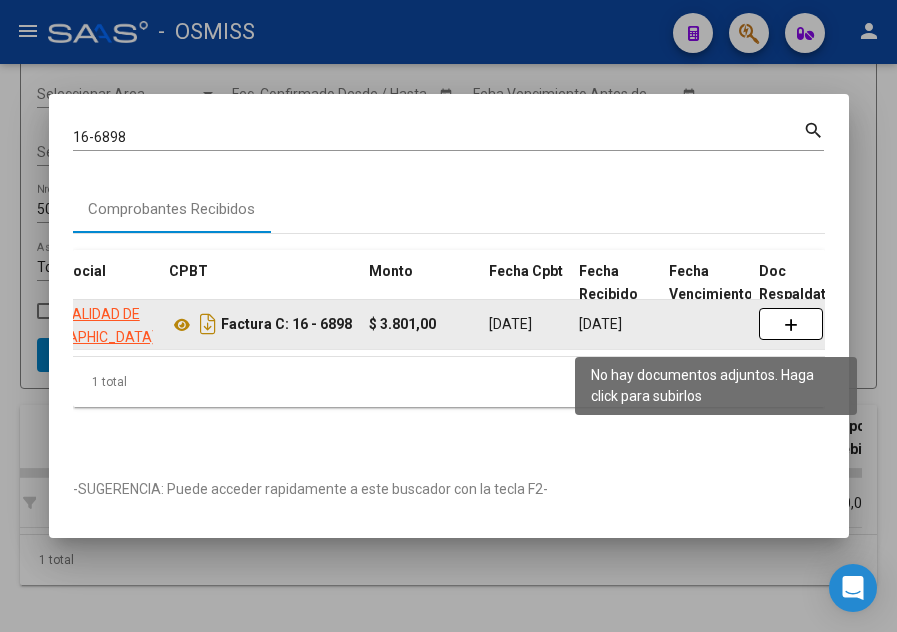 click 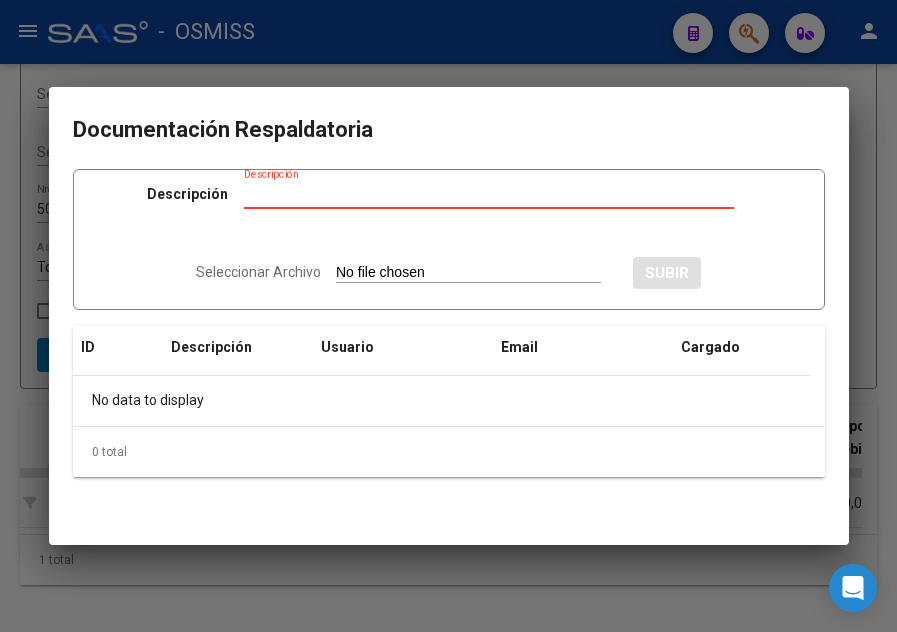 click at bounding box center [448, 316] 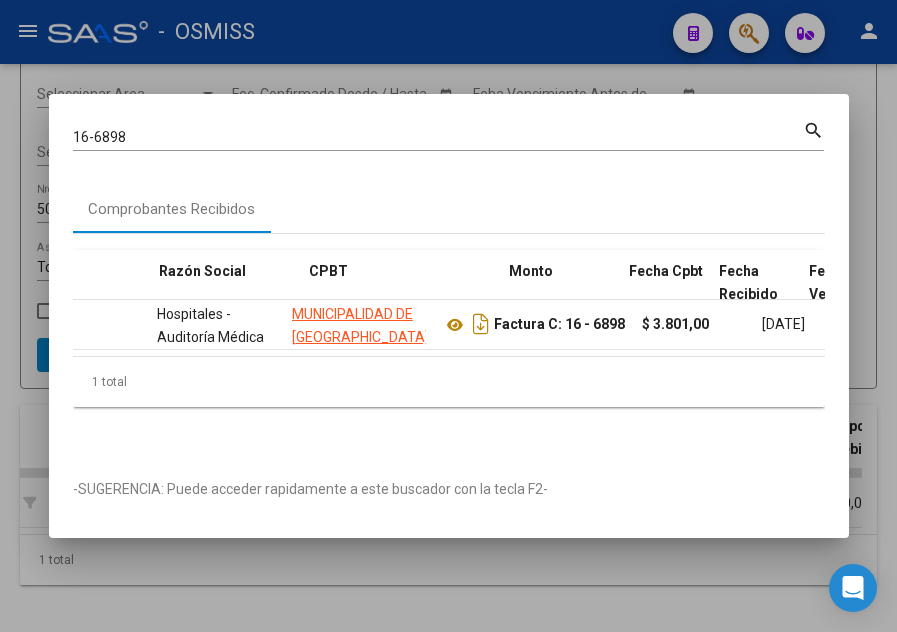 scroll, scrollTop: 0, scrollLeft: 0, axis: both 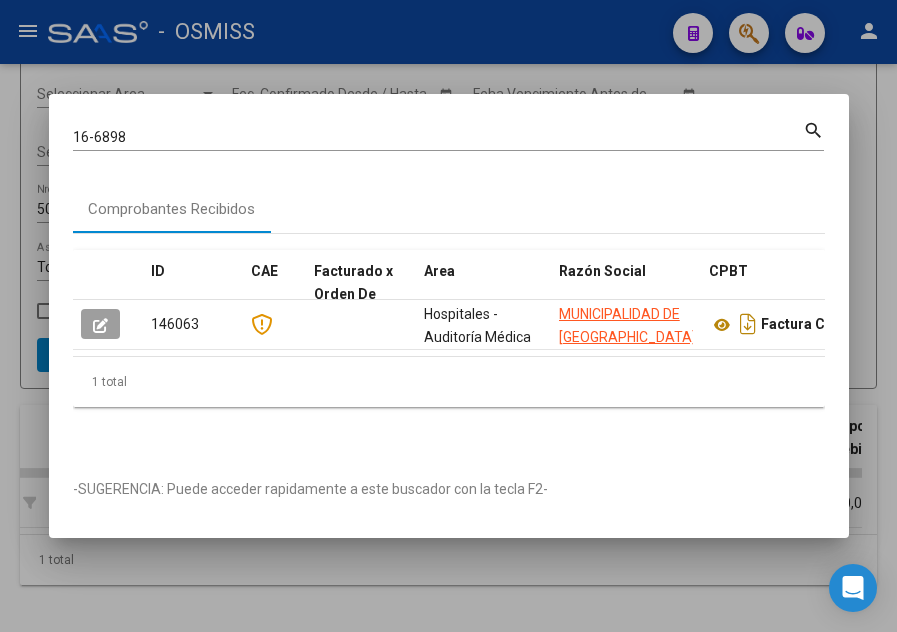 click at bounding box center (448, 316) 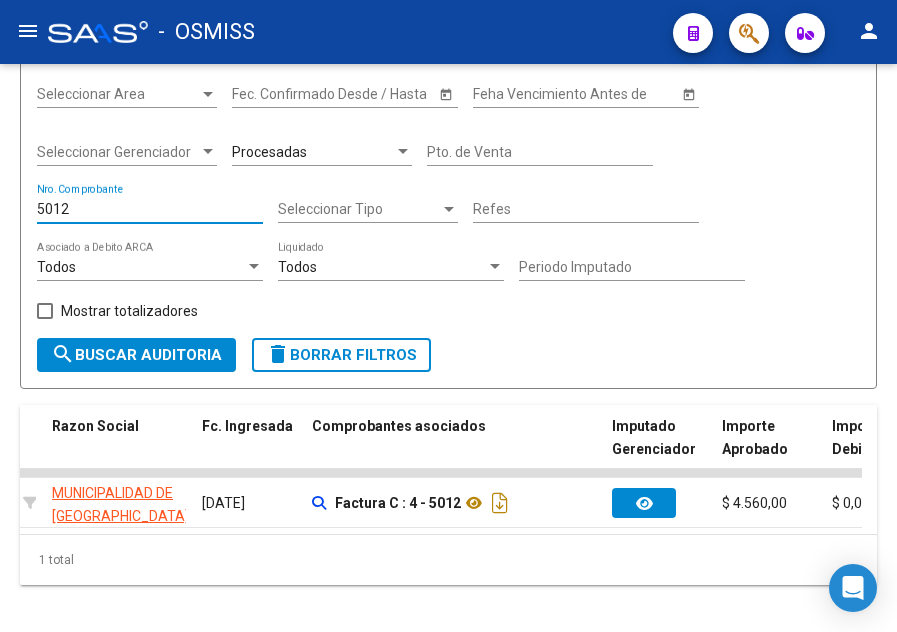 drag, startPoint x: 132, startPoint y: 203, endPoint x: -15, endPoint y: 241, distance: 151.83214 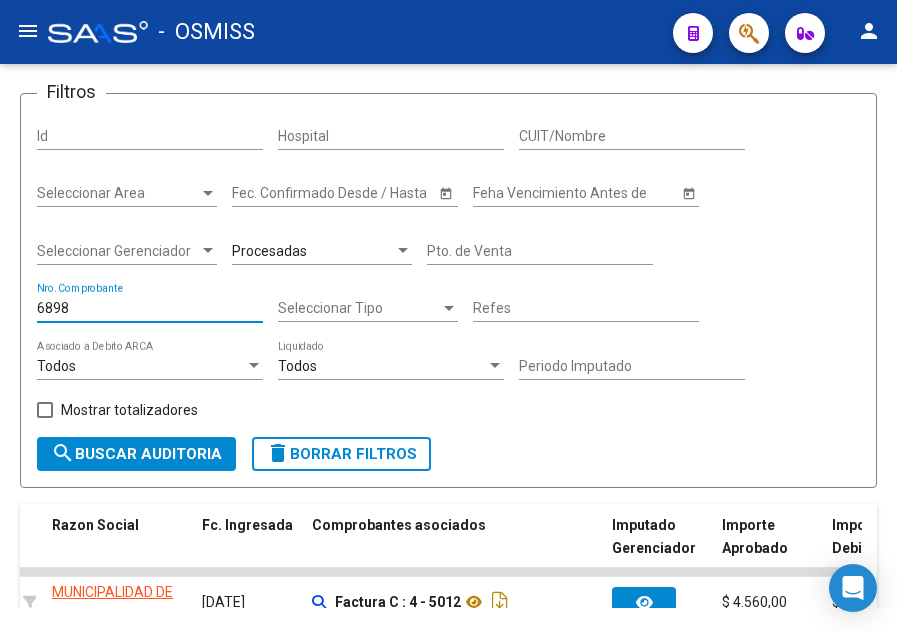 scroll, scrollTop: 100, scrollLeft: 0, axis: vertical 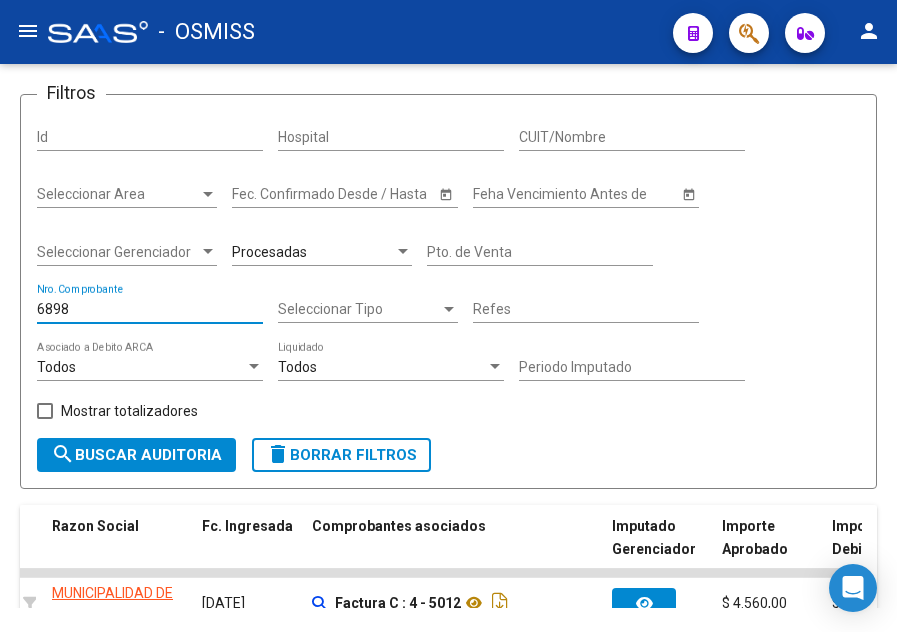 type on "6898" 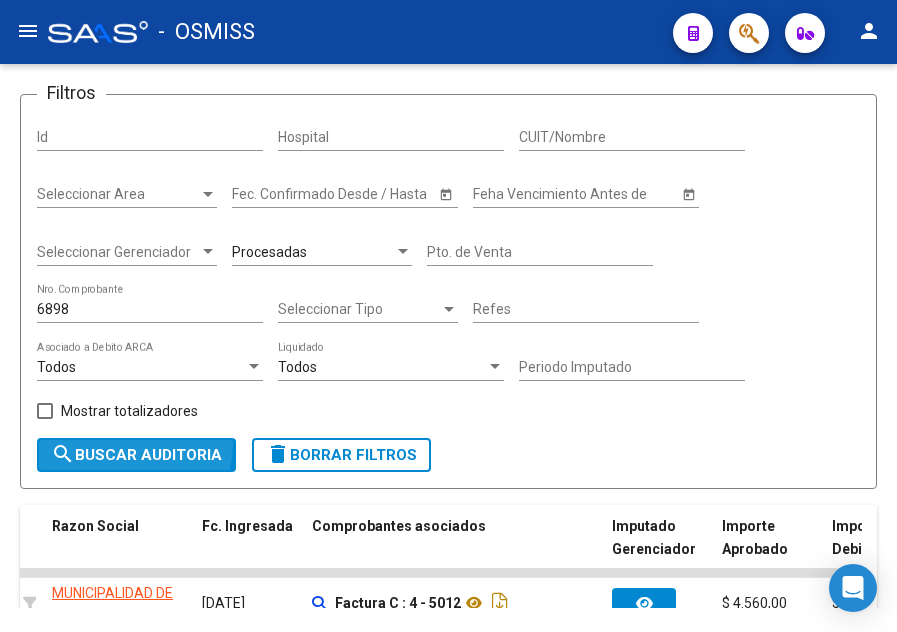 click on "search  Buscar Auditoria" 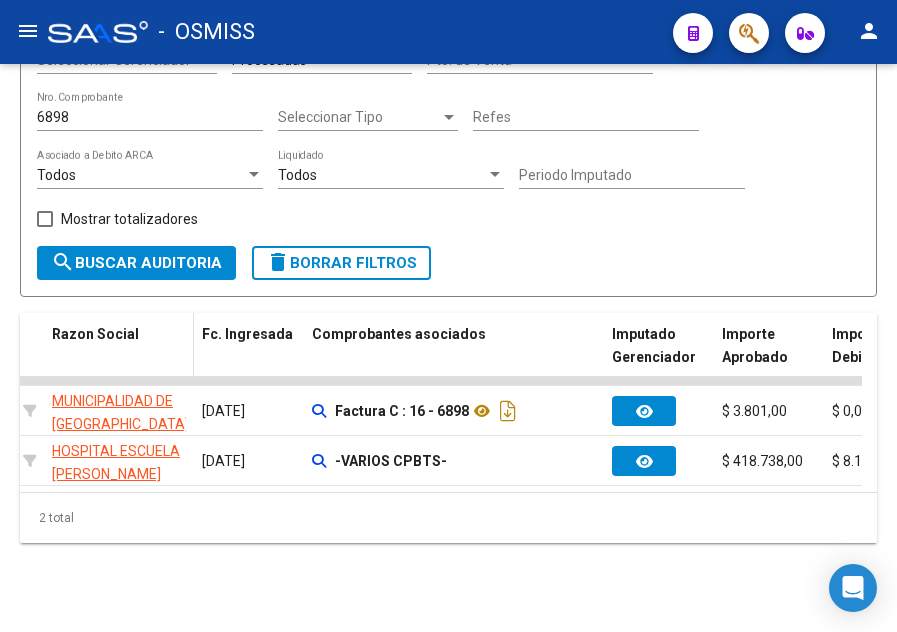 scroll, scrollTop: 300, scrollLeft: 0, axis: vertical 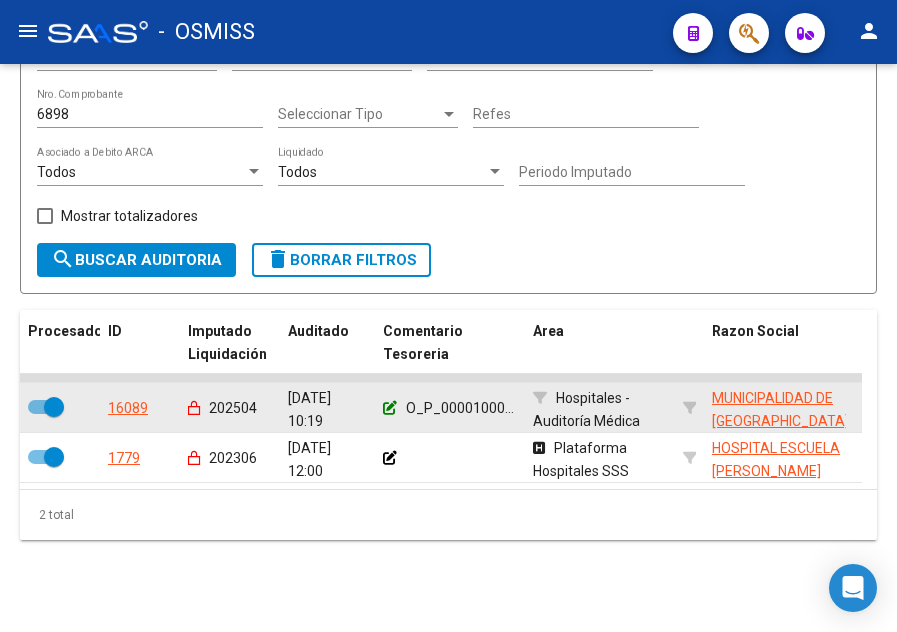 click 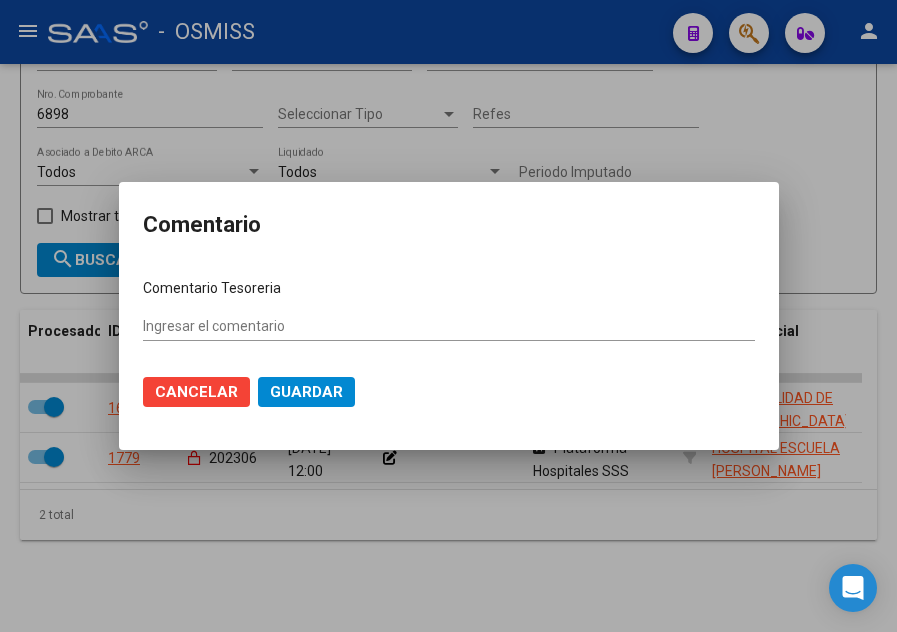 type on "O_P_0000100069581 [DATE]" 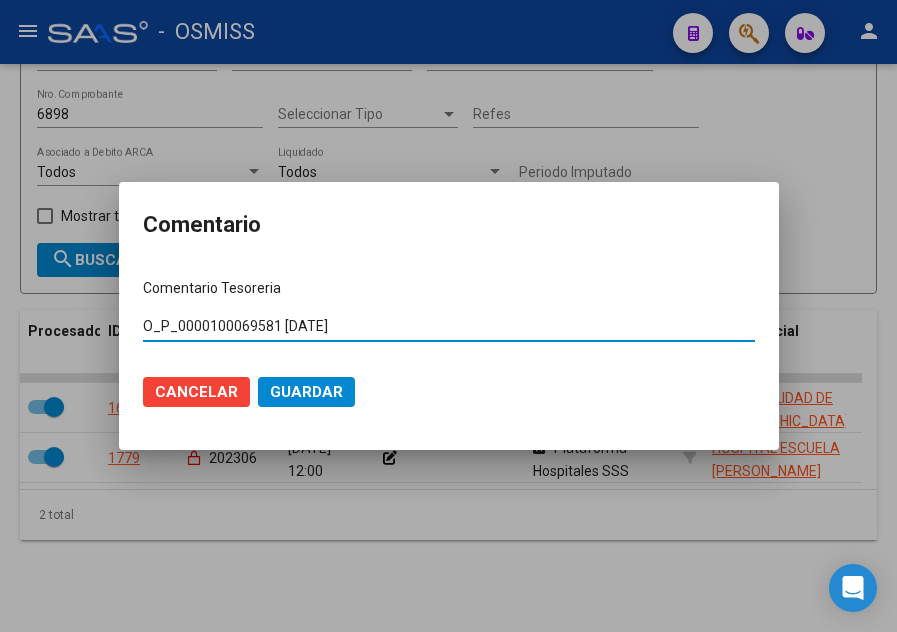 drag, startPoint x: 274, startPoint y: 323, endPoint x: 205, endPoint y: 321, distance: 69.02898 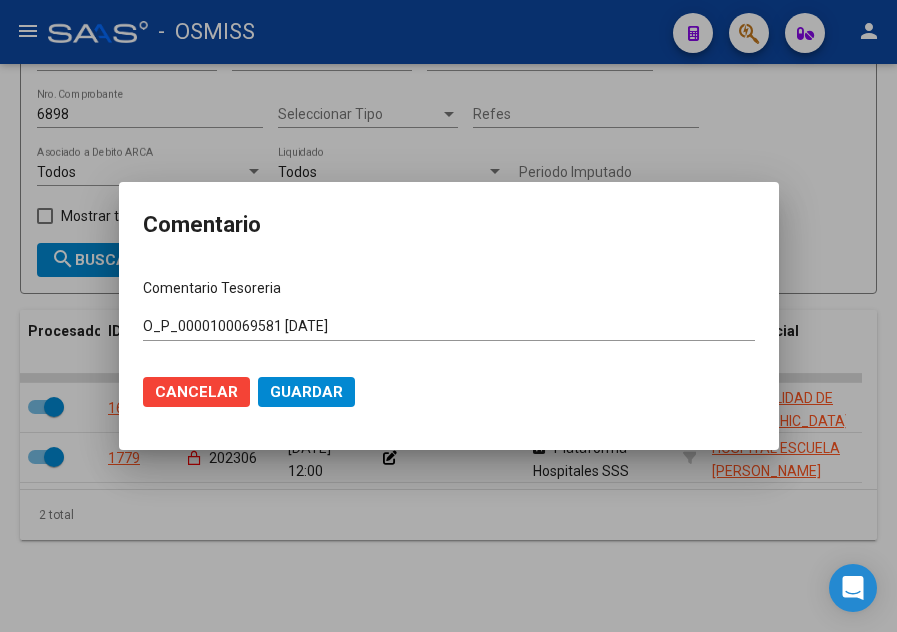 click at bounding box center [448, 316] 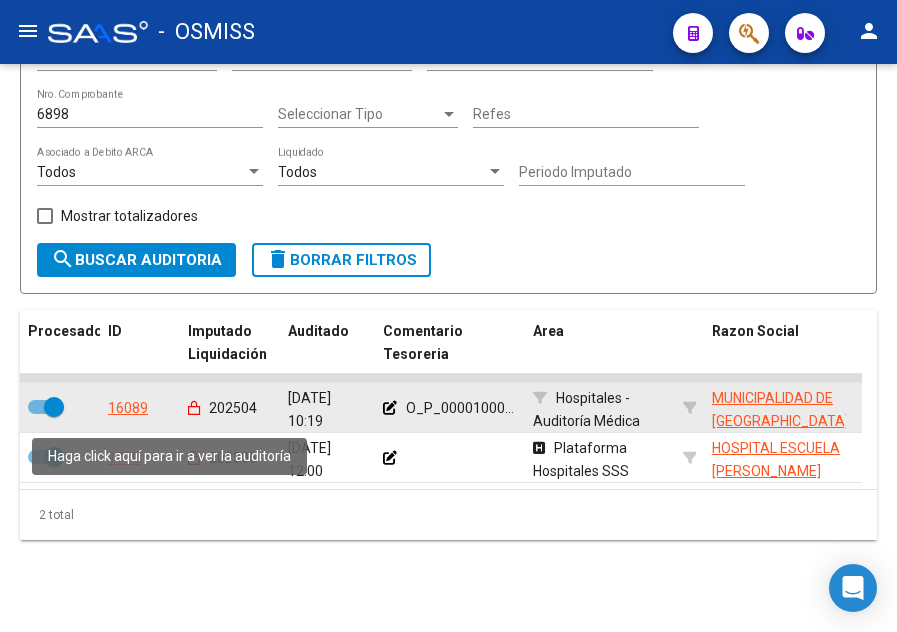 click on "16089" 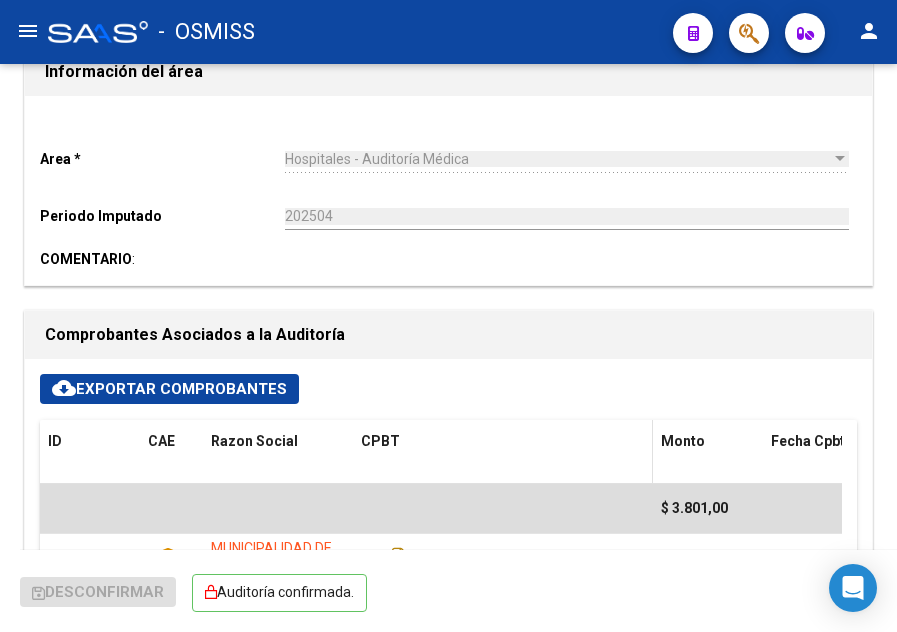 scroll, scrollTop: 800, scrollLeft: 0, axis: vertical 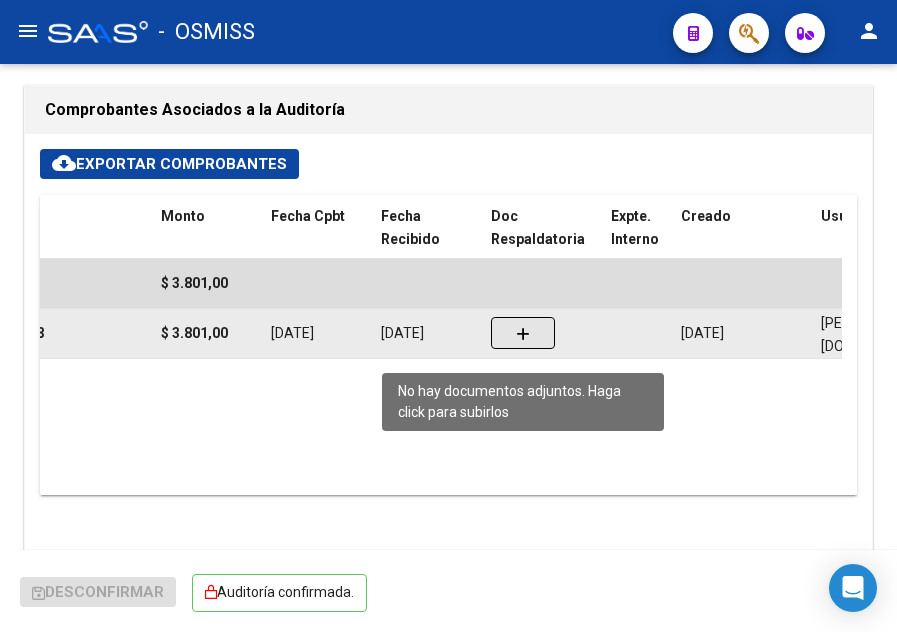 click 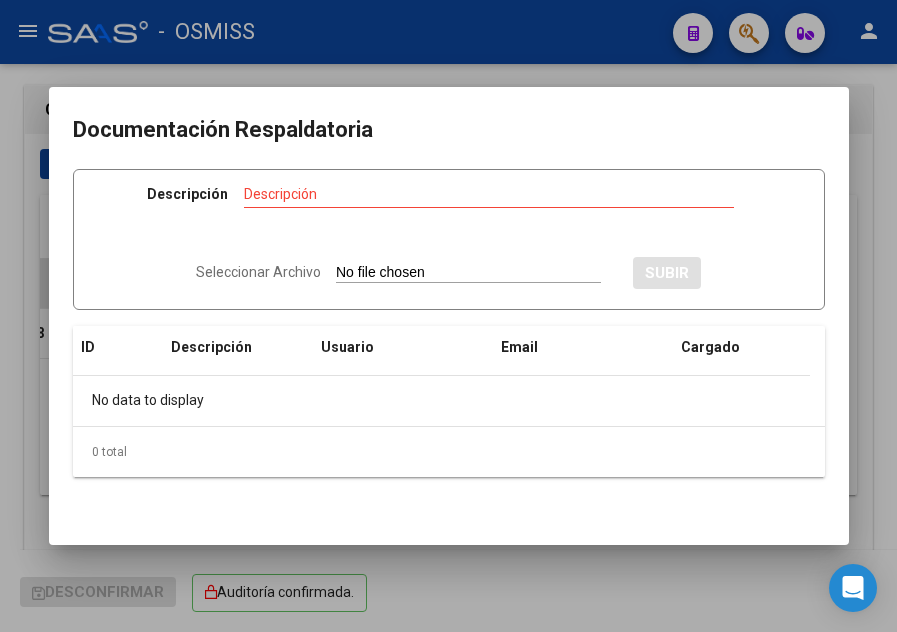type on "C:\fakepath\Fact  3052.pdf" 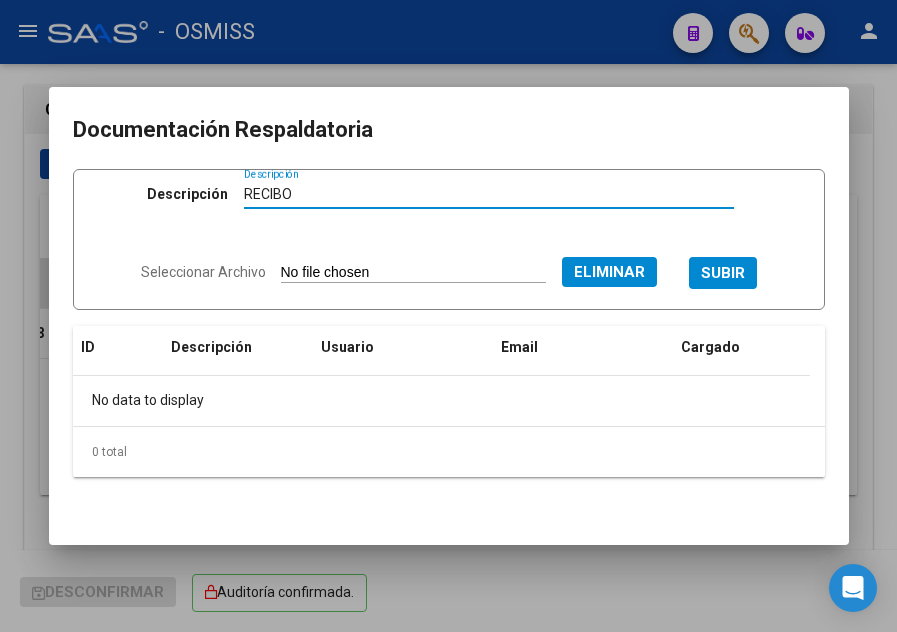 type on "RECIBO" 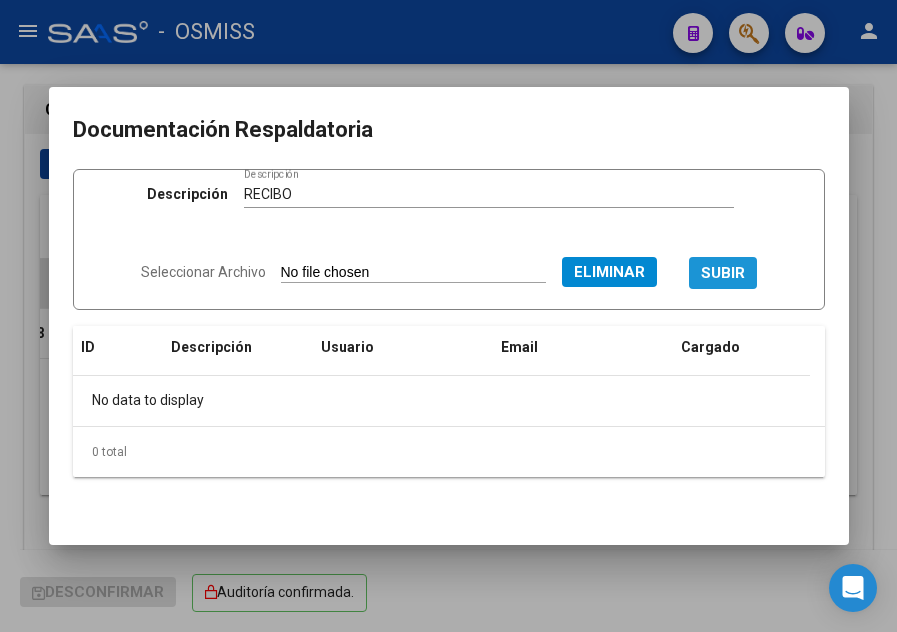 click on "SUBIR" at bounding box center (723, 272) 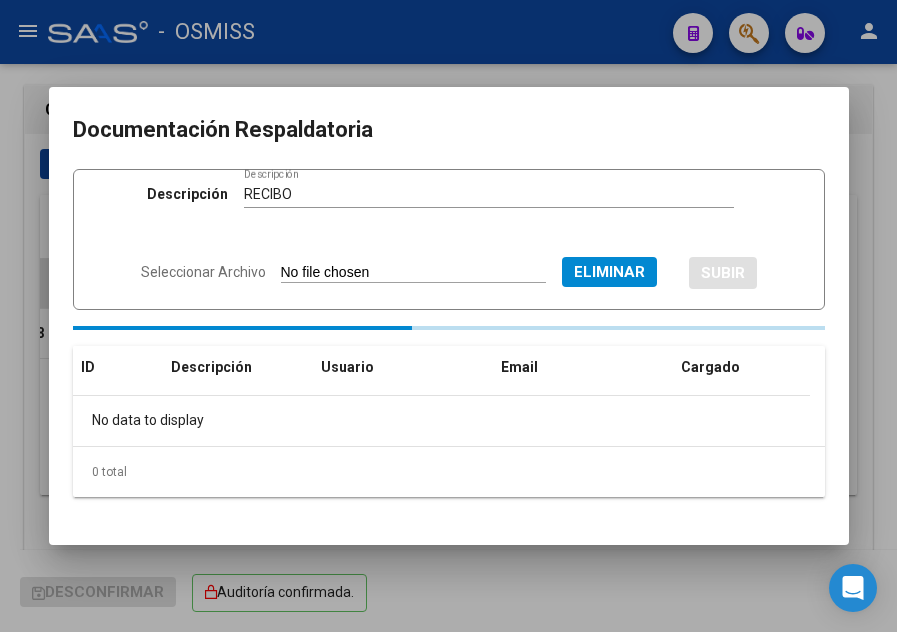 type 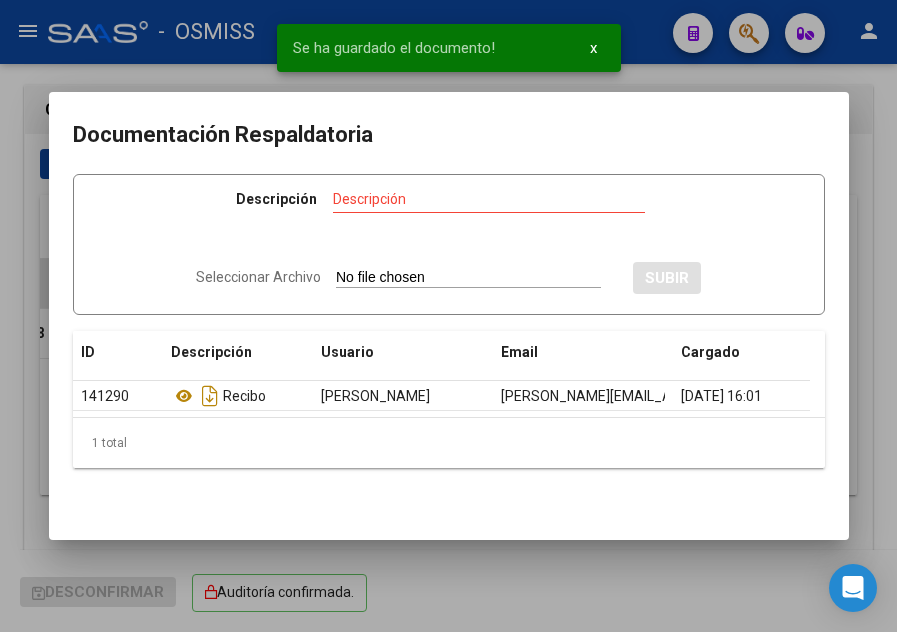 click at bounding box center (448, 316) 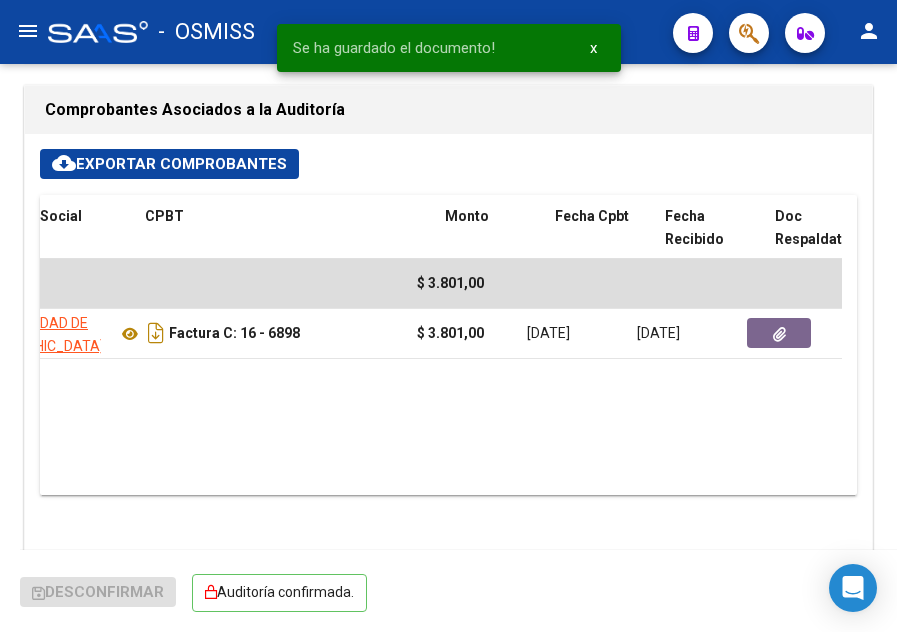 scroll, scrollTop: 0, scrollLeft: 216, axis: horizontal 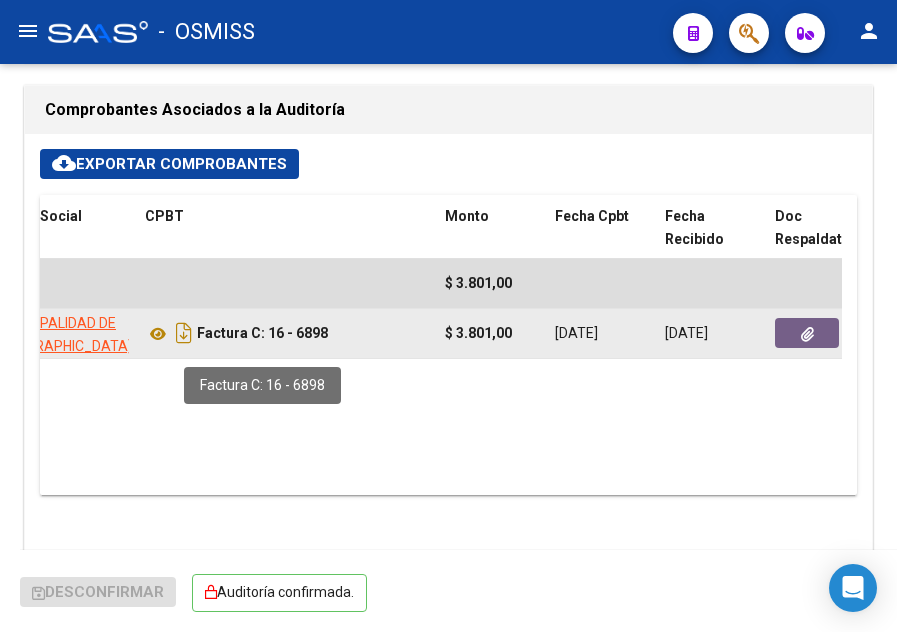 drag, startPoint x: 332, startPoint y: 330, endPoint x: 271, endPoint y: 331, distance: 61.008198 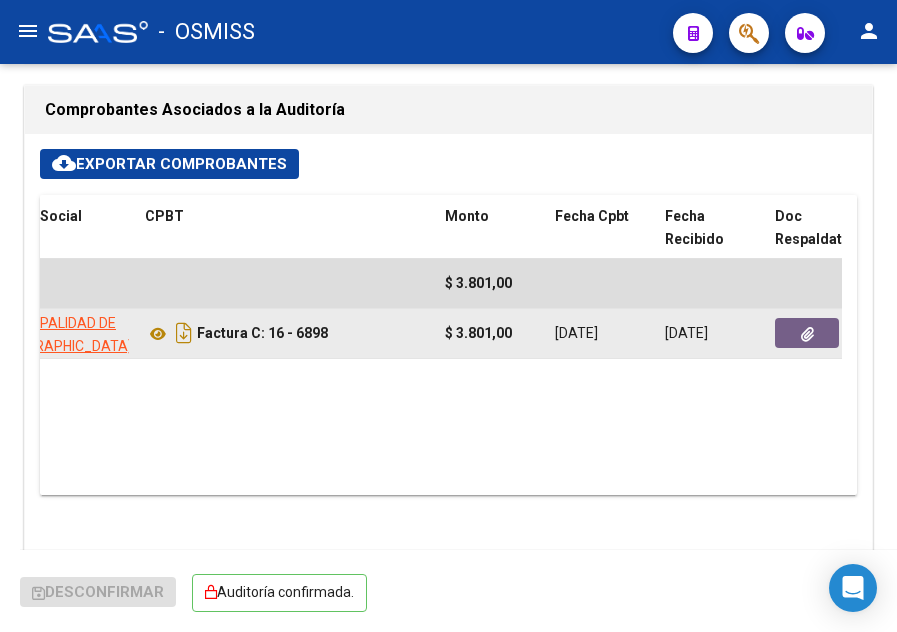 copy on "16 - 6898" 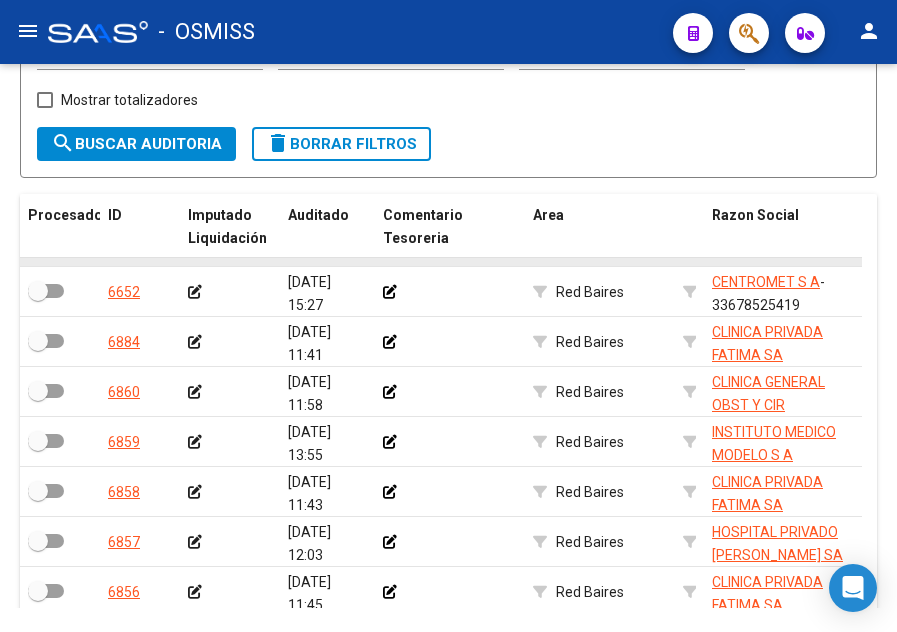 scroll, scrollTop: 11, scrollLeft: 0, axis: vertical 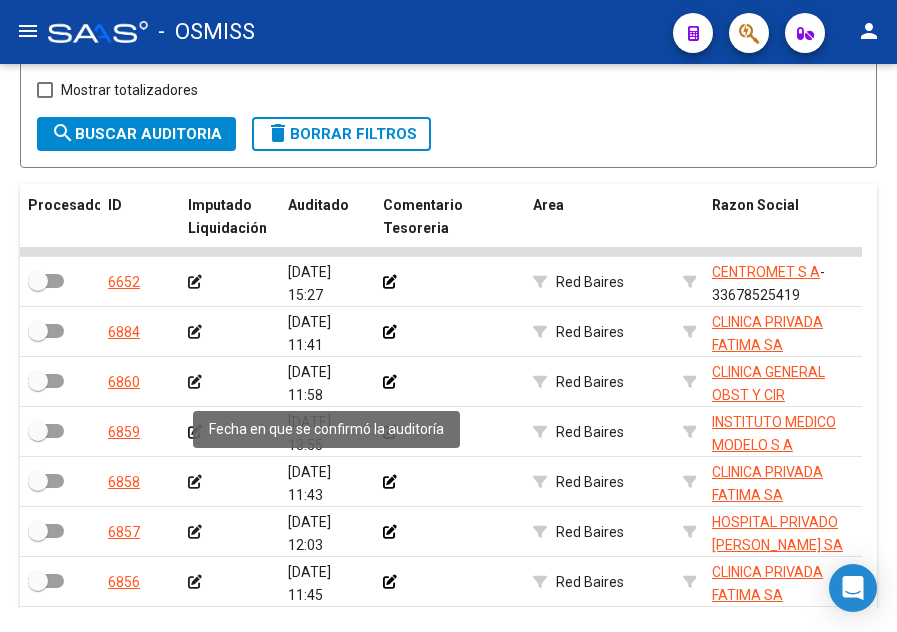 click on "6652     [DATE] 15:27         Red Baires CENTROMET S A  - 33678525419  [DATE]     -VARIOS CPBTS- $ 0,00 $ 1.609.386,84 $ 0,00 [PERSON_NAME] [PERSON_NAME] ANULACION TOTAL DE LA FACTURA   6884     [DATE] 11:41         Red Baires CLINICA PRIVADA [PERSON_NAME] SA  - 30598797303  [DATE]     -VARIOS CPBTS- $ 0,00 $ 0,00 $ 0,00 [DATE] [PERSON_NAME] [PERSON_NAME] OK PARA CREACION NUEVA AUDITORIA   6860     [DATE] 11:58         Red Baires CLINICA GENERAL OBST Y CIR NUESTRA SE#ORA DE FATIMA SOC ANON  - 33554837919  [DATE]     -VARIOS CPBTS- $ 0,00 $ 0,00 $ 0,00 [DATE] [PERSON_NAME] [PERSON_NAME]   6859     [DATE] 13:55         Red Baires INSTITUTO MEDICO MODELO S A  - 30627326463  [DATE]     -VARIOS CPBTS- $ 0,00 $ 1.633.216,11 $ 0,00 [DATE] [PERSON_NAME] [PERSON_NAME]   6858     [DATE] 11:43         Red Baires CLINICA PRIVADA [PERSON_NAME] SA  - 30598797303  [DATE]     -VARIOS CPBTS- $ 0,00 $ 5.607.343,77 $ 0,00 [DATE] [PERSON_NAME]" 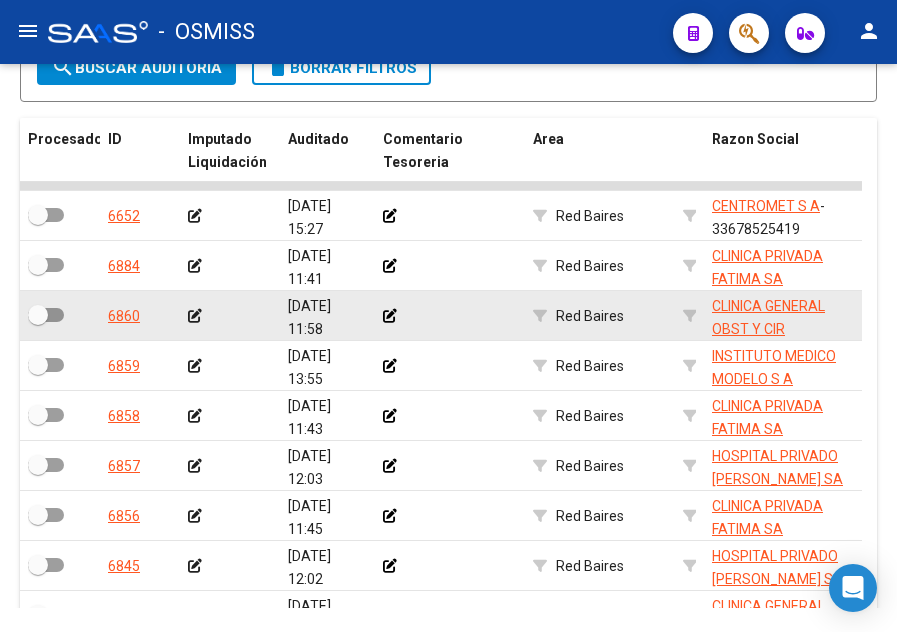 scroll, scrollTop: 87, scrollLeft: 0, axis: vertical 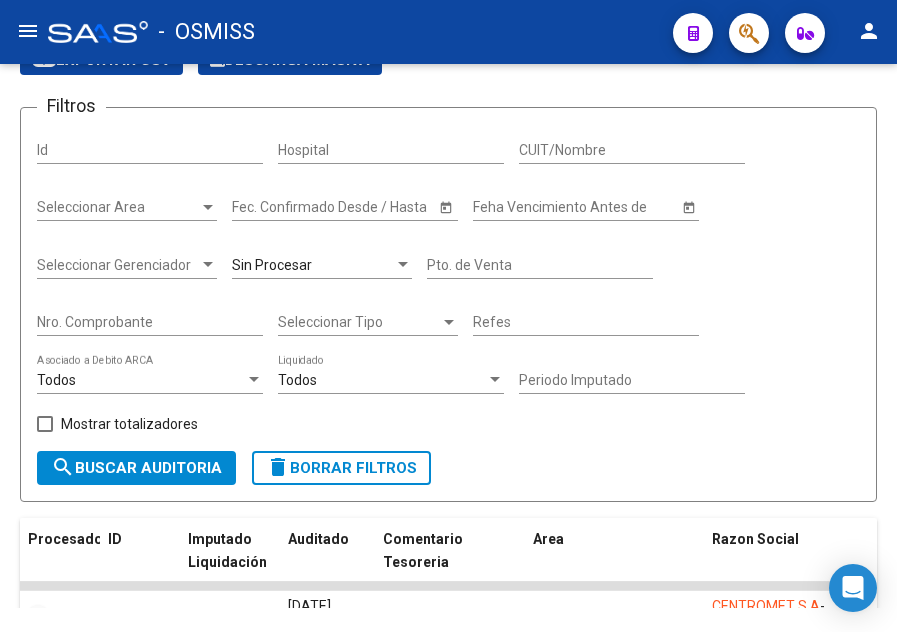 click on "Sin Procesar" at bounding box center (313, 265) 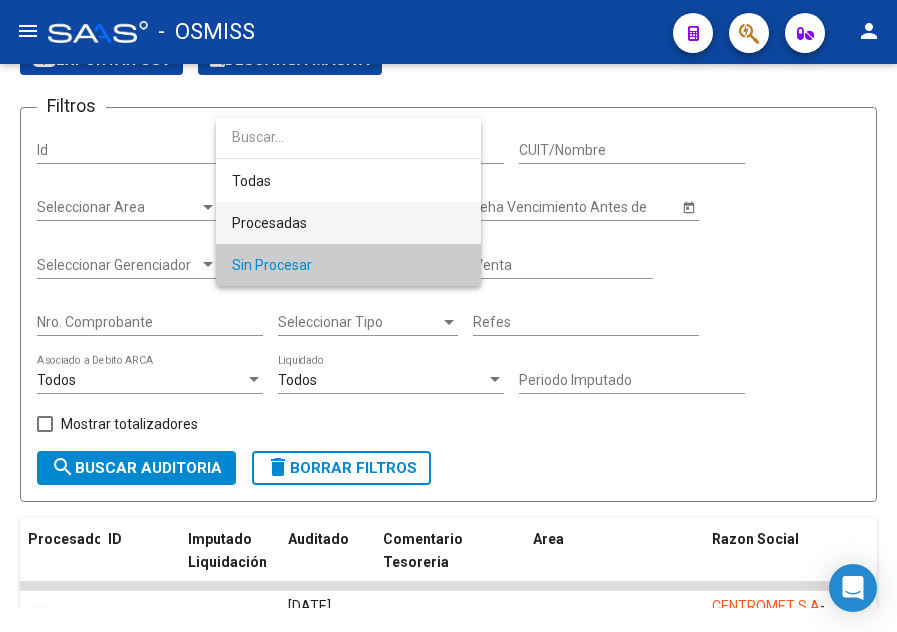 click on "Procesadas" at bounding box center [348, 223] 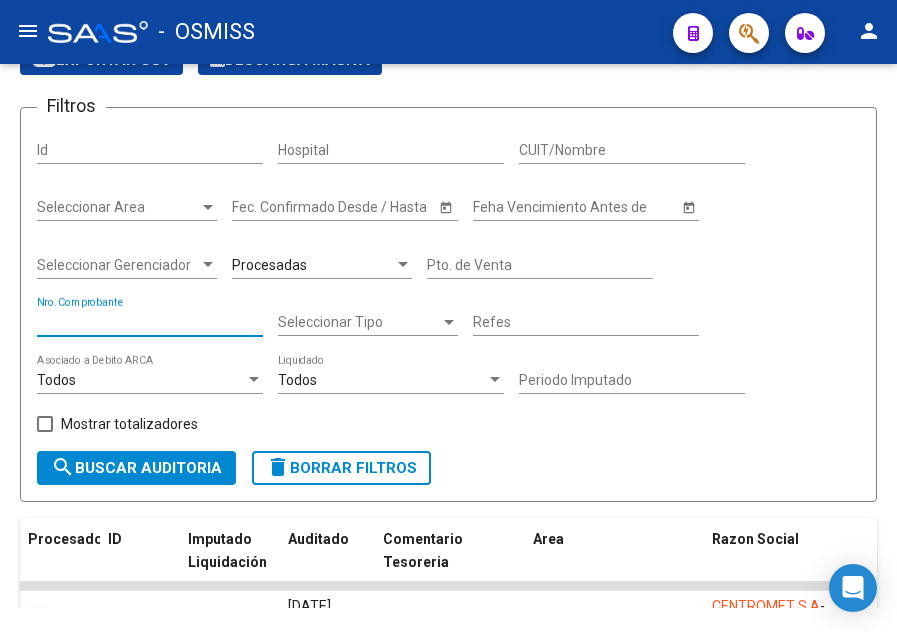 click on "Nro. Comprobante" at bounding box center [150, 322] 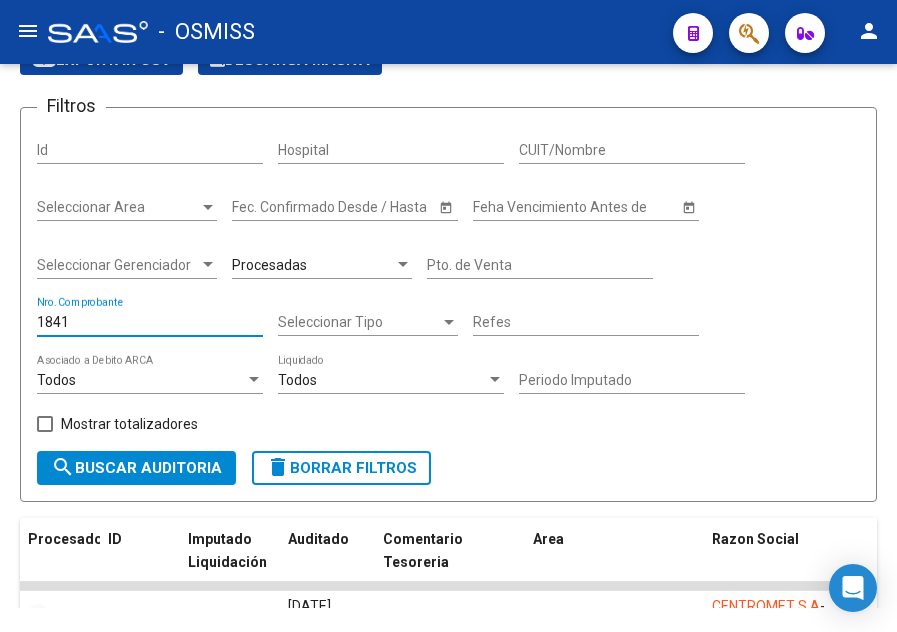 type on "18419" 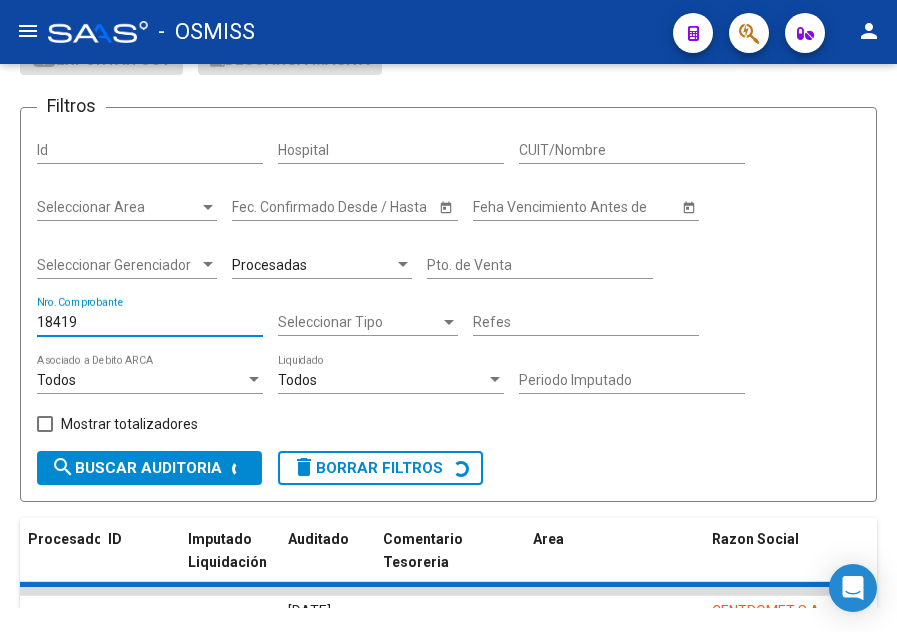 checkbox on "true" 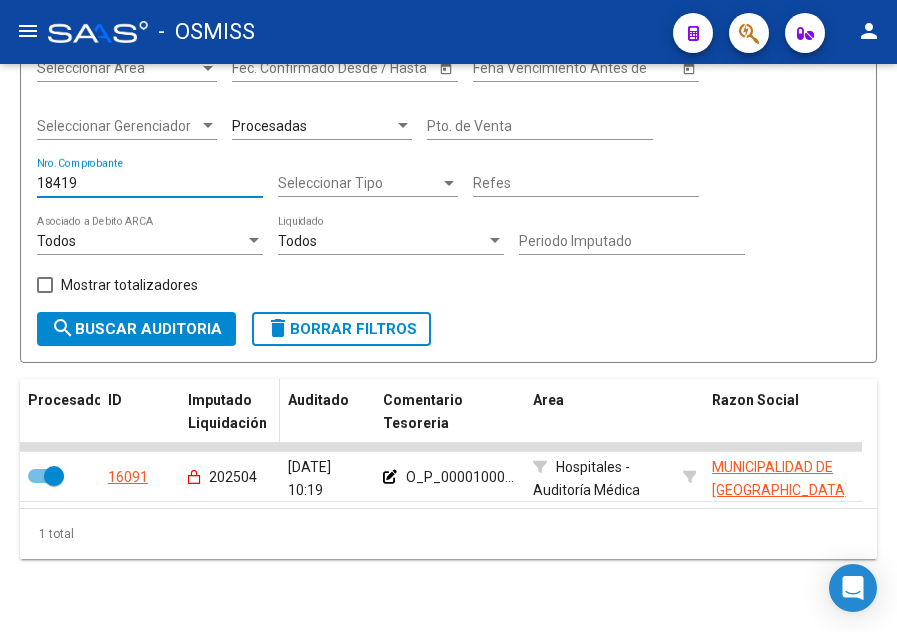 scroll, scrollTop: 261, scrollLeft: 0, axis: vertical 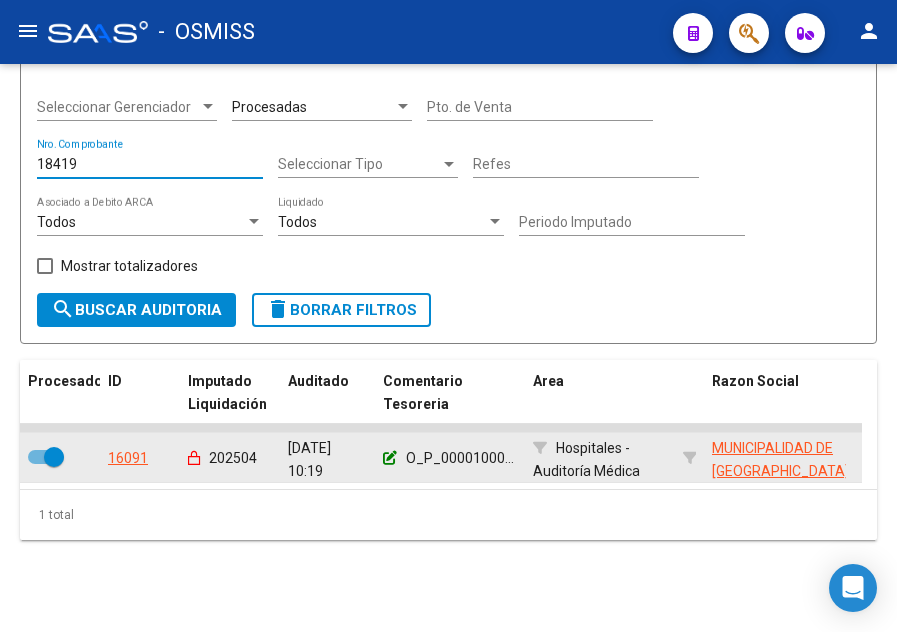 type on "18419" 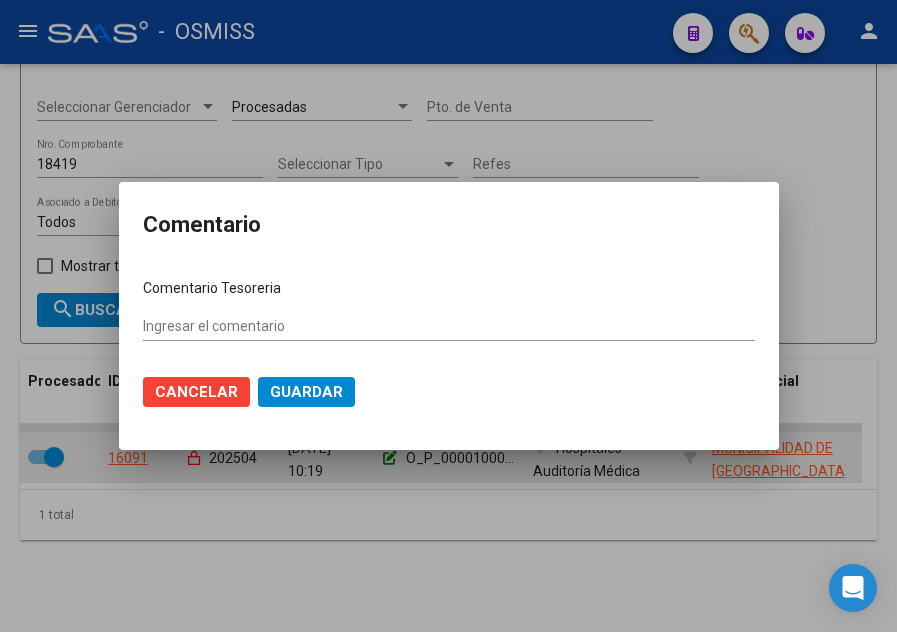 type on "O_P_0000100069582 [DATE]" 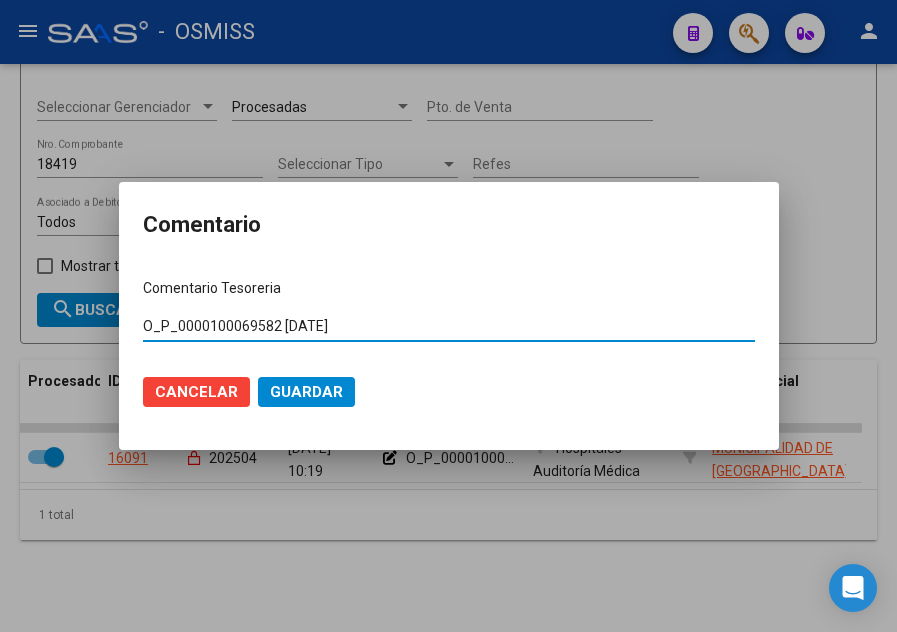 drag, startPoint x: 276, startPoint y: 322, endPoint x: 208, endPoint y: 322, distance: 68 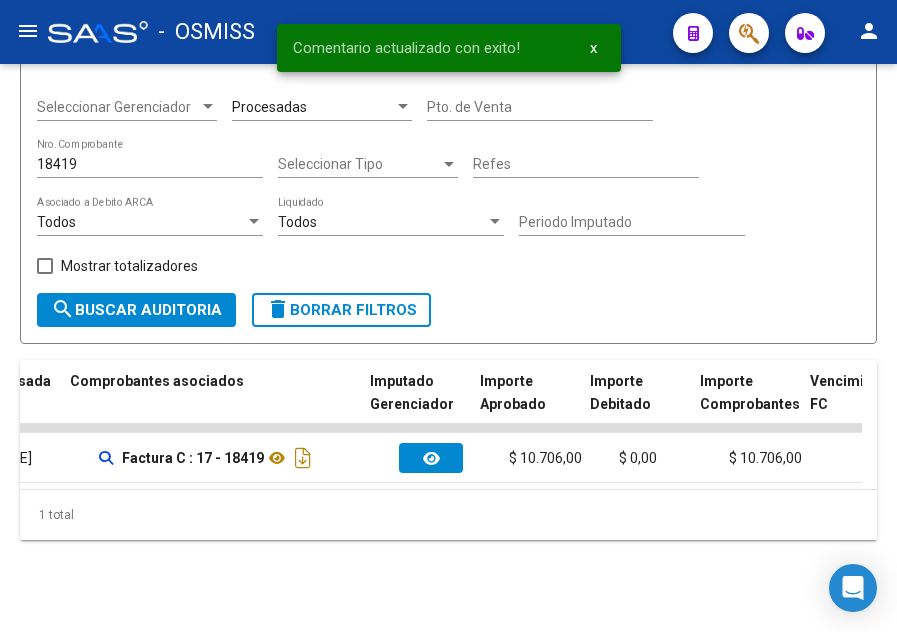 scroll, scrollTop: 0, scrollLeft: 906, axis: horizontal 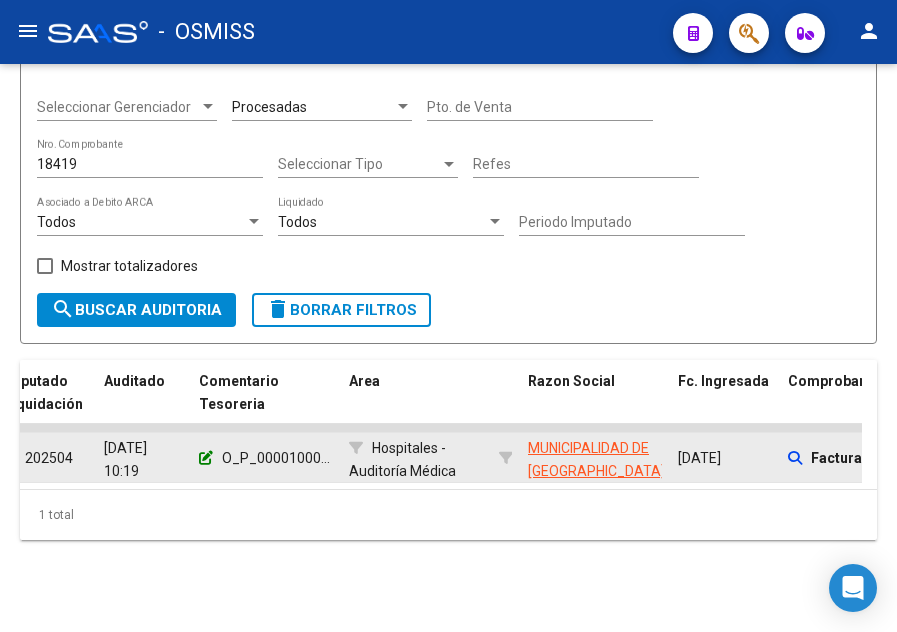 click 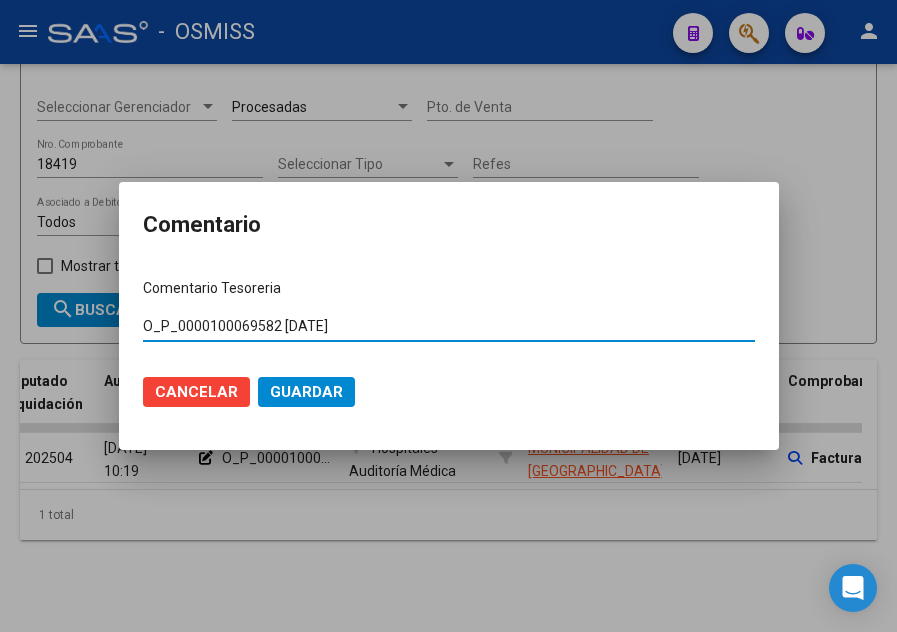 drag, startPoint x: 274, startPoint y: 323, endPoint x: 203, endPoint y: 318, distance: 71.17584 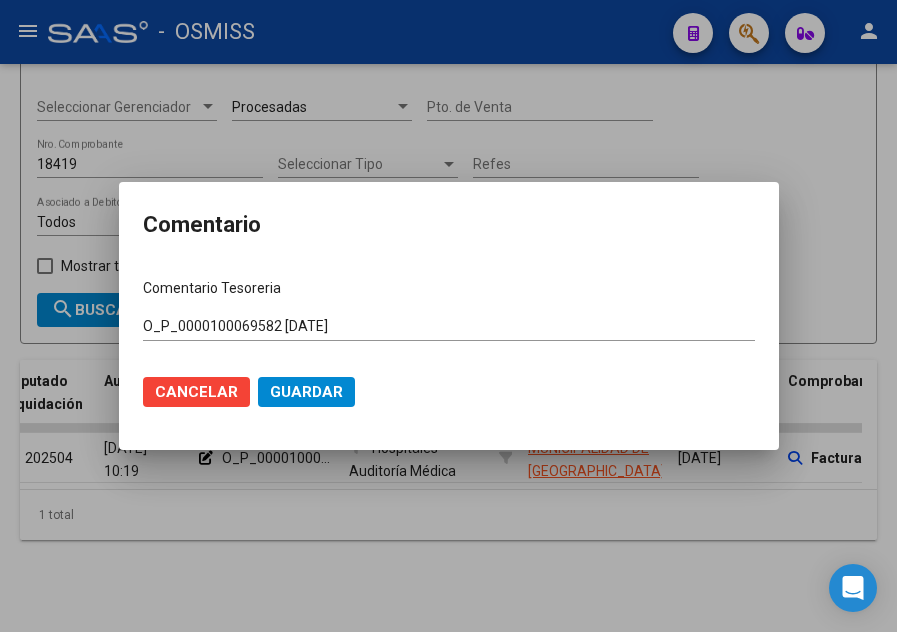 click at bounding box center (448, 316) 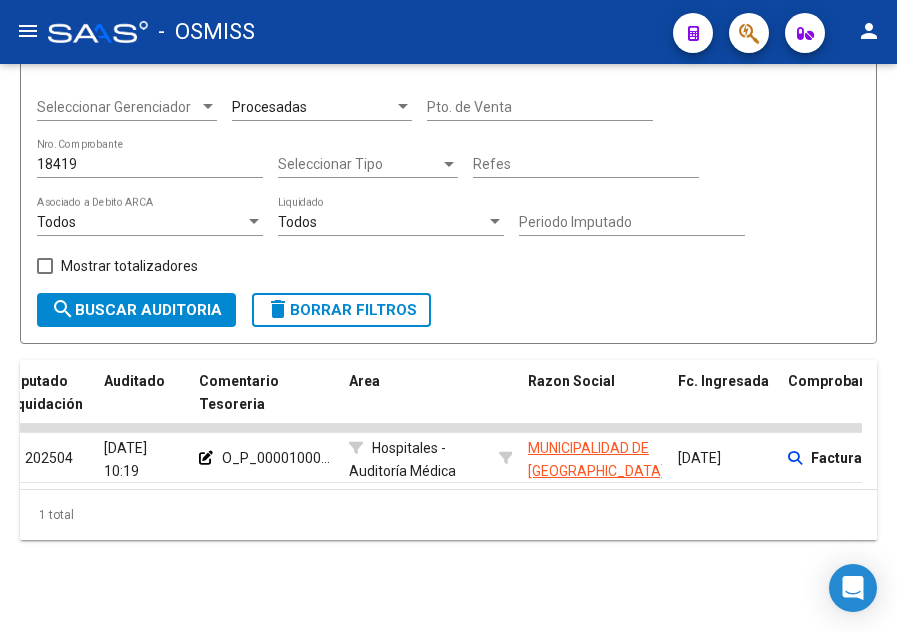 click on "18419" at bounding box center (150, 164) 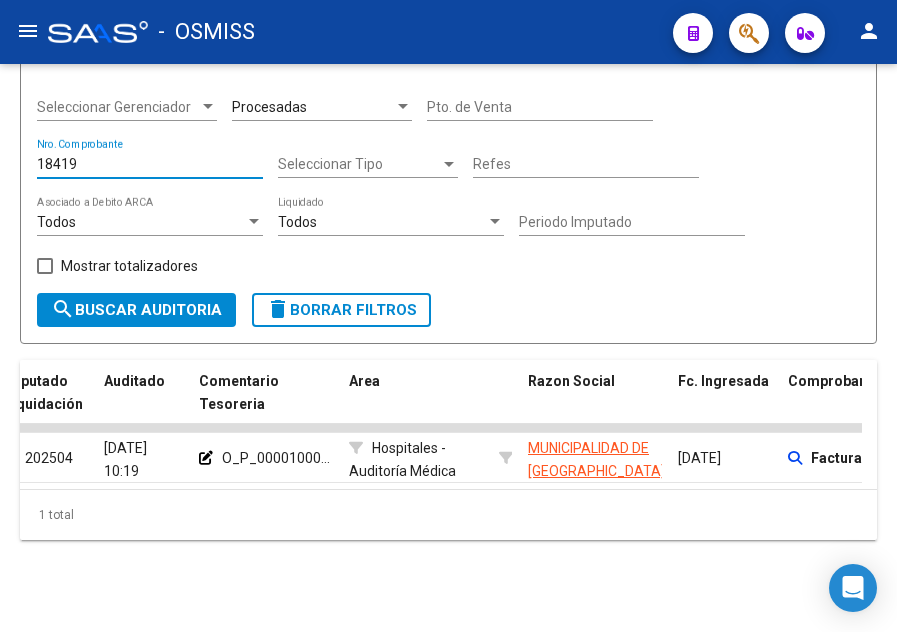 click on "18419" at bounding box center [150, 164] 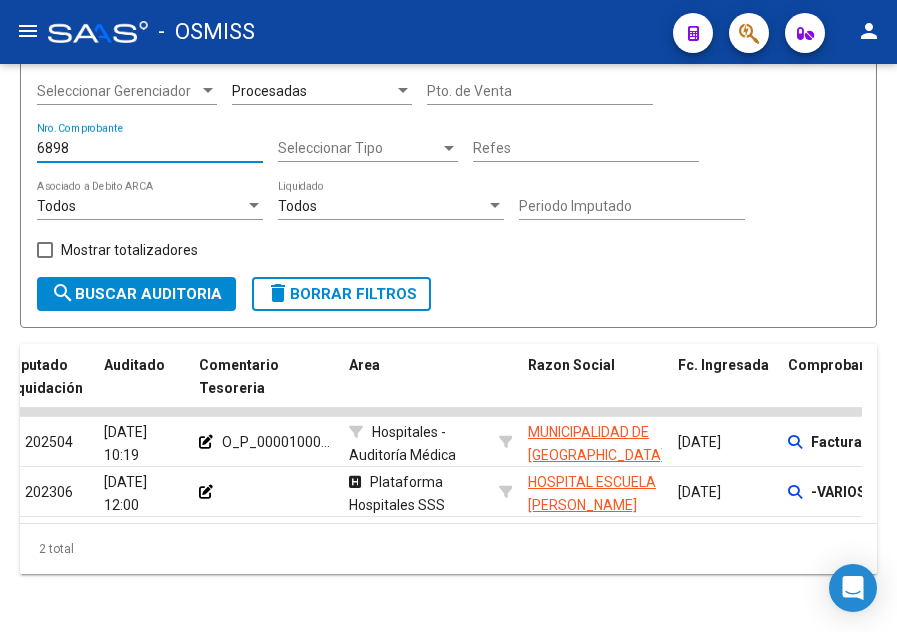 drag, startPoint x: 95, startPoint y: 145, endPoint x: -15, endPoint y: 147, distance: 110.01818 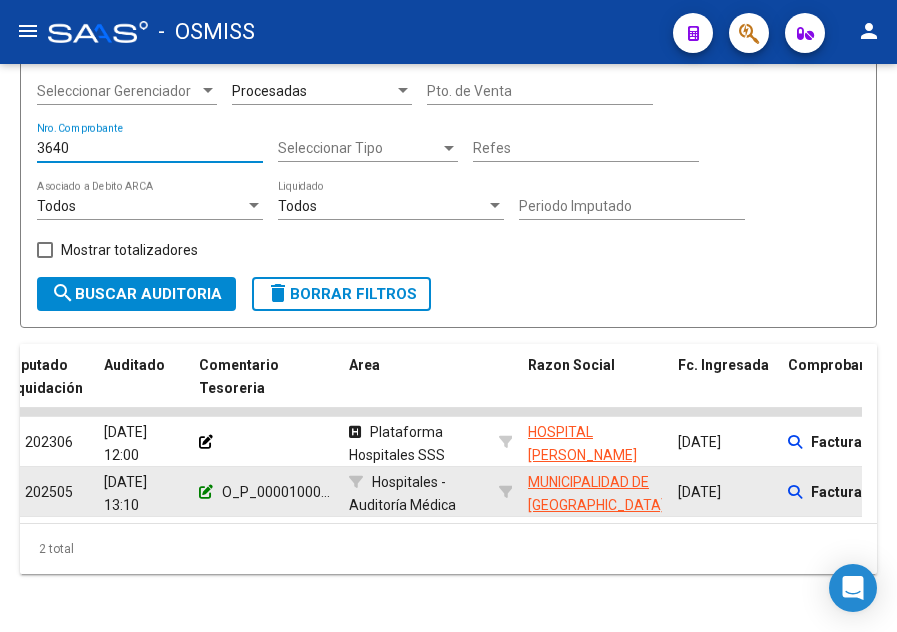type on "3640" 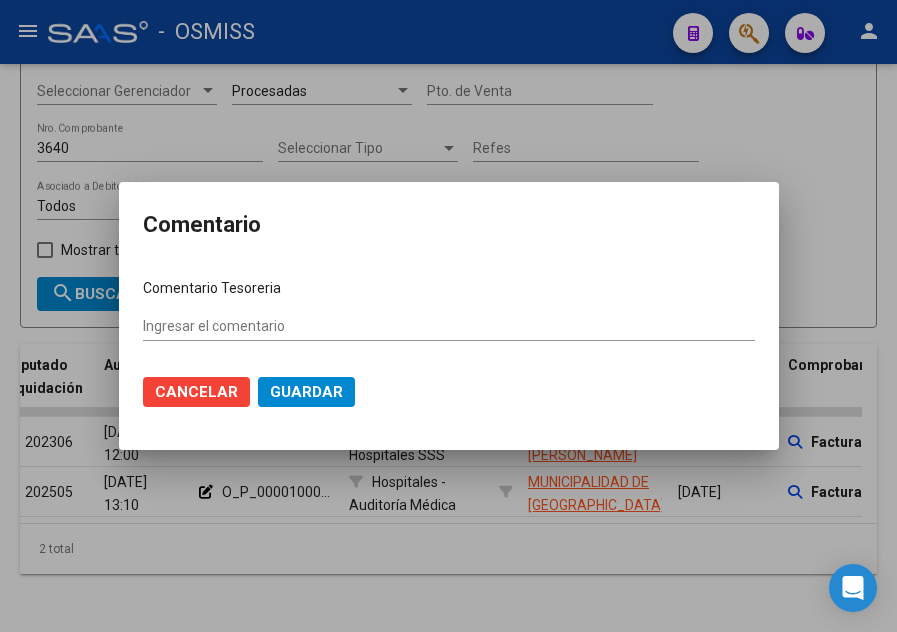 type on "O_P_0000100070418  [DATE]" 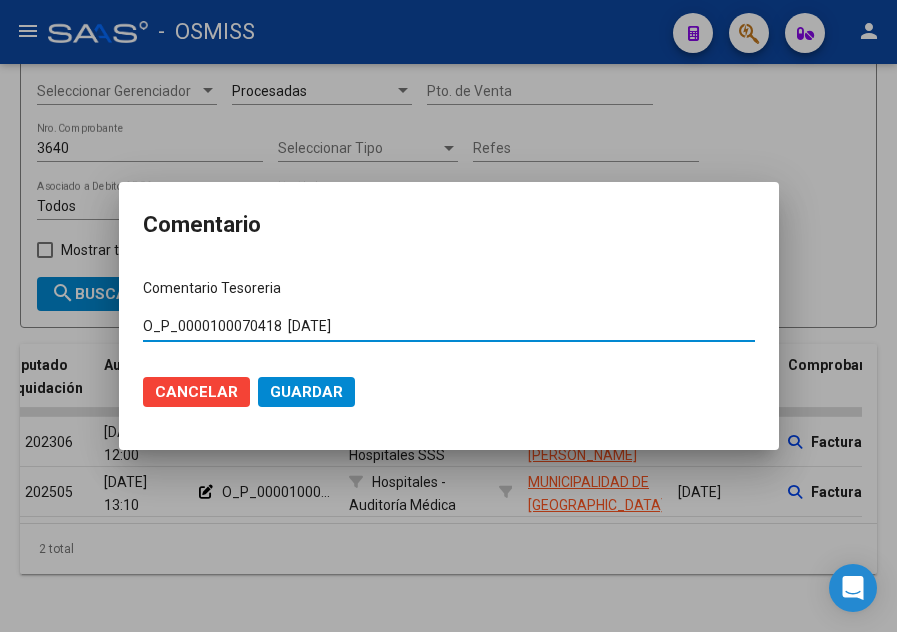 drag, startPoint x: 277, startPoint y: 324, endPoint x: 209, endPoint y: 322, distance: 68.0294 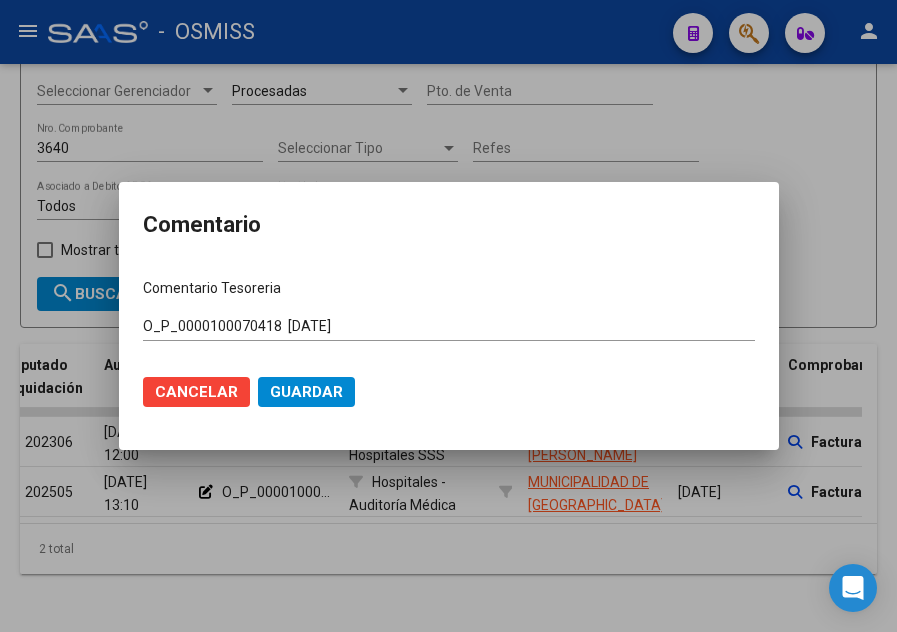 click at bounding box center (448, 316) 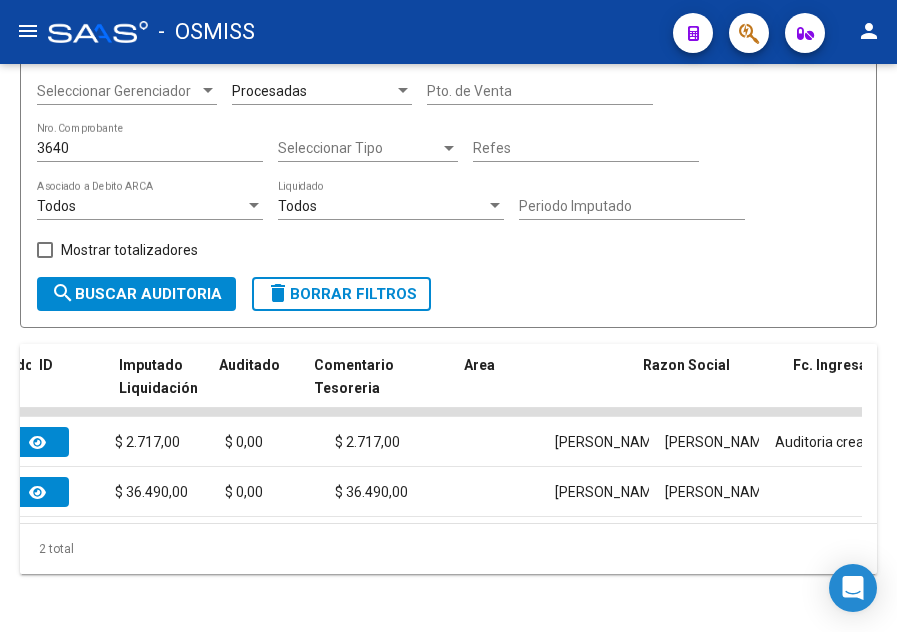 scroll, scrollTop: 0, scrollLeft: 0, axis: both 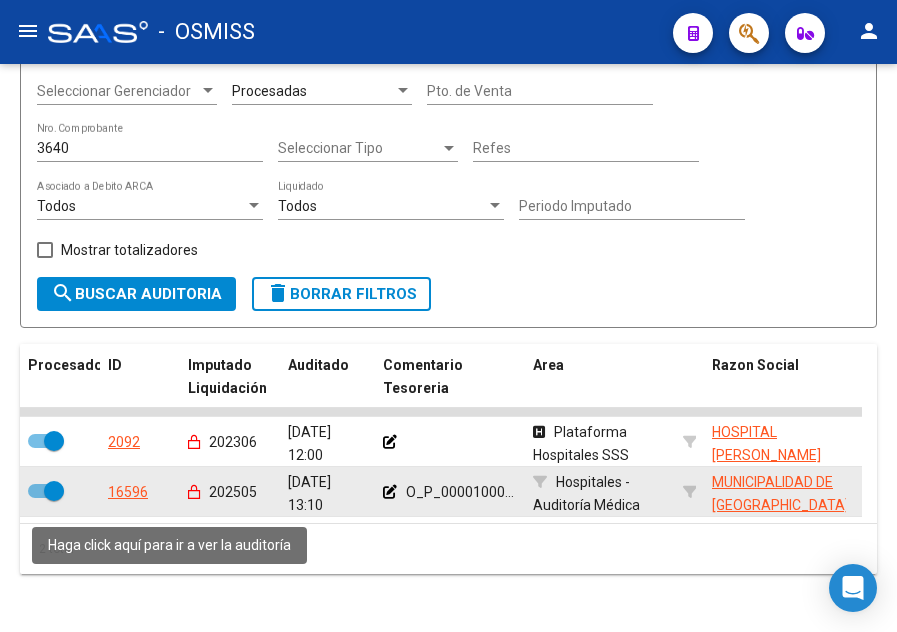 click on "16596" 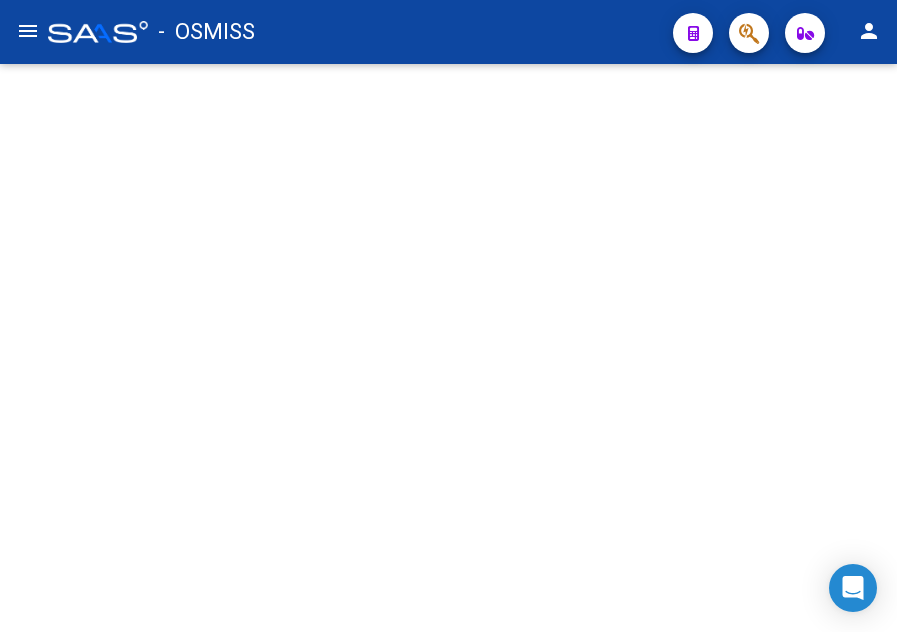 scroll, scrollTop: 0, scrollLeft: 0, axis: both 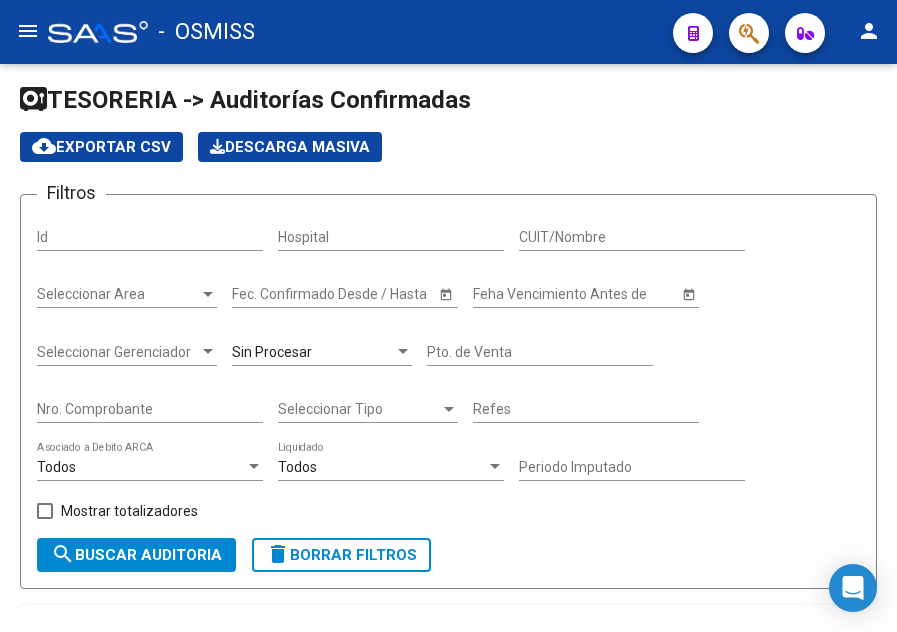 click on "Nro. Comprobante" at bounding box center [150, 409] 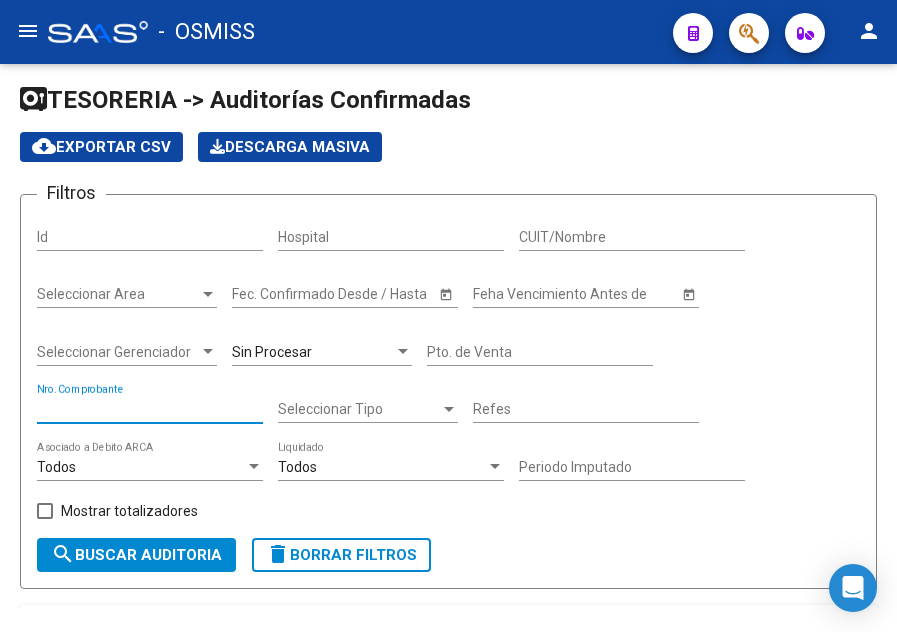 click on "Nro. Comprobante" at bounding box center (150, 409) 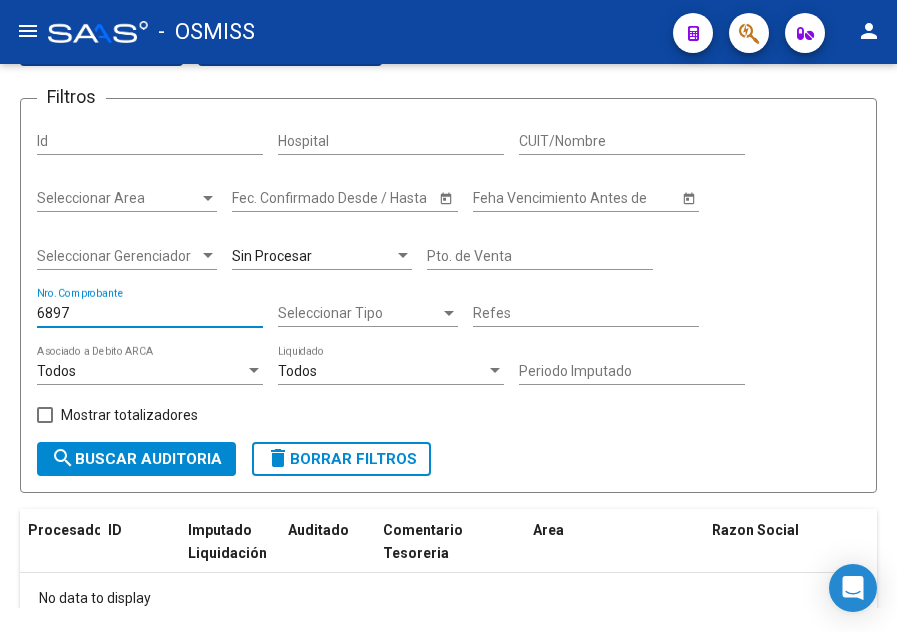 scroll, scrollTop: 30, scrollLeft: 0, axis: vertical 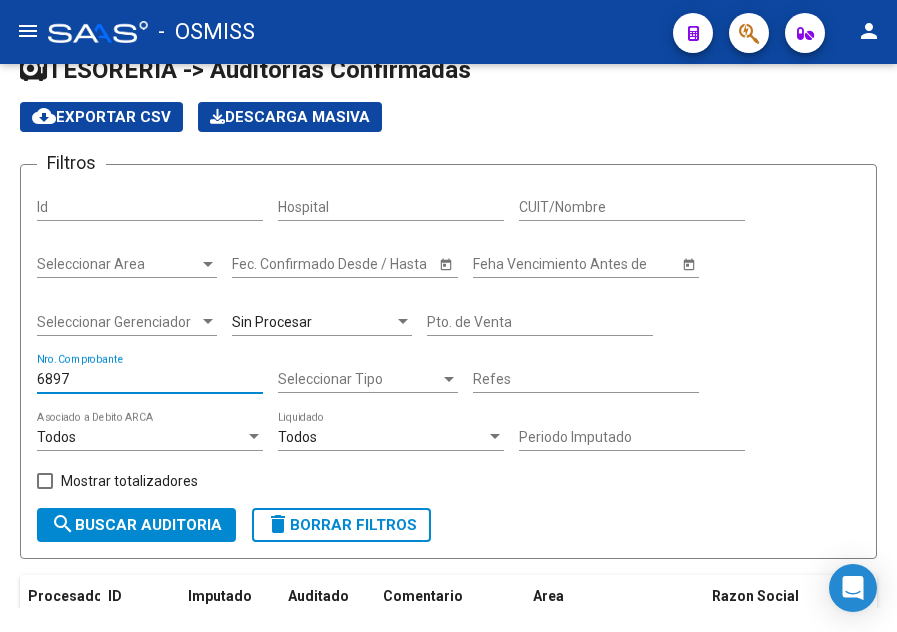 click on "Sin Procesar" at bounding box center [272, 322] 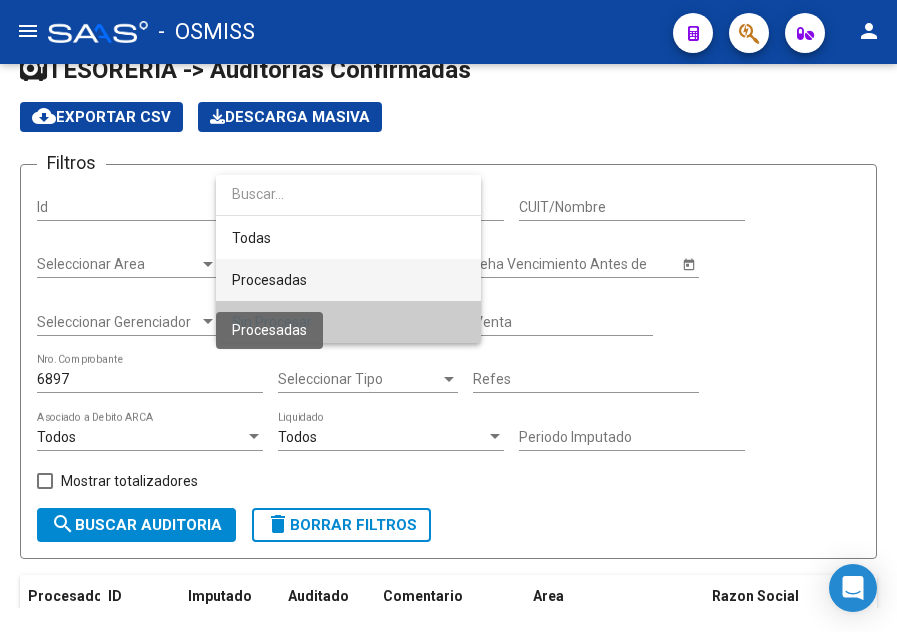 click on "Procesadas" at bounding box center [269, 280] 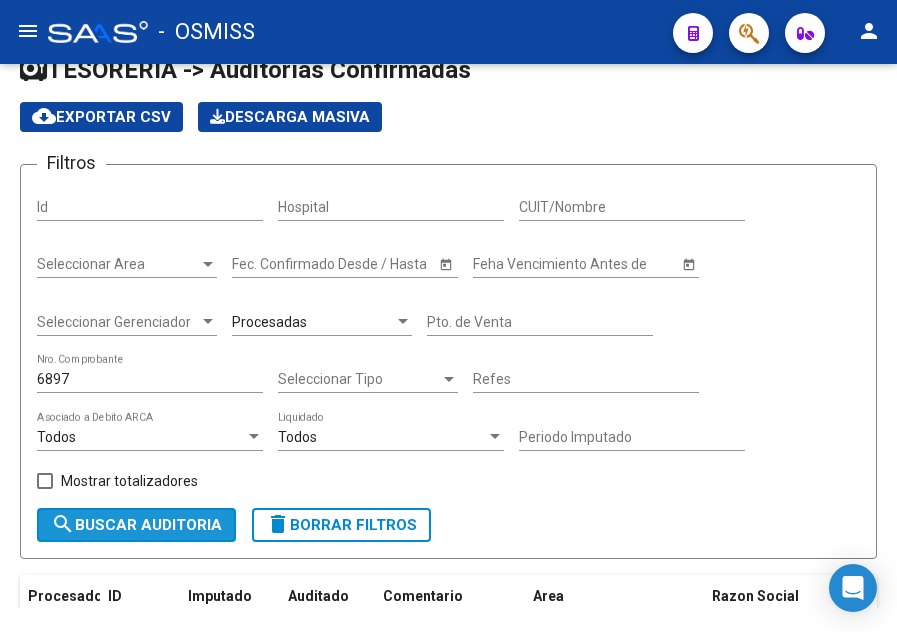 click on "search  Buscar Auditoria" 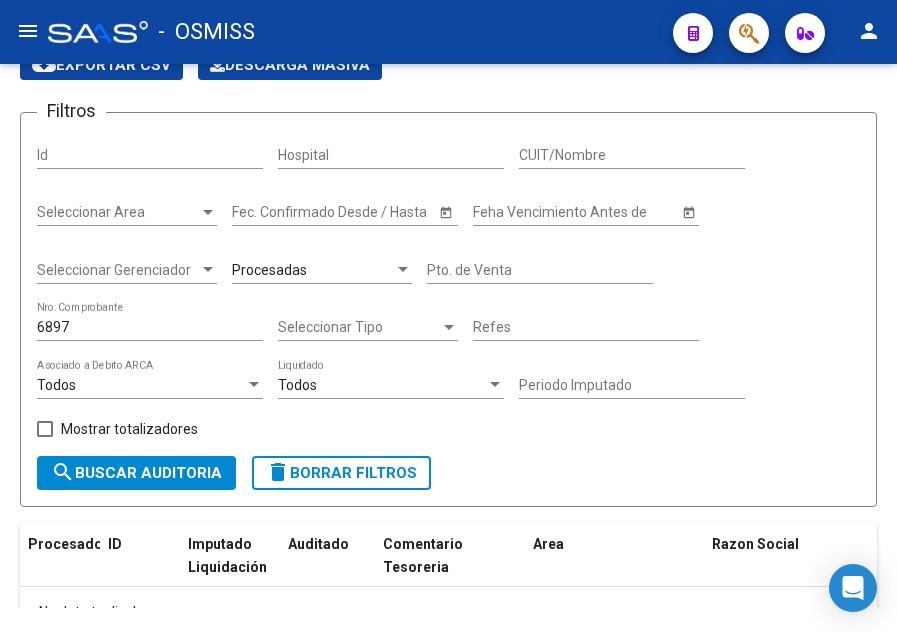 scroll, scrollTop: 230, scrollLeft: 0, axis: vertical 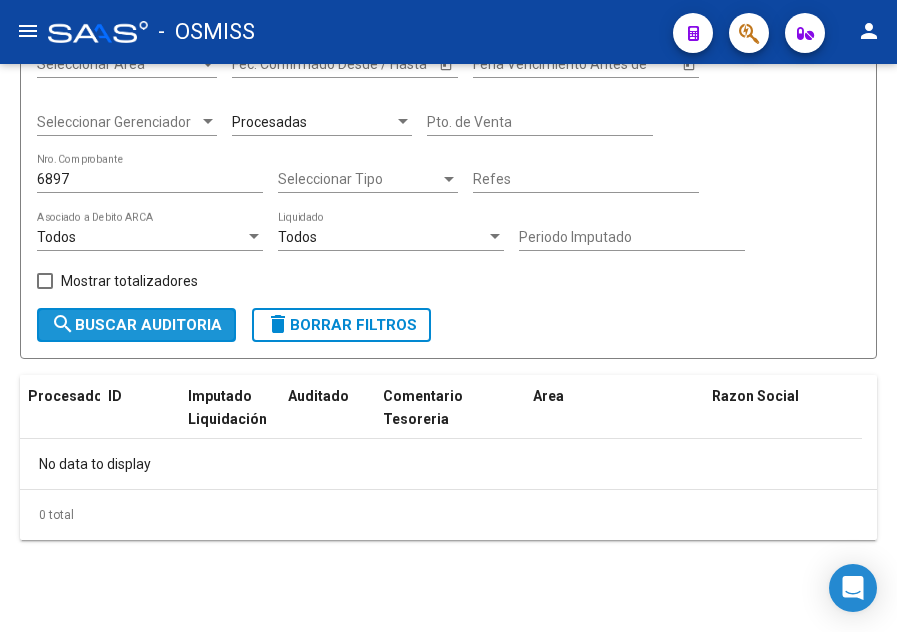 click on "search  Buscar Auditoria" 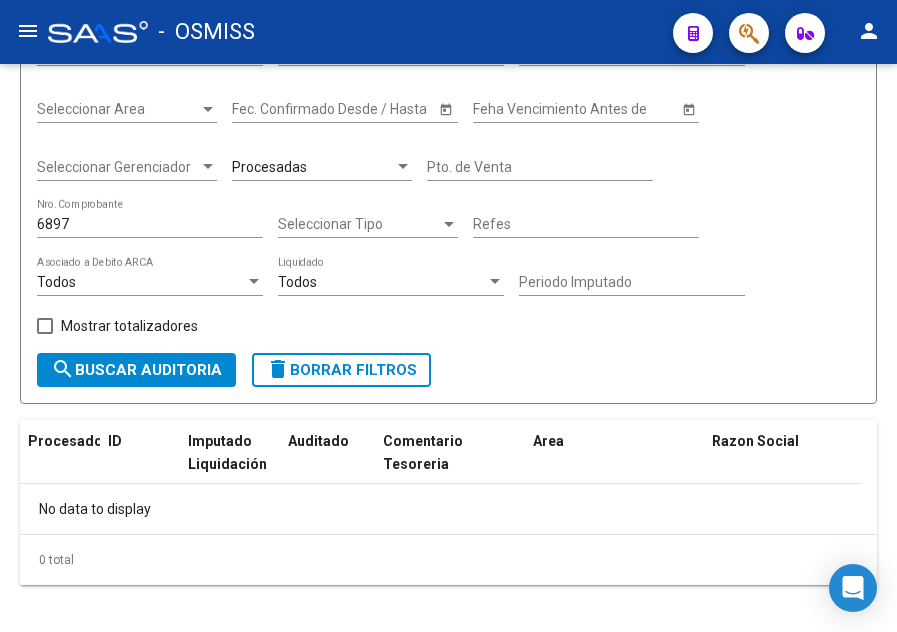 scroll, scrollTop: 230, scrollLeft: 0, axis: vertical 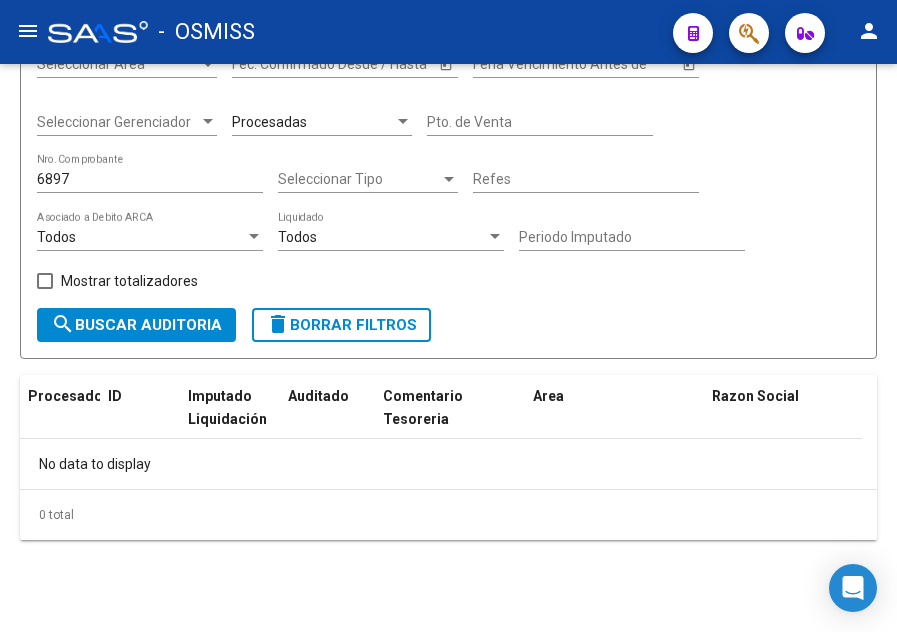 click on "6897" at bounding box center [150, 179] 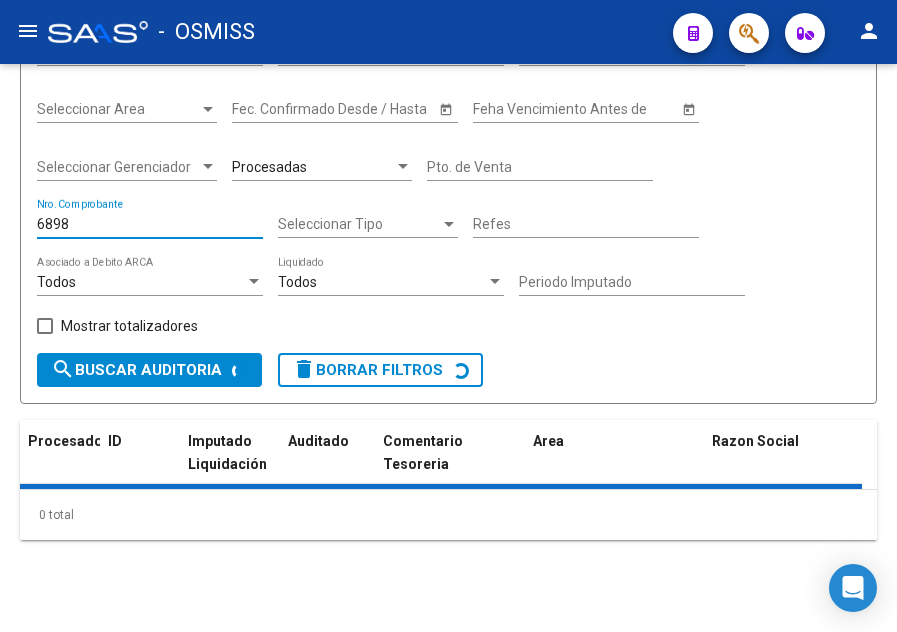 scroll, scrollTop: 230, scrollLeft: 0, axis: vertical 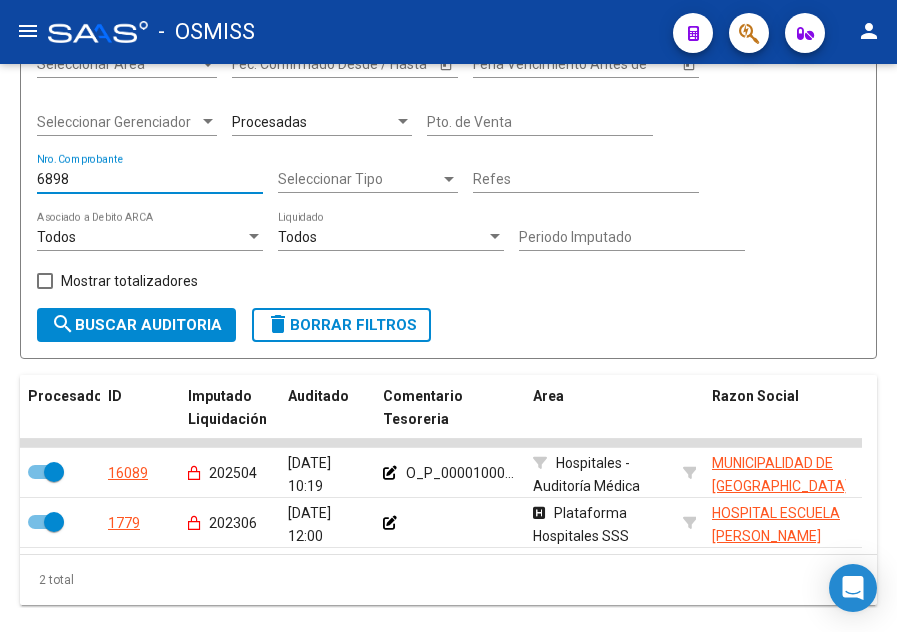 type on "6898" 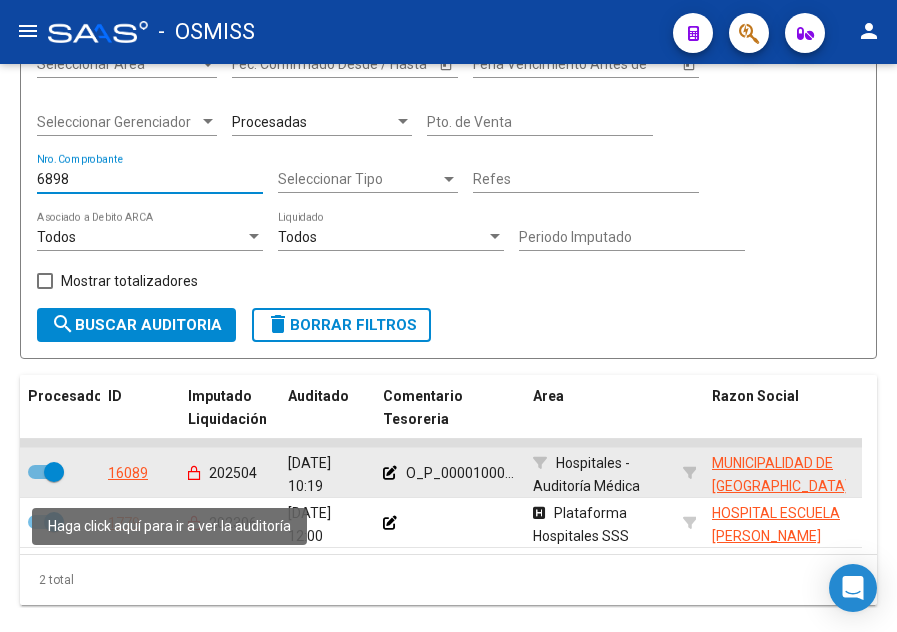 click on "16089" 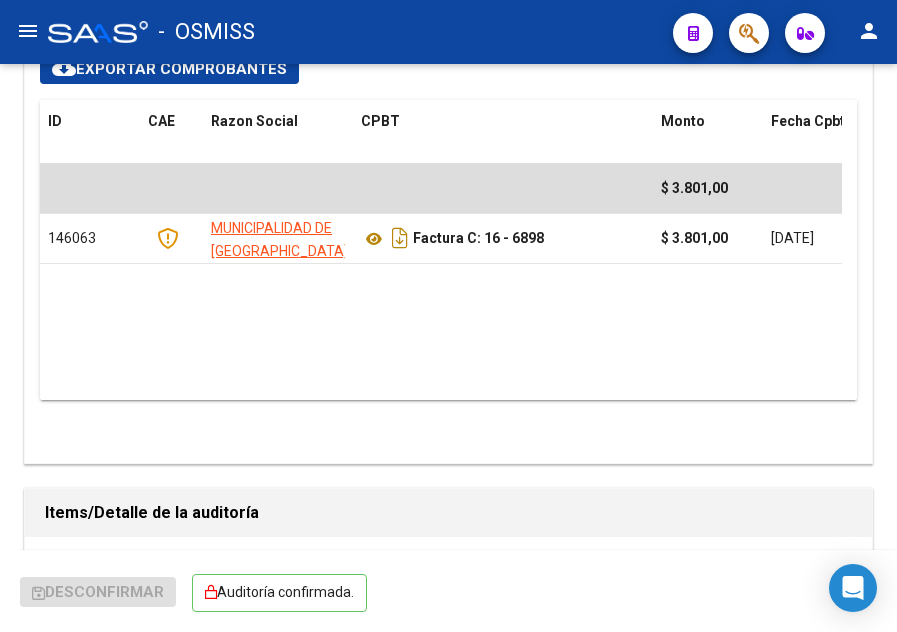 scroll, scrollTop: 900, scrollLeft: 0, axis: vertical 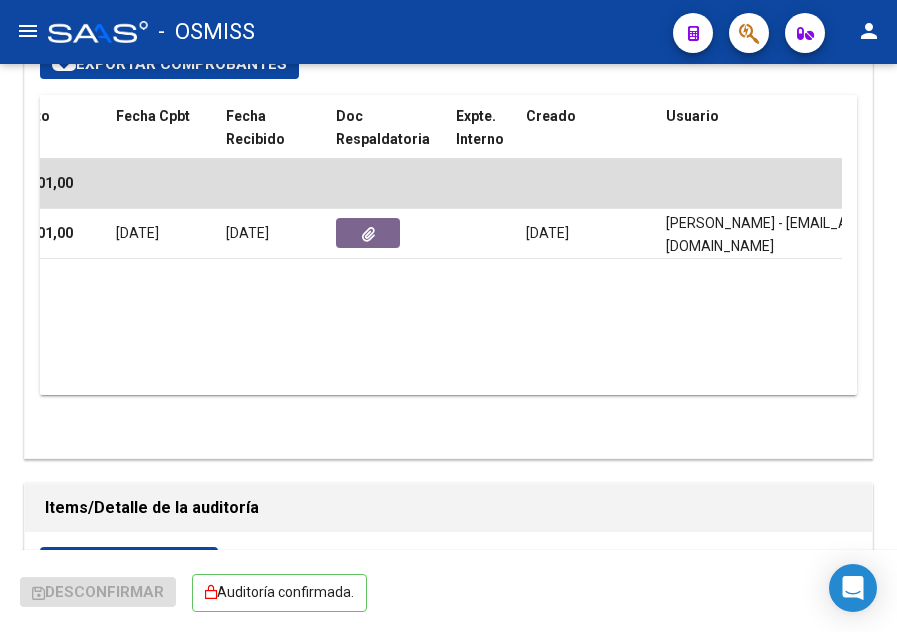 click 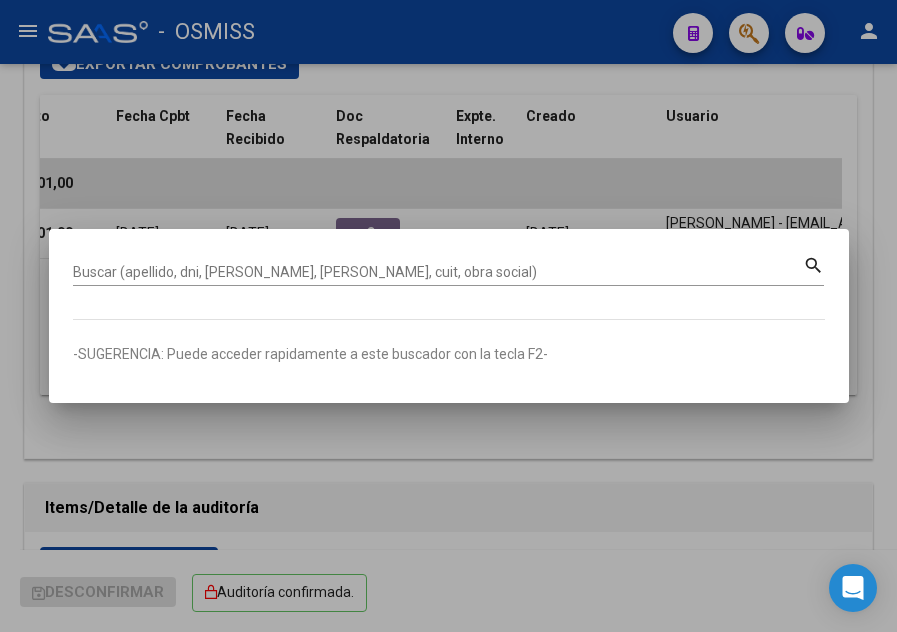 click at bounding box center (448, 316) 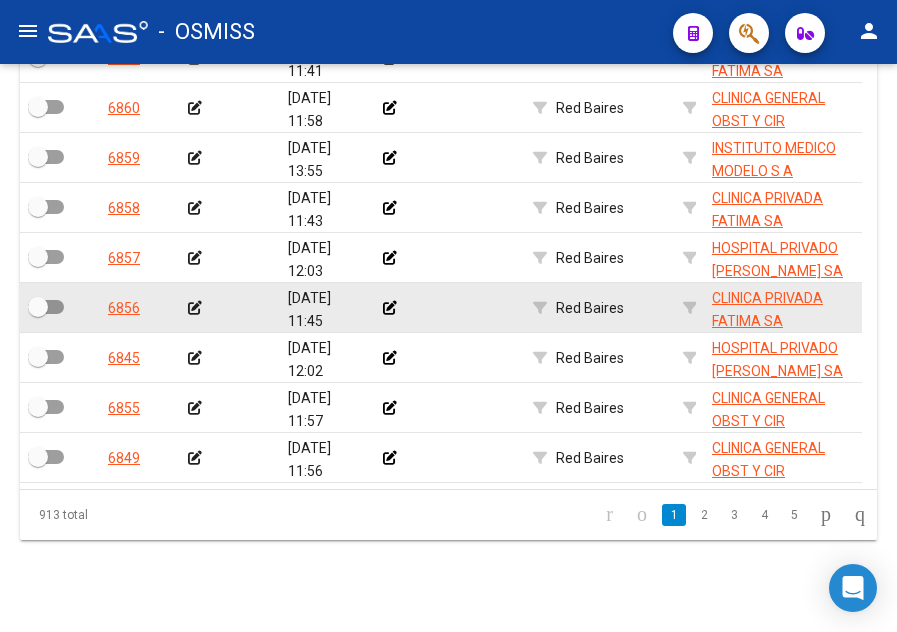 scroll, scrollTop: 211, scrollLeft: 0, axis: vertical 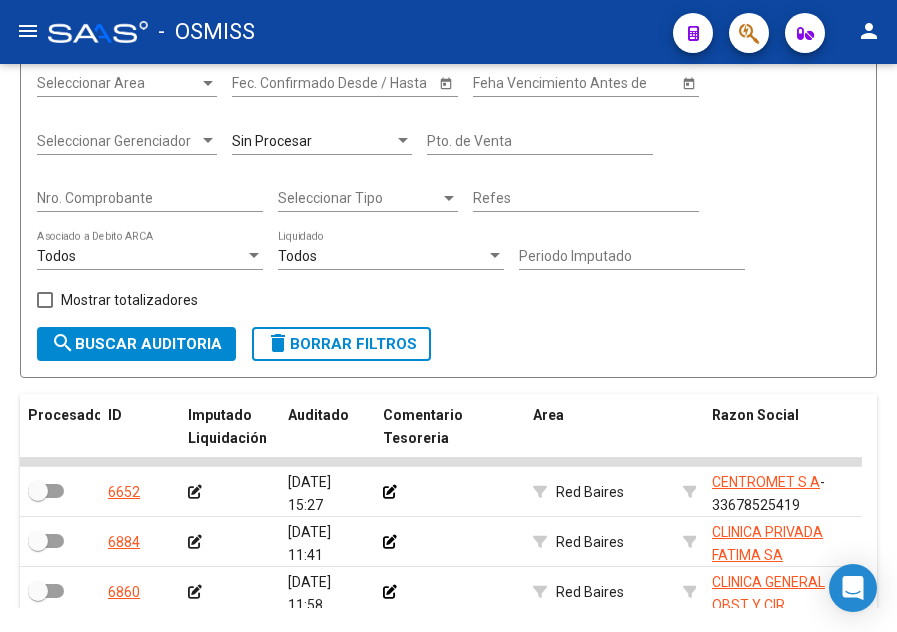 click on "Nro. Comprobante" at bounding box center [150, 198] 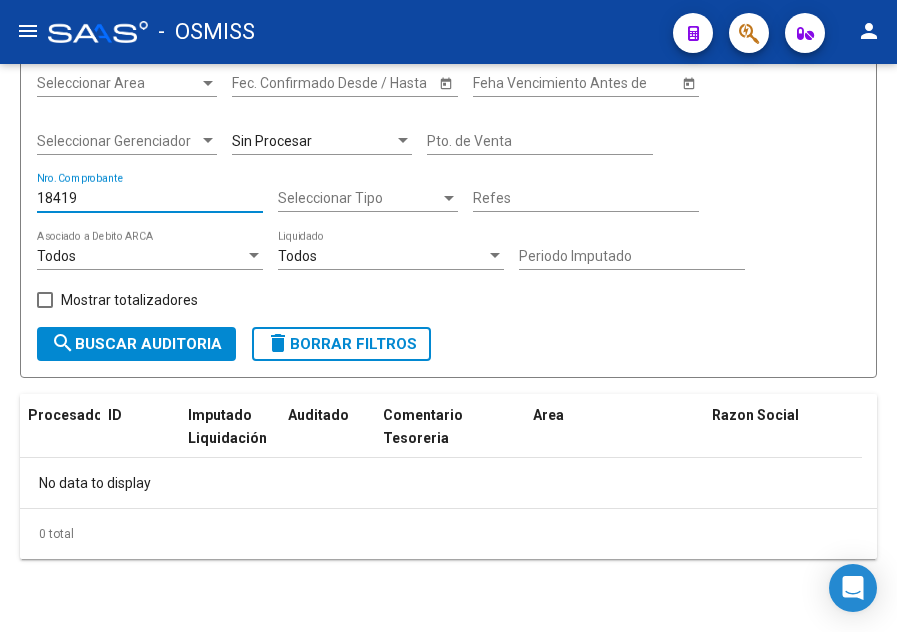 type on "18419" 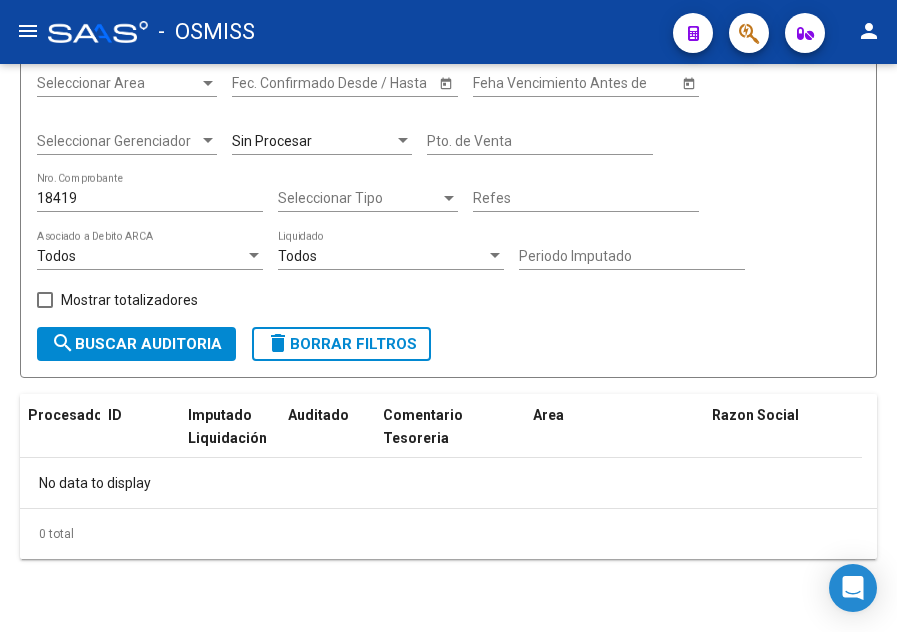 click on "Sin Procesar" 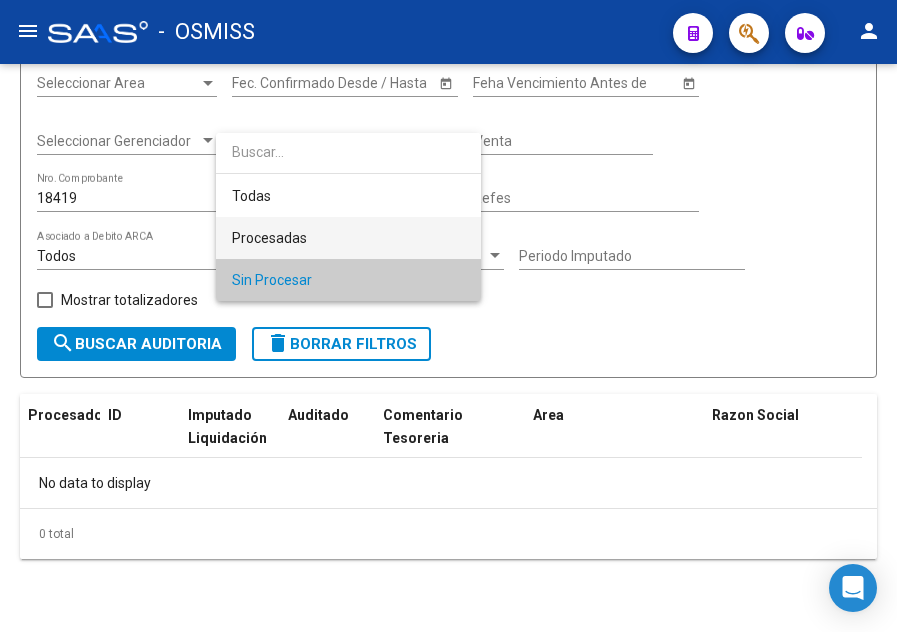 click on "Procesadas" at bounding box center [348, 238] 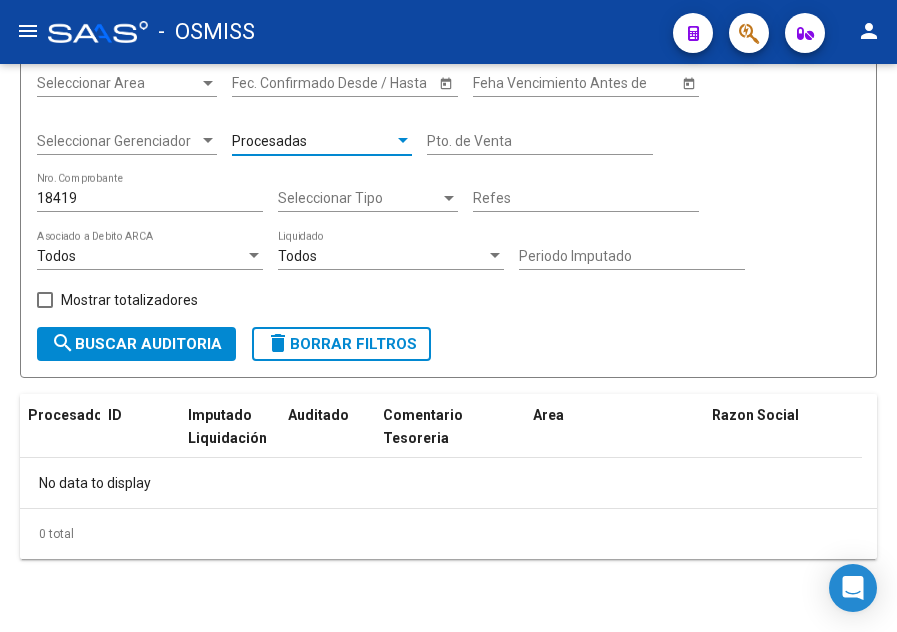 click on "search  Buscar Auditoria" 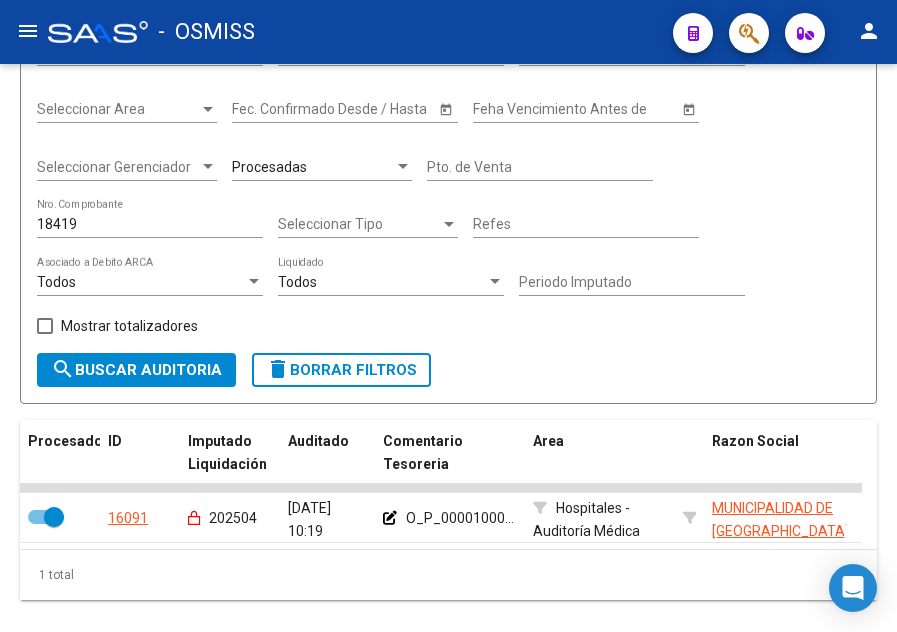scroll, scrollTop: 211, scrollLeft: 0, axis: vertical 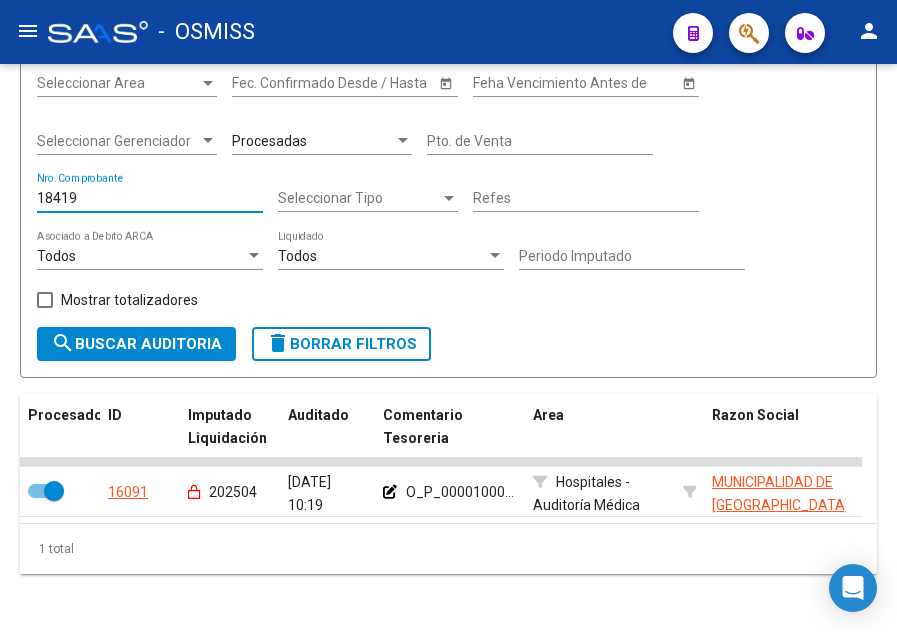 drag, startPoint x: 119, startPoint y: 206, endPoint x: -15, endPoint y: 203, distance: 134.03358 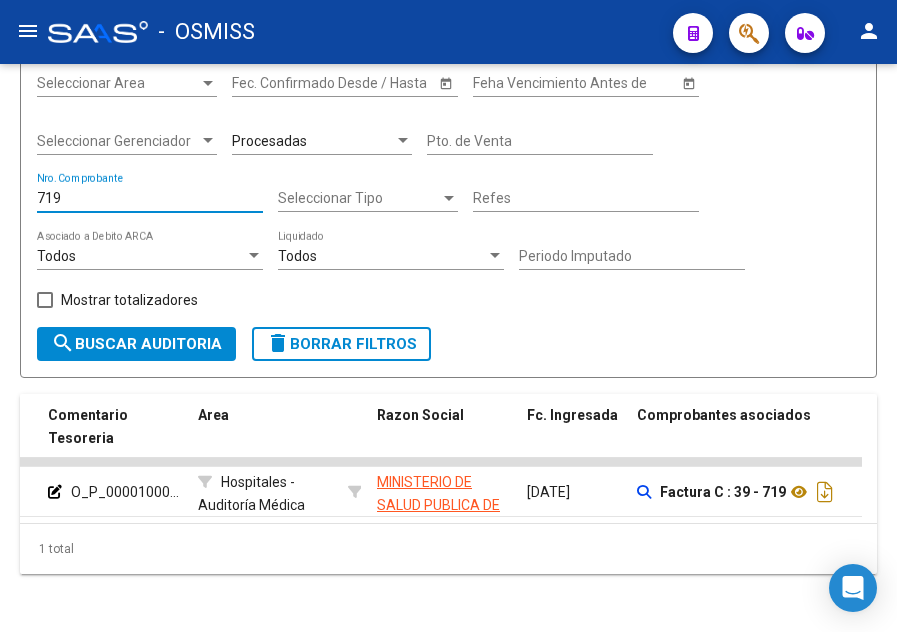 scroll, scrollTop: 0, scrollLeft: 338, axis: horizontal 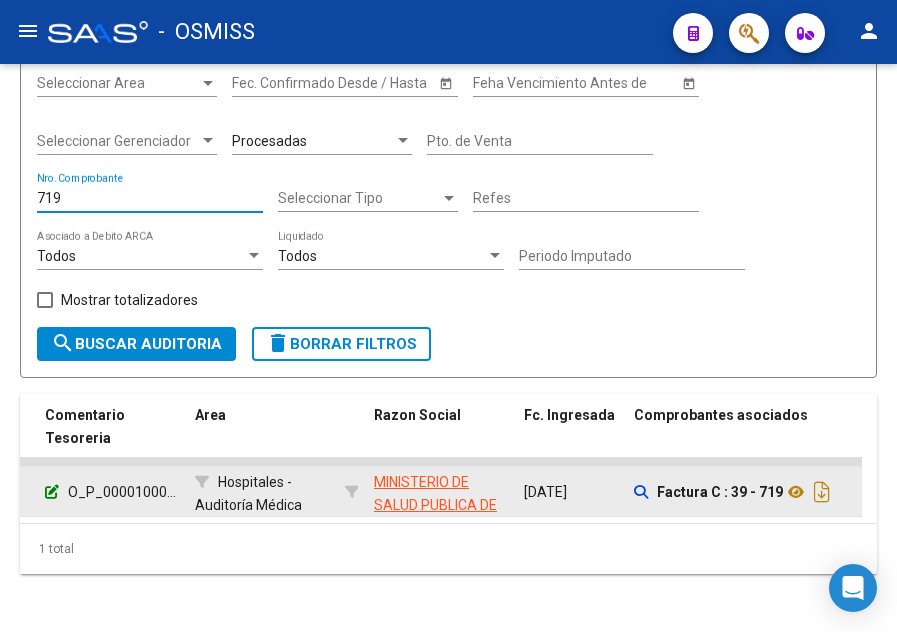 type on "719" 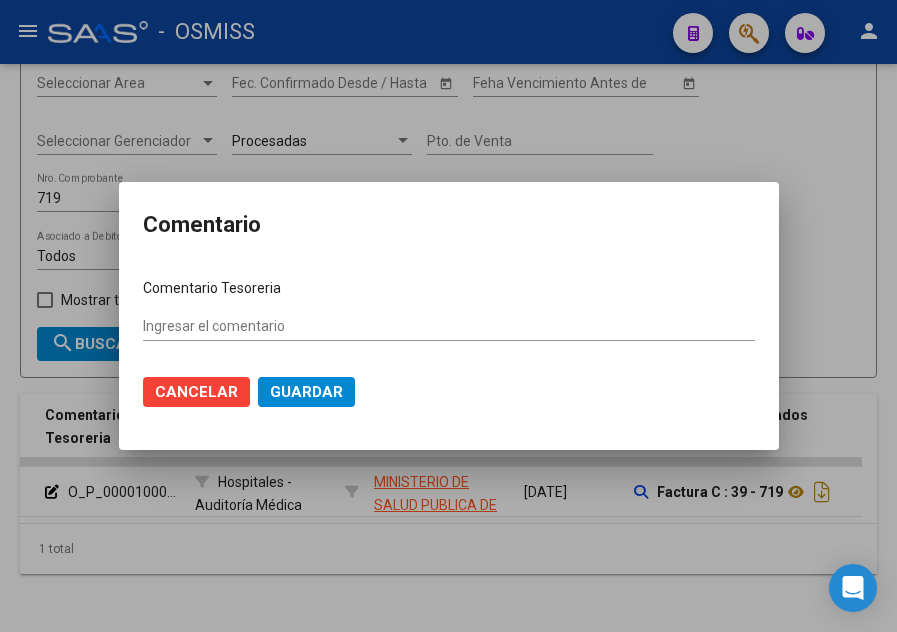 type on "O_P_0000100068359 [DATE]" 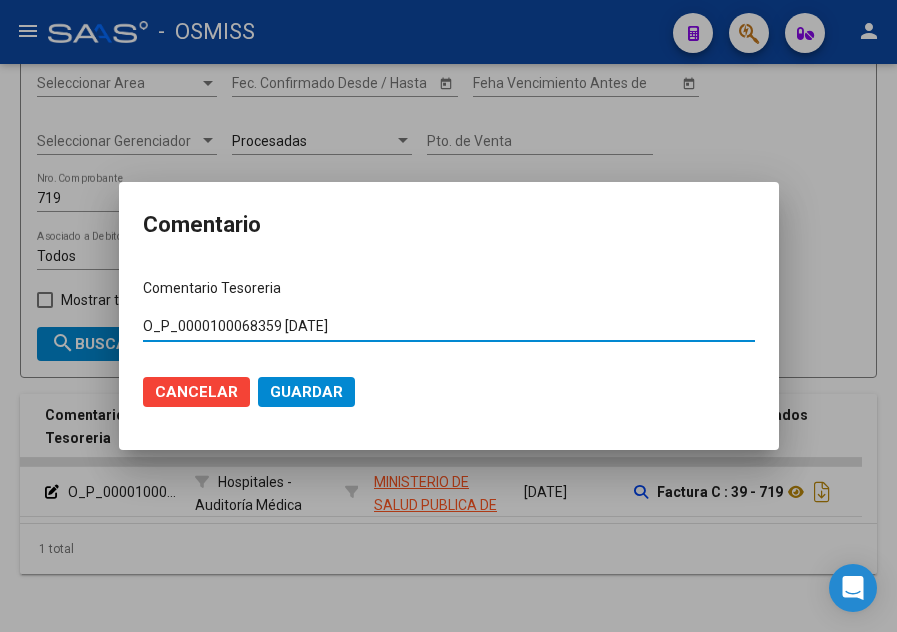 drag, startPoint x: 273, startPoint y: 326, endPoint x: 206, endPoint y: 328, distance: 67.02985 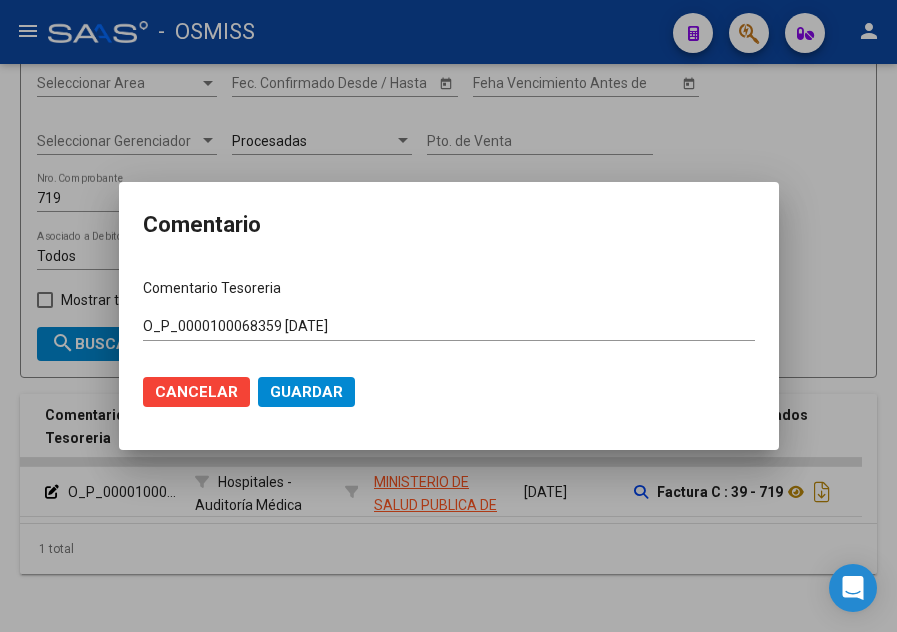 click at bounding box center [448, 316] 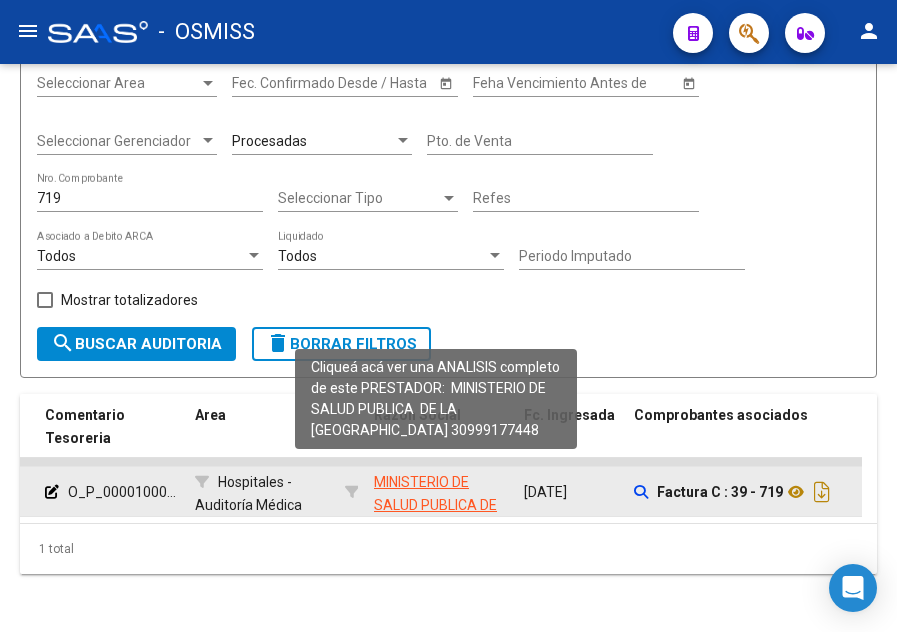 click on "MINISTERIO DE SALUD PUBLICA  DE LA [GEOGRAPHIC_DATA]" 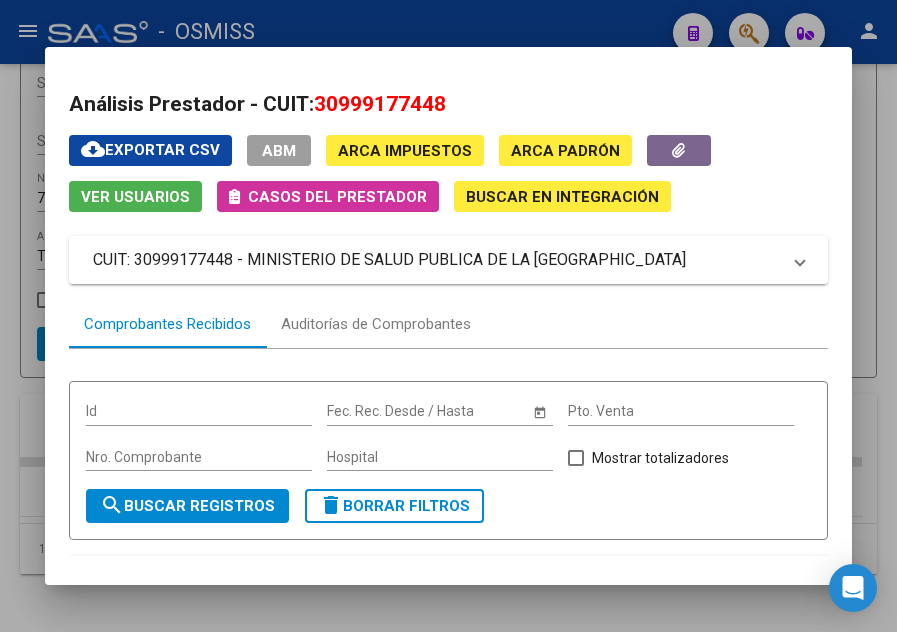 drag, startPoint x: 712, startPoint y: 260, endPoint x: 251, endPoint y: 270, distance: 461.10846 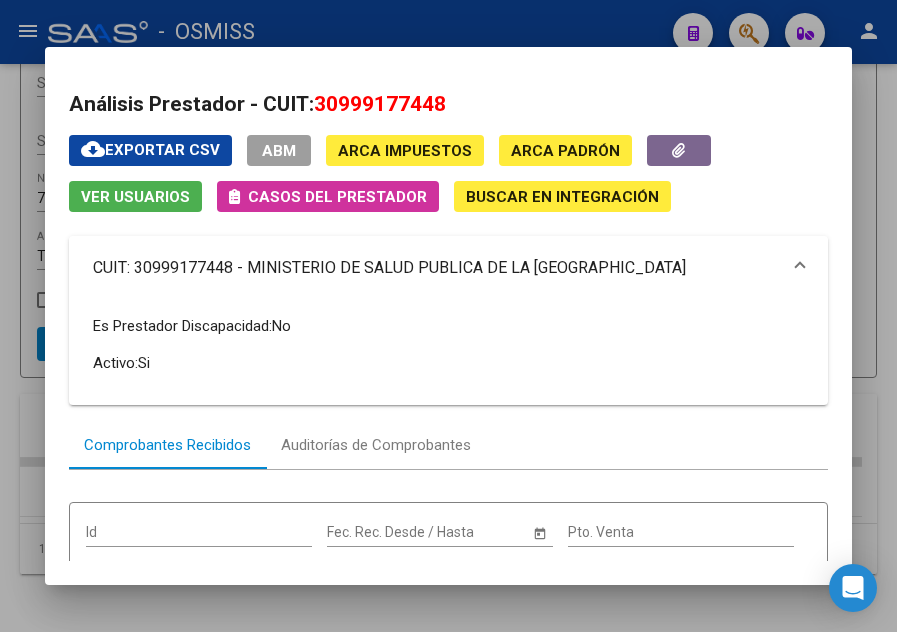 copy on "MINISTERIO DE SALUD PUBLICA  DE LA [GEOGRAPHIC_DATA]" 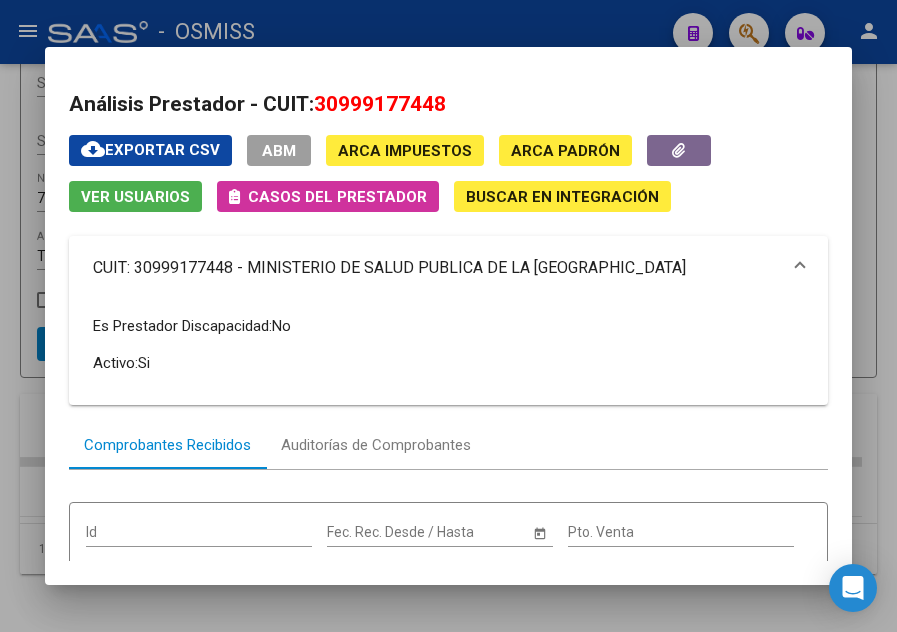 click at bounding box center (448, 316) 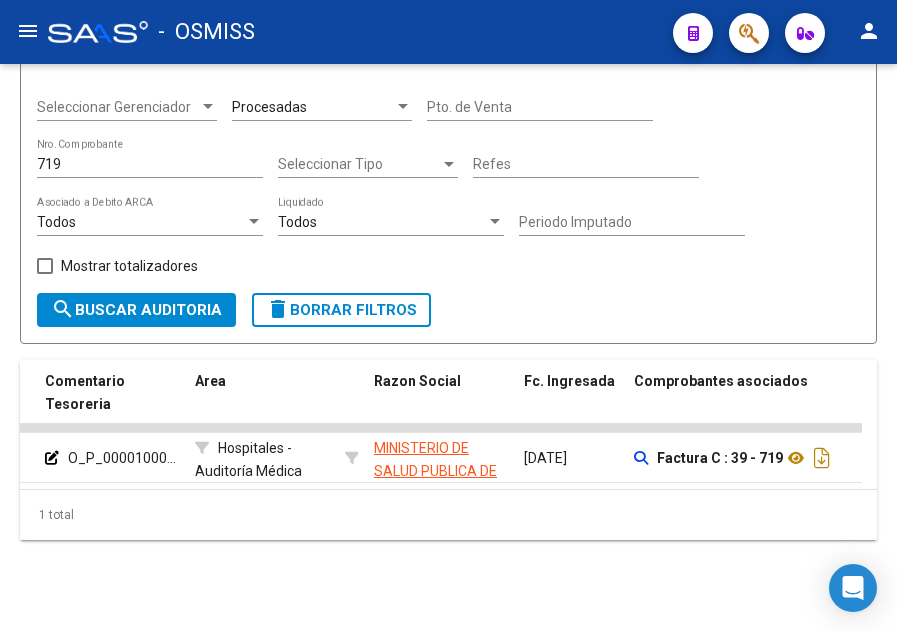 scroll, scrollTop: 261, scrollLeft: 0, axis: vertical 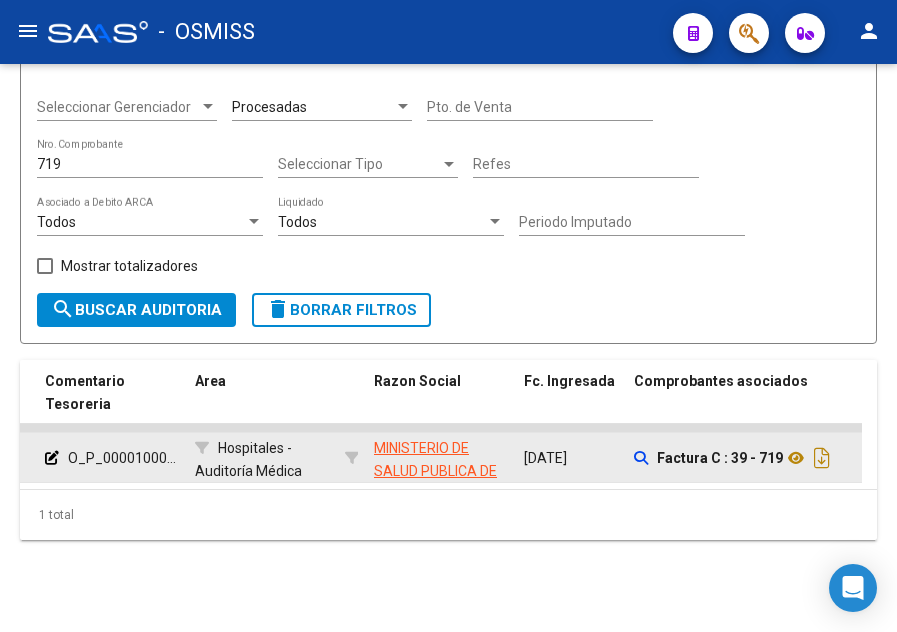 click on "O_P_00001000..." 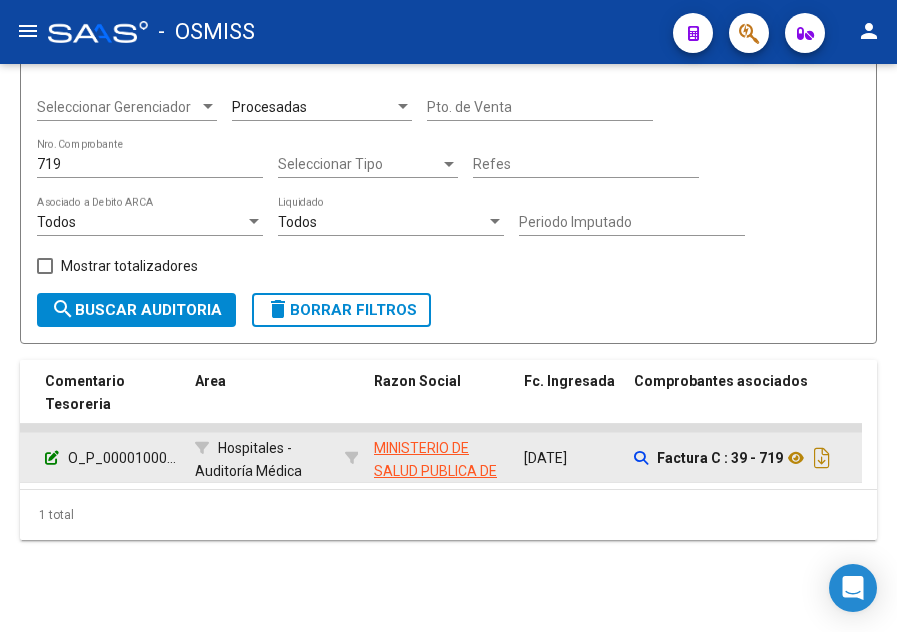 click 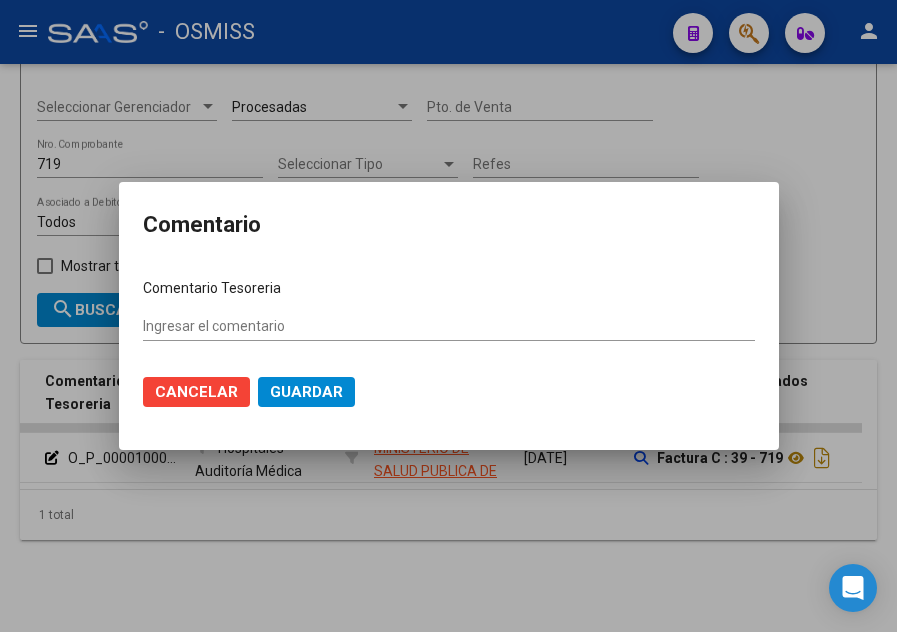 type on "O_P_0000100068359 [DATE]" 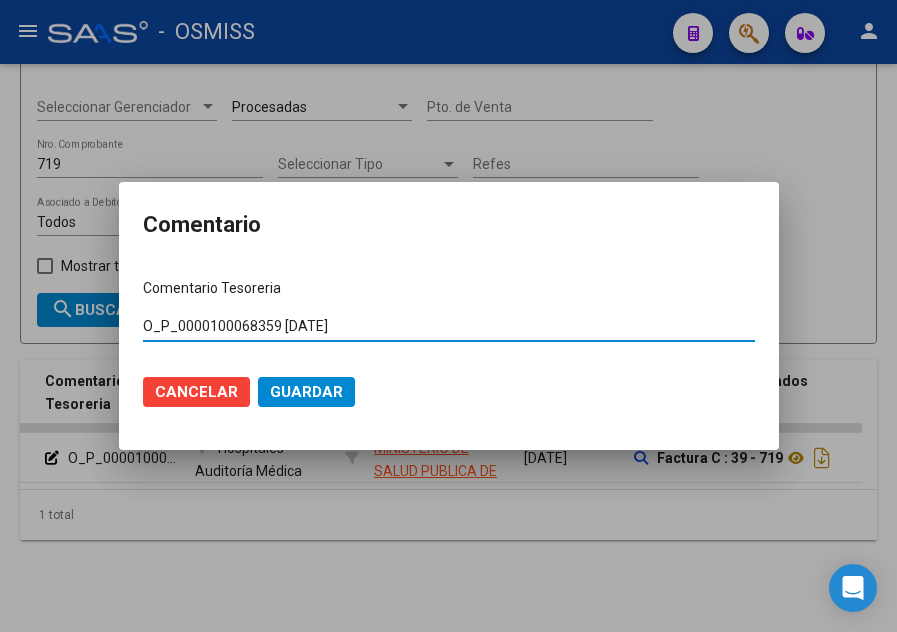 drag, startPoint x: 277, startPoint y: 320, endPoint x: 206, endPoint y: 322, distance: 71.02816 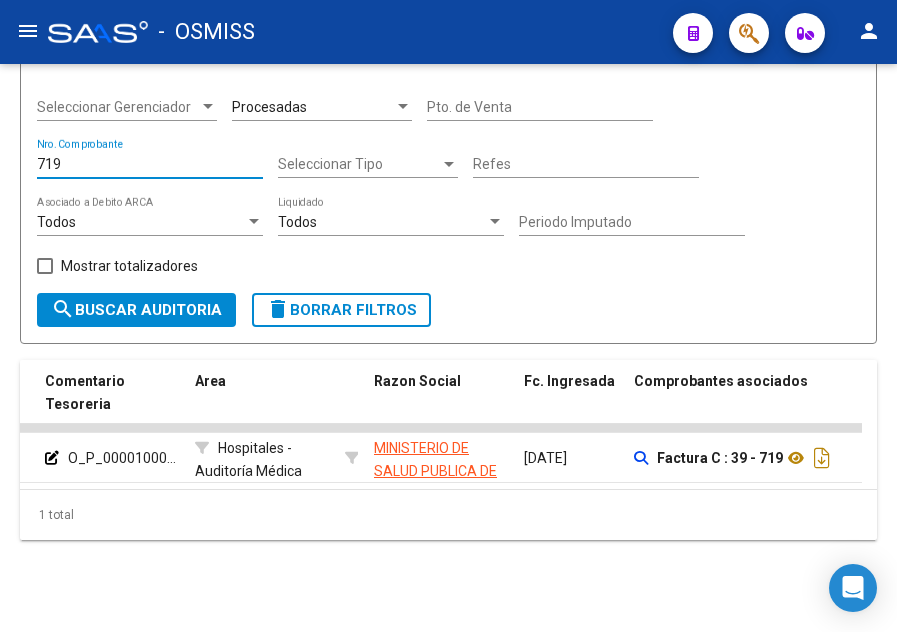 drag, startPoint x: 86, startPoint y: 151, endPoint x: 26, endPoint y: 154, distance: 60.074955 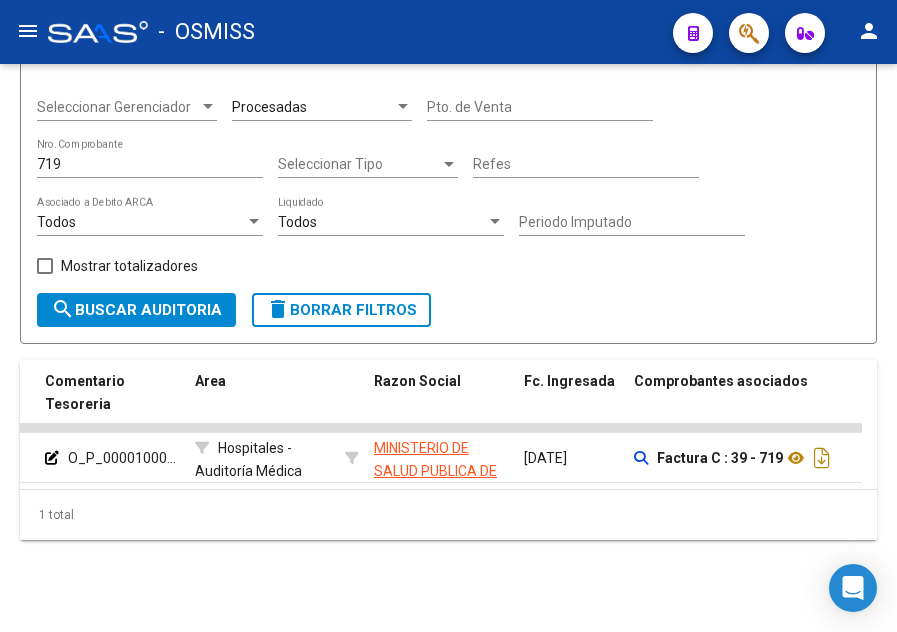 click on "719" at bounding box center [150, 164] 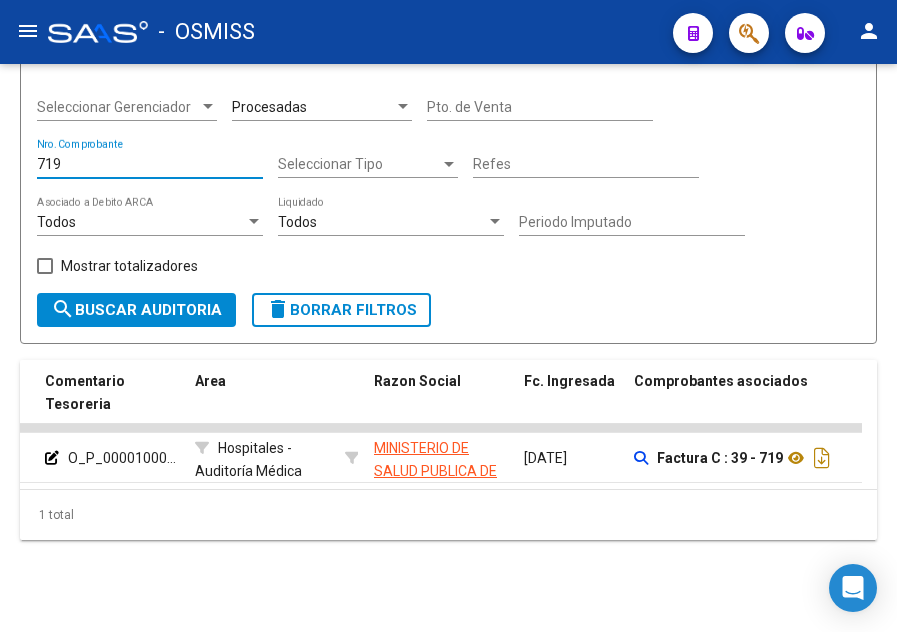 drag, startPoint x: 91, startPoint y: 145, endPoint x: -15, endPoint y: 166, distance: 108.060165 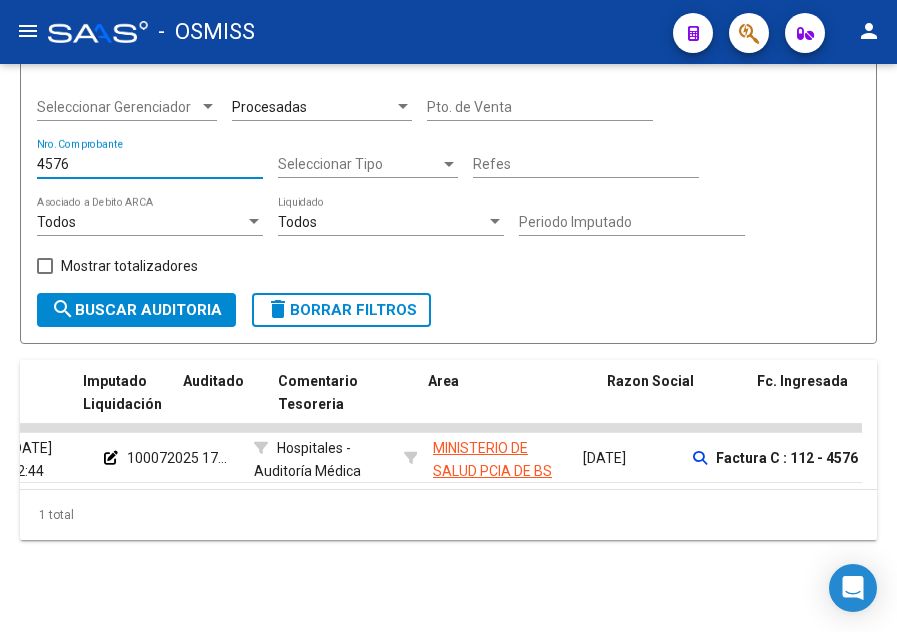 scroll, scrollTop: 0, scrollLeft: 115, axis: horizontal 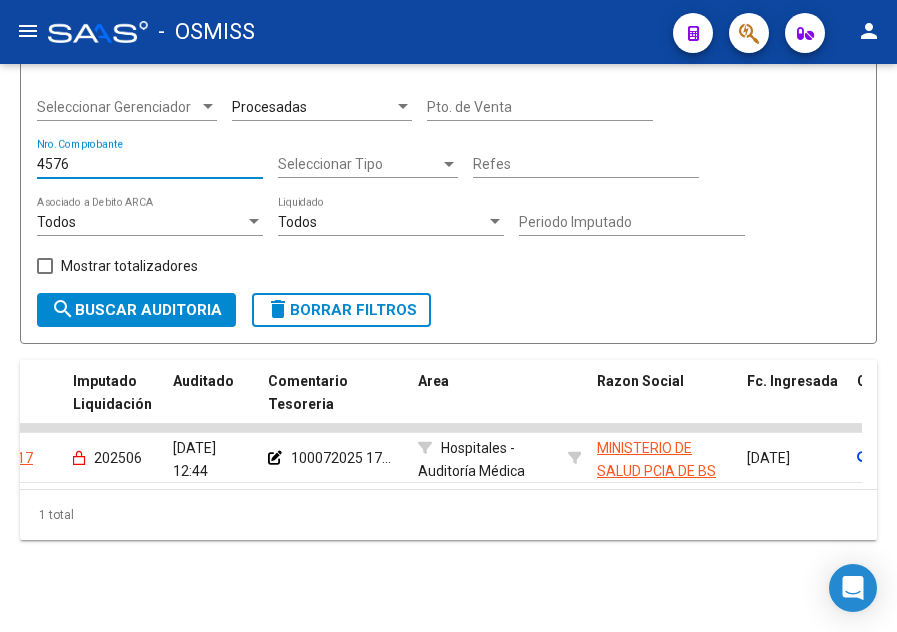 type on "4576" 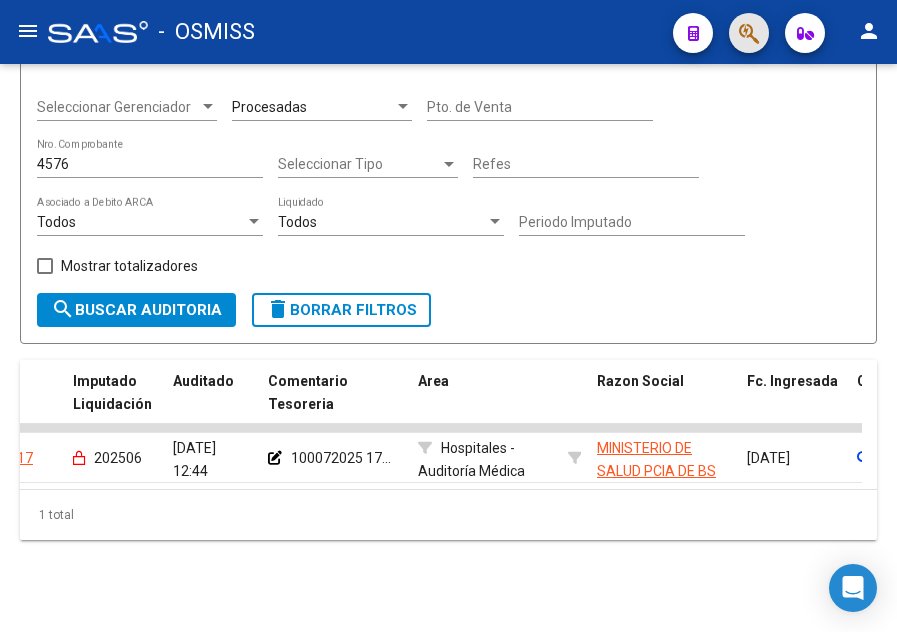 click 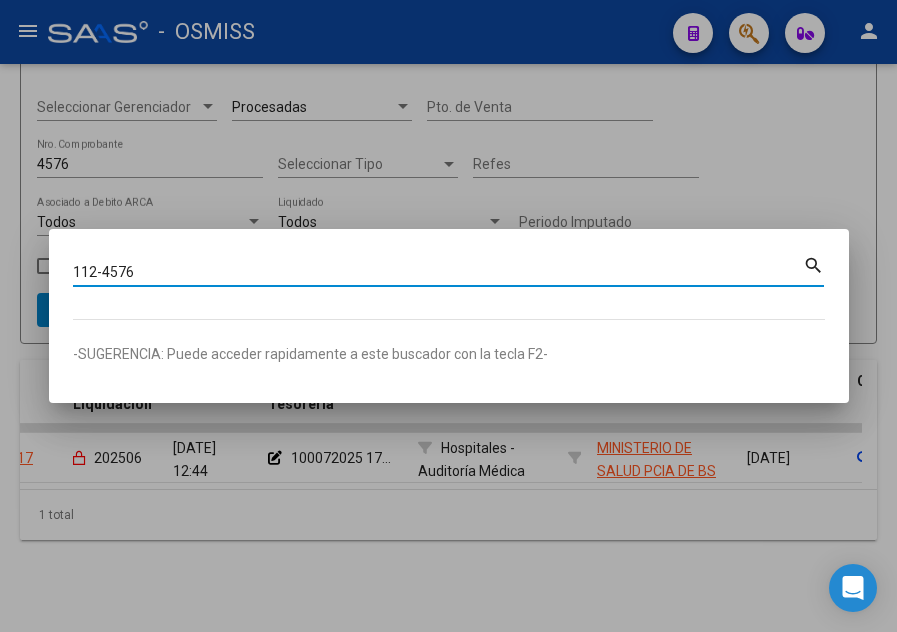 type on "112-4576" 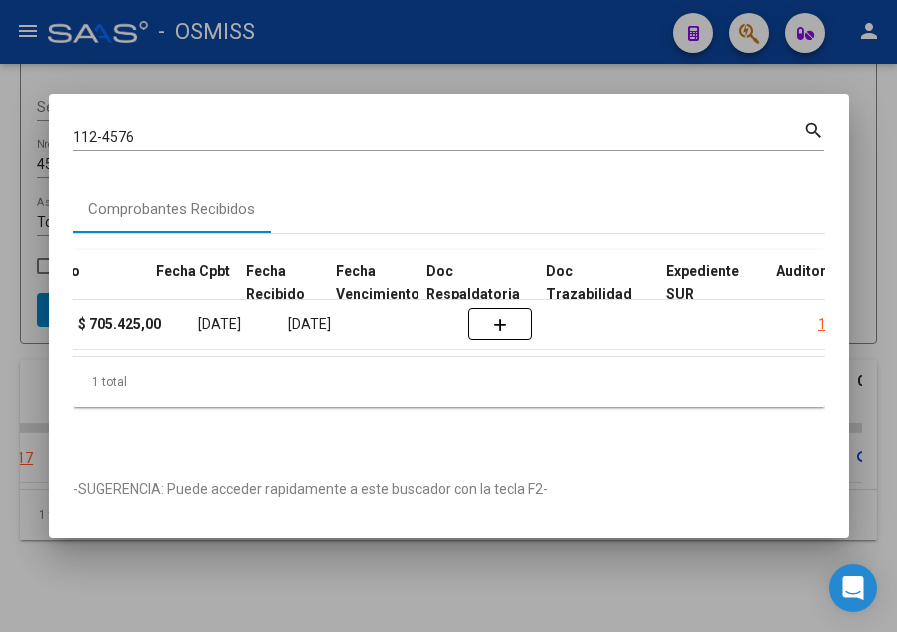 scroll, scrollTop: 0, scrollLeft: 922, axis: horizontal 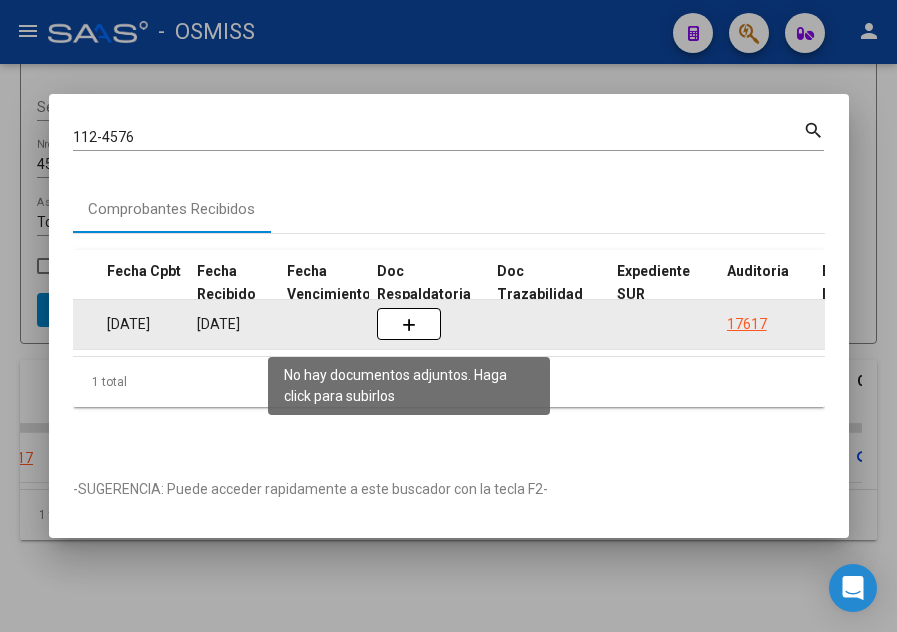 click 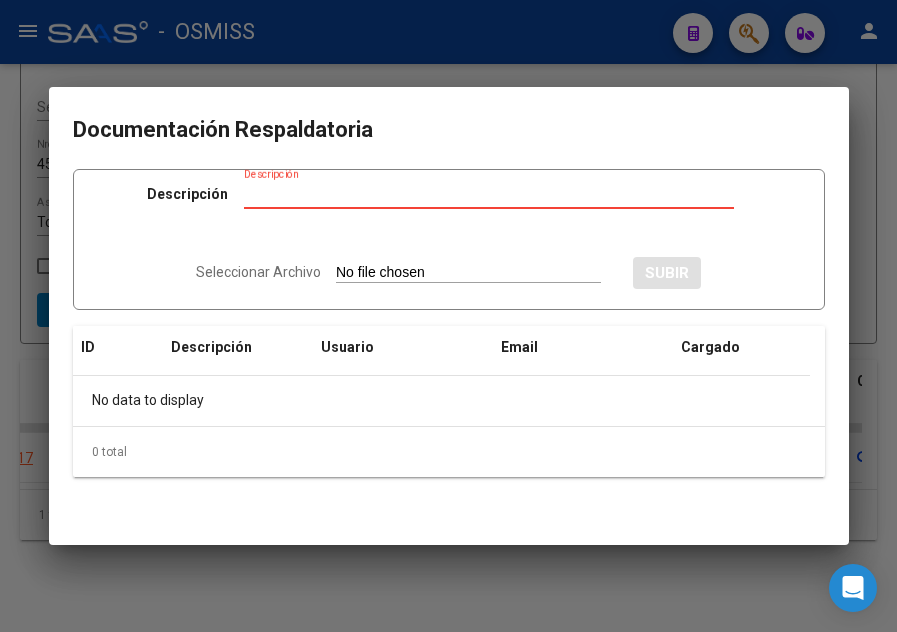type on "C:\fakepath\FC 4576 4577 HOSPITAL [PERSON_NAME] RC1737.pdf" 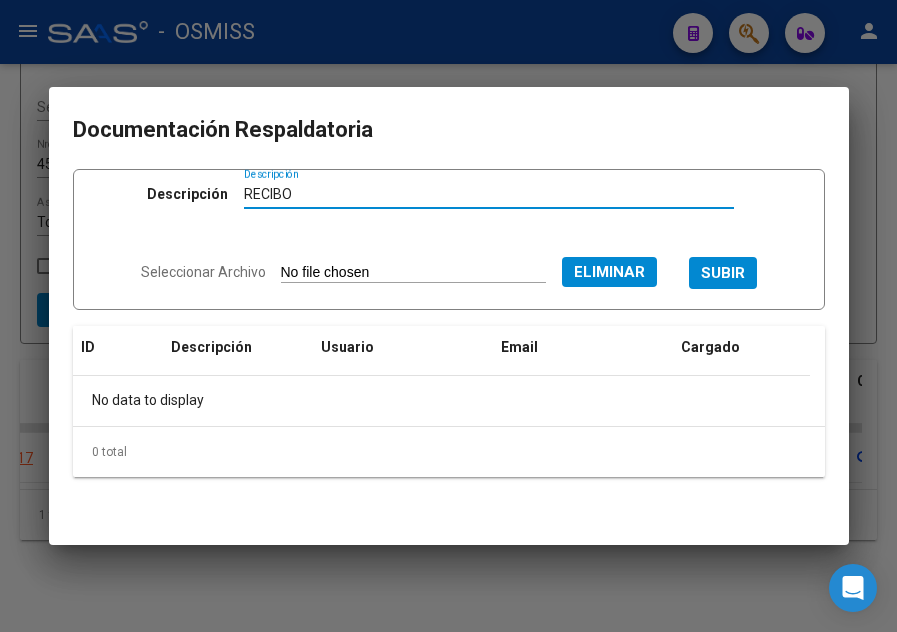 type on "RECIBO" 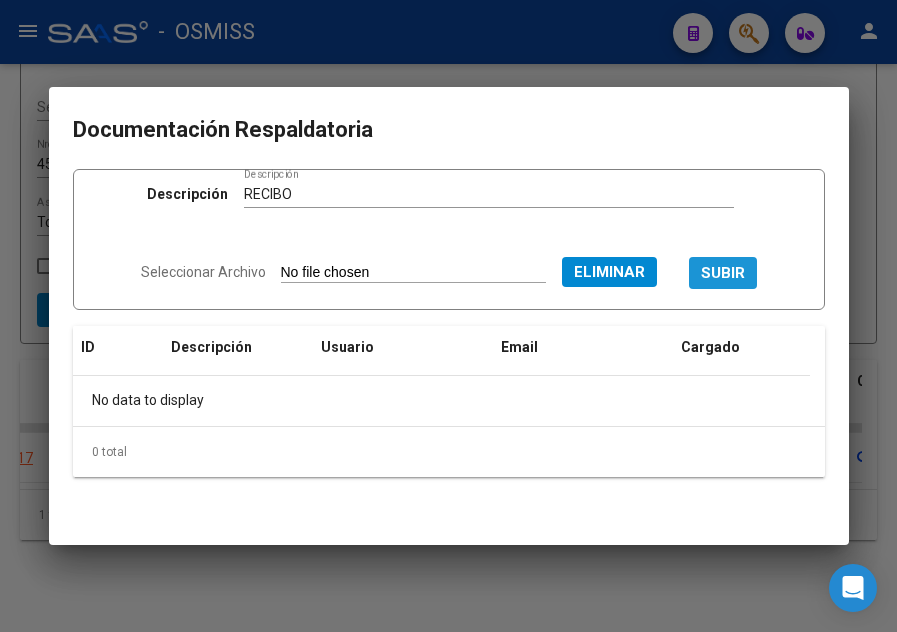 click on "SUBIR" at bounding box center [723, 274] 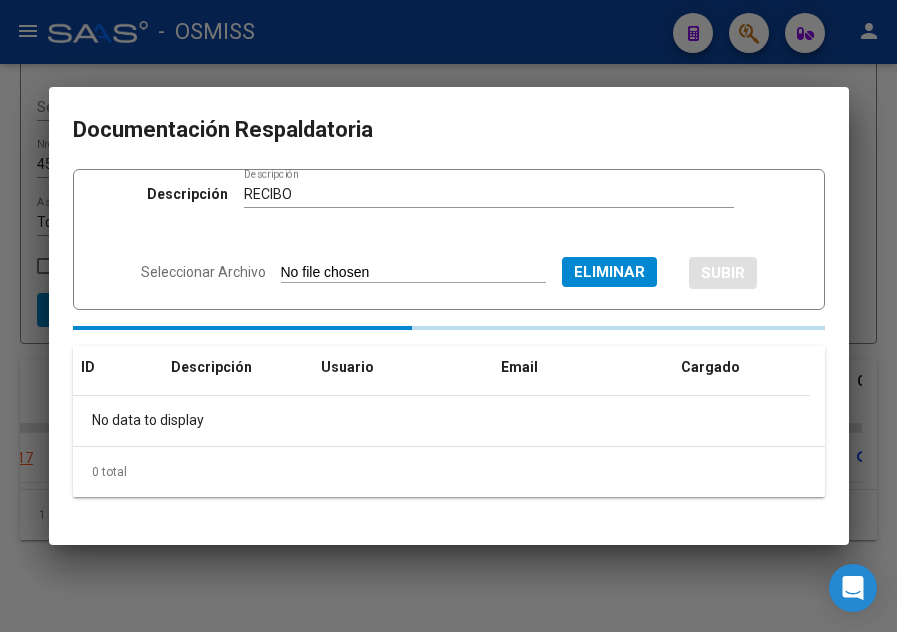 type 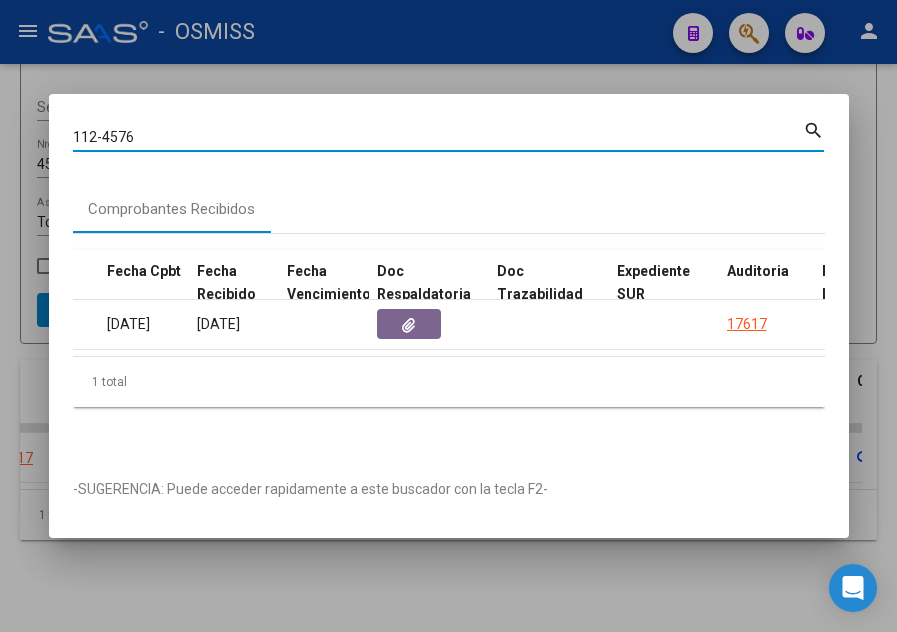 drag, startPoint x: 143, startPoint y: 129, endPoint x: 115, endPoint y: 103, distance: 38.209946 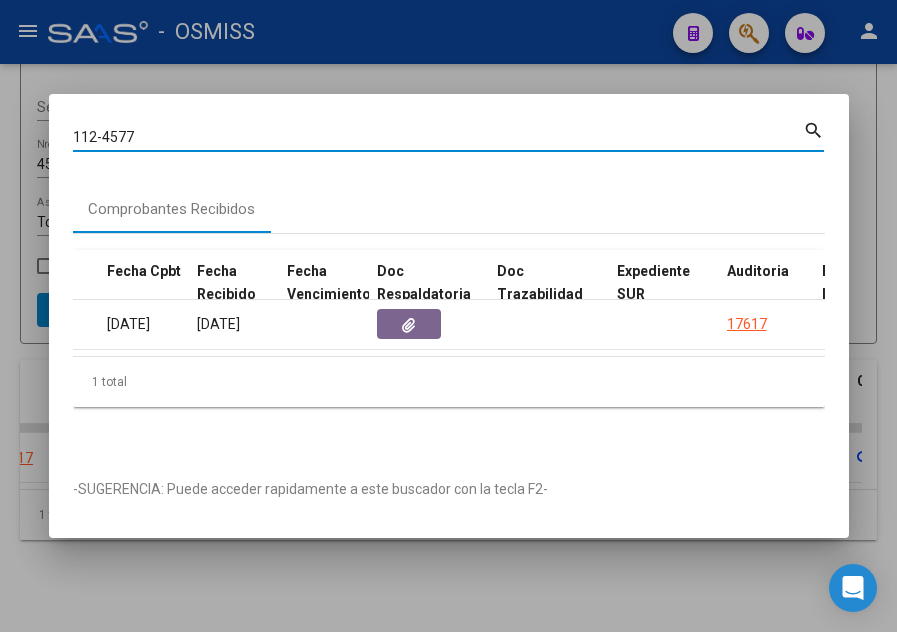 type on "112-4577" 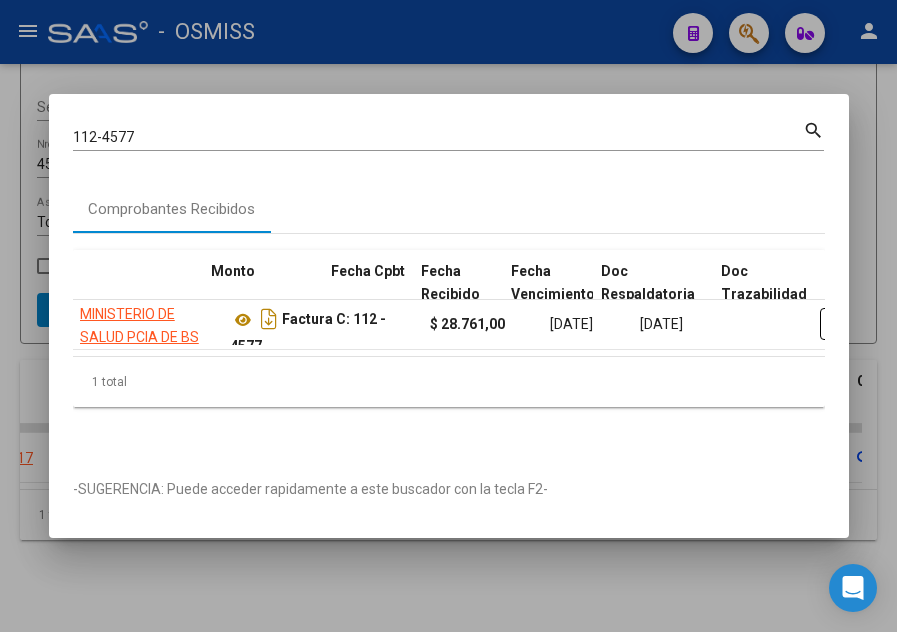 scroll, scrollTop: 0, scrollLeft: 1116, axis: horizontal 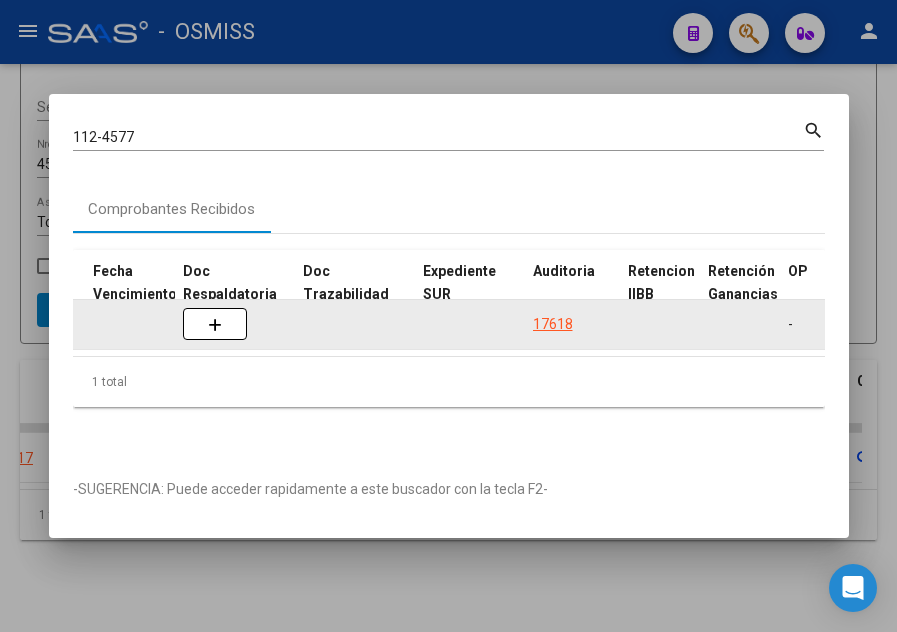 click 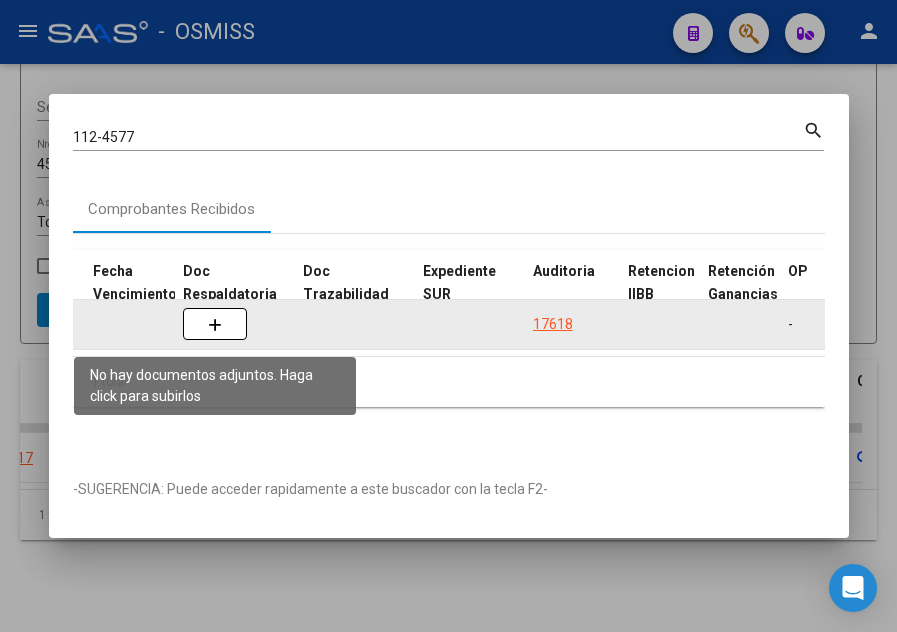 click 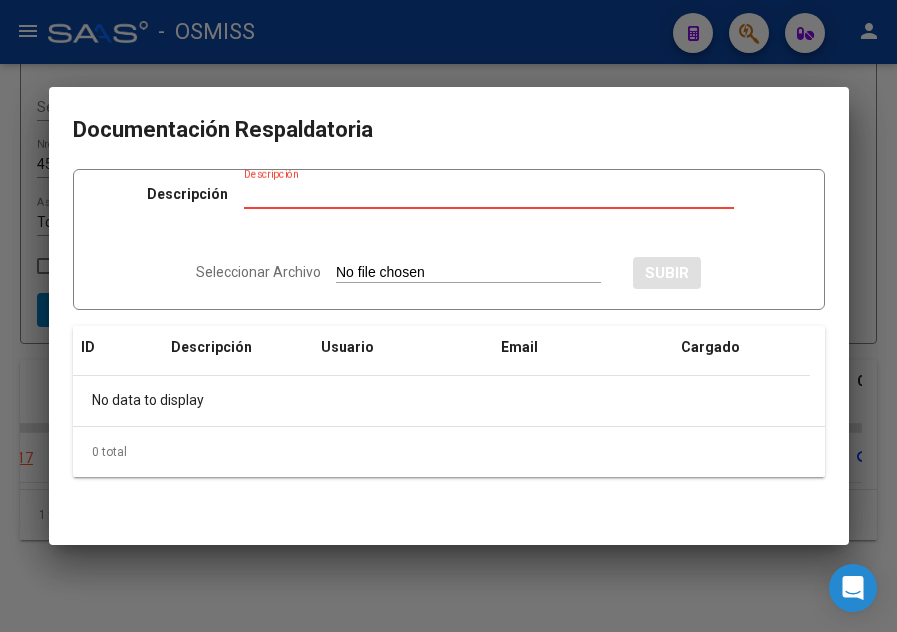 type on "C:\fakepath\FC 4576 4577 HOSPITAL [PERSON_NAME] RC1737.pdf" 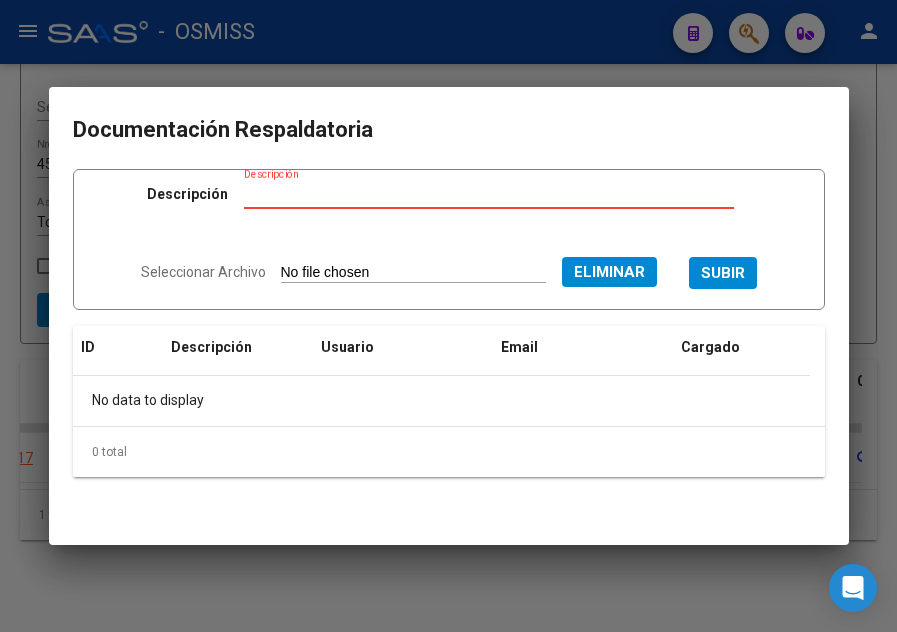 click on "Descripción" at bounding box center (489, 194) 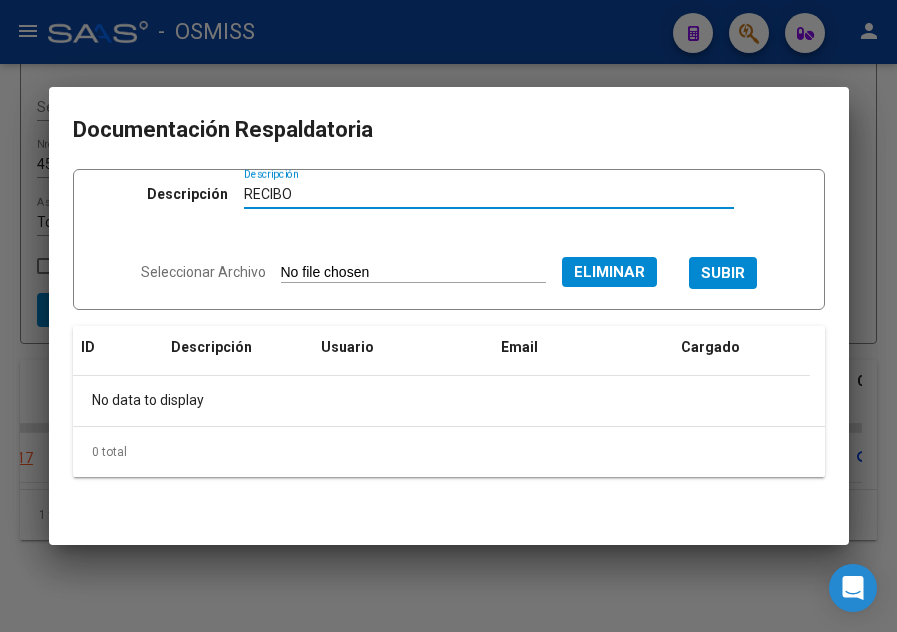 type on "RECIBO" 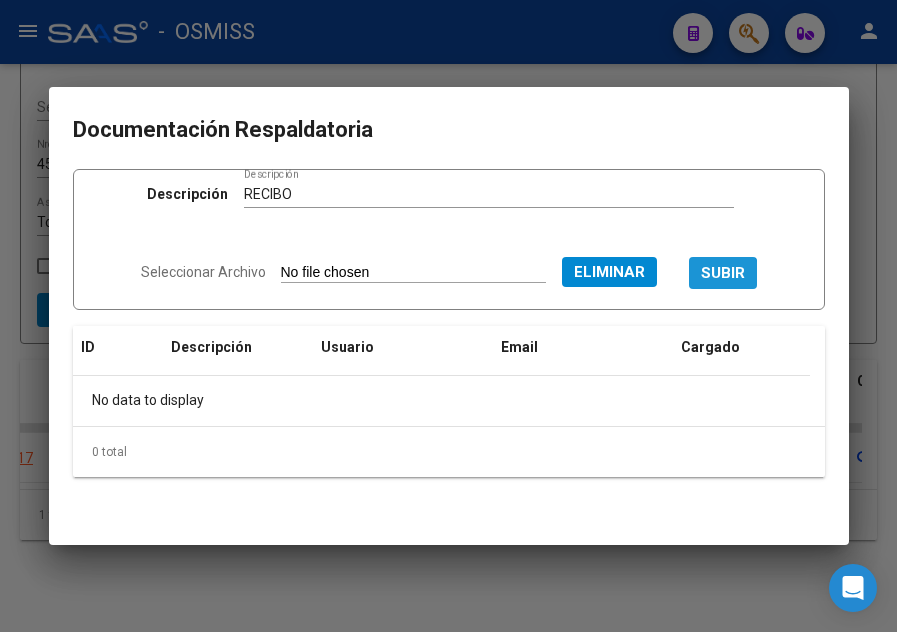 click on "SUBIR" at bounding box center (723, 274) 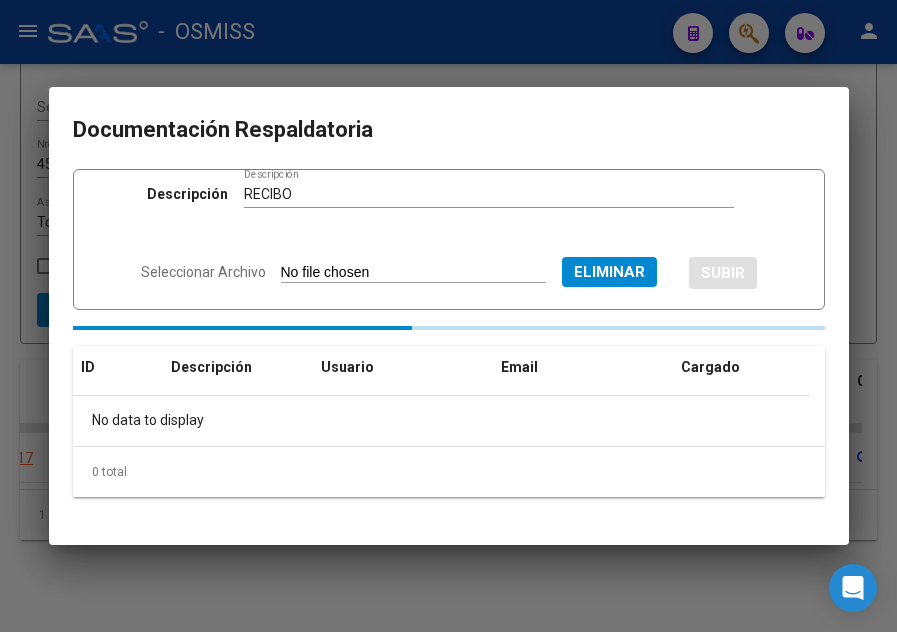 type 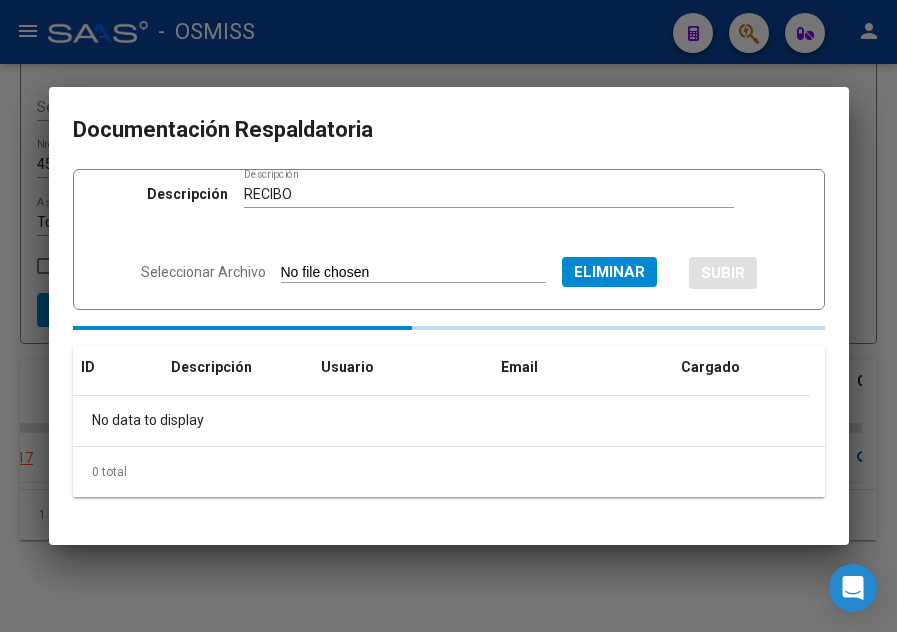 type 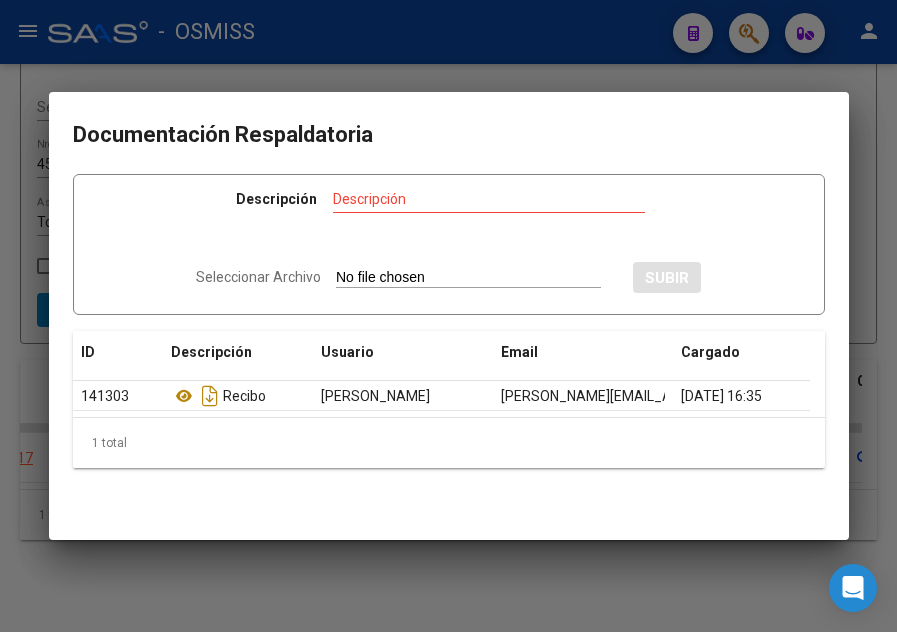 click at bounding box center [448, 316] 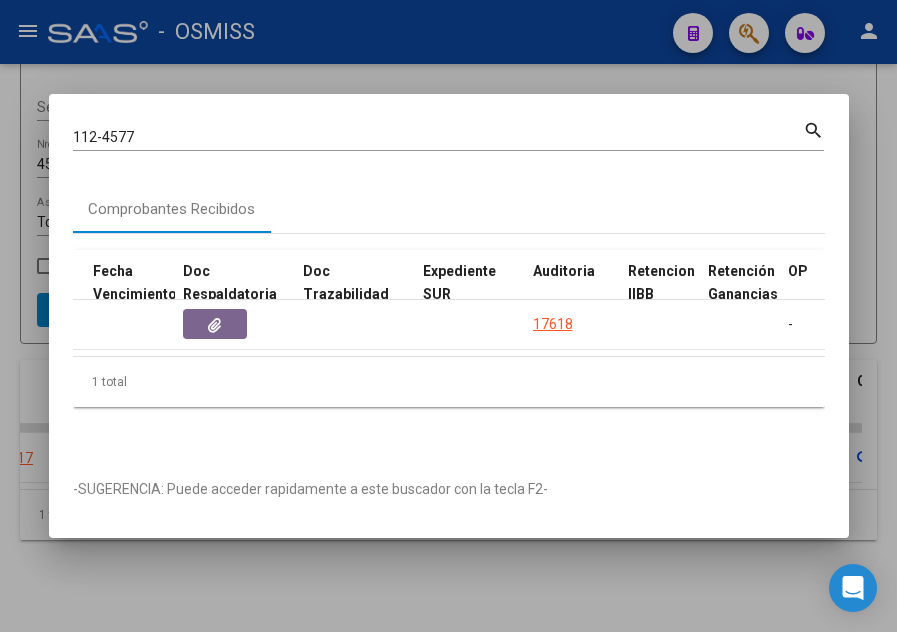 click on "112-4577 Buscar (apellido, dni, [PERSON_NAME], [PERSON_NAME], cuit, obra social)" at bounding box center [438, 137] 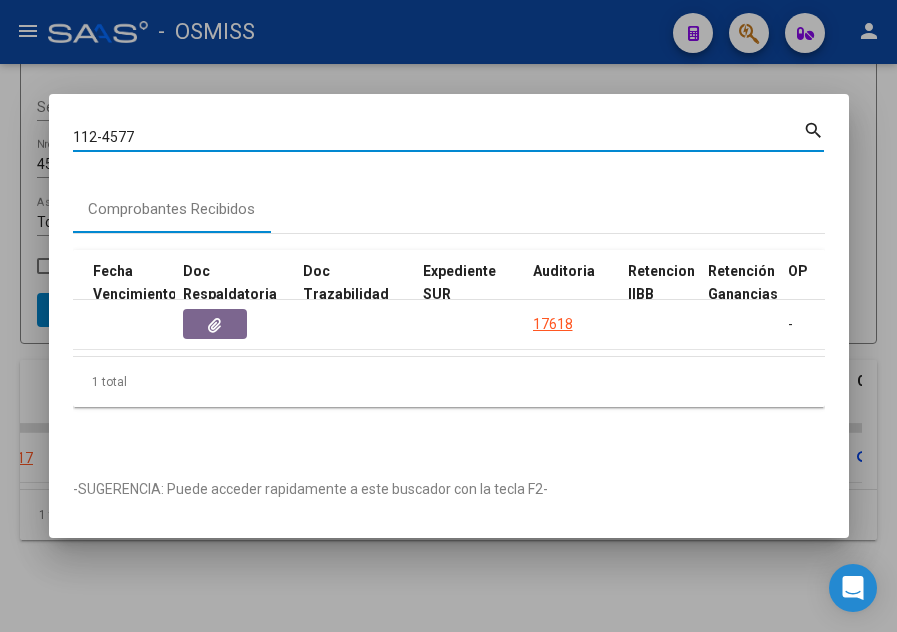 click on "112-4577 Buscar (apellido, dni, [PERSON_NAME], [PERSON_NAME], cuit, obra social)" at bounding box center [438, 137] 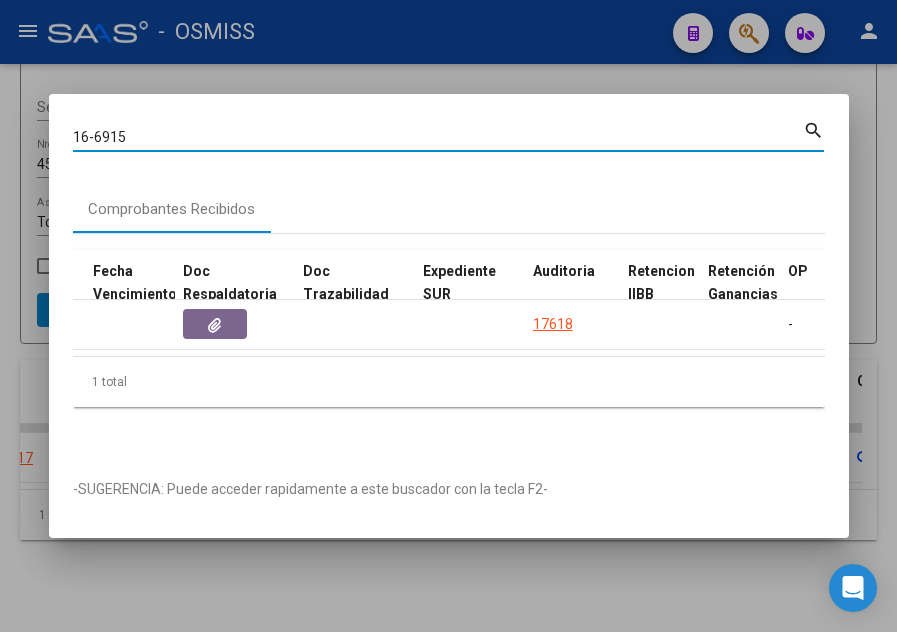 type on "16-6915" 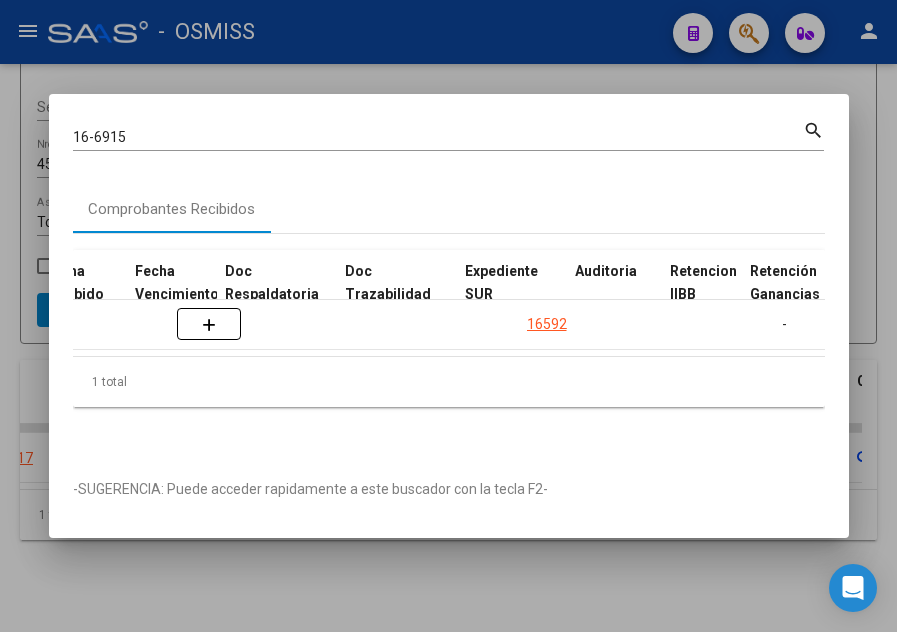 scroll, scrollTop: 0, scrollLeft: 1074, axis: horizontal 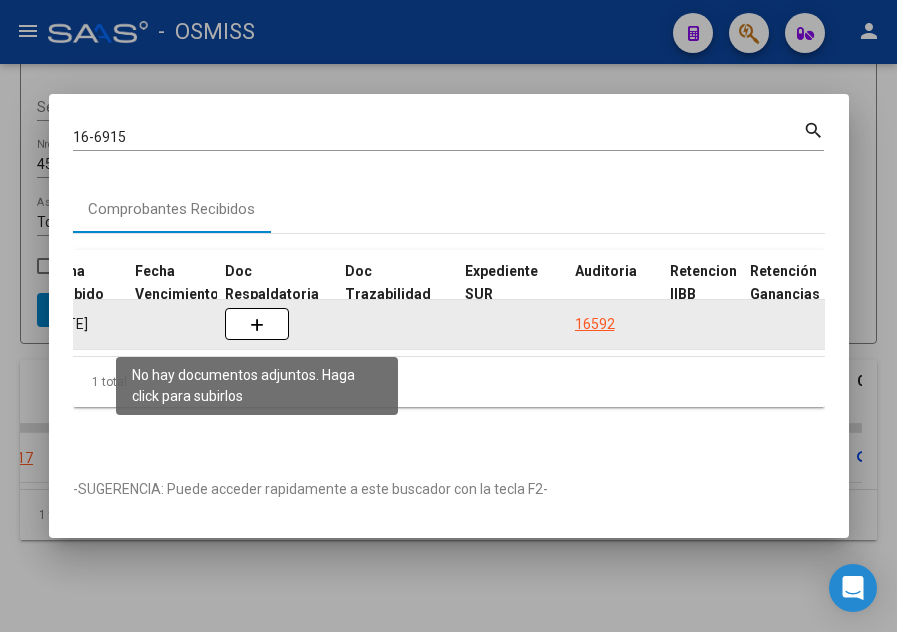click 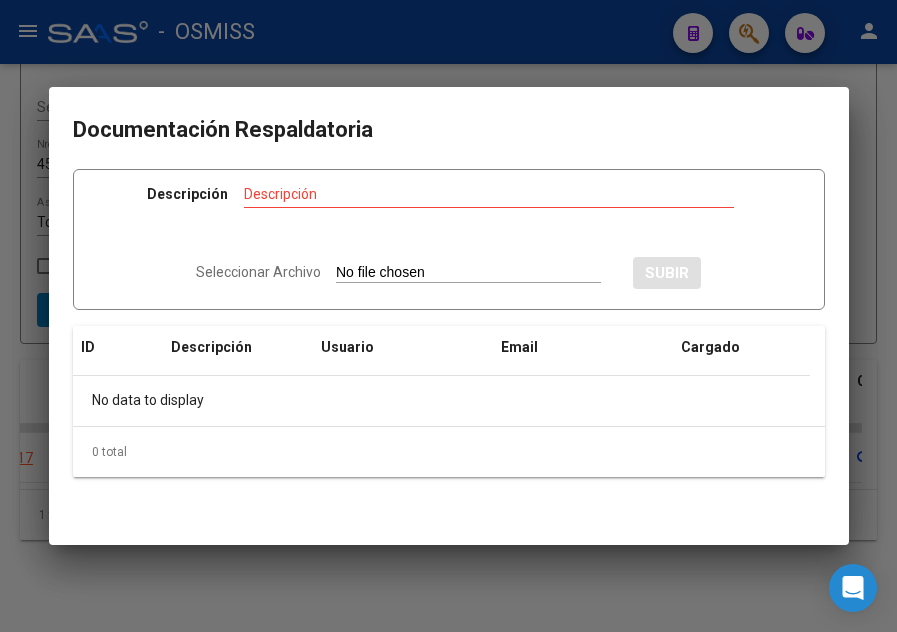 type on "C:\fakepath\FC 6915 MALVINAS ARGENTINAS RC3056.pdf" 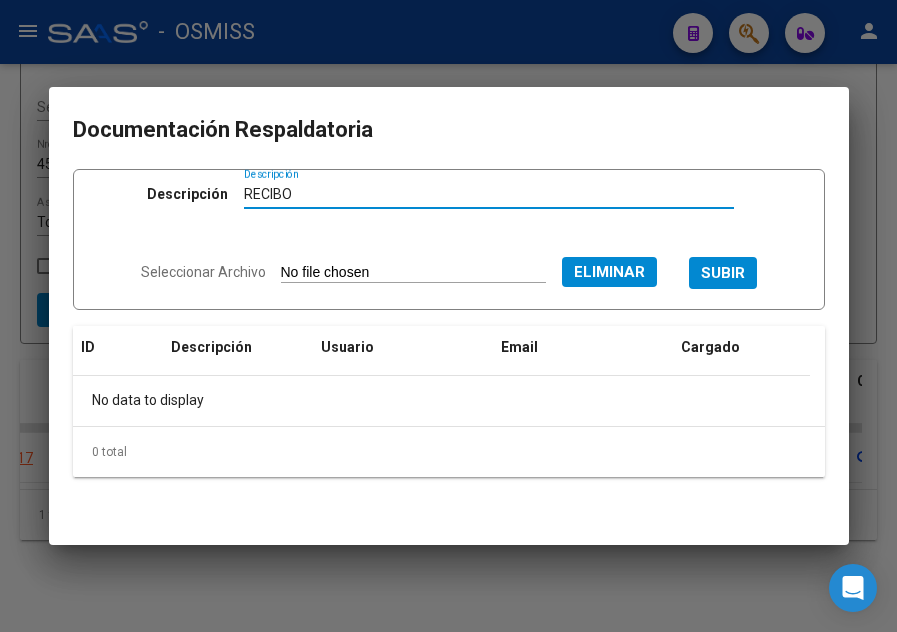 type on "RECIBO" 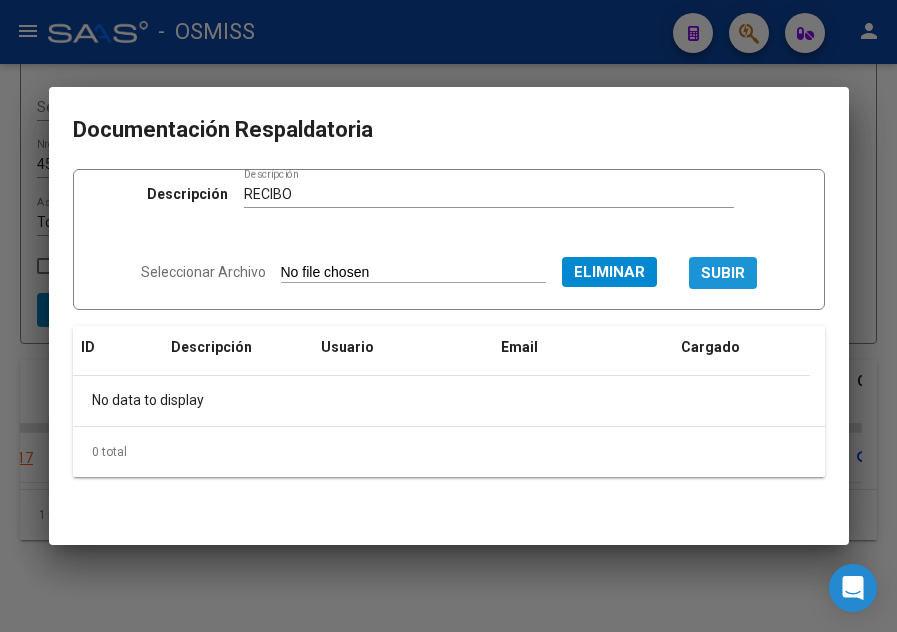 click on "SUBIR" at bounding box center (723, 274) 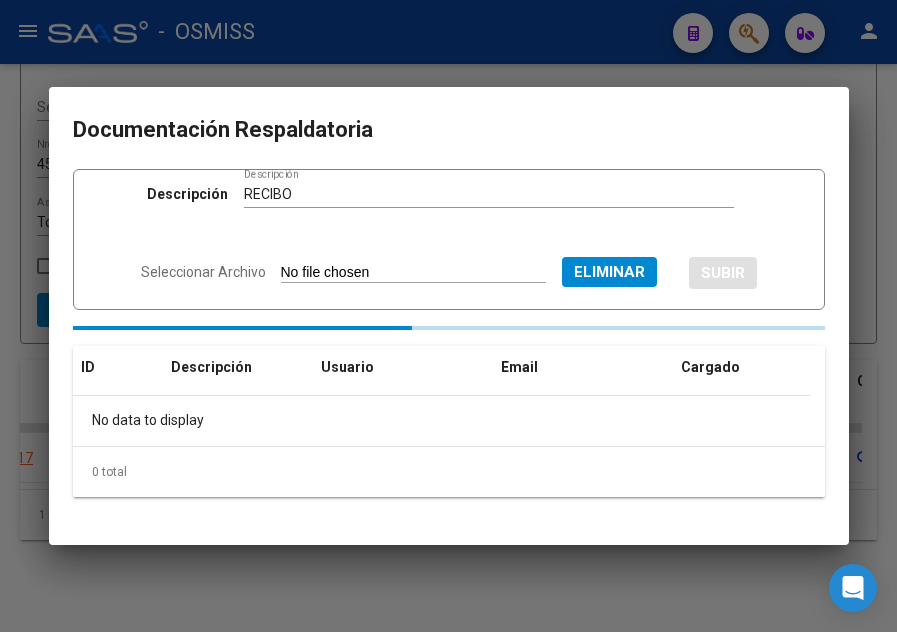 type 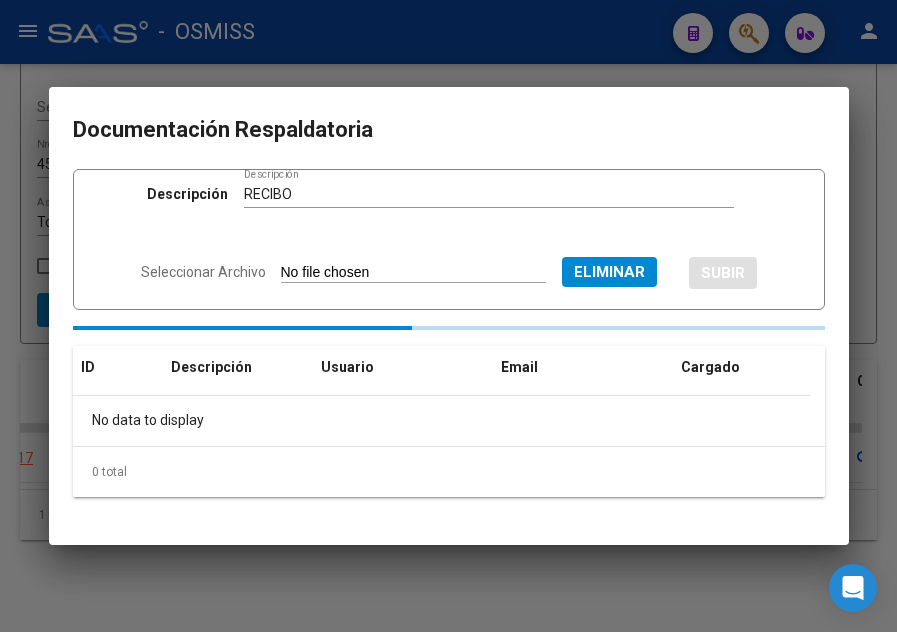 type 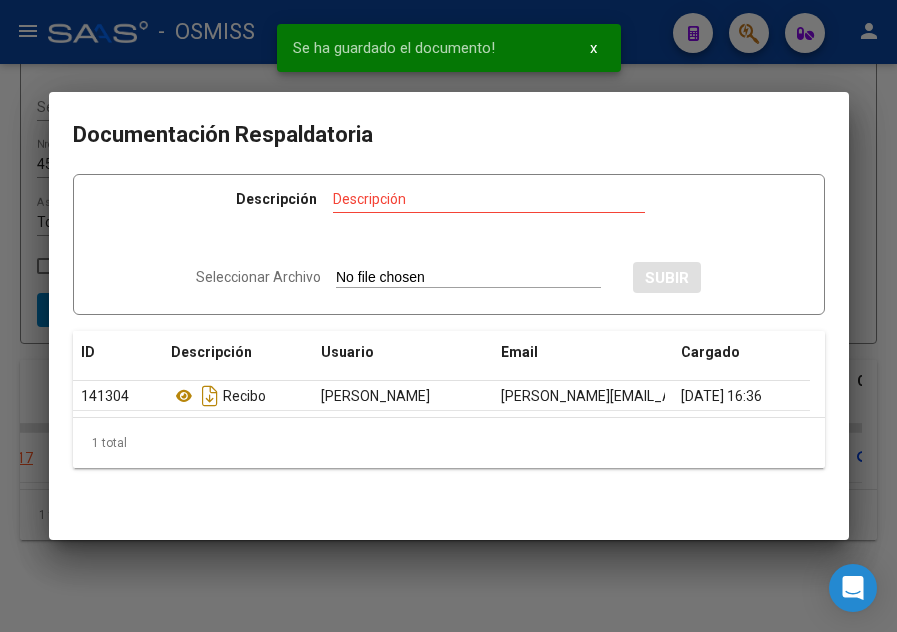 click at bounding box center [448, 316] 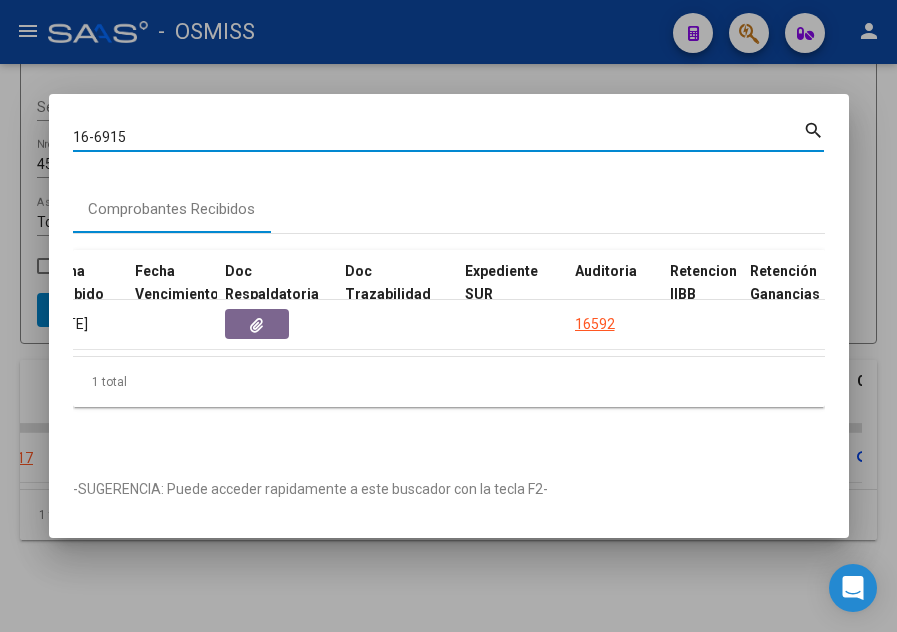 drag, startPoint x: 120, startPoint y: 134, endPoint x: -15, endPoint y: 165, distance: 138.51353 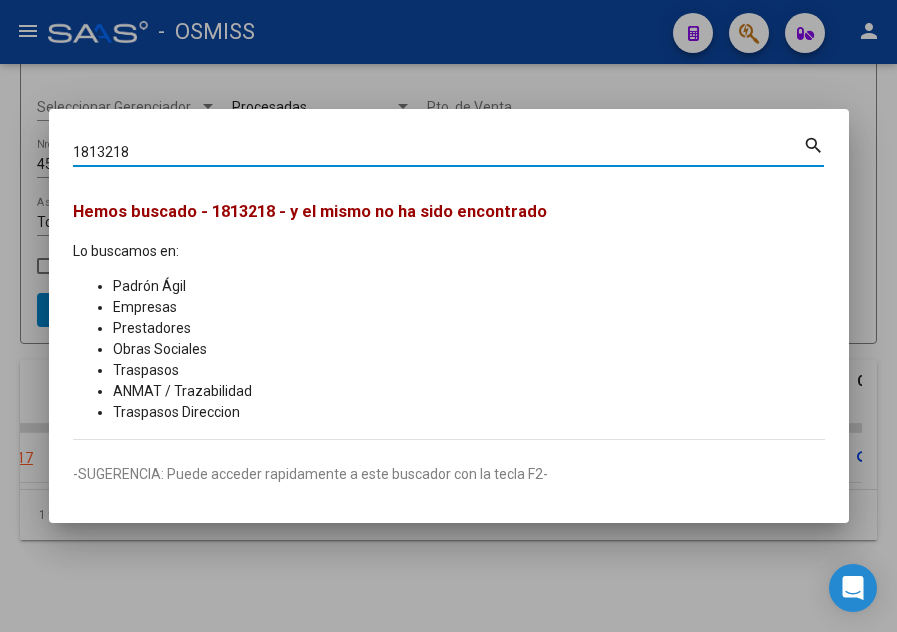 click on "1813218" at bounding box center (438, 152) 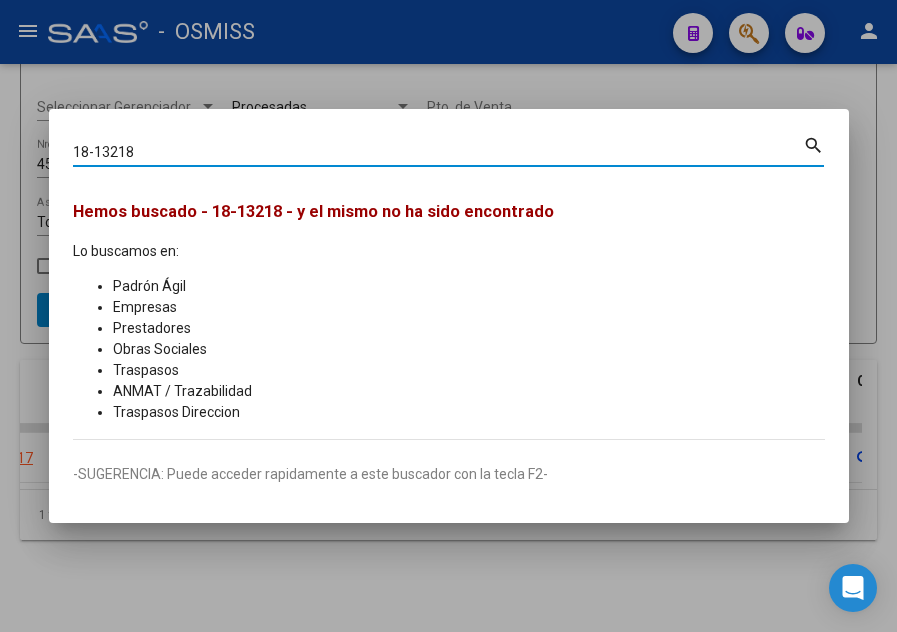 type on "18-13218" 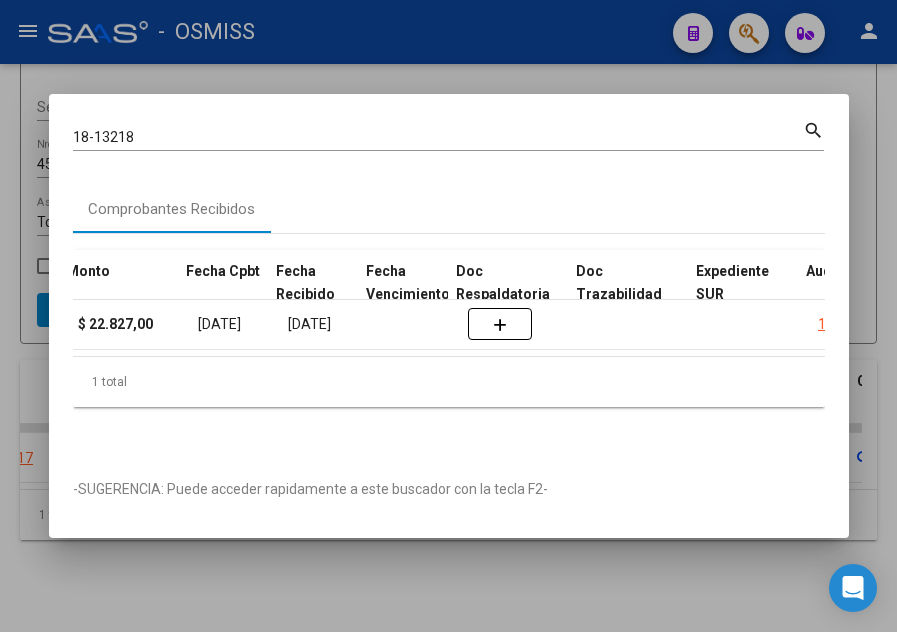 scroll, scrollTop: 0, scrollLeft: 849, axis: horizontal 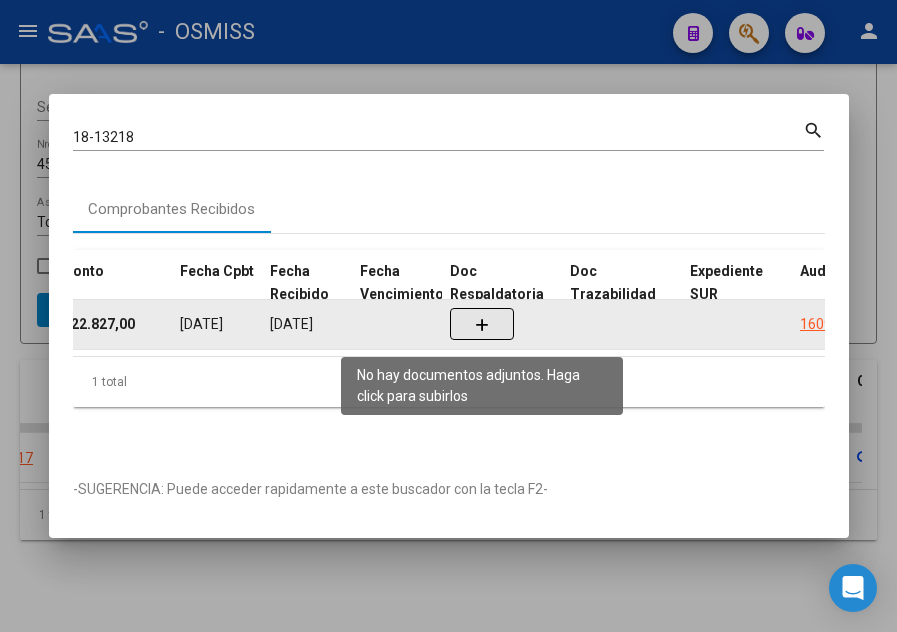 click 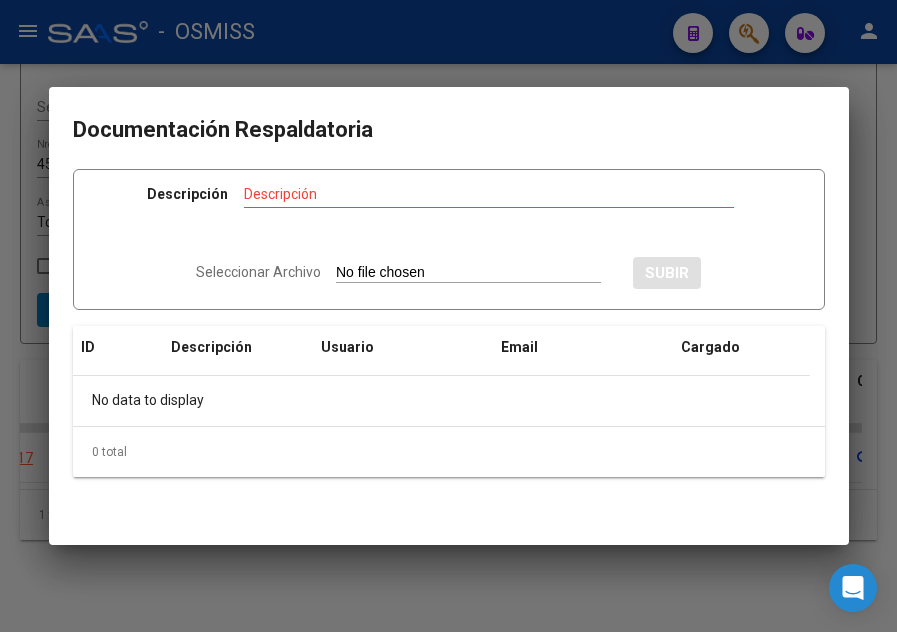 type on "C:\fakepath\FC 13218 MALVINAS ARGENTINAS RC4006.pdf" 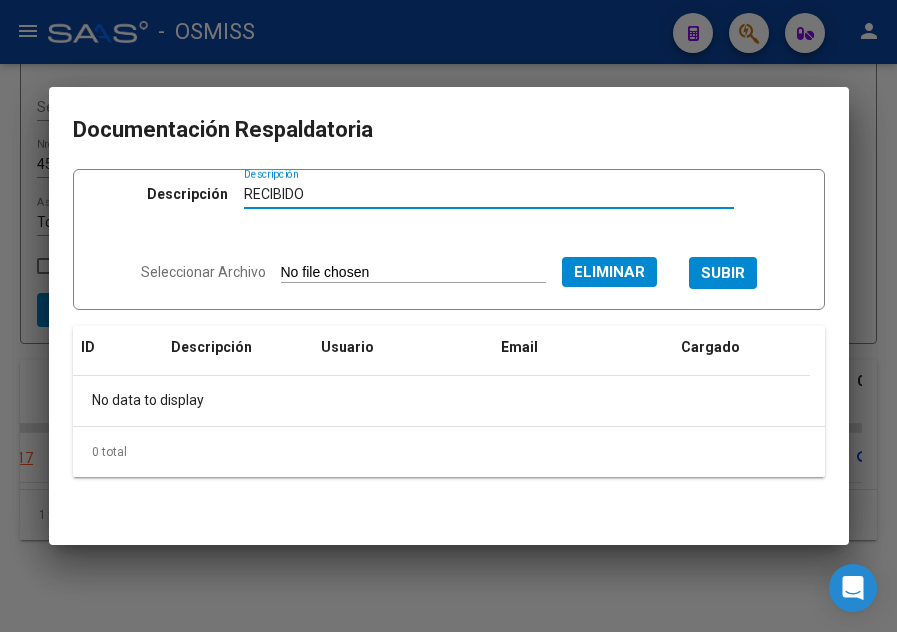 type on "RECIBIDO" 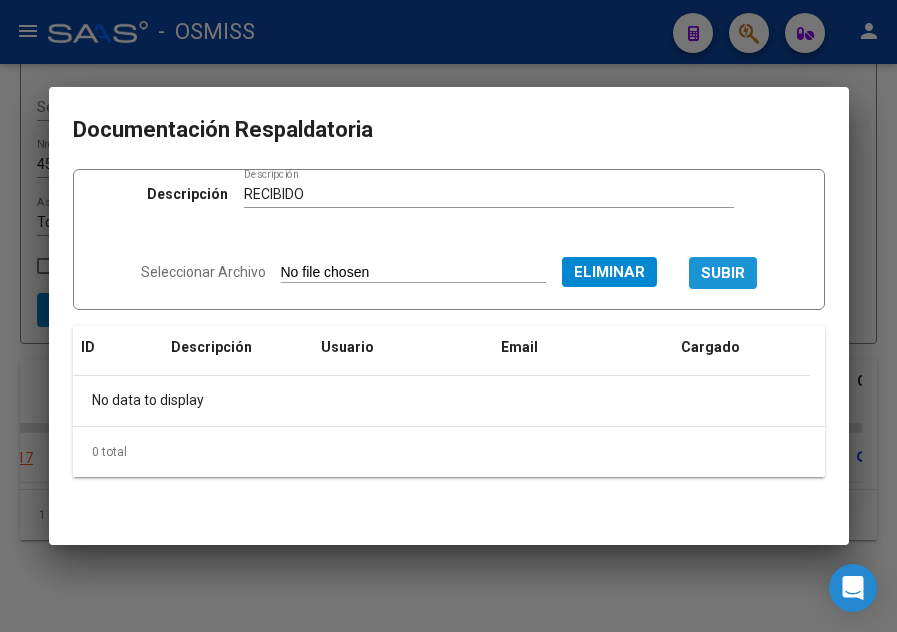 click on "SUBIR" at bounding box center [723, 274] 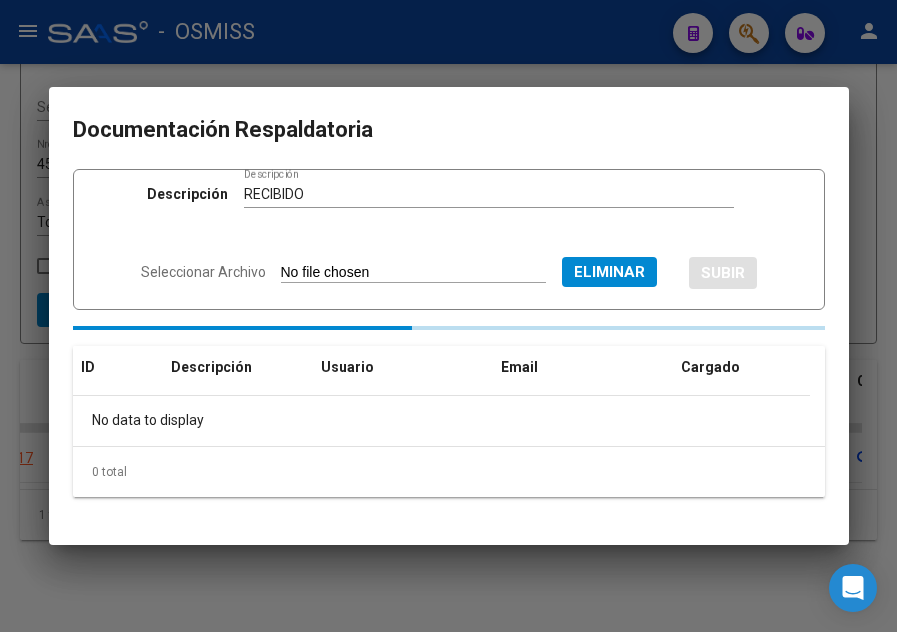 type 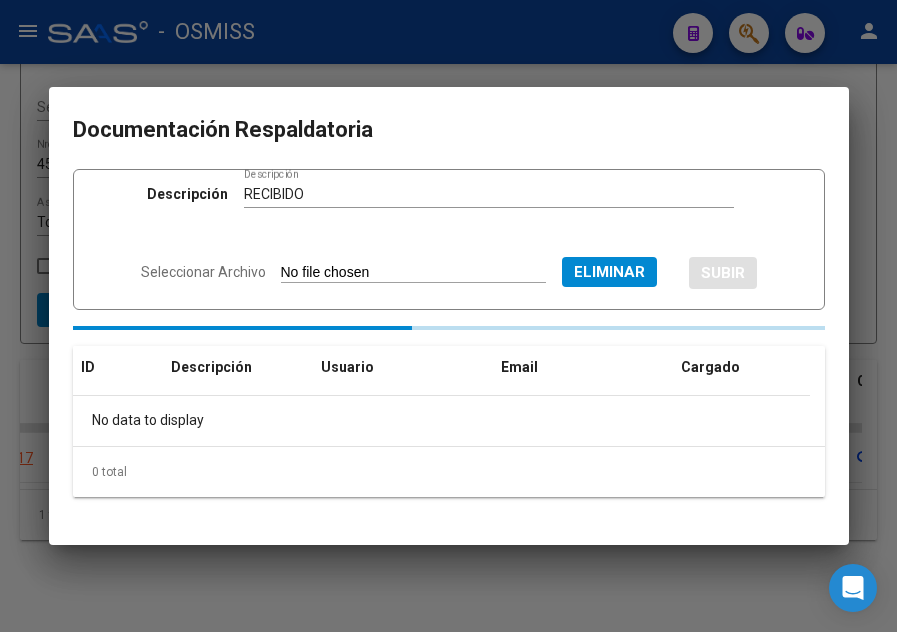 type 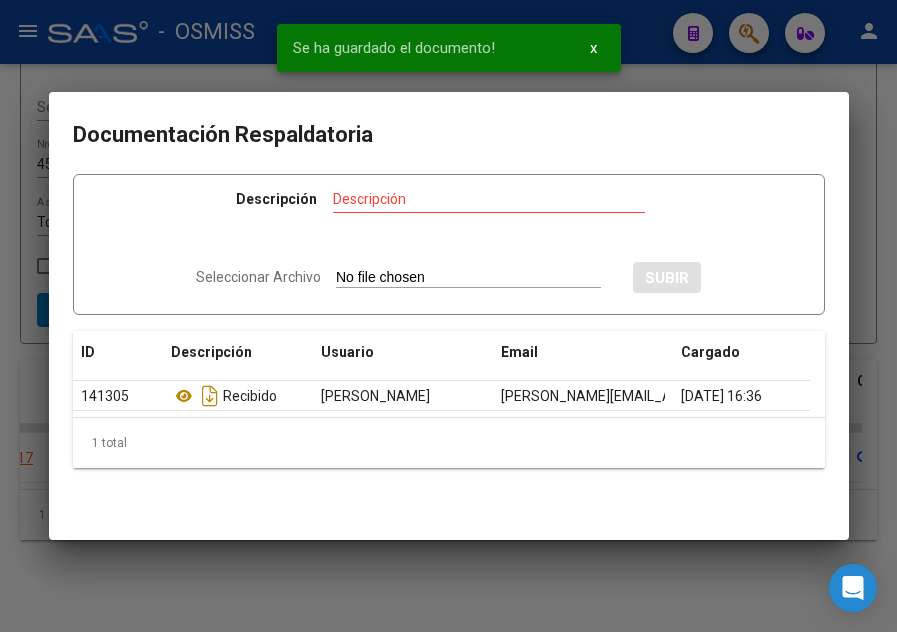 click at bounding box center [448, 316] 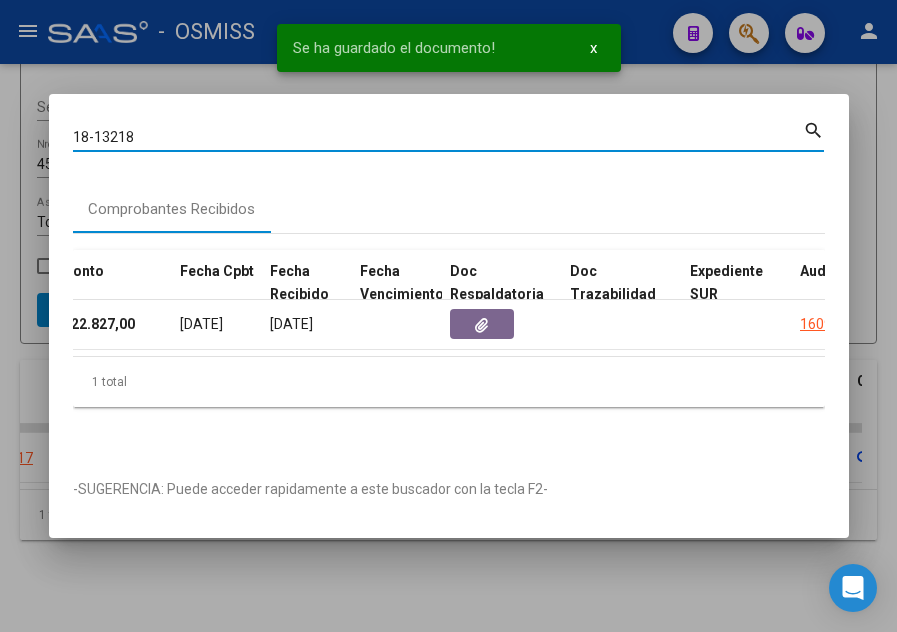 drag, startPoint x: 167, startPoint y: 133, endPoint x: 53, endPoint y: 135, distance: 114.01754 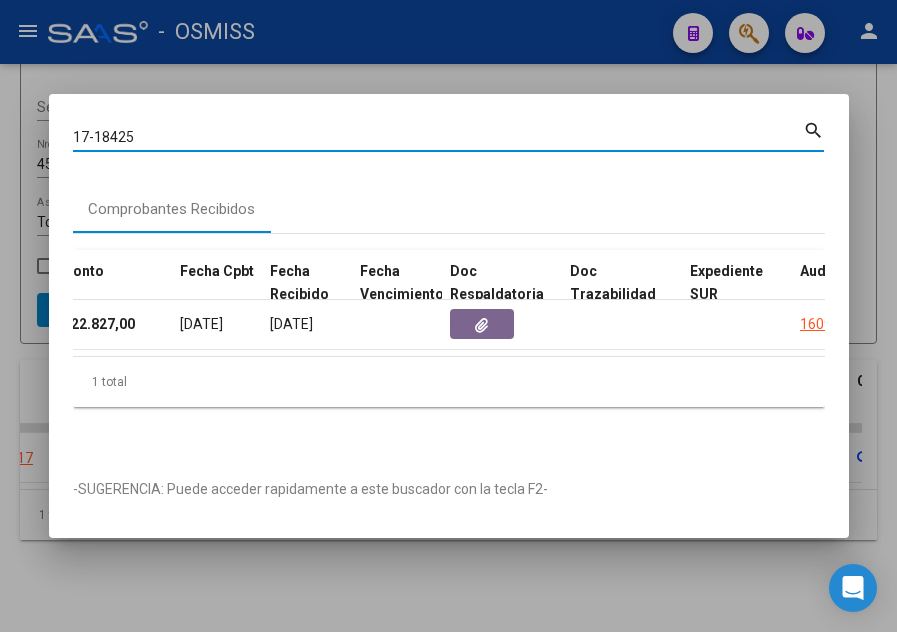 type on "17-18425" 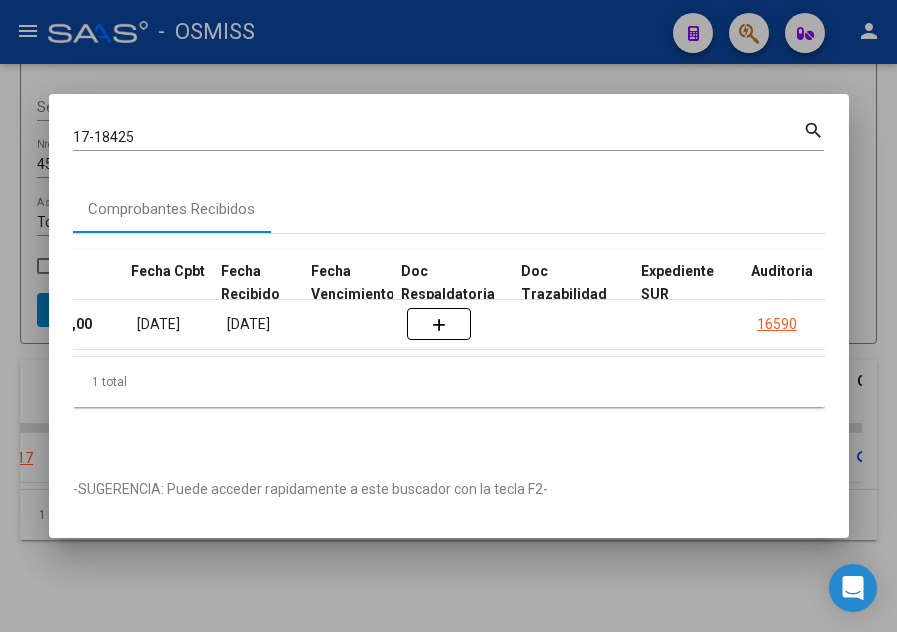 scroll, scrollTop: 0, scrollLeft: 898, axis: horizontal 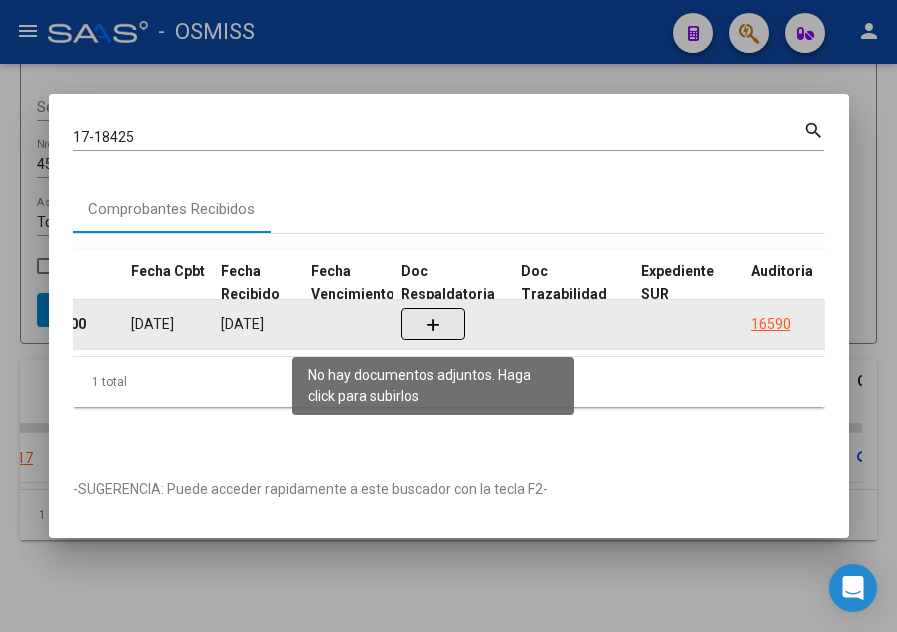 click 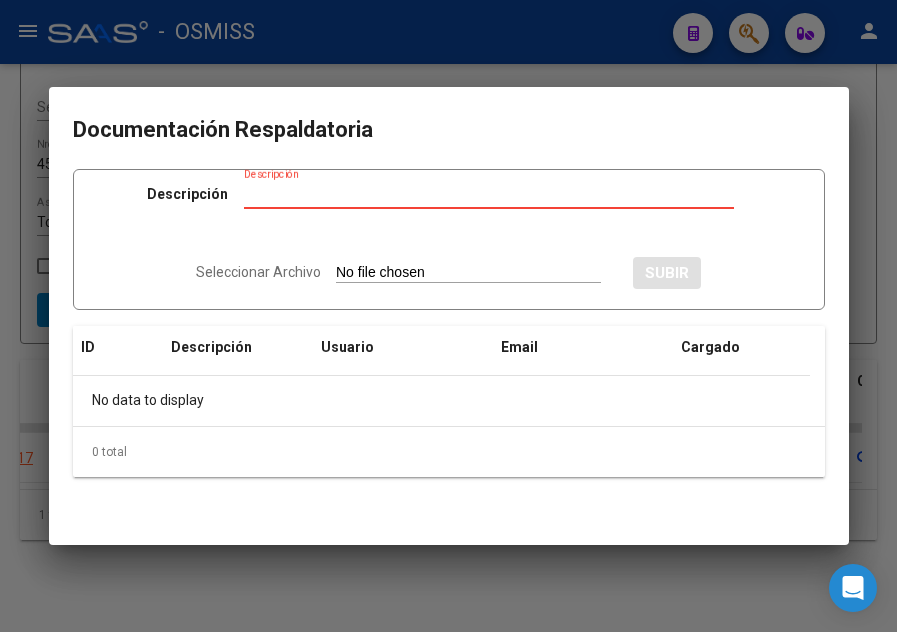 type on "C:\fakepath\FC 8425 MALVINAS ARGENTINAS RC18425.pdf" 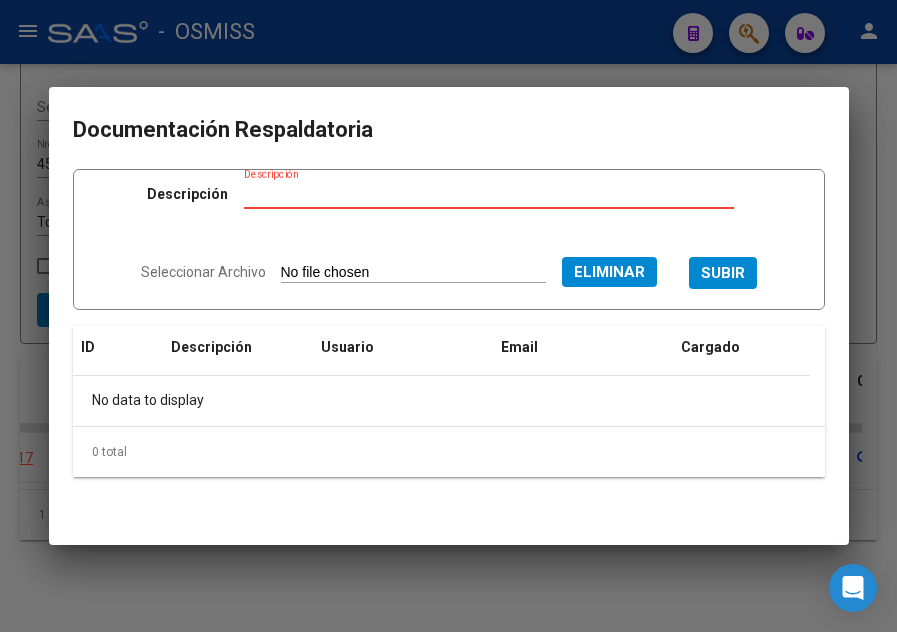click on "Descripción" at bounding box center (489, 194) 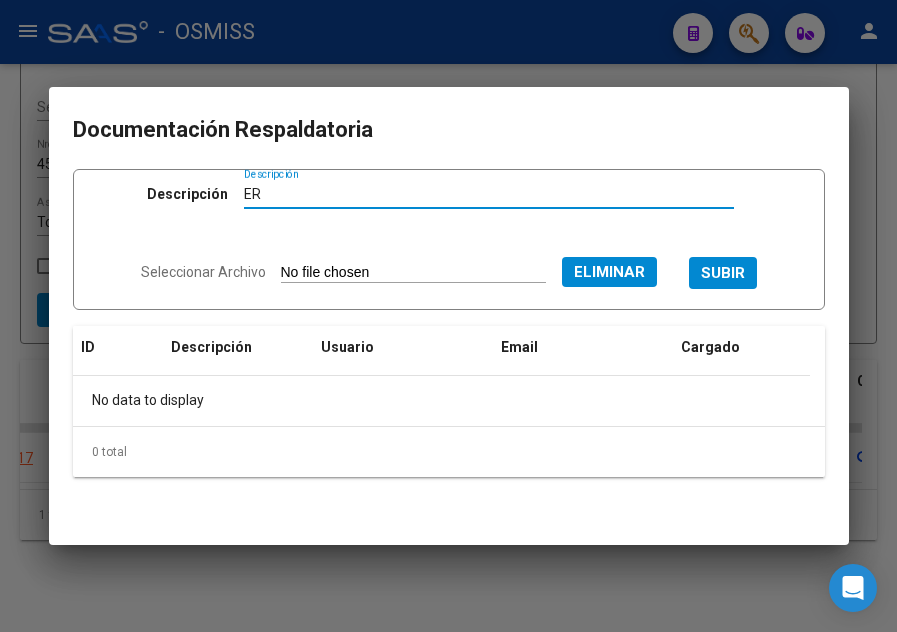 type on "E" 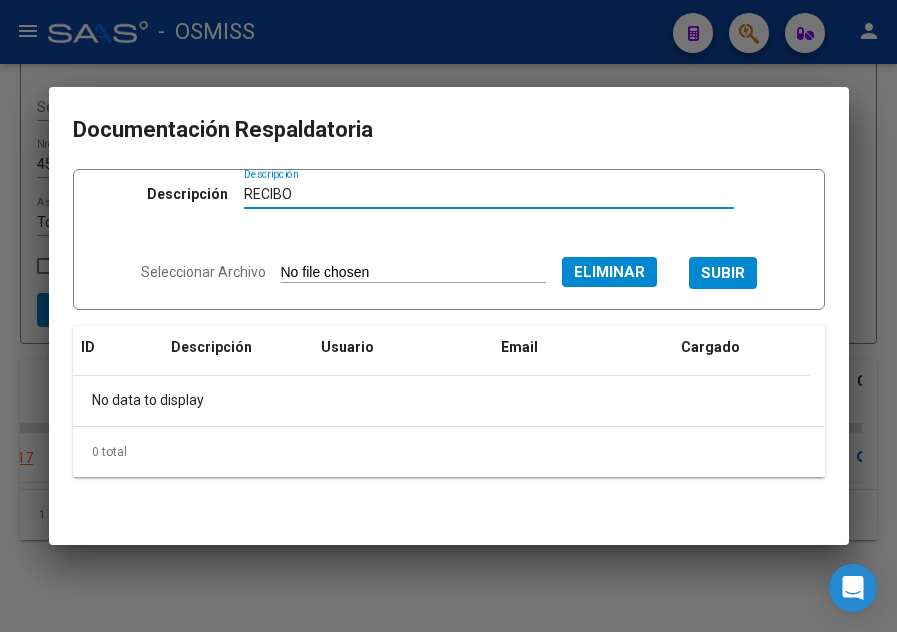 type on "RECIBO" 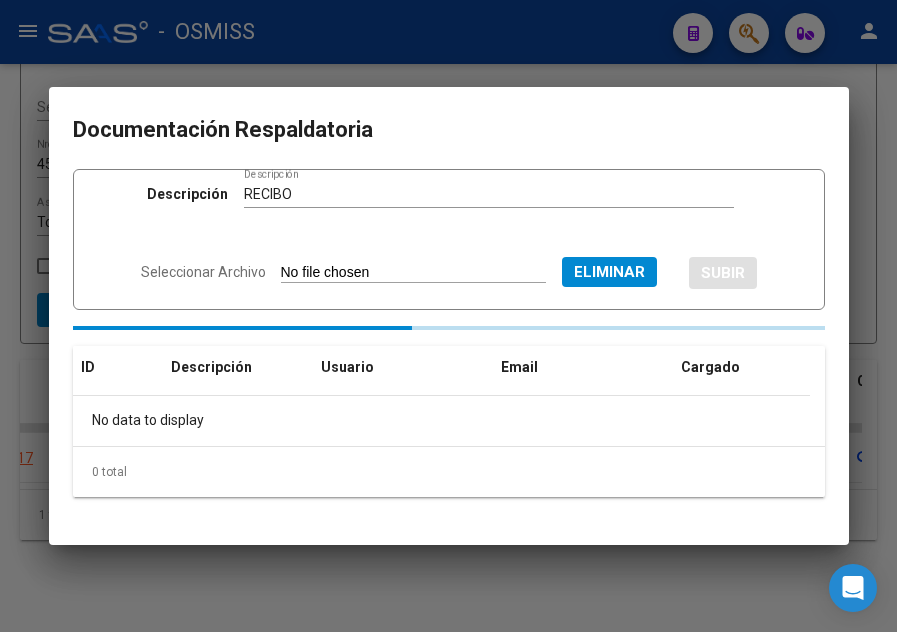 type 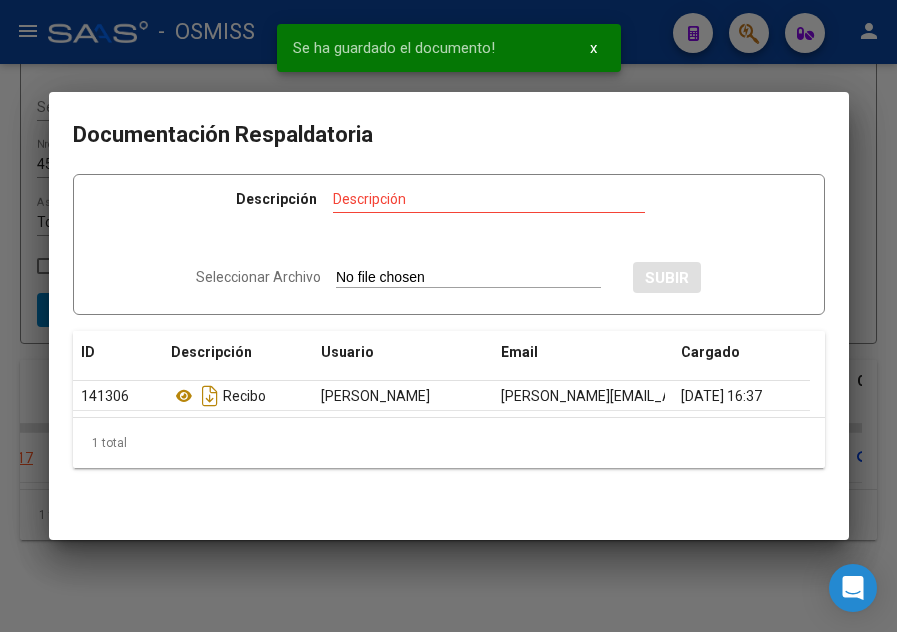 click at bounding box center (448, 316) 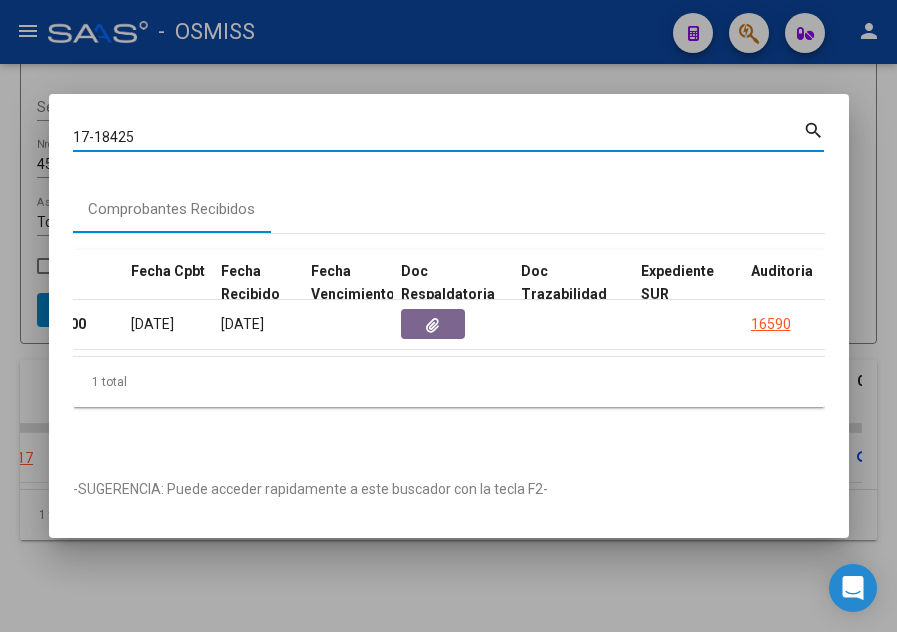 drag, startPoint x: 168, startPoint y: 132, endPoint x: 100, endPoint y: 130, distance: 68.0294 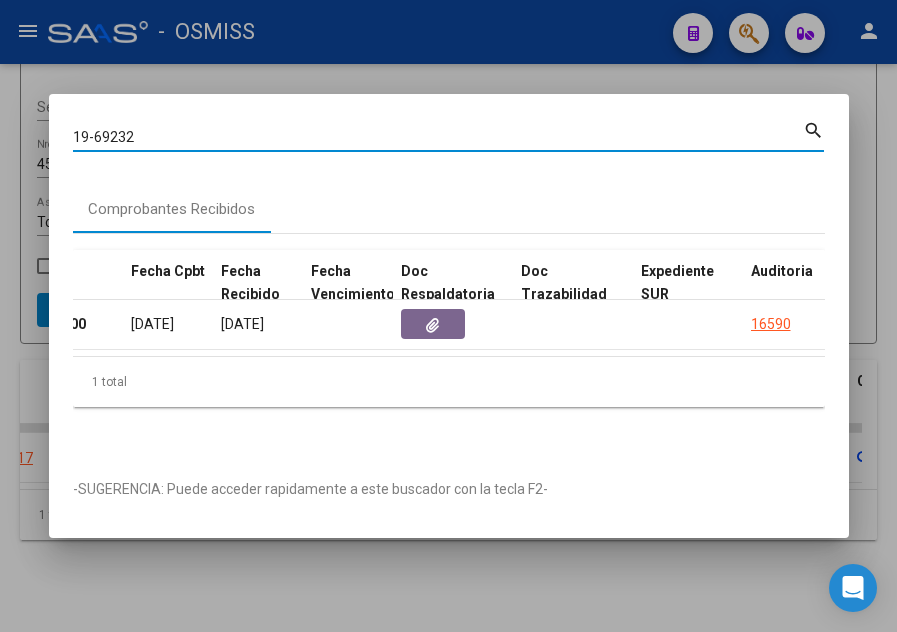 type on "19-69232" 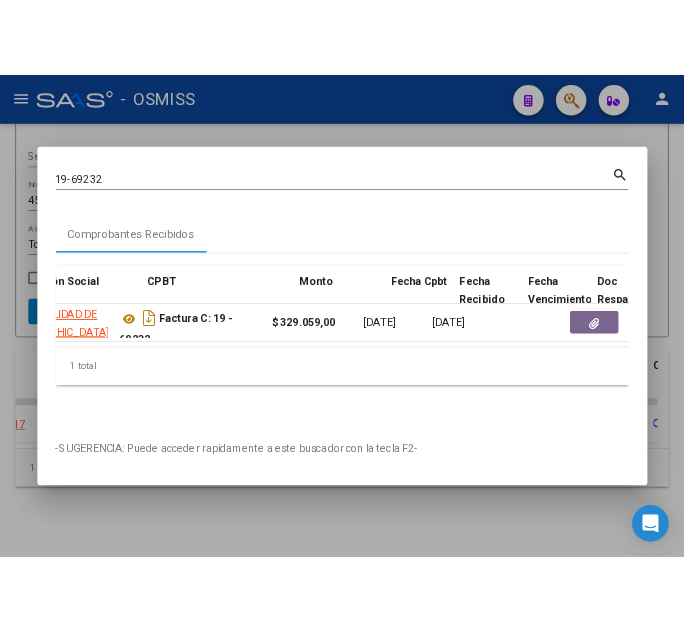 scroll, scrollTop: 0, scrollLeft: 776, axis: horizontal 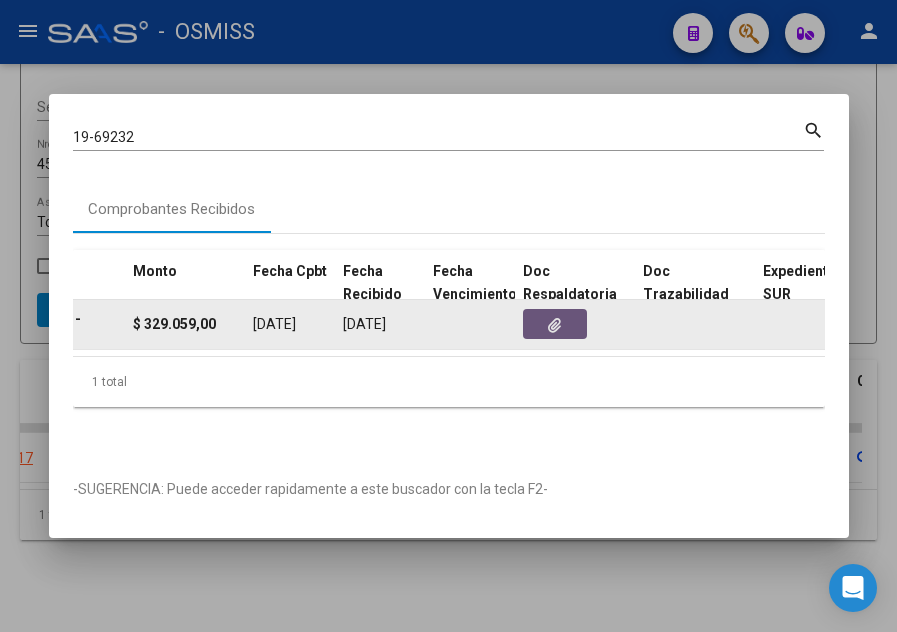 click 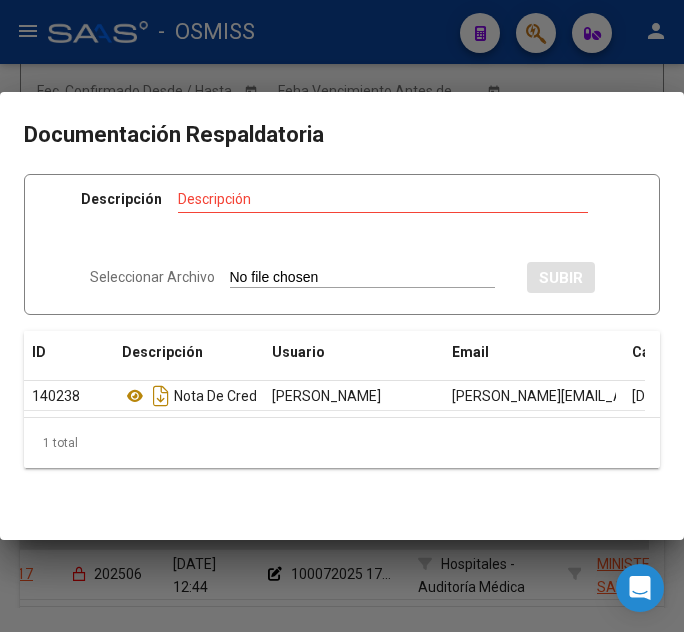 type on "C:\fakepath\FC VARIAS MALVINAS ARGENTINAS RC16144.pdf" 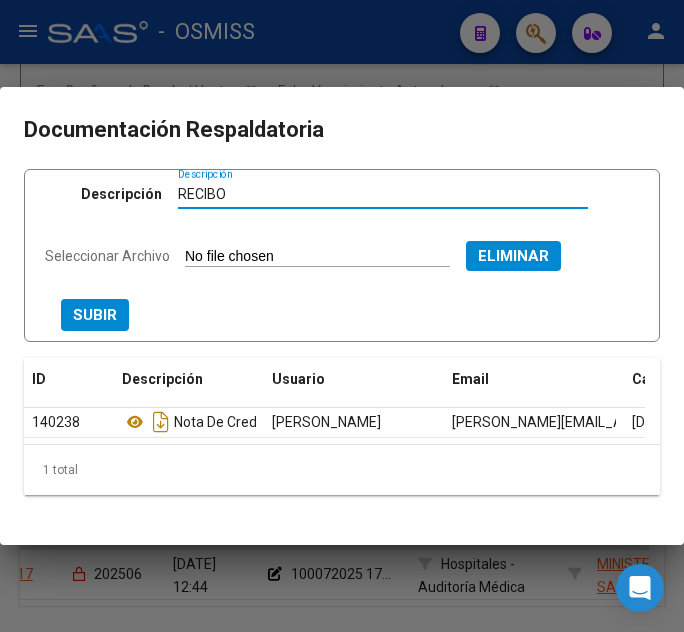 type on "RECIBO" 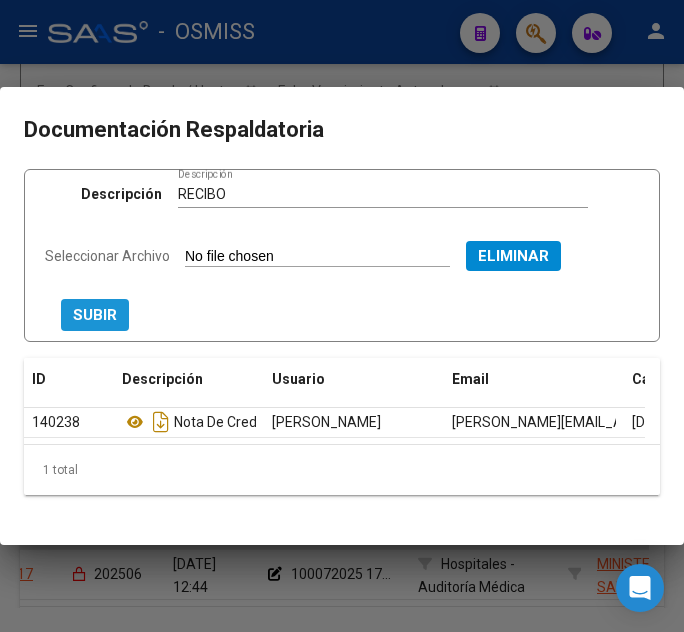 click on "SUBIR" at bounding box center [95, 316] 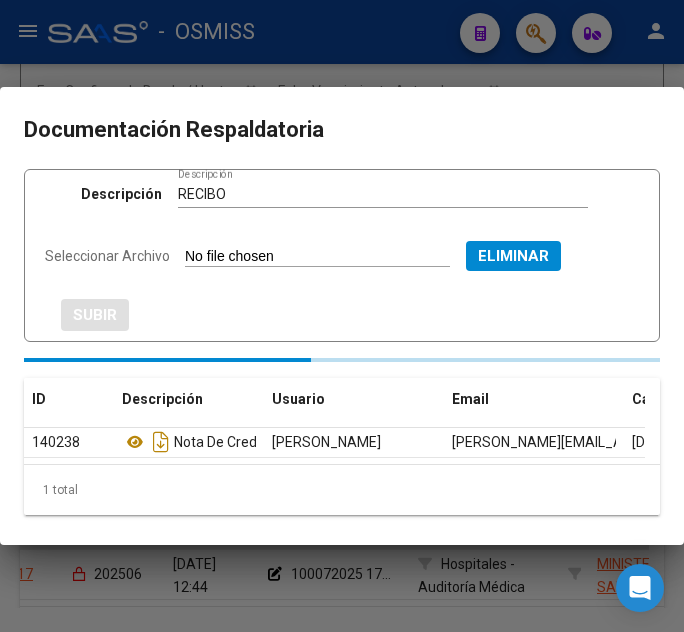 type 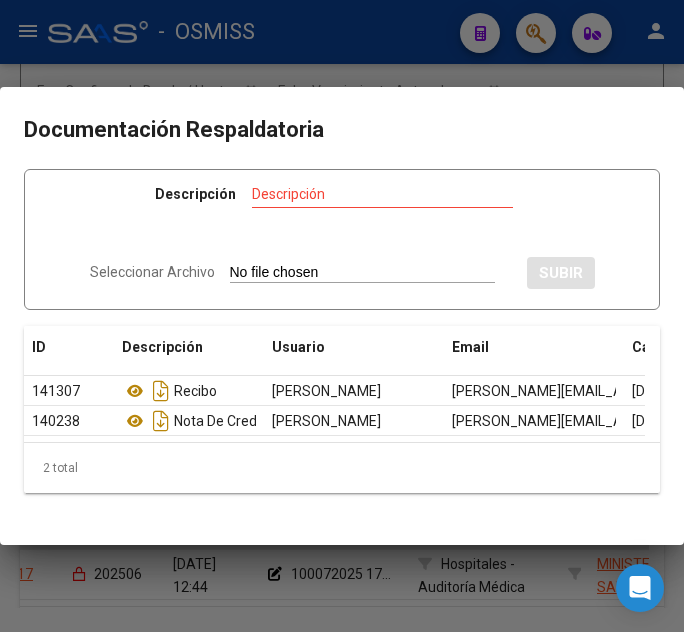 click at bounding box center (342, 316) 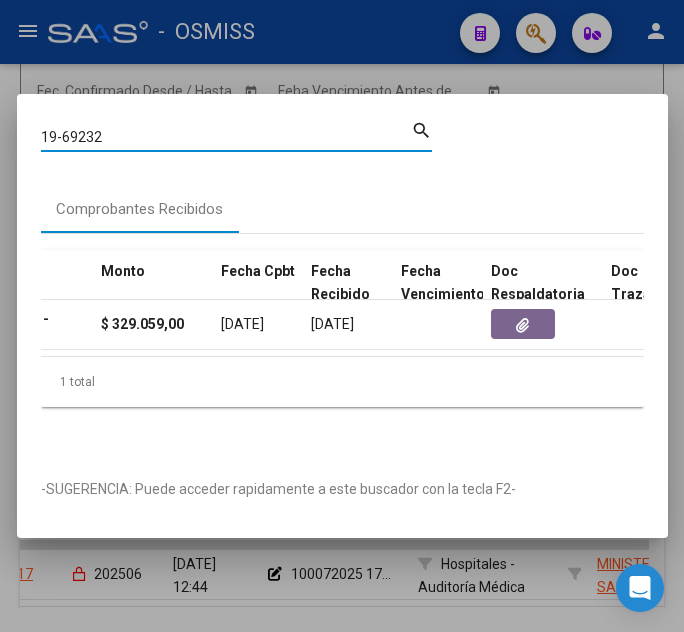 drag, startPoint x: 113, startPoint y: 129, endPoint x: 60, endPoint y: 127, distance: 53.037724 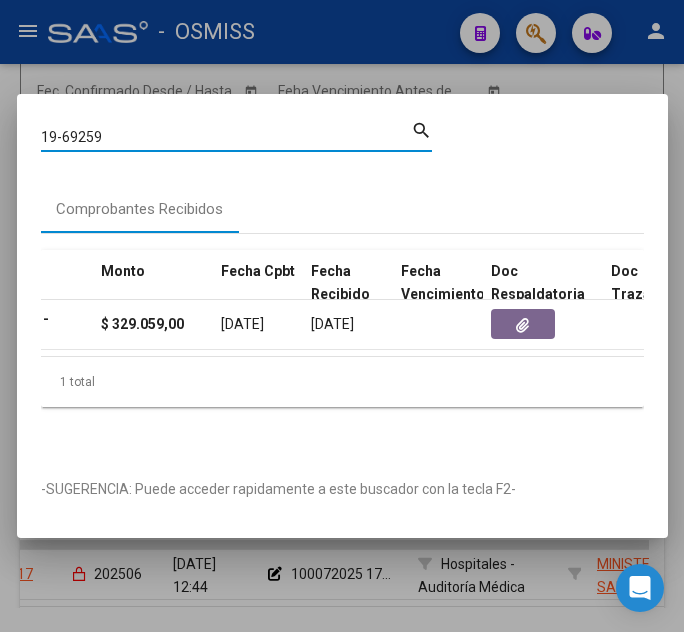 type on "19-69259" 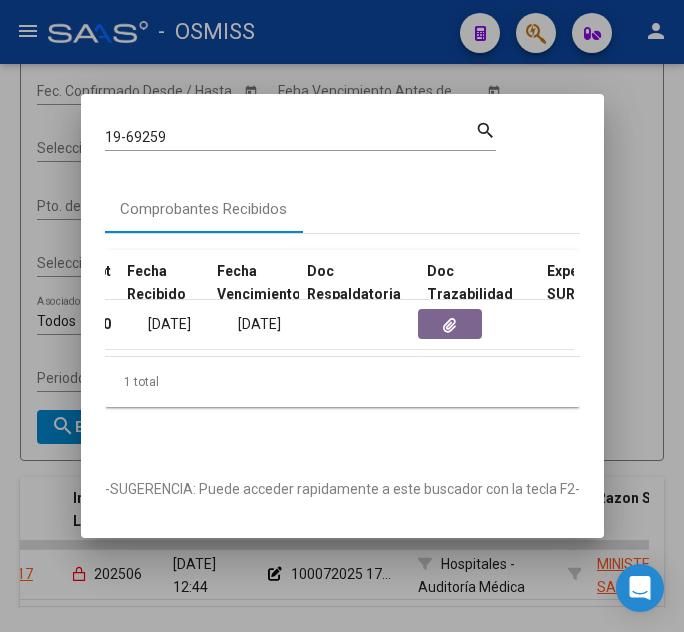 scroll, scrollTop: 0, scrollLeft: 1024, axis: horizontal 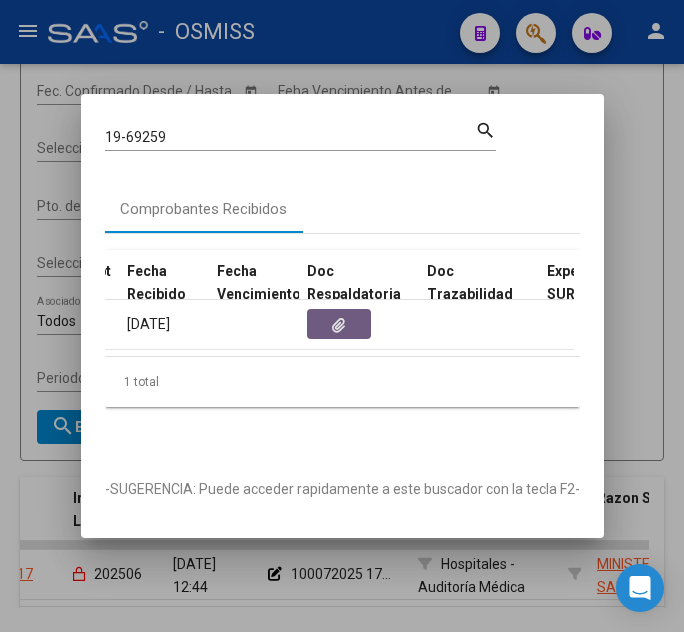 click 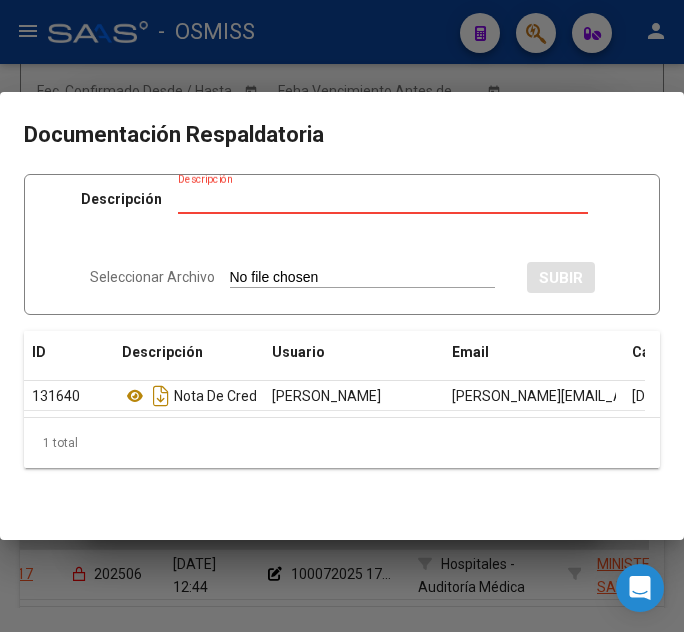 type on "C:\fakepath\FC VARIAS MALVINAS ARGENTINAS RC16144.pdf" 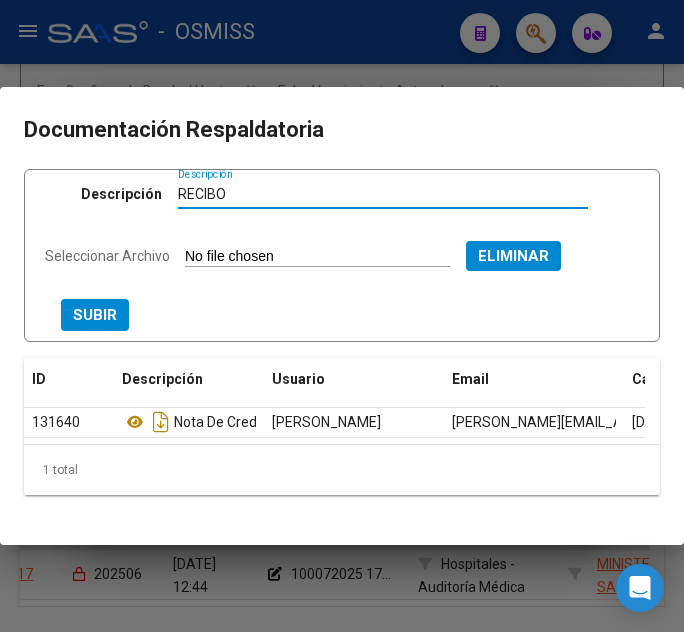 type on "RECIBO" 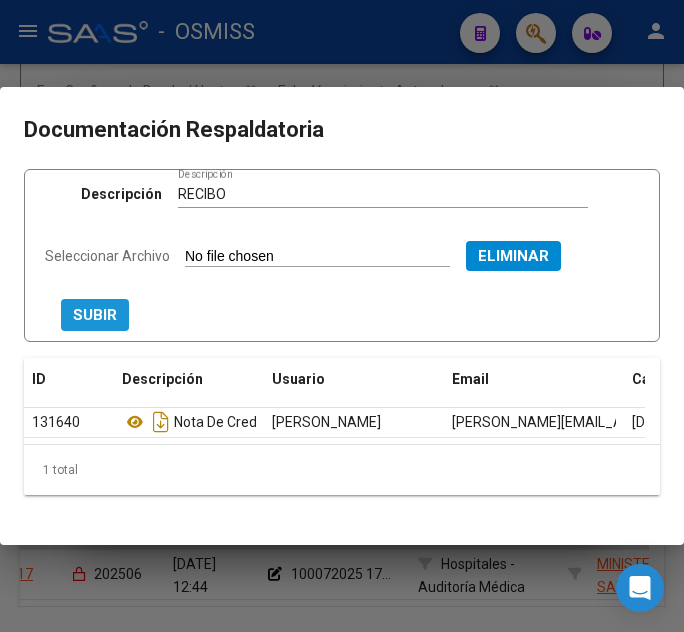 click on "SUBIR" at bounding box center (95, 316) 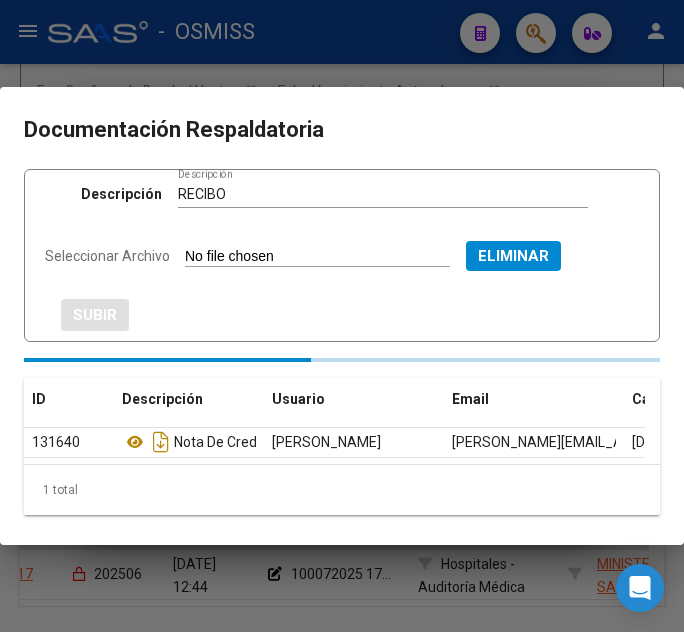 type 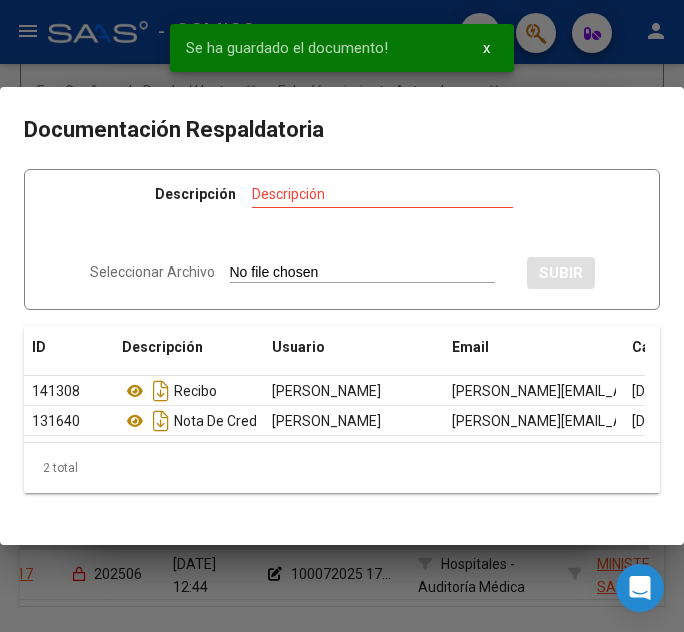 click at bounding box center (342, 316) 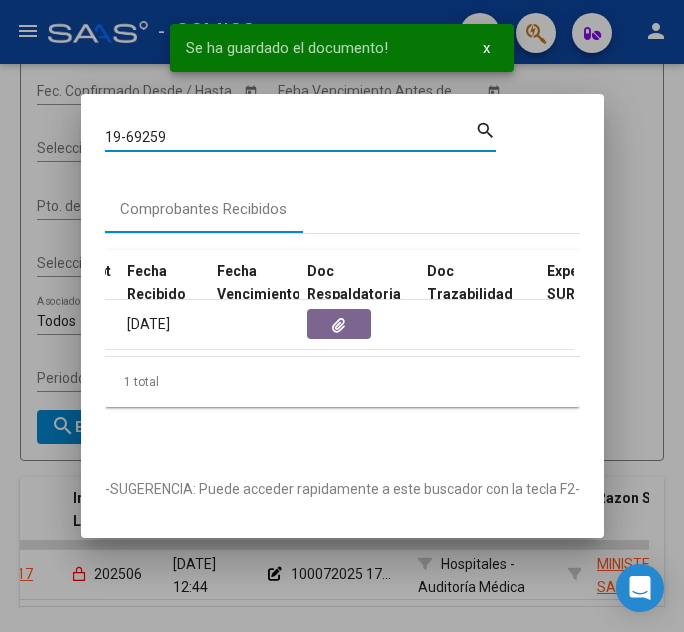 drag, startPoint x: 182, startPoint y: 132, endPoint x: 129, endPoint y: 130, distance: 53.037724 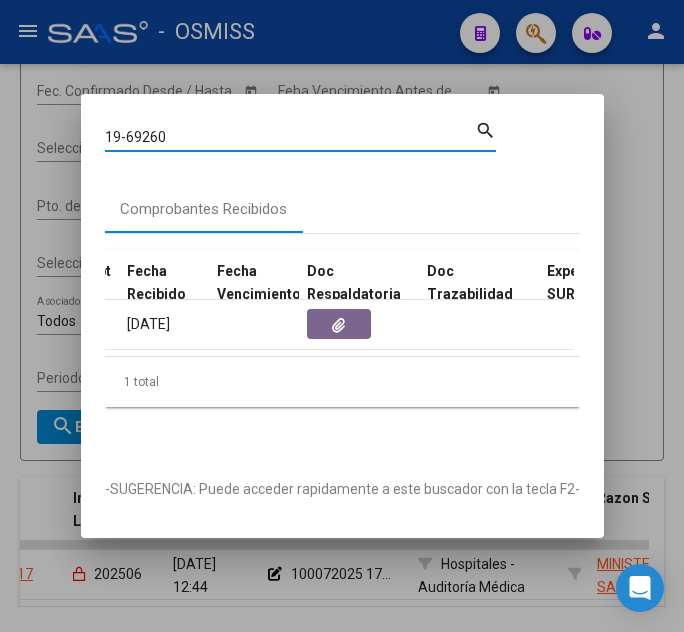 type on "19-69260" 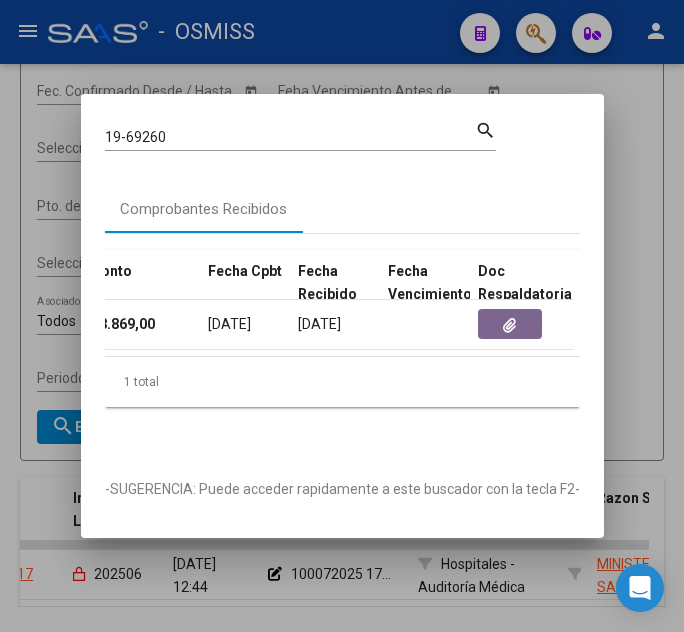 scroll, scrollTop: 0, scrollLeft: 1024, axis: horizontal 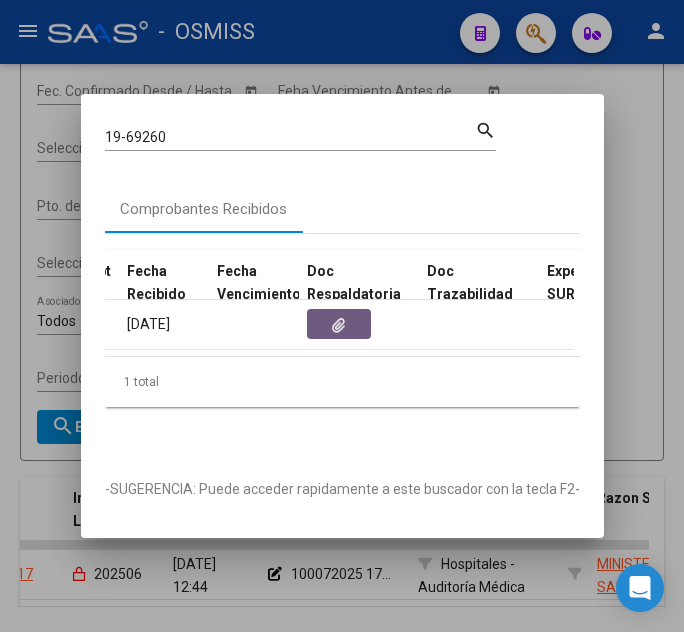 click 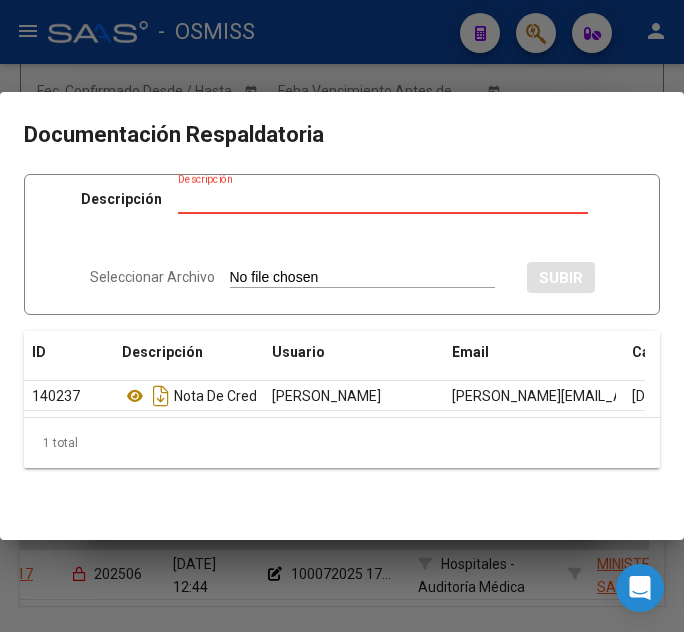 type on "C:\fakepath\FC VARIAS MALVINAS ARGENTINAS RC16144.pdf" 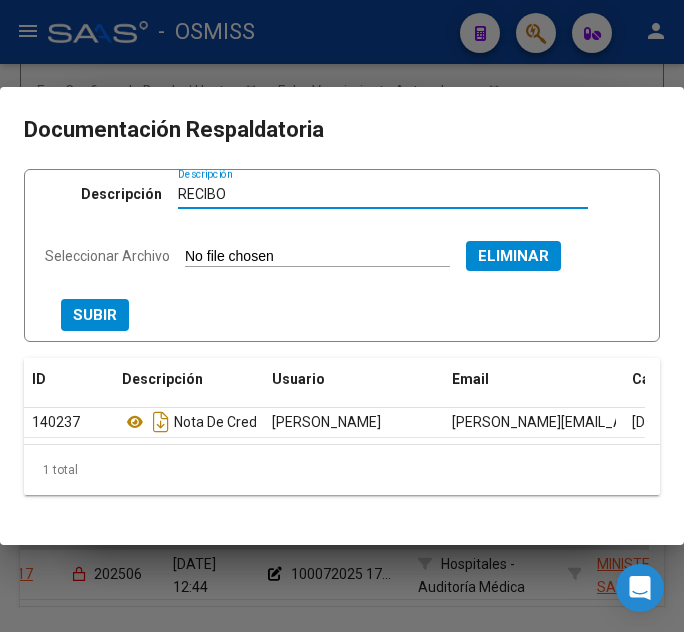 type on "RECIBO" 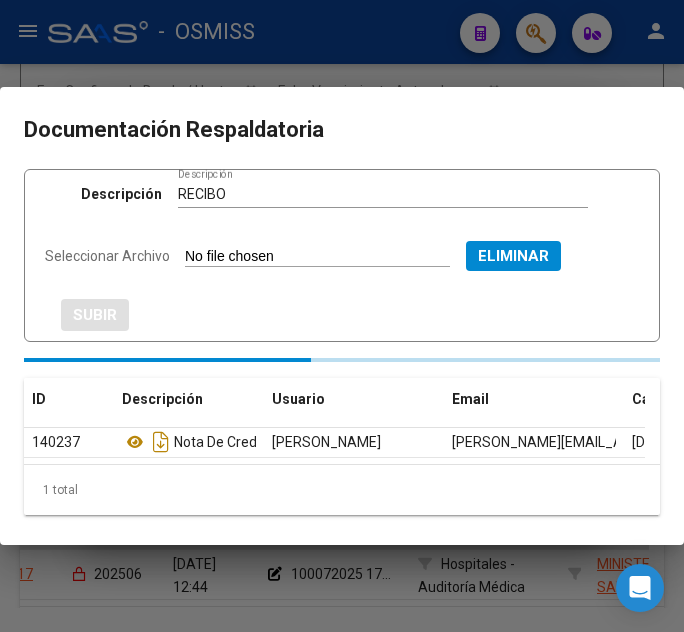 type 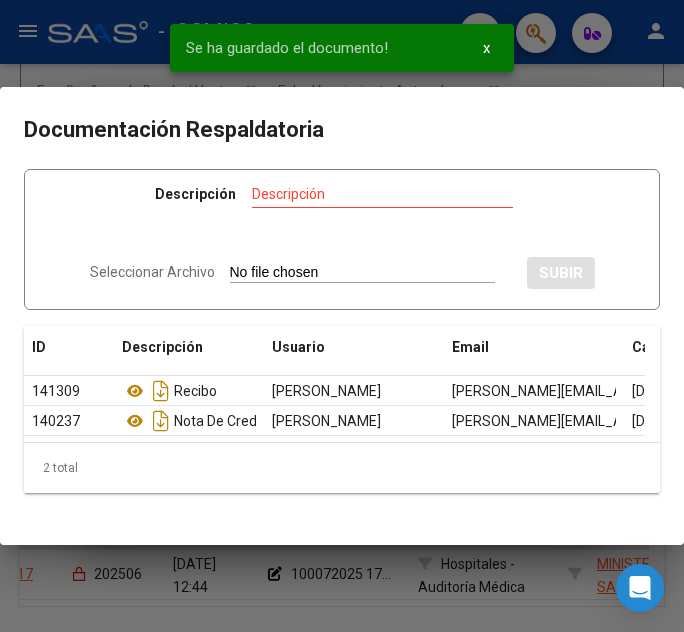 click at bounding box center (342, 316) 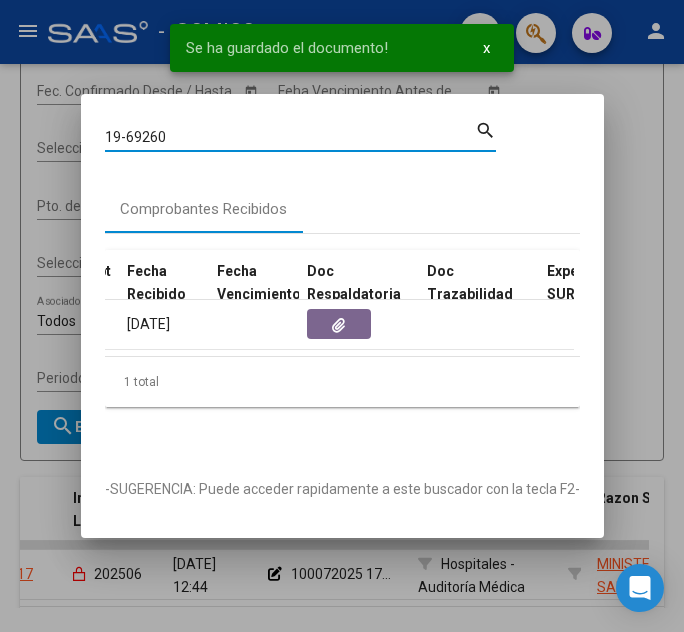 drag, startPoint x: 207, startPoint y: 128, endPoint x: 154, endPoint y: 129, distance: 53.009434 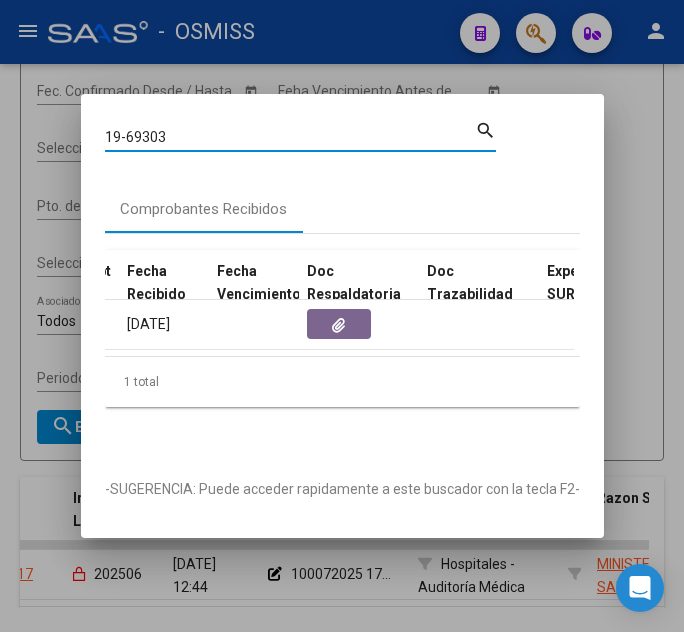 type on "19-69303" 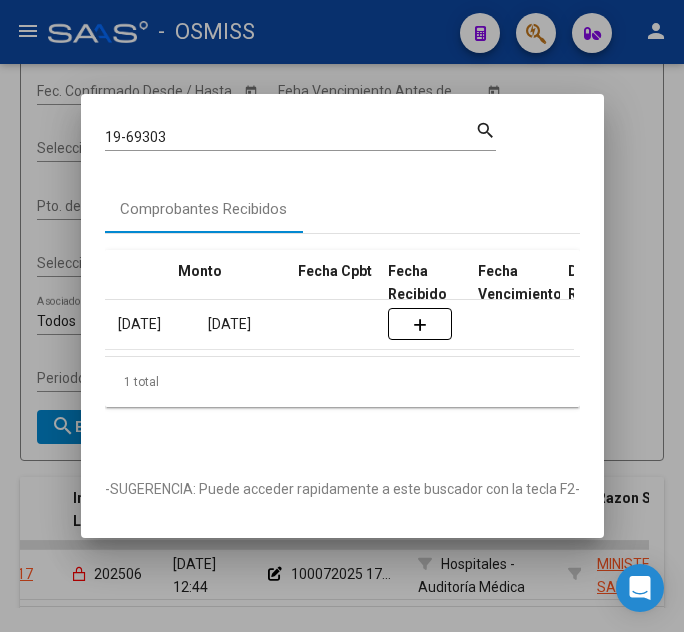 scroll, scrollTop: 0, scrollLeft: 1104, axis: horizontal 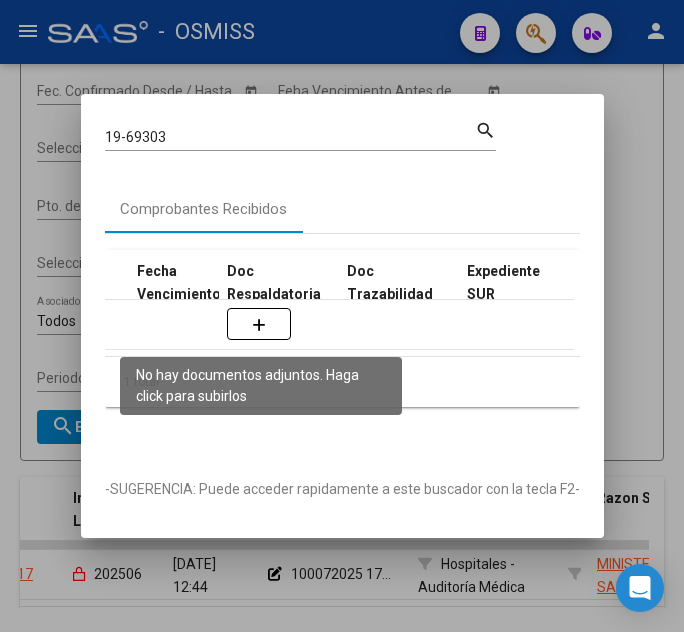 click 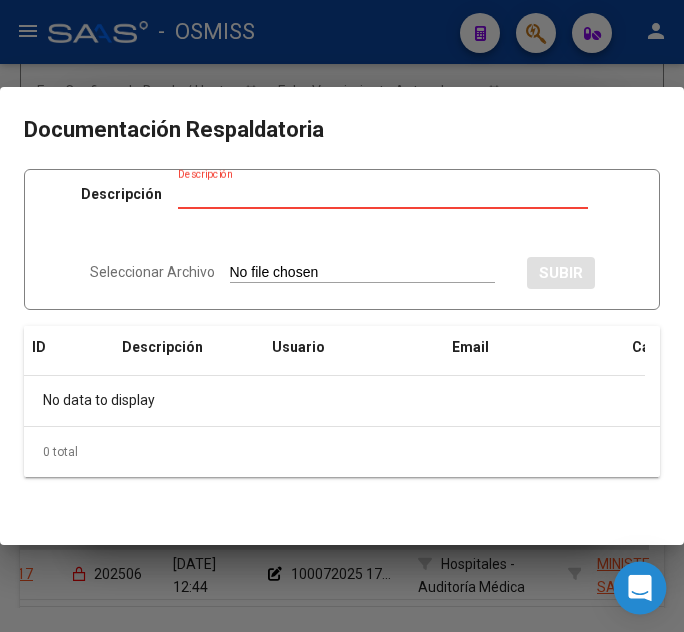 type on "C:\fakepath\FC VARIAS MALVINAS ARGENTINAS RC16144.pdf" 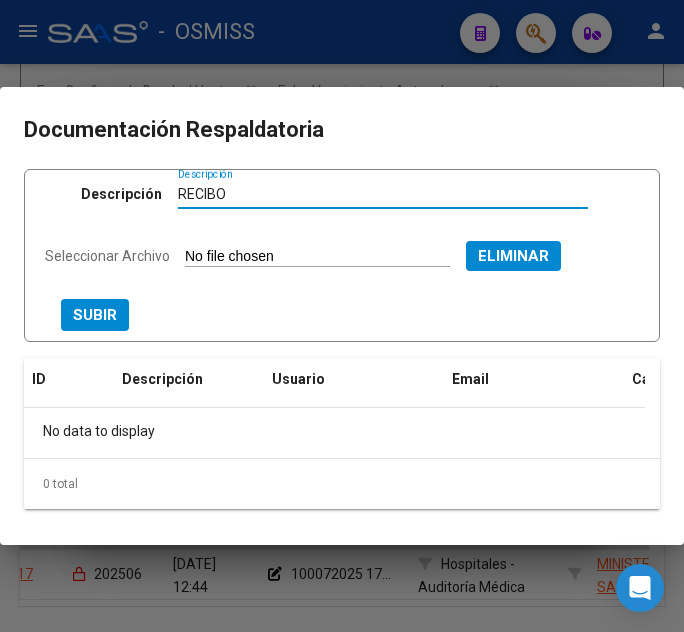 type on "RECIBO" 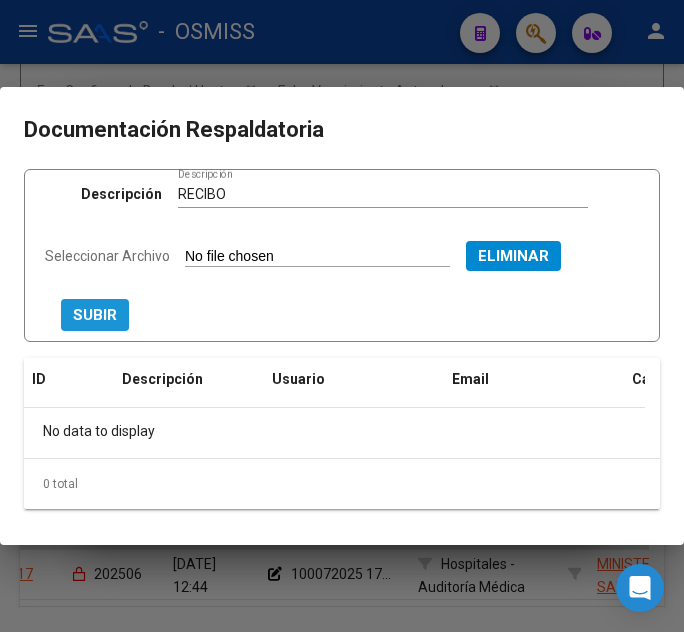 click on "SUBIR" at bounding box center (95, 316) 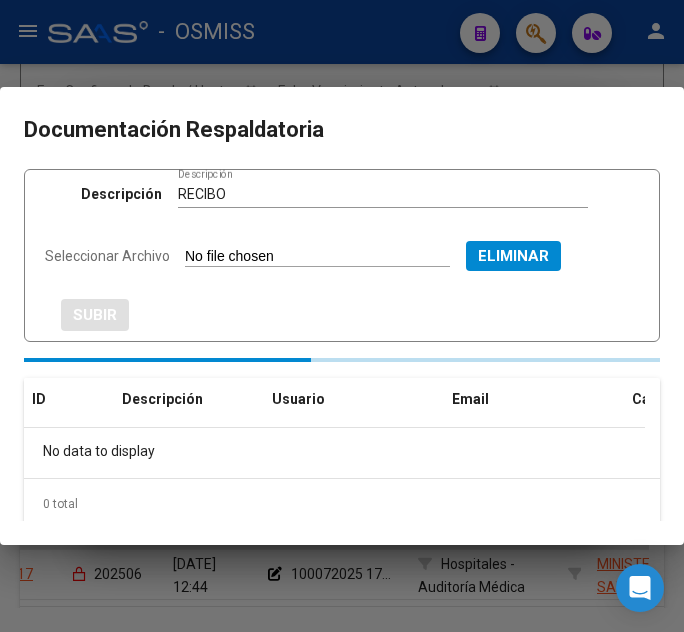 type 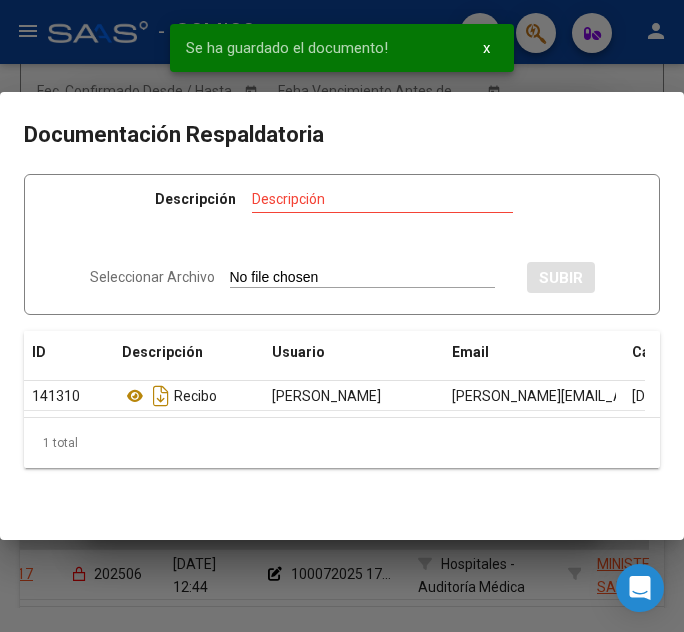 click at bounding box center (342, 316) 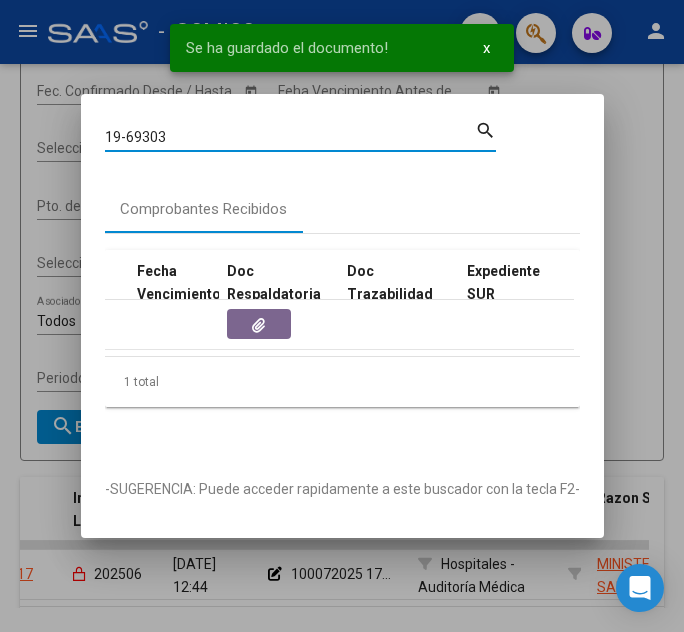 click on "19-69303" at bounding box center [290, 137] 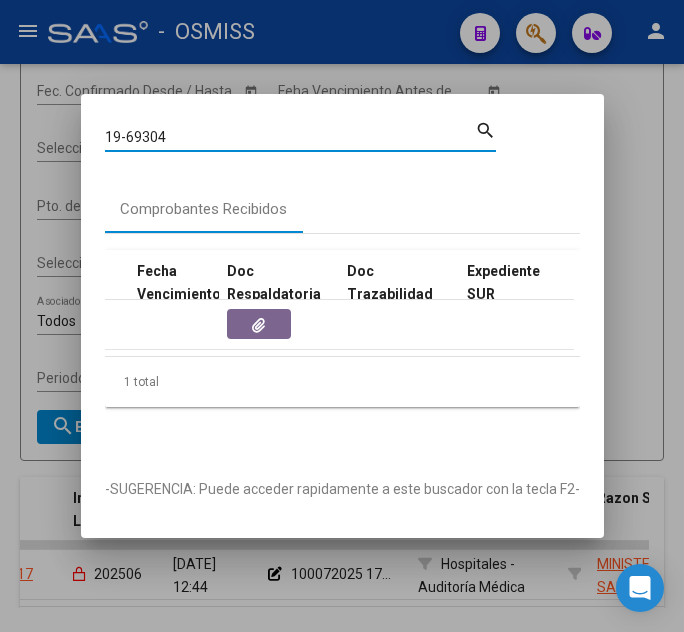 type on "19-69304" 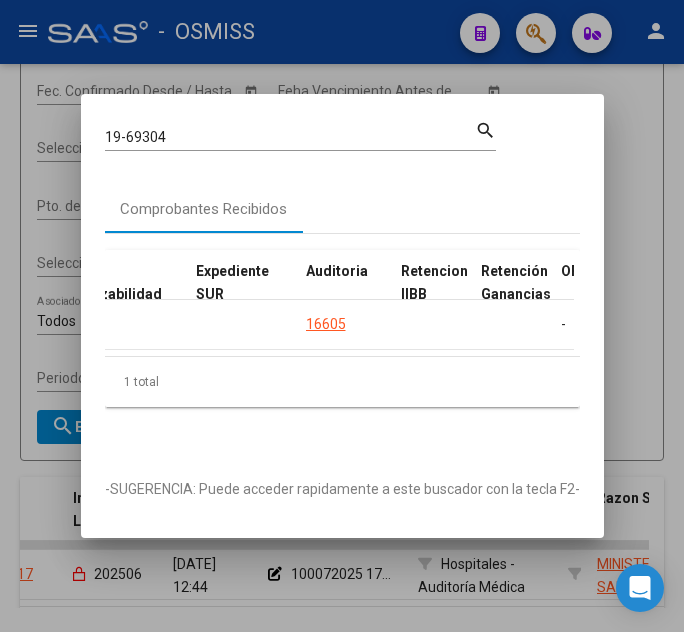 scroll, scrollTop: 0, scrollLeft: 1234, axis: horizontal 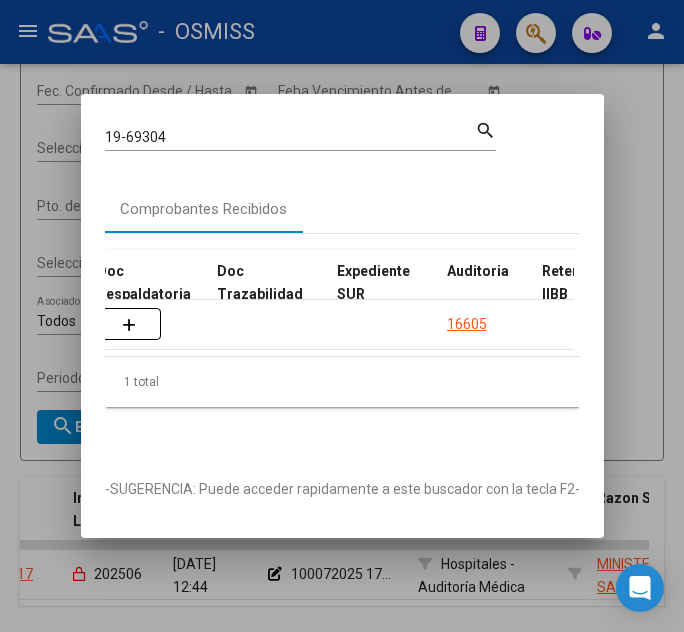 click 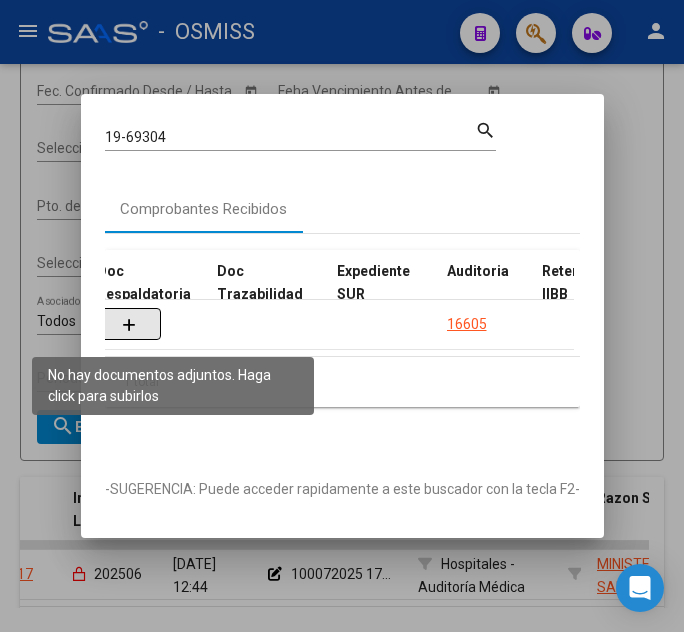 click 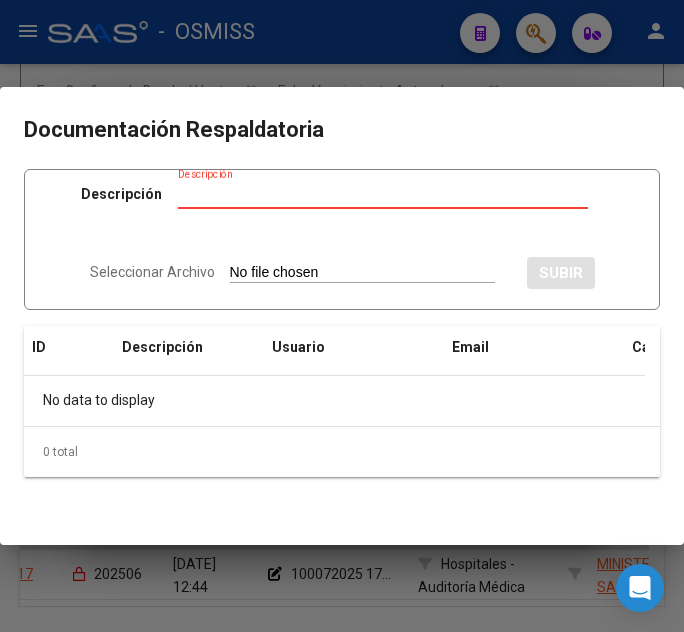 type on "C:\fakepath\FC VARIAS MALVINAS ARGENTINAS RC16144.pdf" 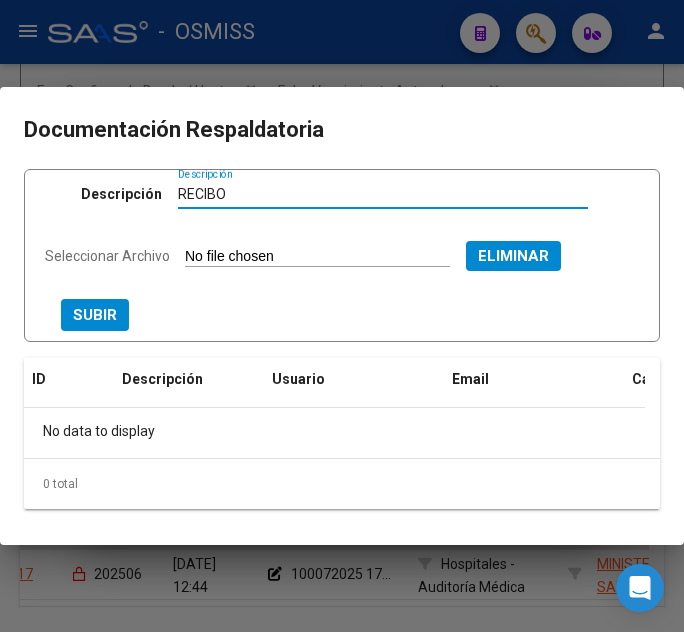 type on "RECIBO" 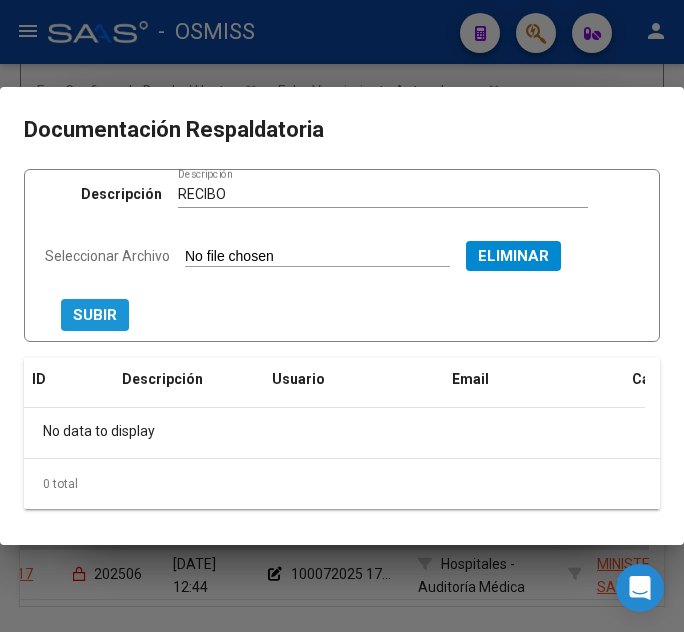 click on "SUBIR" at bounding box center (95, 316) 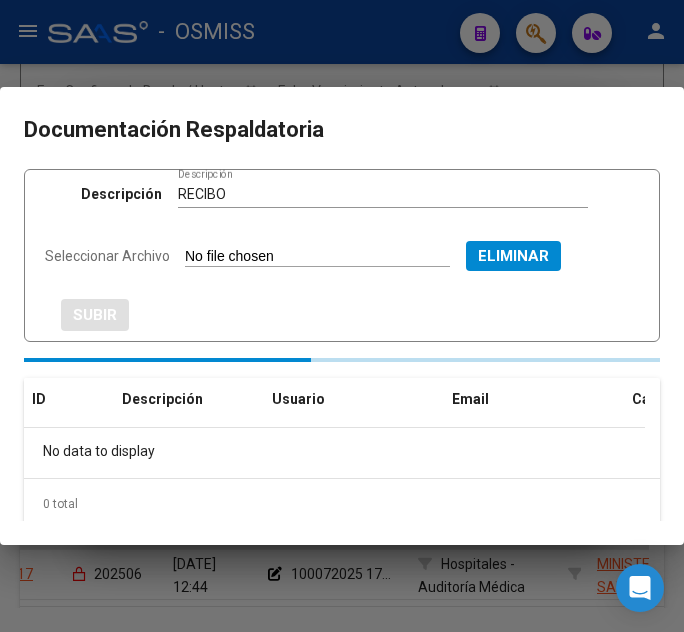 type 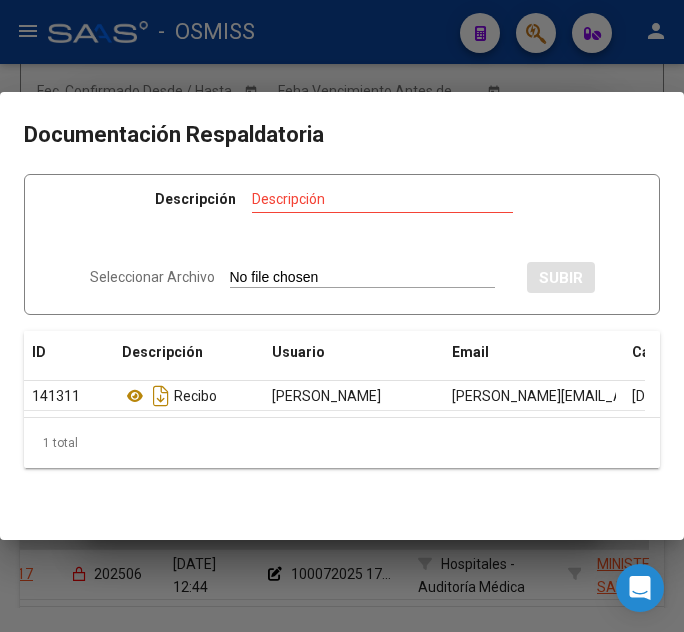 click at bounding box center (342, 316) 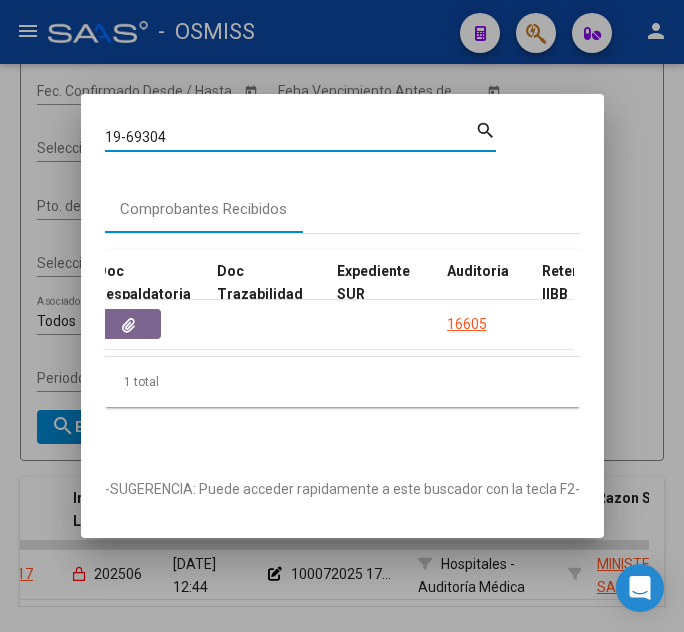 drag, startPoint x: 212, startPoint y: 138, endPoint x: 150, endPoint y: 128, distance: 62.801273 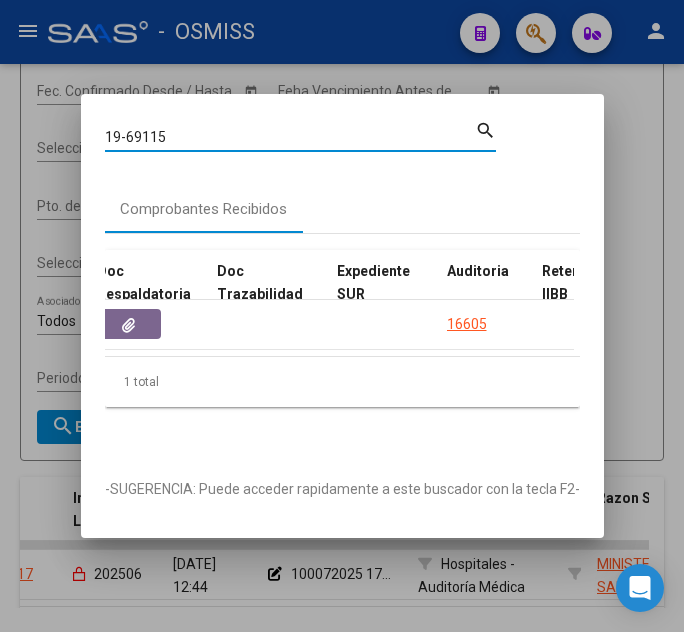 type on "19-69115" 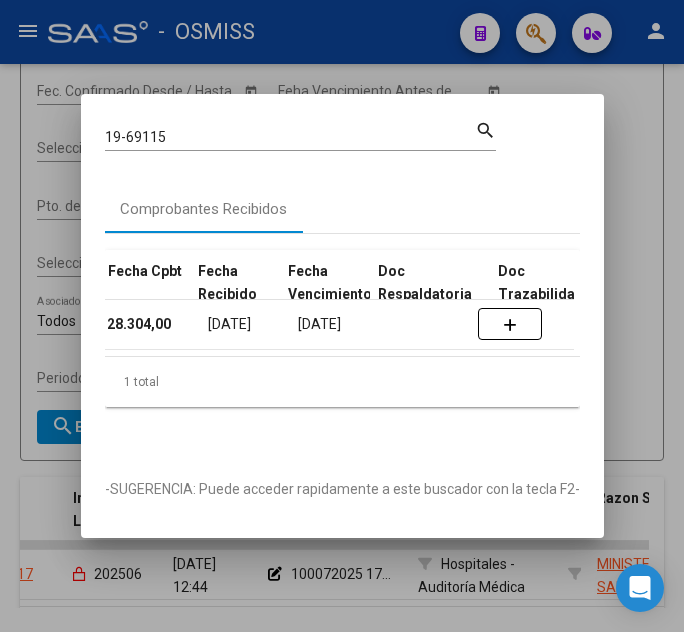 scroll, scrollTop: 0, scrollLeft: 953, axis: horizontal 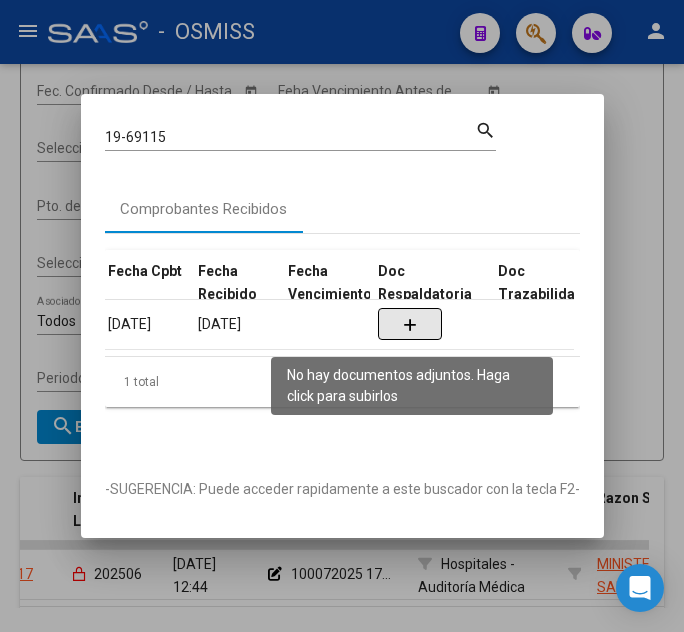 click 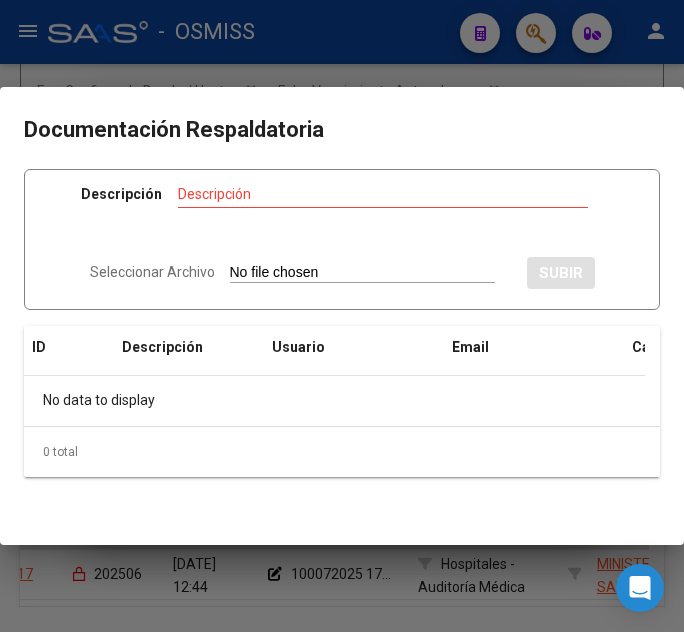 type on "C:\fakepath\FC [PERSON_NAME] MALVINAS ARGENTINAS RC16111.pdf" 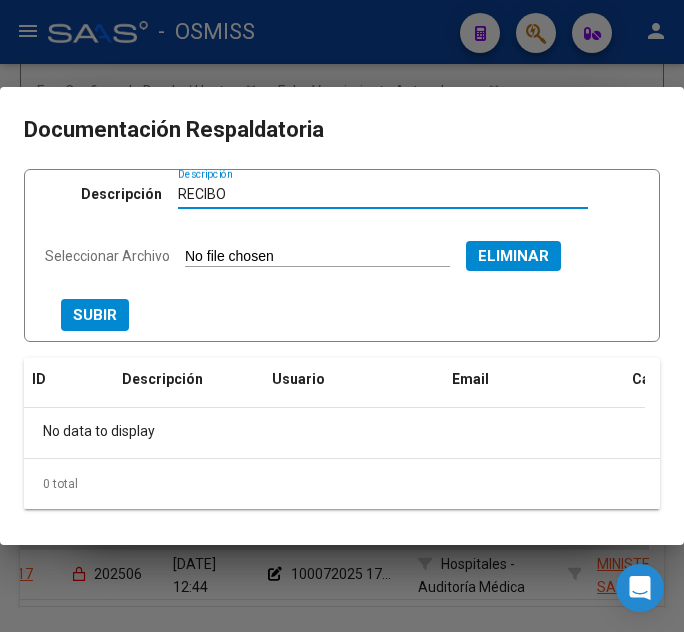 type on "RECIBO" 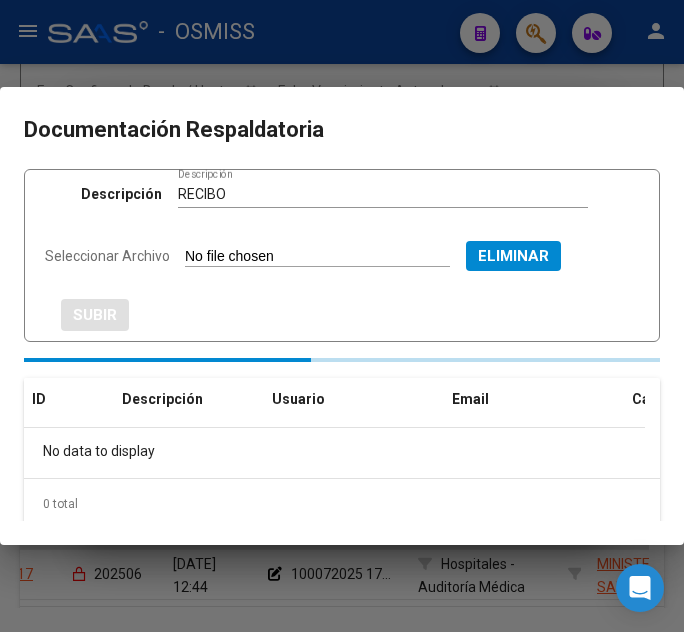 type 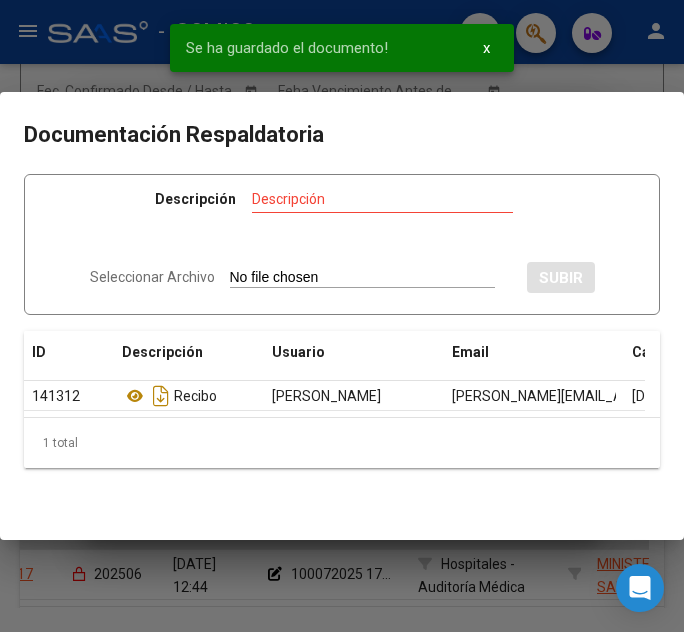 click at bounding box center [342, 316] 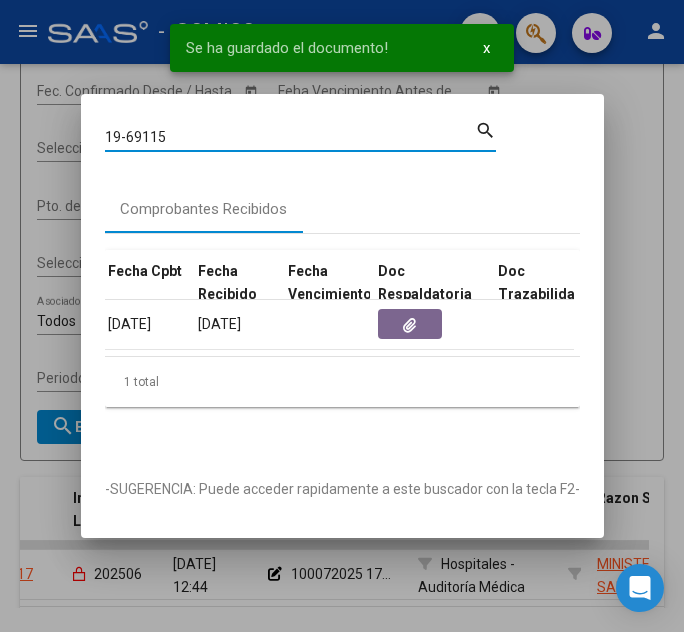 drag, startPoint x: 194, startPoint y: 134, endPoint x: 143, endPoint y: 137, distance: 51.088158 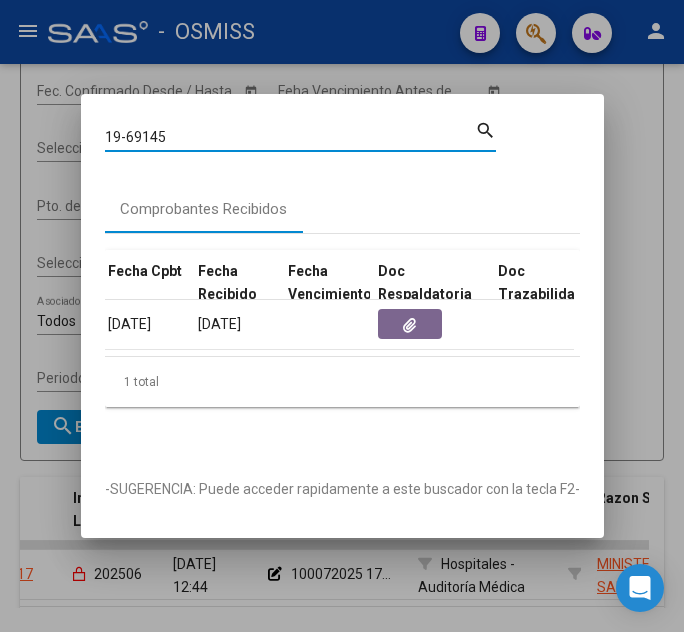 type on "19-69145" 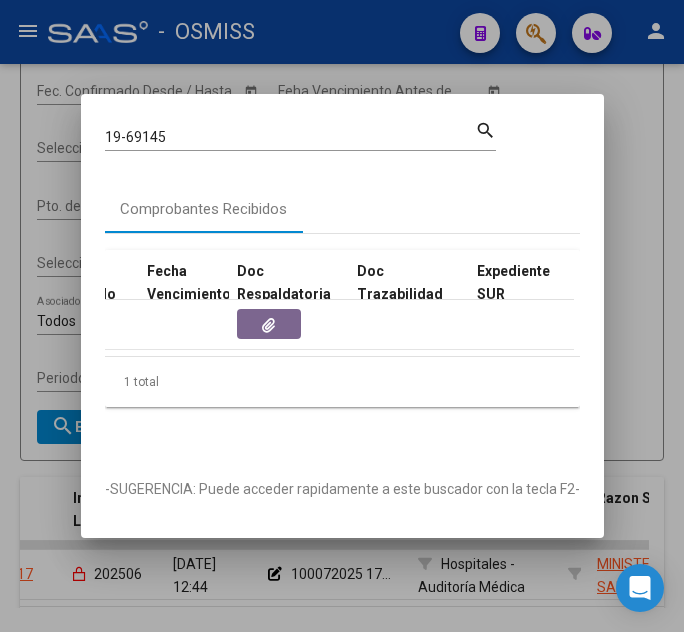 scroll, scrollTop: 0, scrollLeft: 1124, axis: horizontal 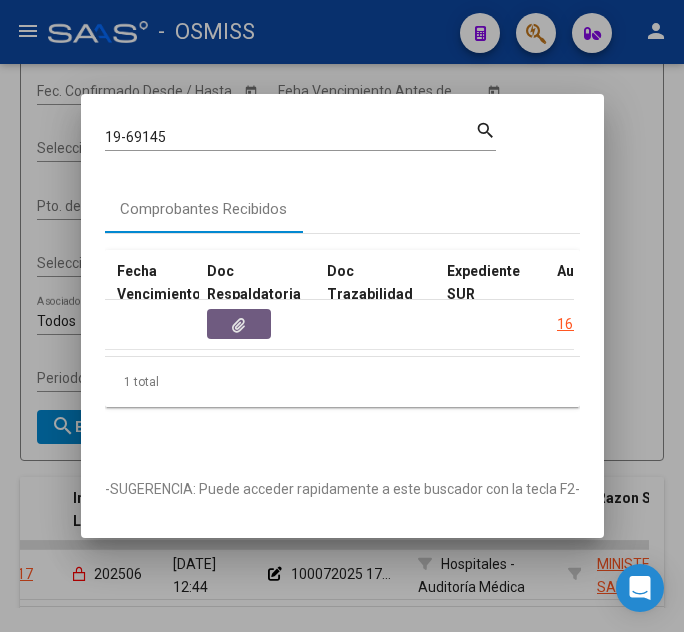 click 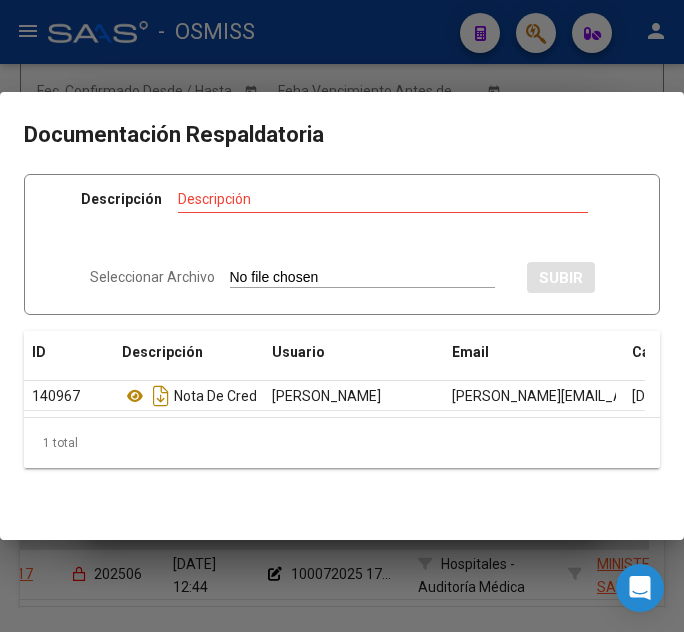 click at bounding box center [342, 316] 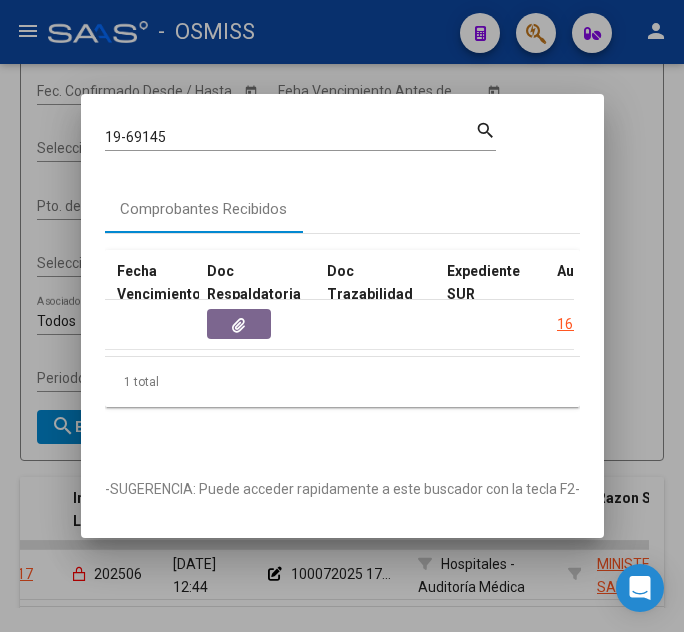 click 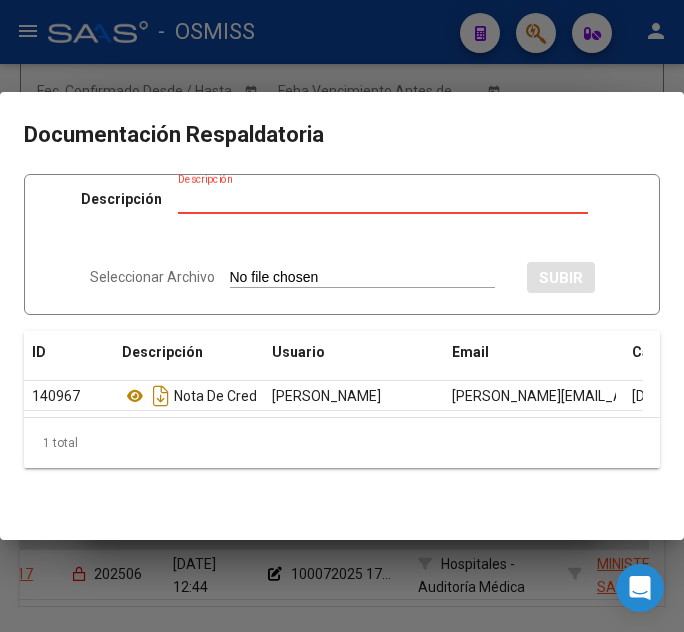 type on "C:\fakepath\FC [PERSON_NAME] MALVINAS ARGENTINAS RC16111.pdf" 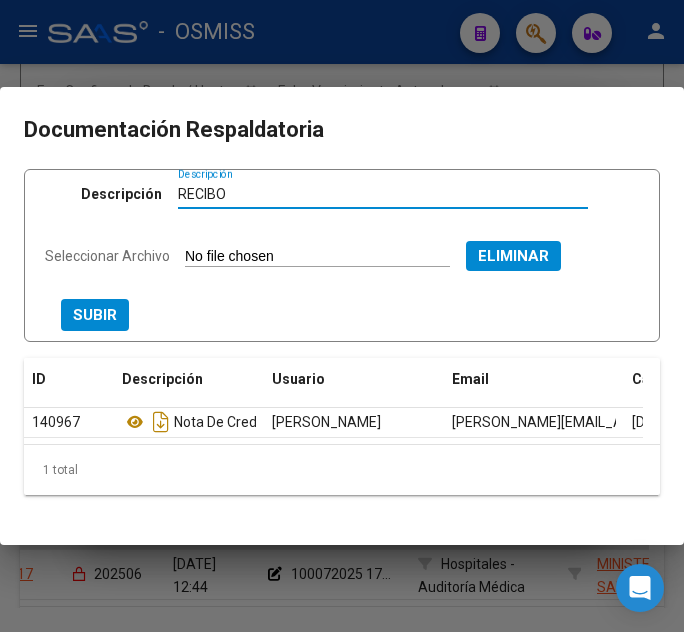 type on "RECIBO" 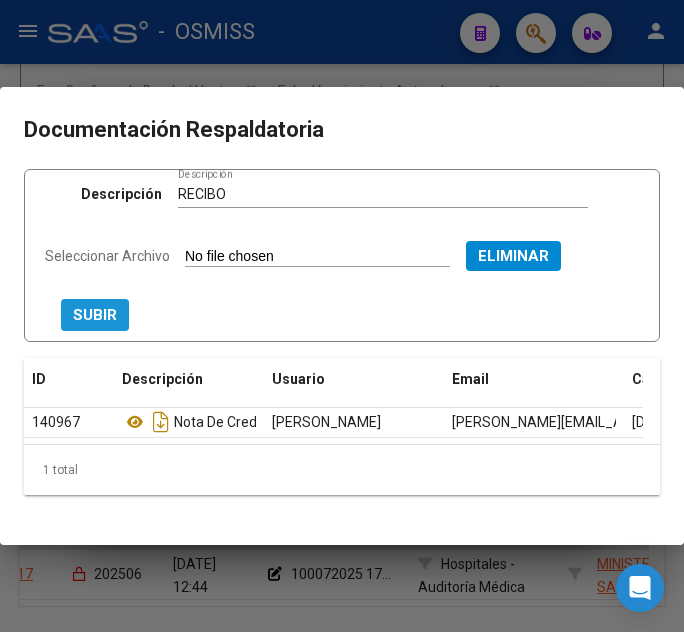 click on "SUBIR" at bounding box center [95, 314] 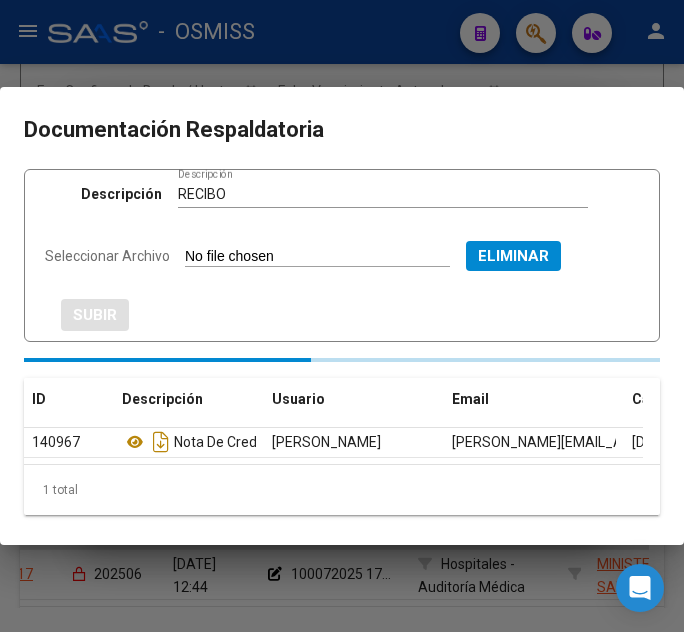 type 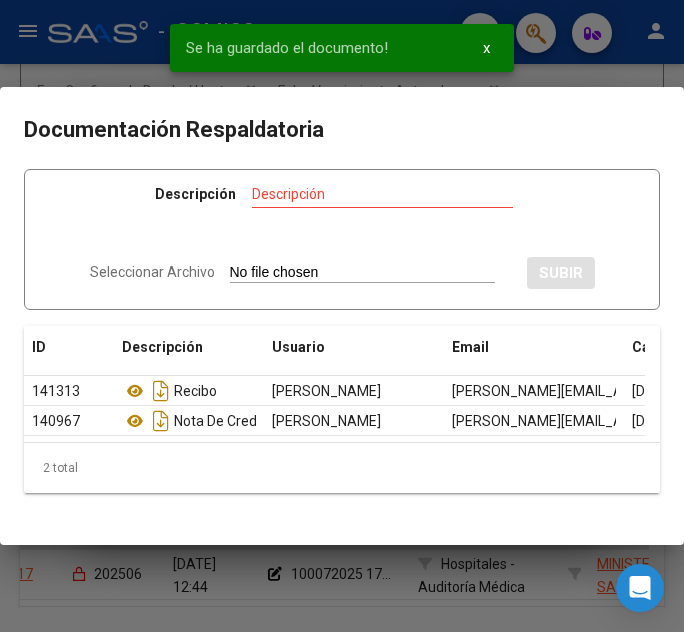 drag, startPoint x: 600, startPoint y: 42, endPoint x: 570, endPoint y: 88, distance: 54.91812 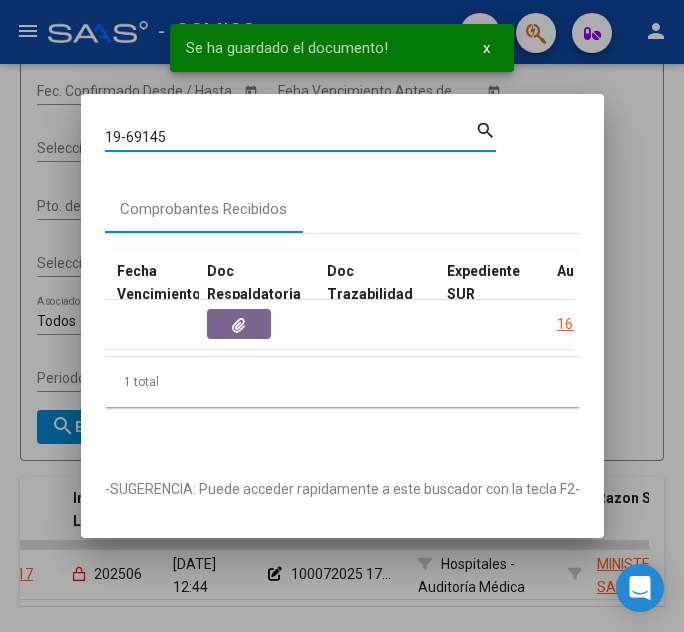click on "19-69145" at bounding box center [290, 137] 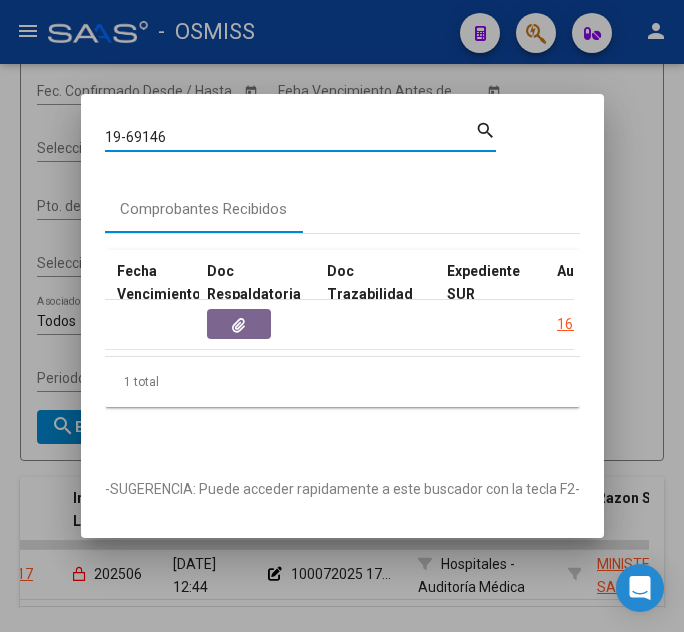 type on "19-69146" 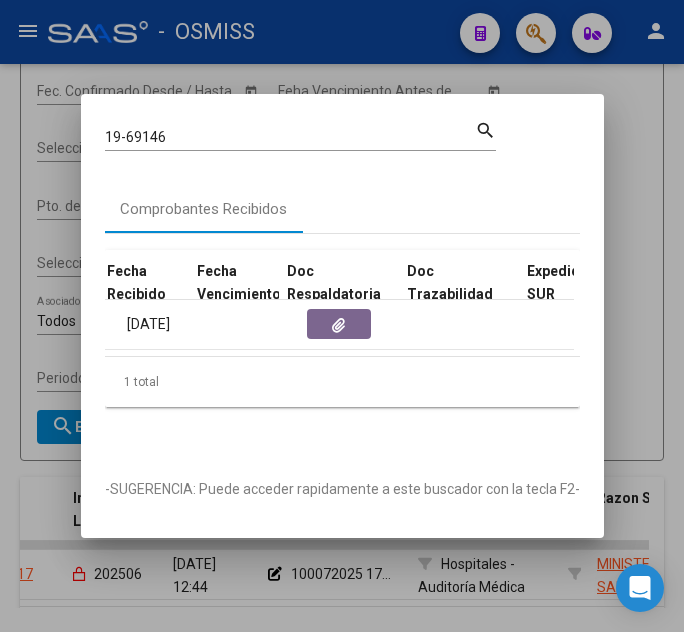 scroll, scrollTop: 0, scrollLeft: 1044, axis: horizontal 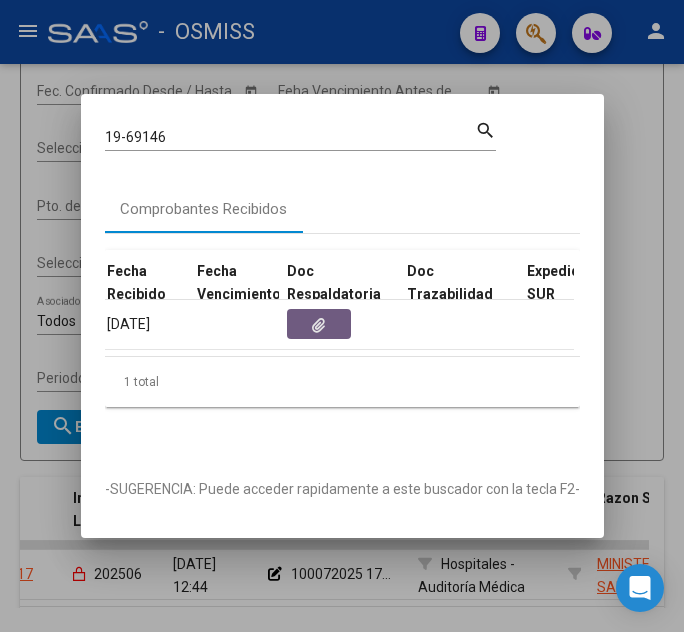 click 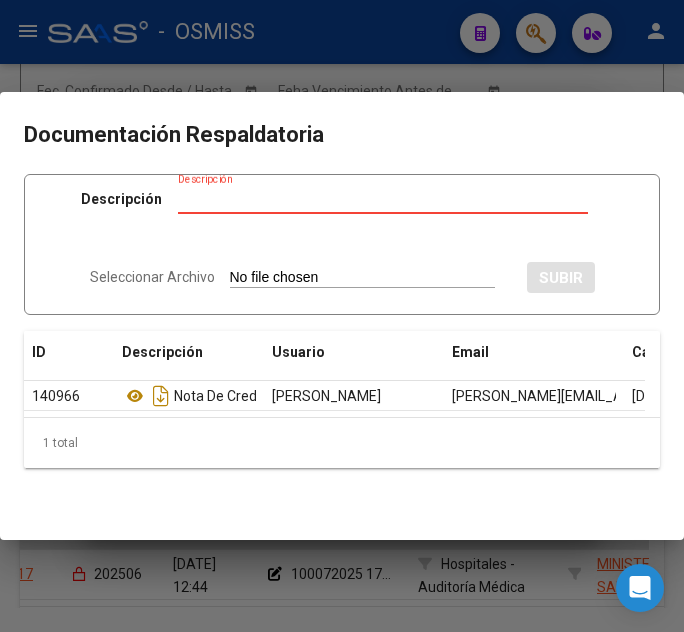 type on "C:\fakepath\FC [PERSON_NAME] MALVINAS ARGENTINAS RC16111.pdf" 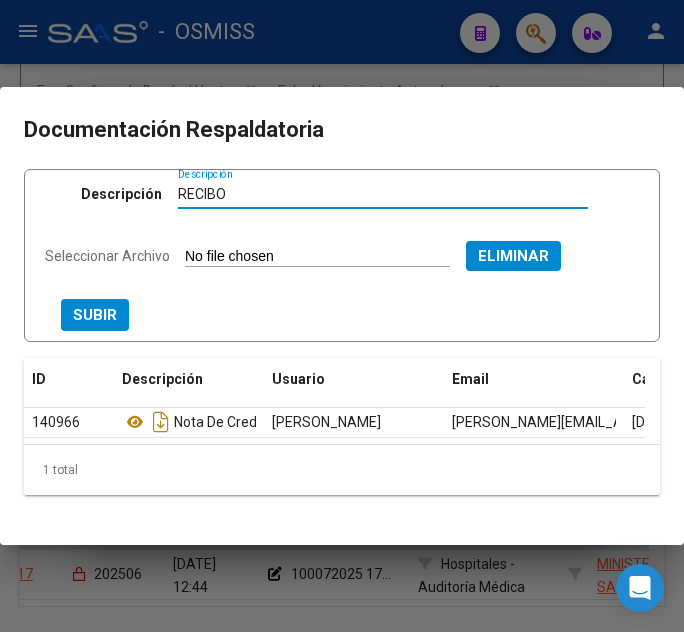 type on "RECIBO" 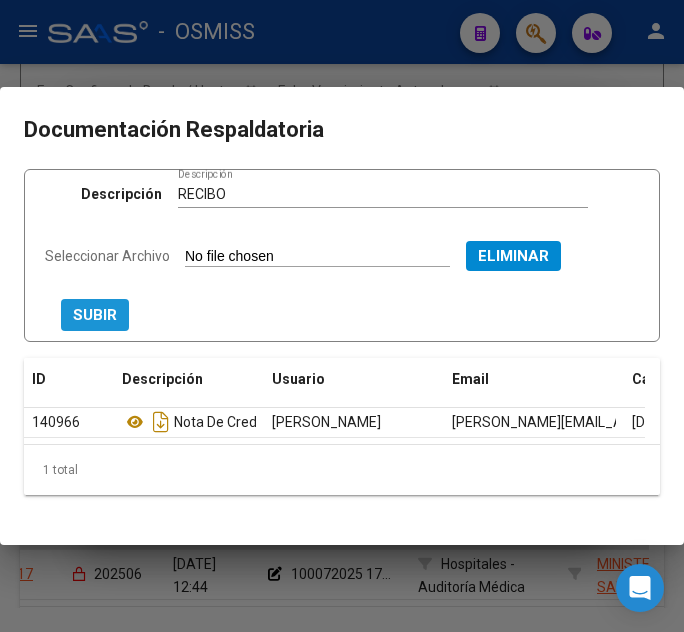 click on "SUBIR" at bounding box center (95, 316) 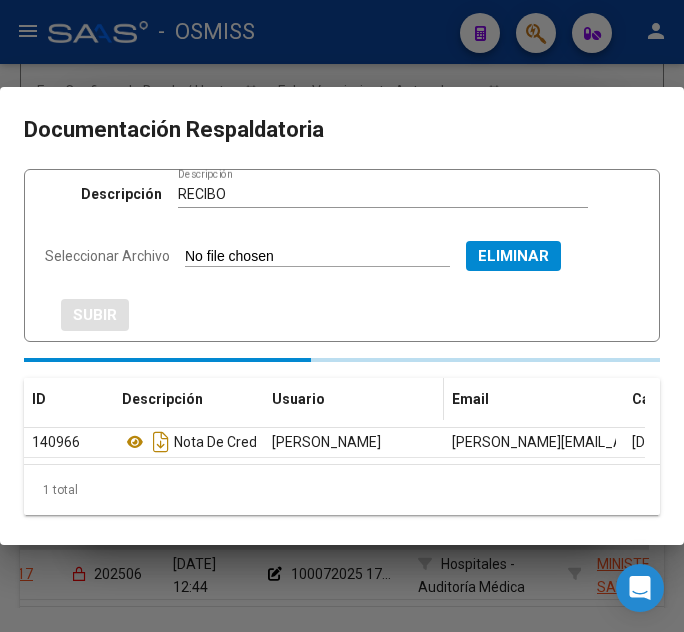 type 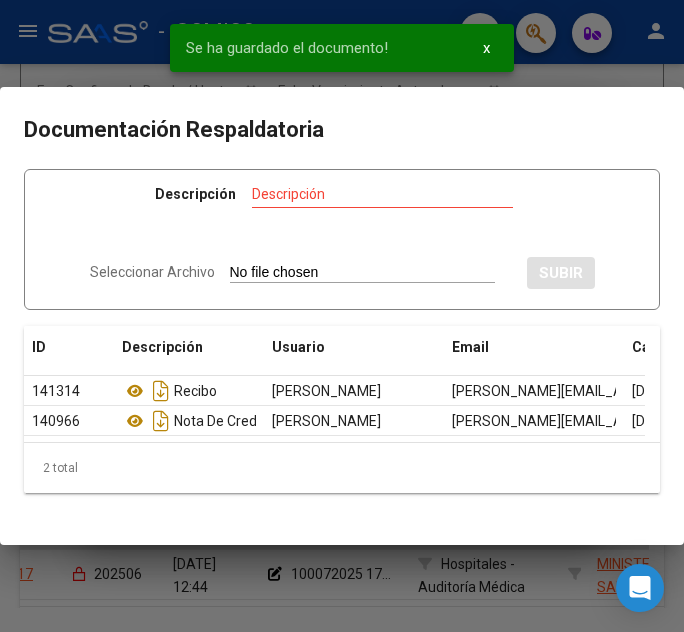 click at bounding box center (342, 316) 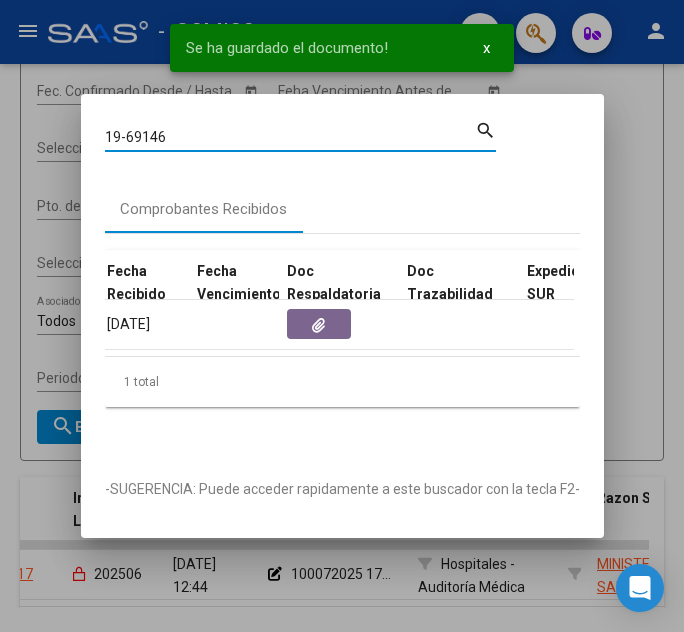 click on "19-69146" at bounding box center (290, 137) 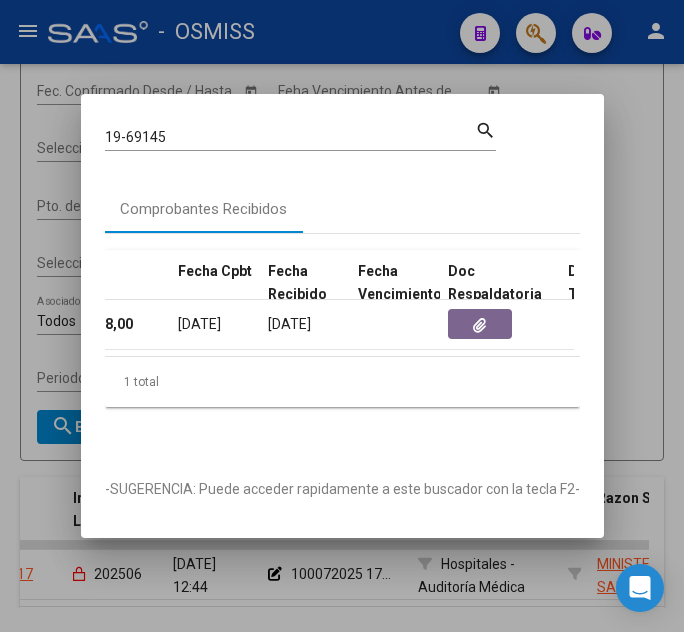 scroll, scrollTop: 0, scrollLeft: 953, axis: horizontal 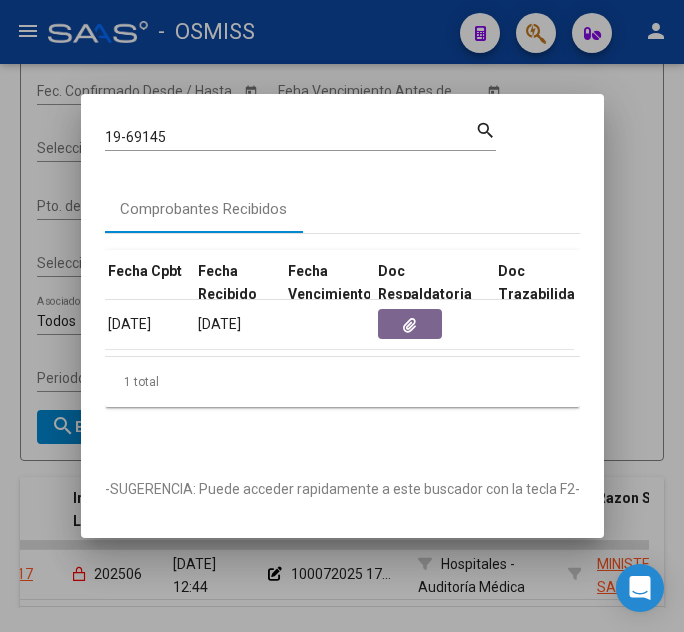click 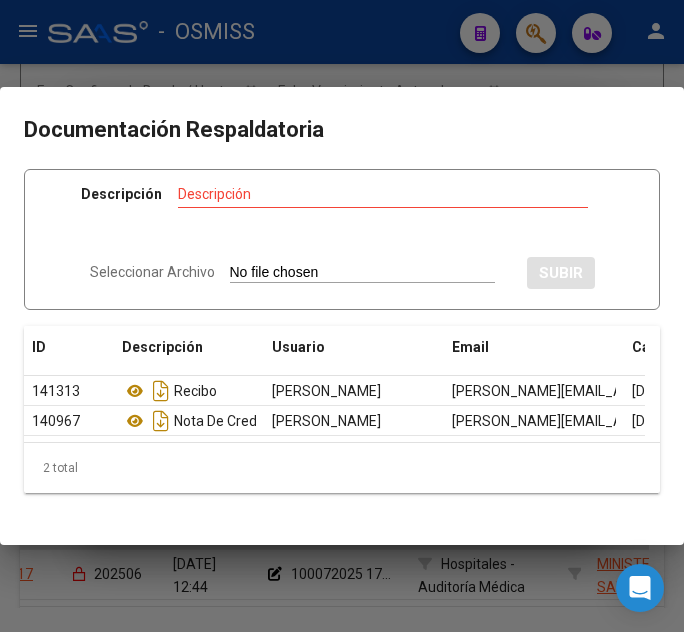 click on "Documentación Respaldatoria Descripción Descripción Seleccionar Archivo SUBIR ID Descripción Usuario Email Cargado Accion 141313  Recibo  [PERSON_NAME] [PERSON_NAME][EMAIL_ADDRESS][PERSON_NAME][DOMAIN_NAME] [DATE] 16:41 140967  Nota De Credito  [PERSON_NAME] [PERSON_NAME][EMAIL_ADDRESS][PERSON_NAME][DOMAIN_NAME] [DATE] 15:39  2 total   1" at bounding box center [342, 316] 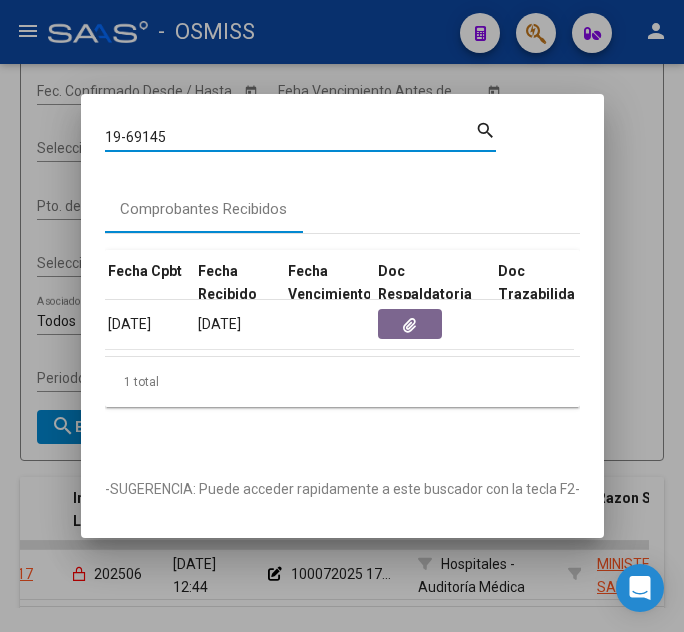 drag, startPoint x: 199, startPoint y: 128, endPoint x: 142, endPoint y: 134, distance: 57.31492 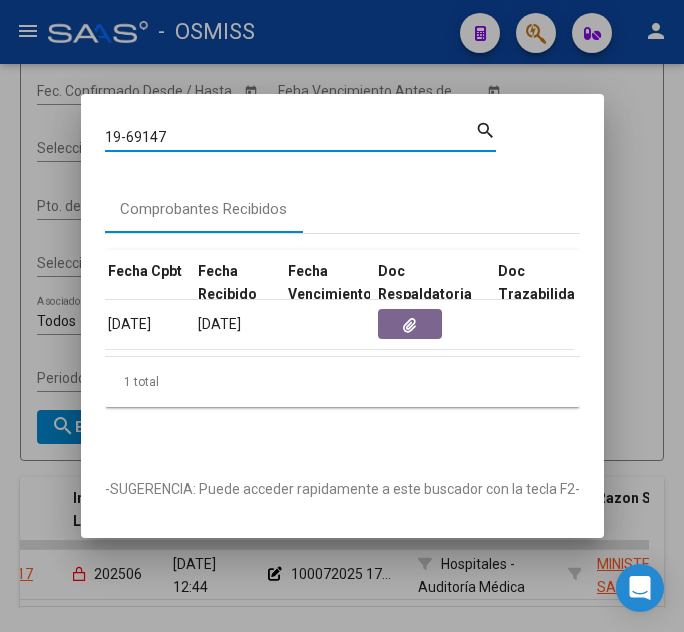 type on "19-69147" 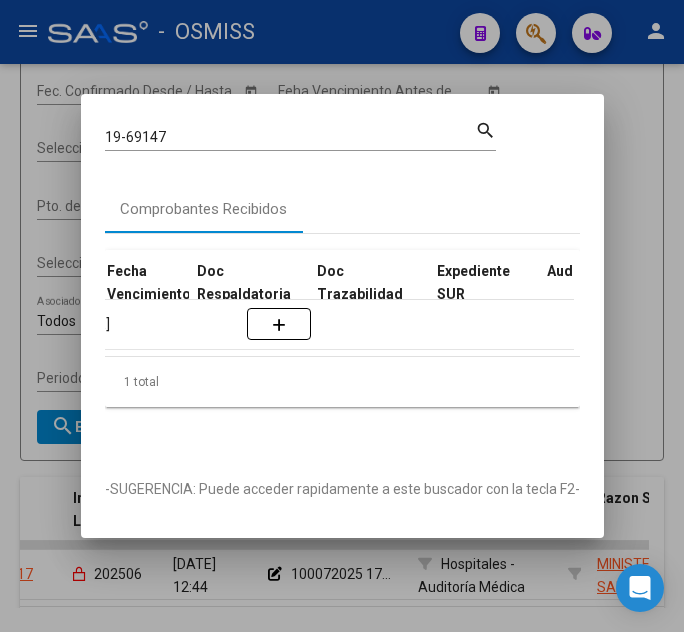 scroll, scrollTop: 0, scrollLeft: 1144, axis: horizontal 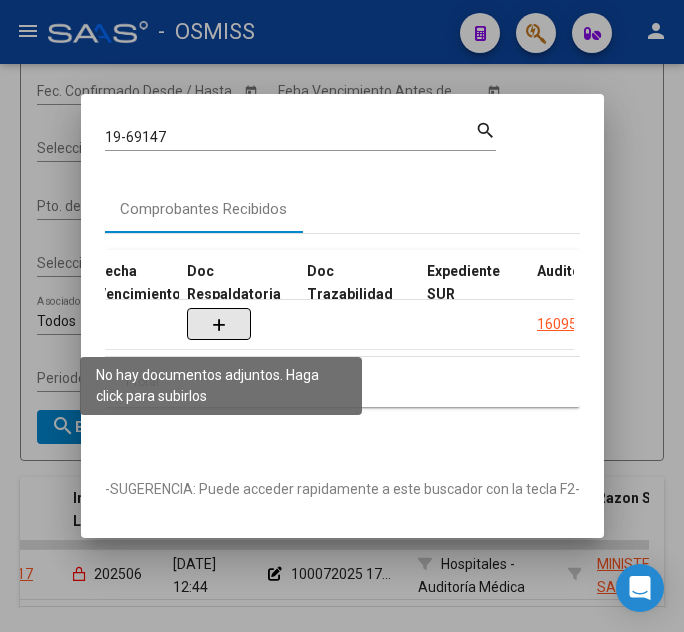 click 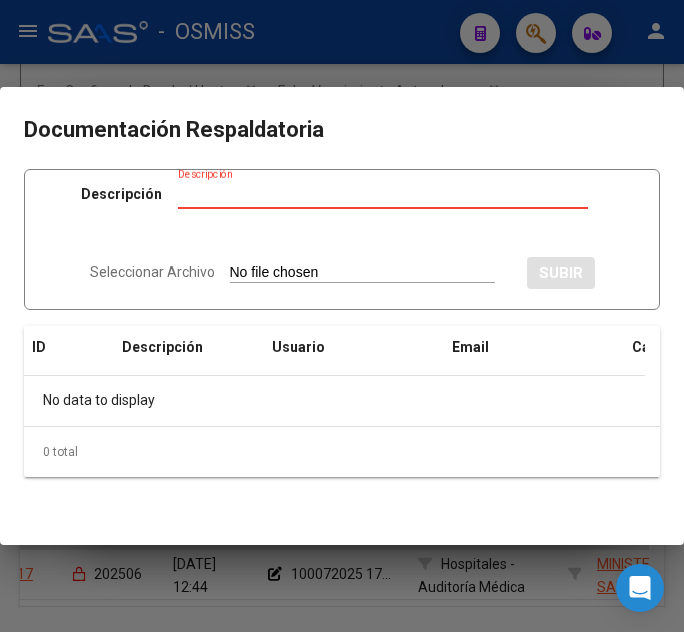 type on "C:\fakepath\FC [PERSON_NAME] MALVINAS ARGENTINAS RC16111.pdf" 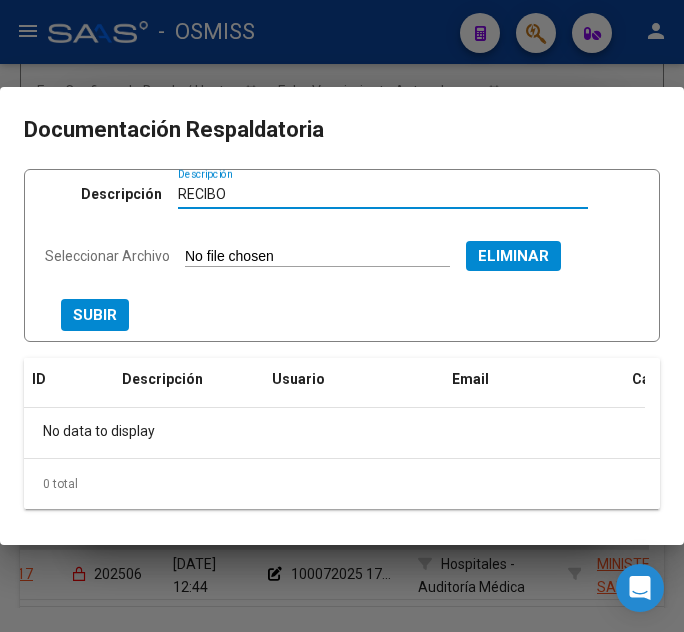 type on "RECIBO" 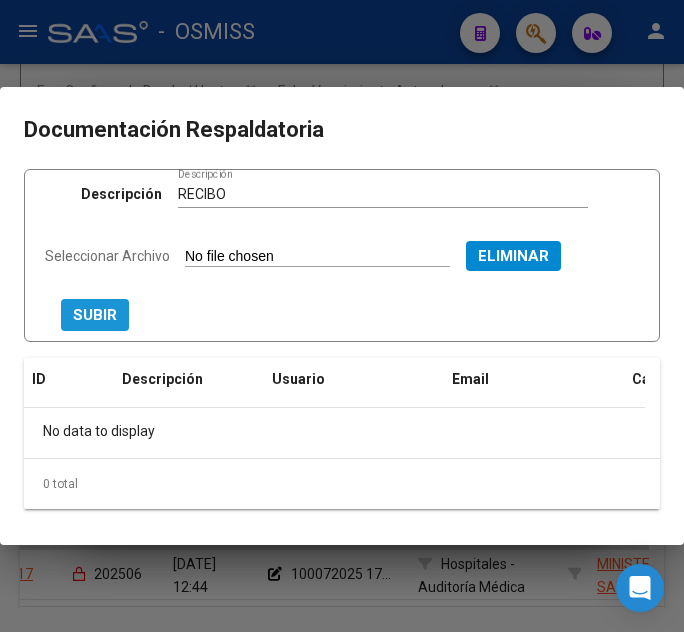 click on "SUBIR" at bounding box center [95, 316] 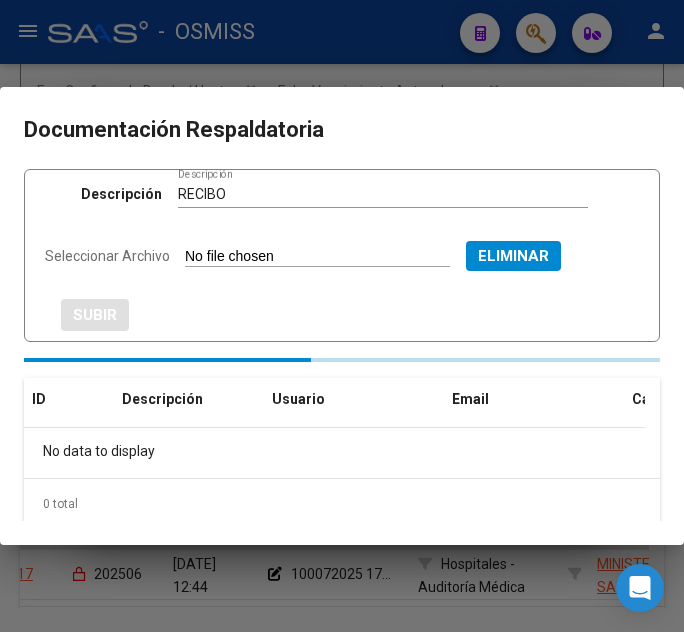 type 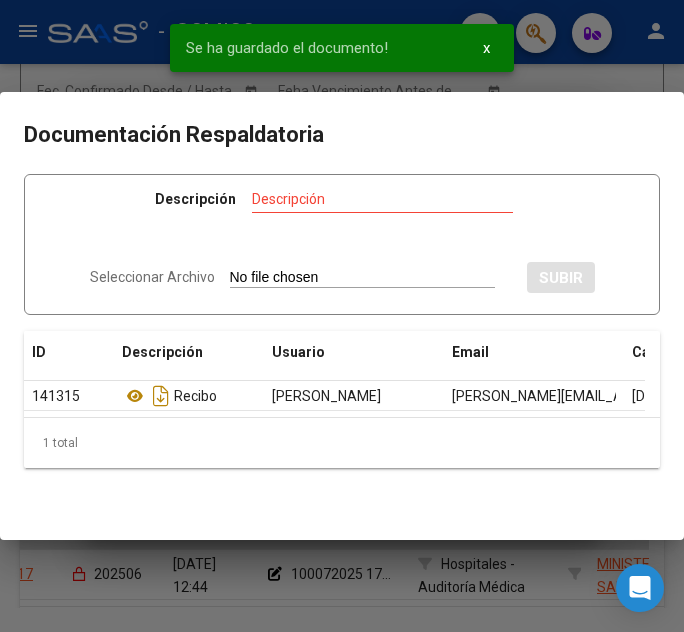 click at bounding box center (342, 316) 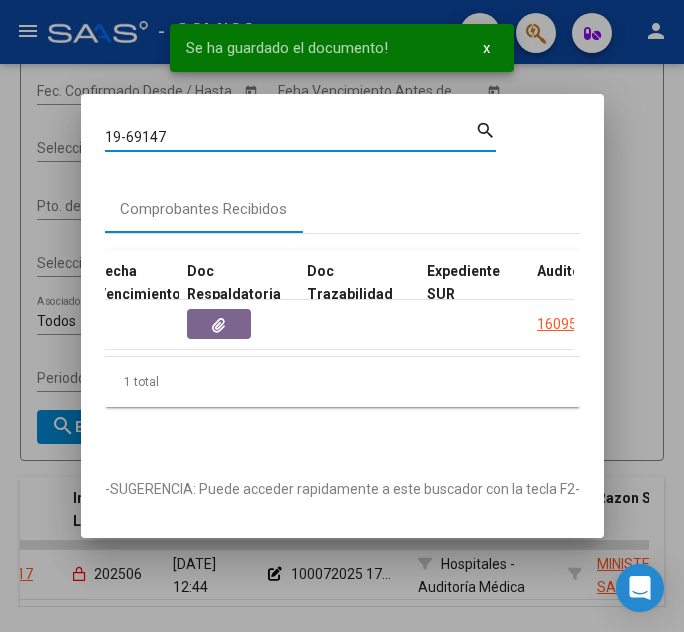 click on "19-69147" at bounding box center [290, 137] 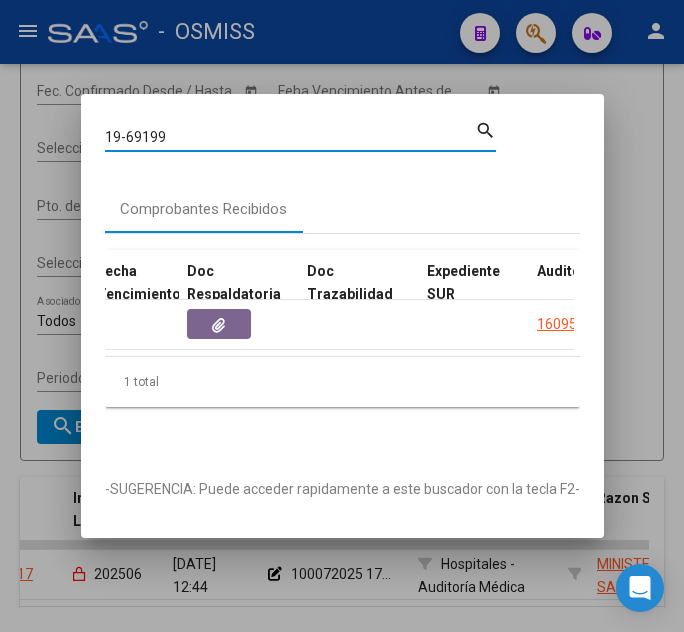 type on "19-69199" 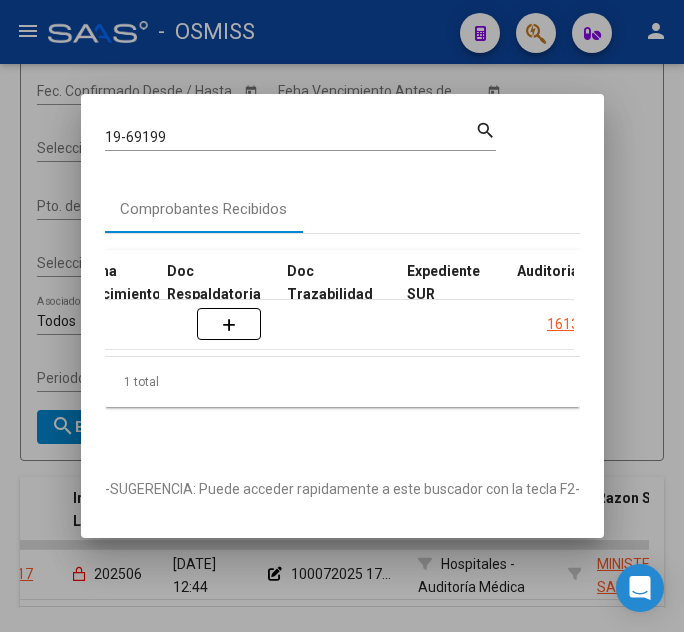 scroll, scrollTop: 0, scrollLeft: 1164, axis: horizontal 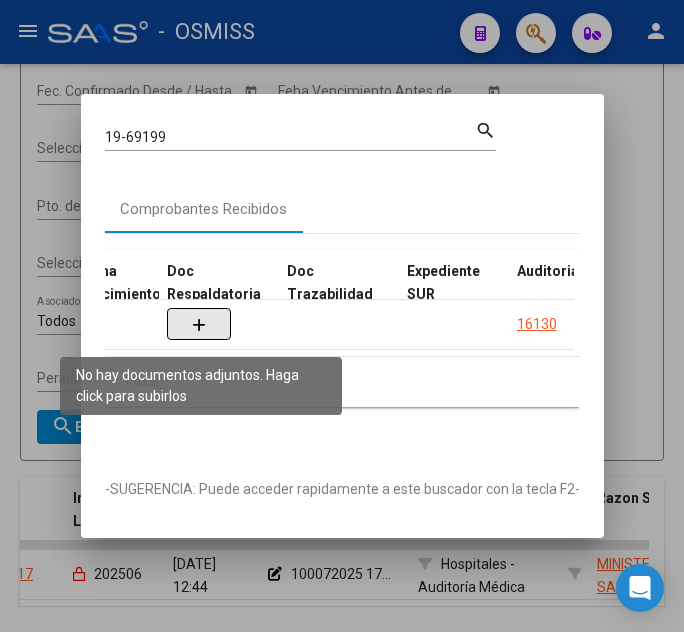 click 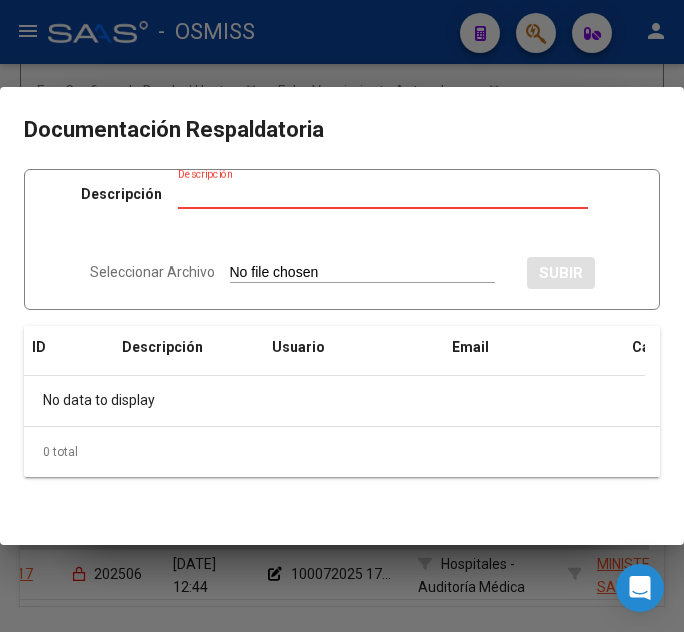 type on "C:\fakepath\FC [PERSON_NAME] MALVINAS ARGENTINAS RC16111.pdf" 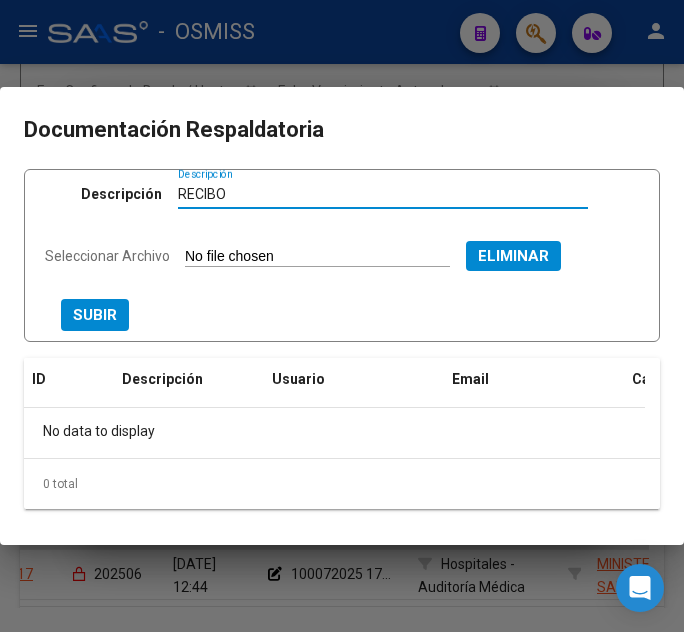 type on "RECIBO" 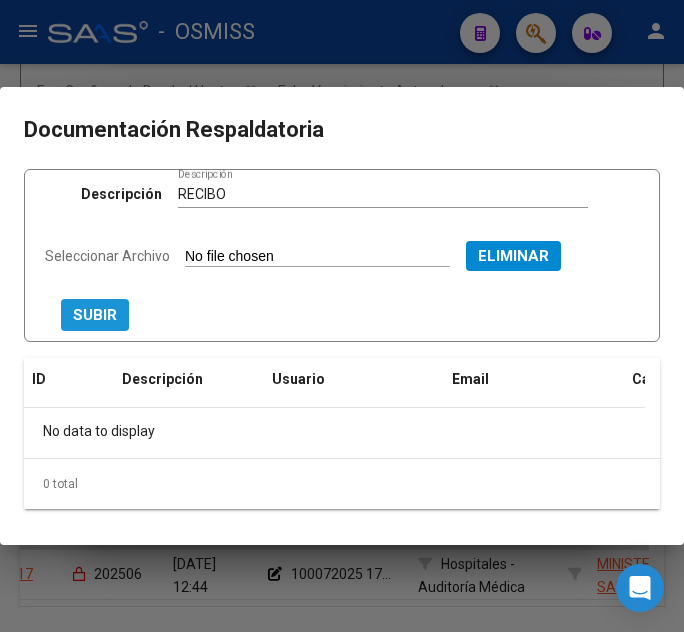 click on "SUBIR" at bounding box center [95, 316] 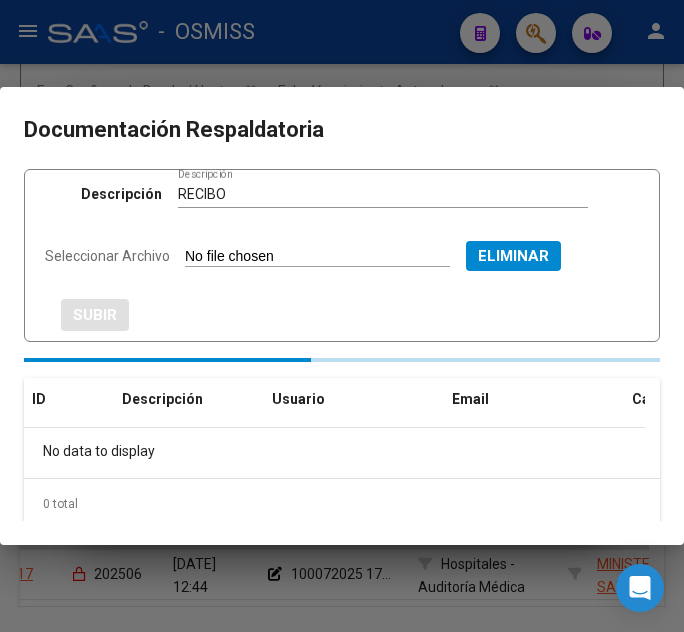 type 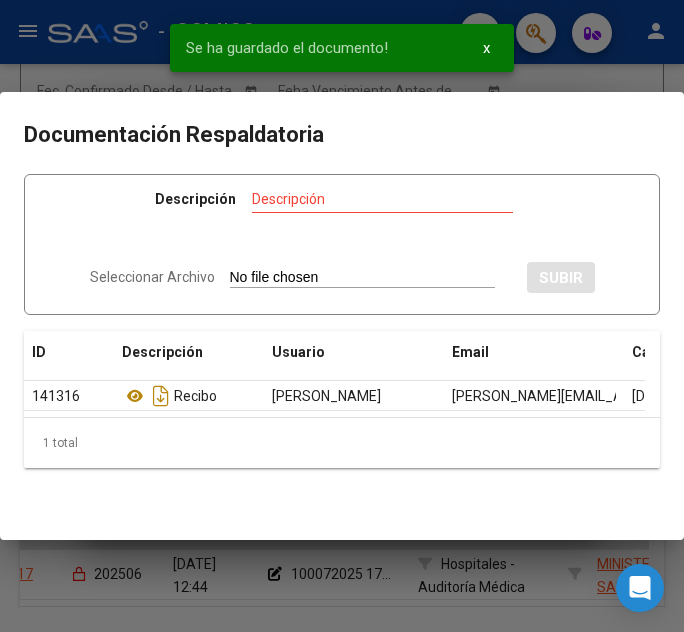 click at bounding box center [342, 316] 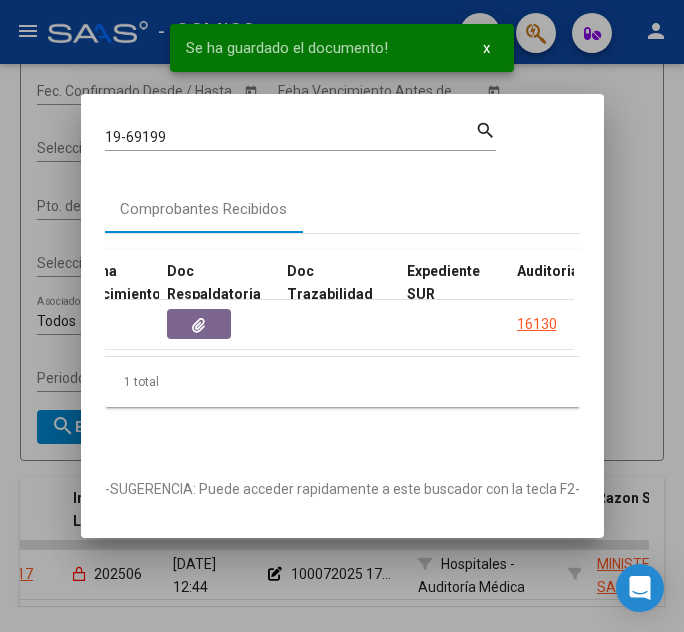 click on "19-69199" at bounding box center [290, 137] 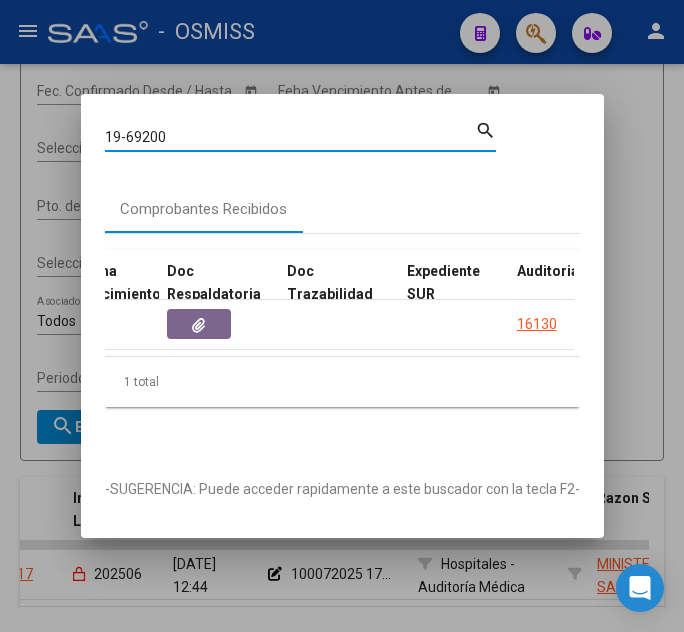 type on "19-69200" 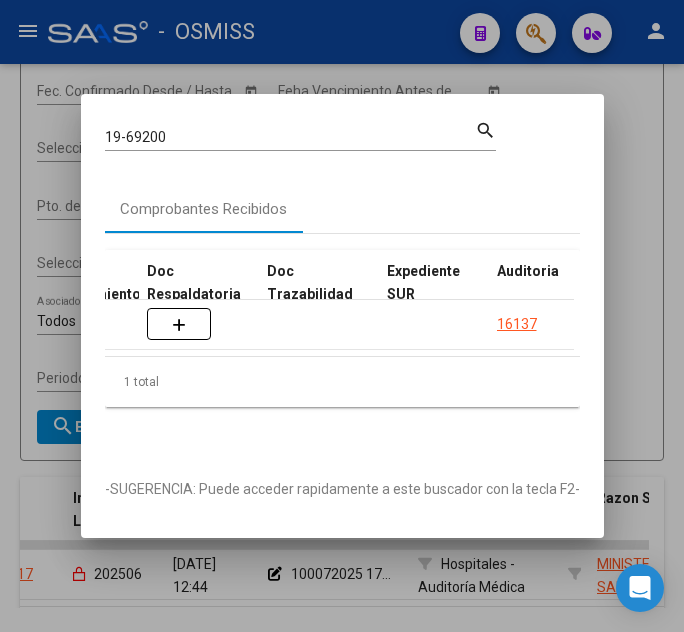 scroll, scrollTop: 0, scrollLeft: 1255, axis: horizontal 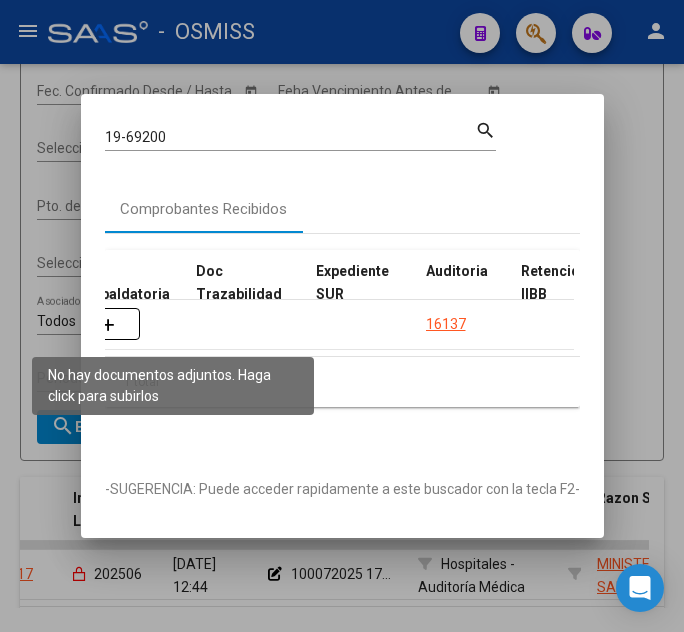 click 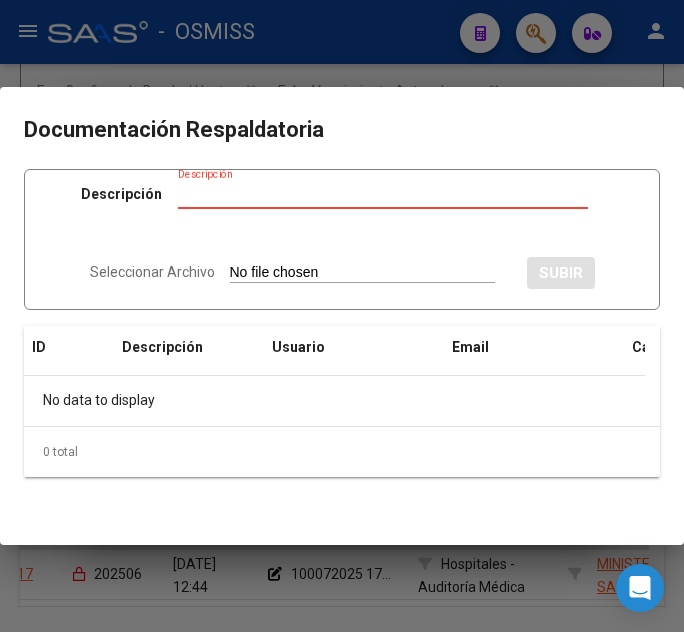 type on "C:\fakepath\FC [PERSON_NAME] MALVINAS ARGENTINAS RC16111.pdf" 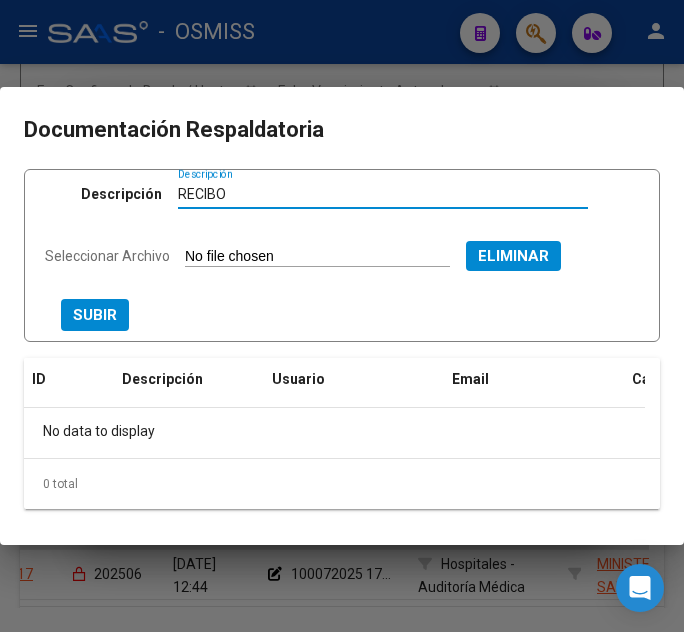 type on "RECIBO" 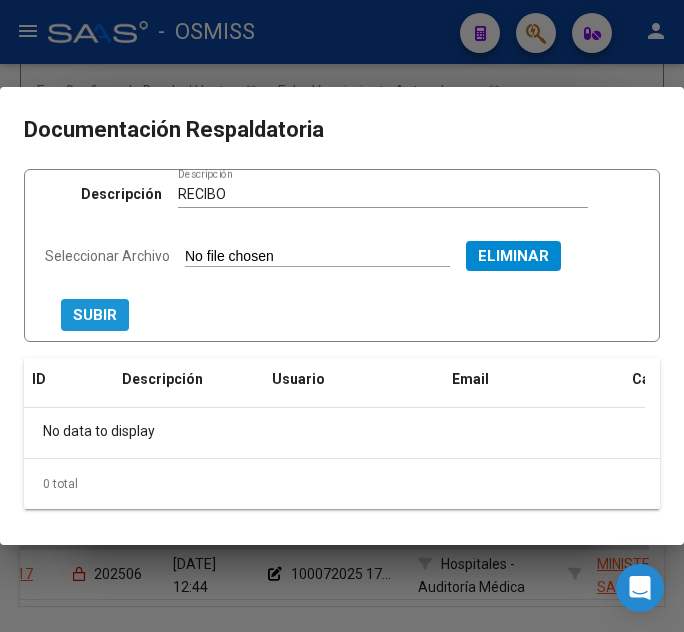 click on "SUBIR" at bounding box center [95, 314] 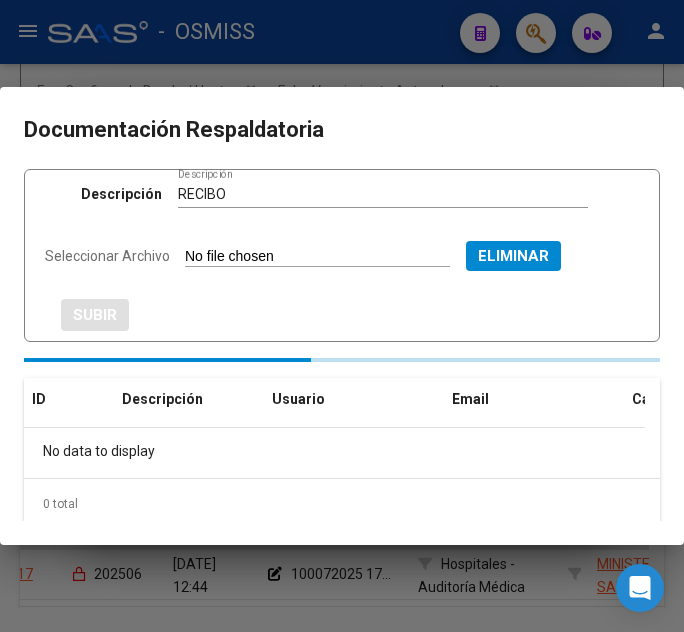 type 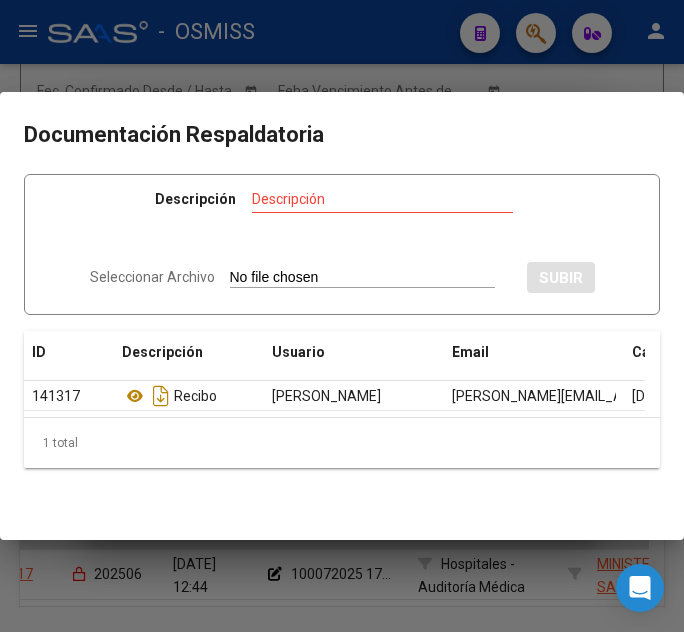 click at bounding box center (342, 316) 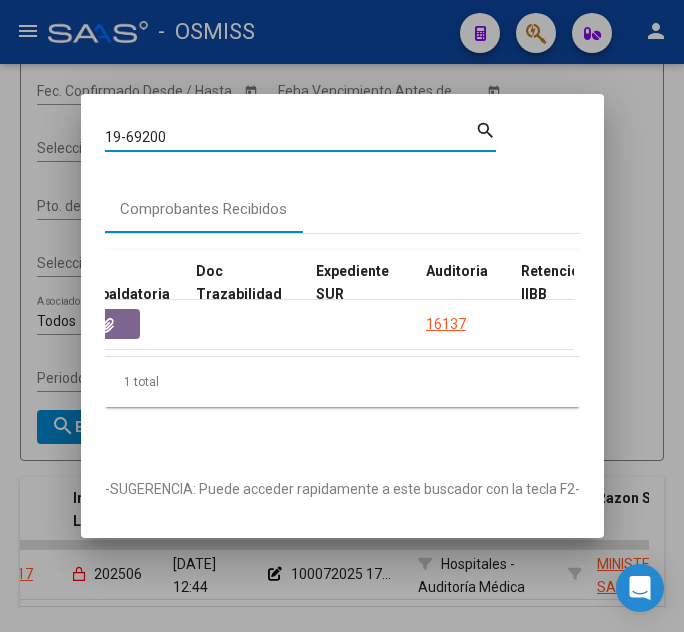 drag, startPoint x: 237, startPoint y: 131, endPoint x: 9, endPoint y: 131, distance: 228 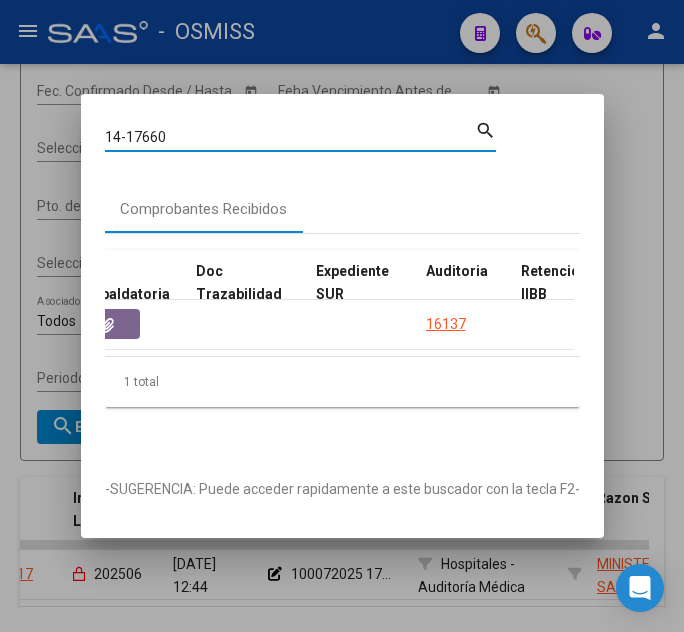 type on "14-17660" 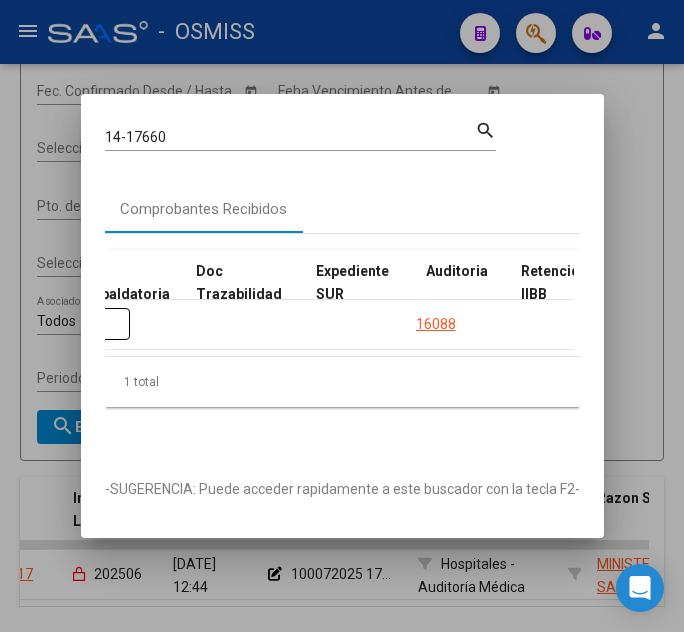 scroll, scrollTop: 0, scrollLeft: 1255, axis: horizontal 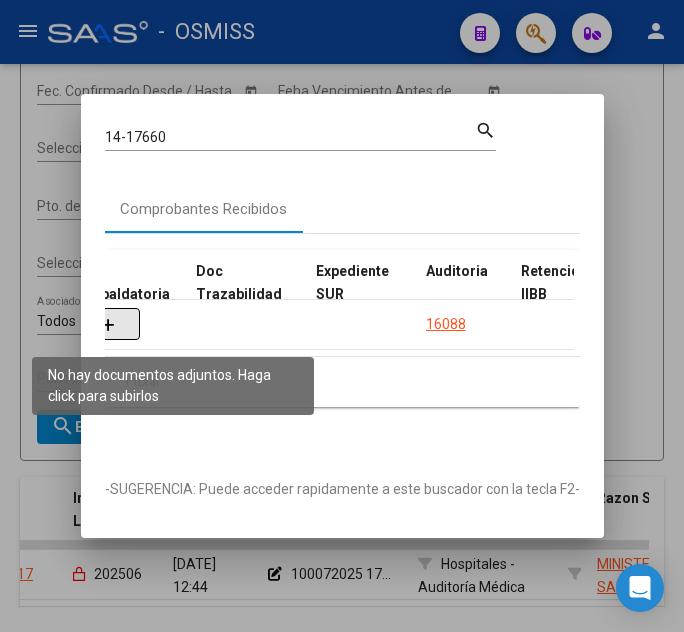 click 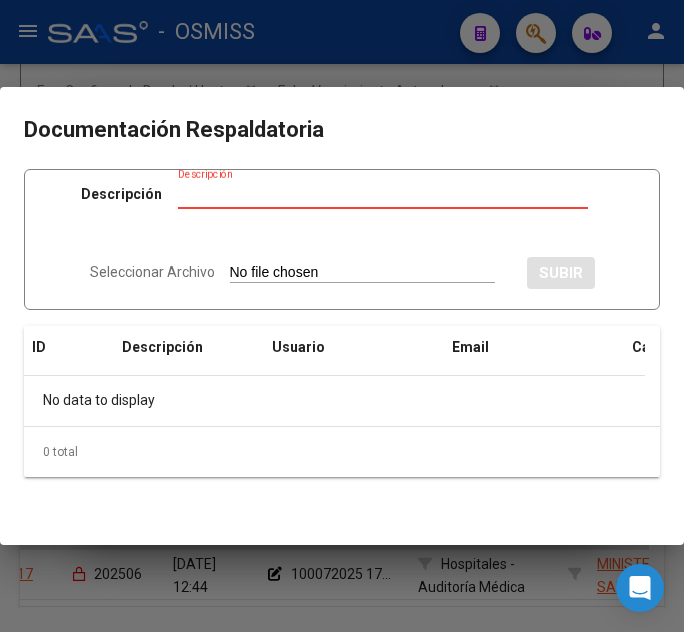 type on "C:\fakepath\FC [PERSON_NAME] MALVINAS ARGENTINAS RC16111.pdf" 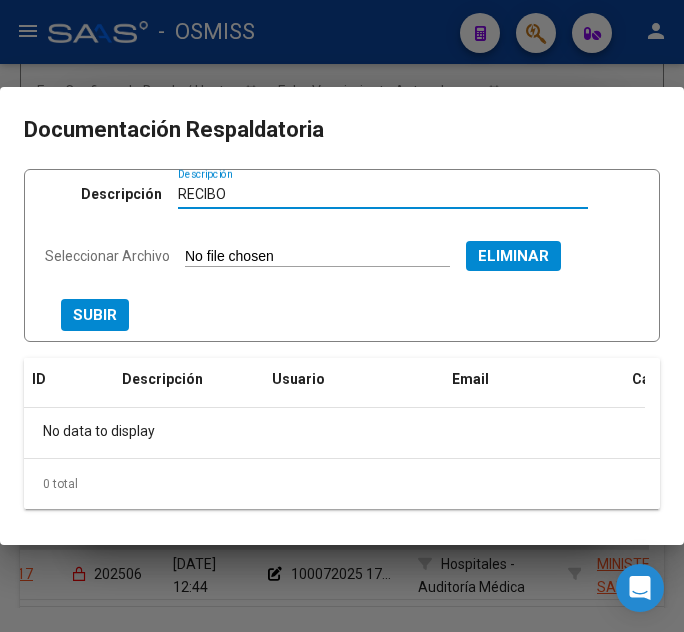 type on "RECIBO" 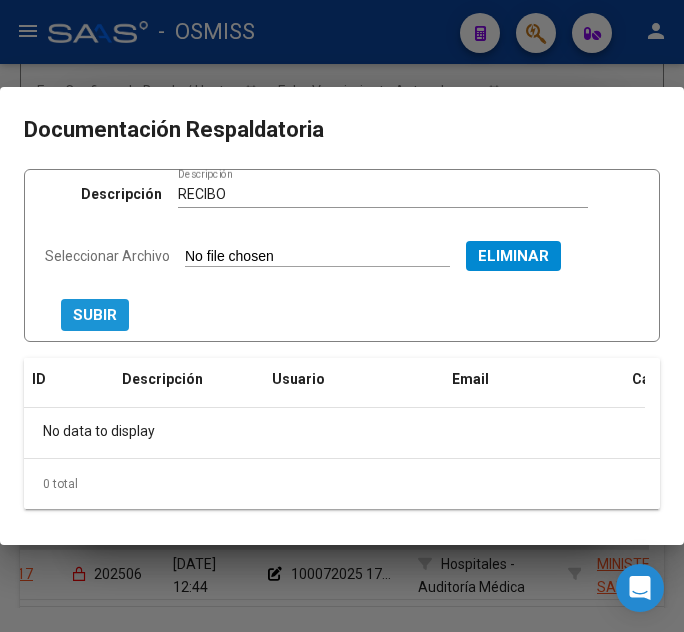 click on "SUBIR" at bounding box center [95, 316] 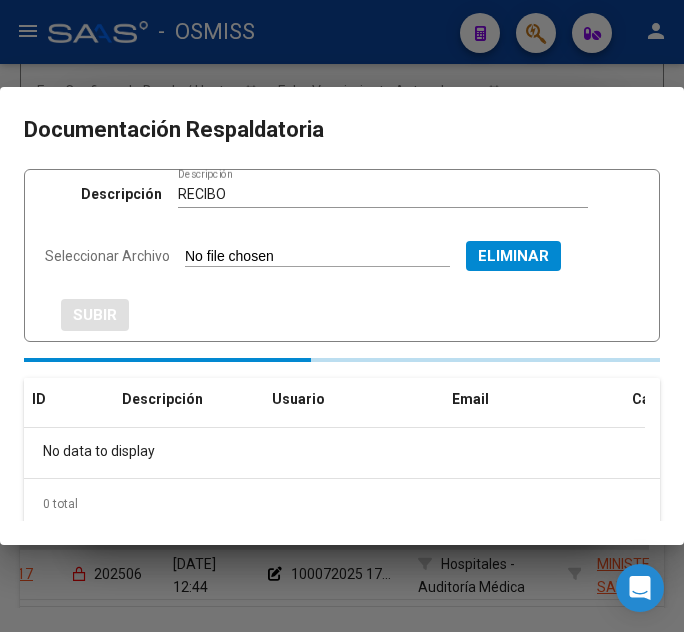 type 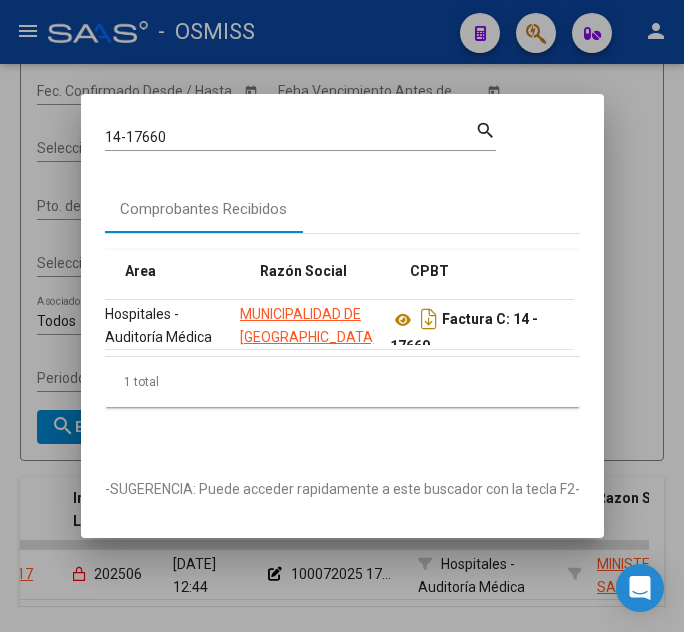 scroll, scrollTop: 0, scrollLeft: 191, axis: horizontal 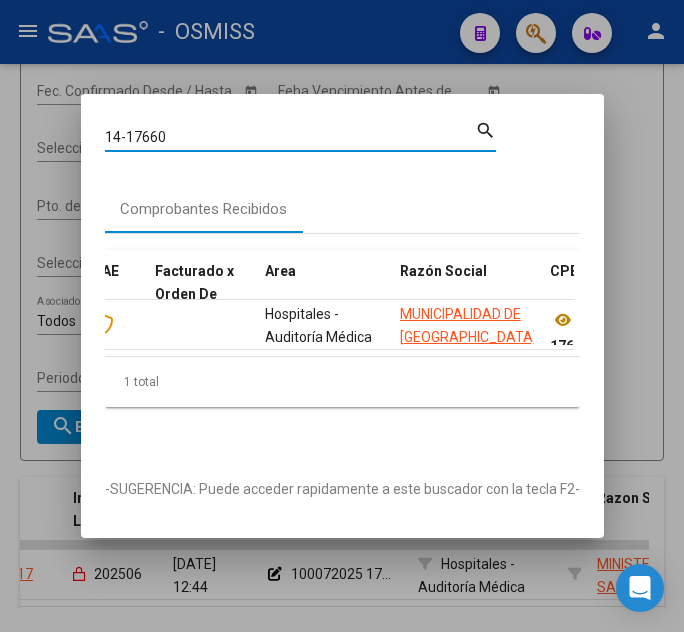 drag, startPoint x: 185, startPoint y: 127, endPoint x: 78, endPoint y: 143, distance: 108.18965 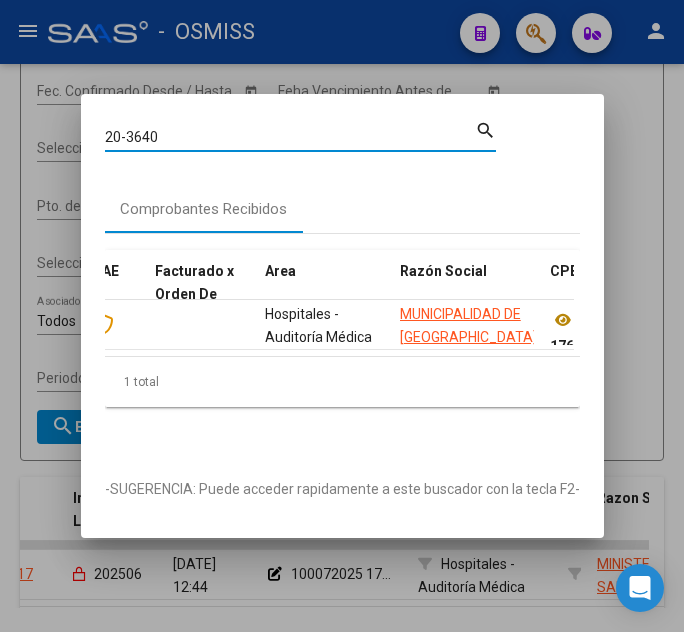 type on "20-3640" 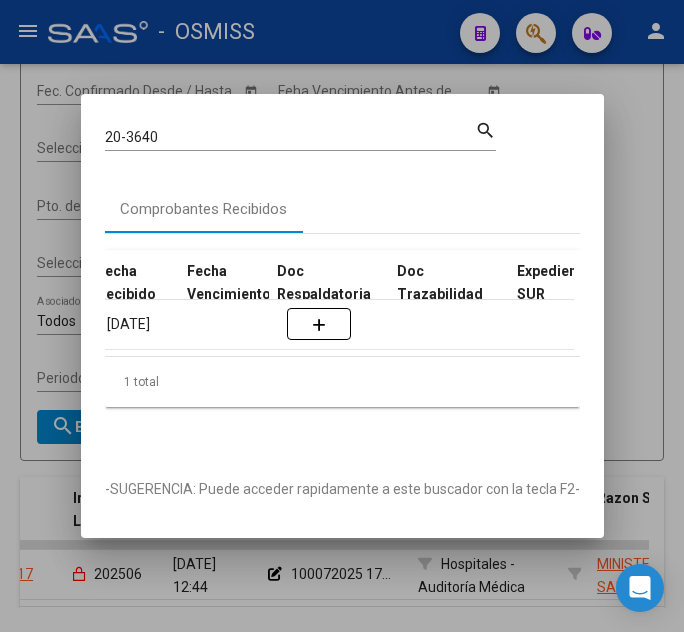scroll, scrollTop: 0, scrollLeft: 1054, axis: horizontal 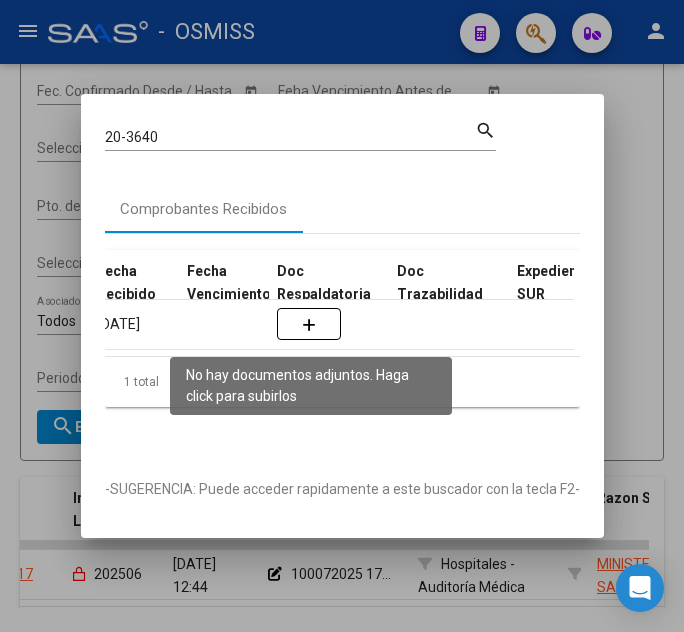click 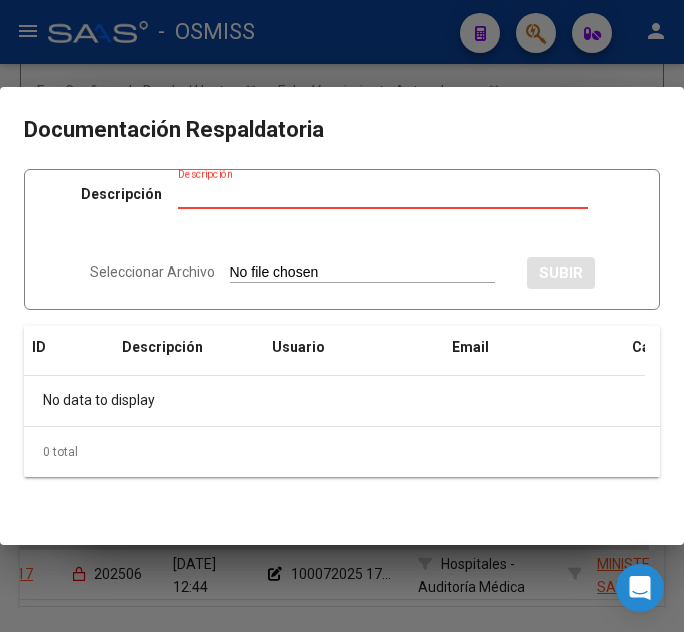 type on "C:\fakepath\FC [PERSON_NAME] MALVINAS ARGENTINAS RC16111.pdf" 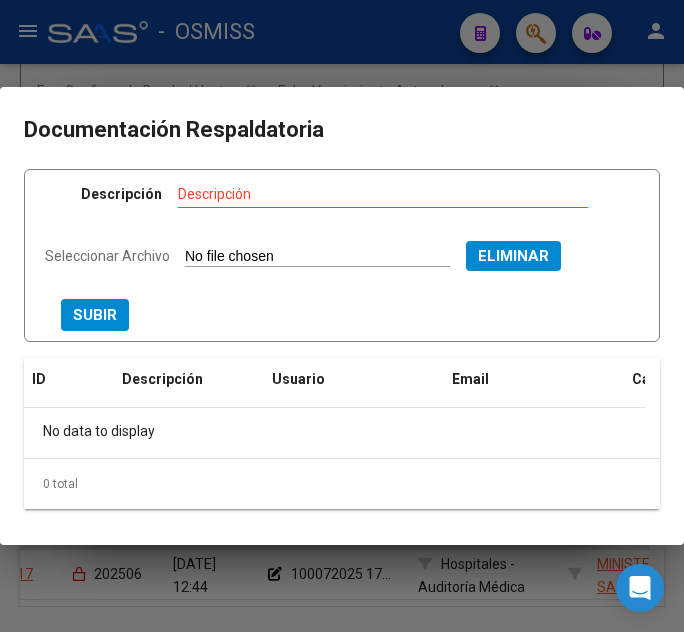drag, startPoint x: 561, startPoint y: 257, endPoint x: 561, endPoint y: 283, distance: 26 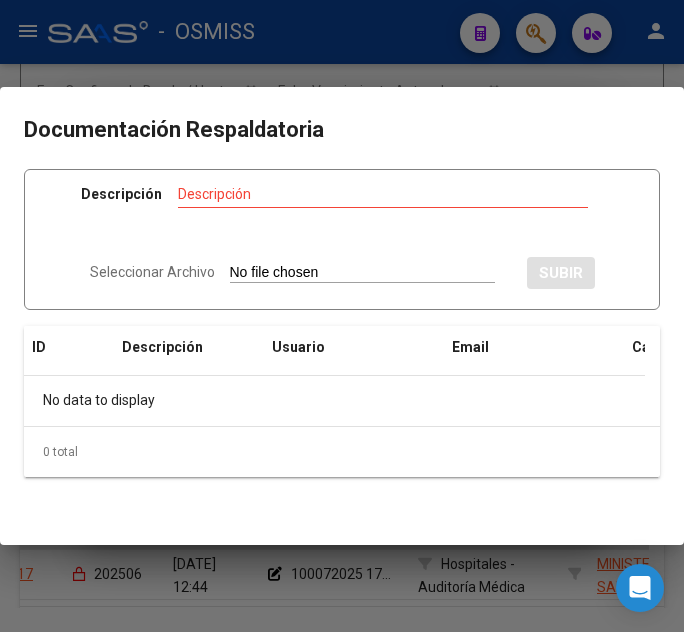 type on "C:\fakepath\FC 3640 MALVINAS ARGENTINAS RC1407.pdf" 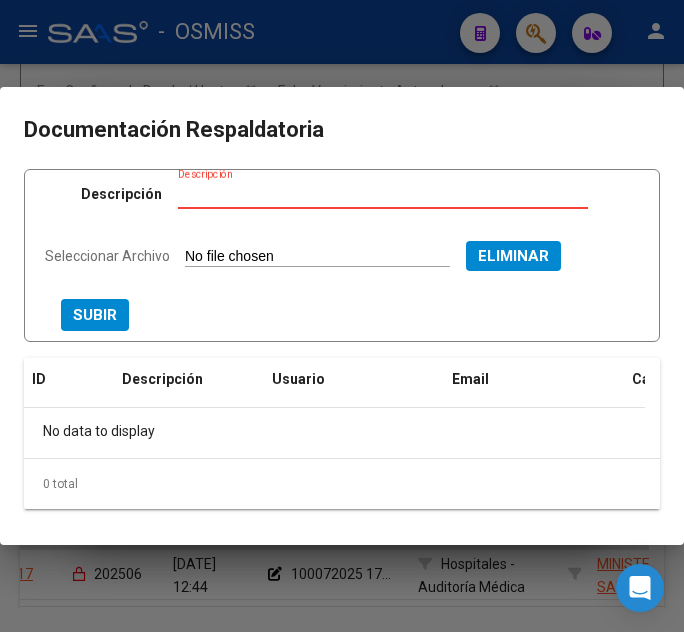 click on "Descripción" at bounding box center [383, 194] 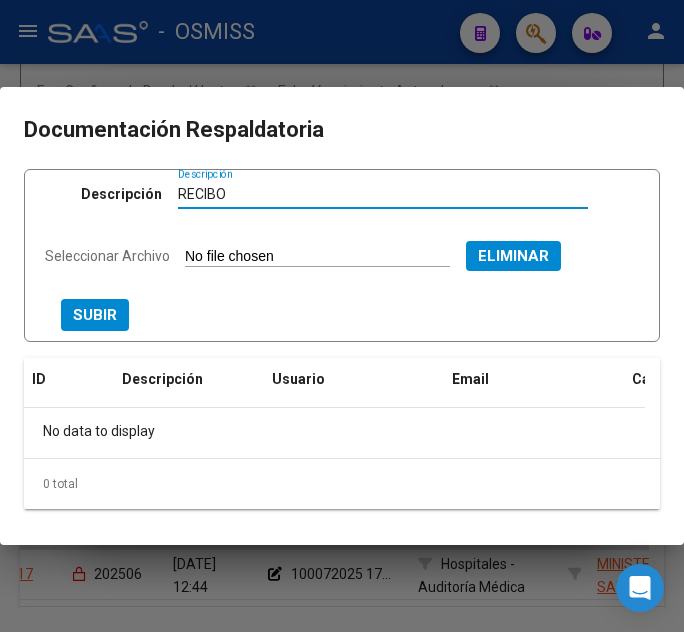 type on "RECIBO" 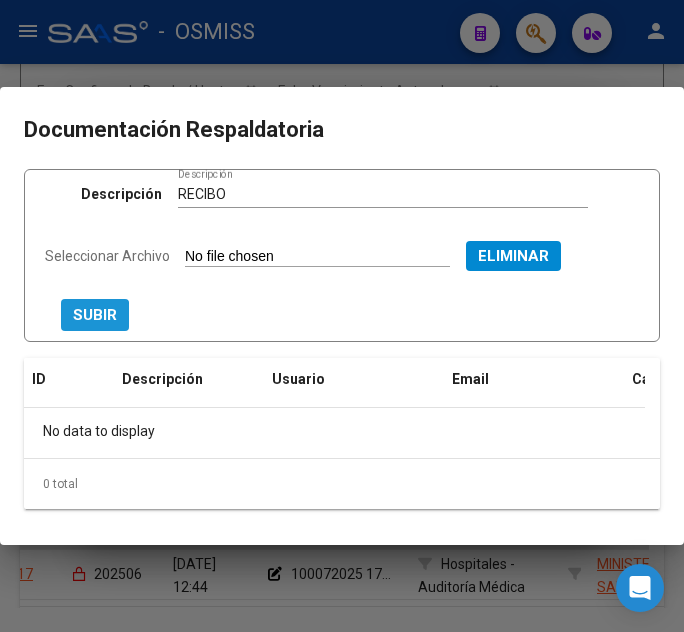click on "SUBIR" at bounding box center (95, 316) 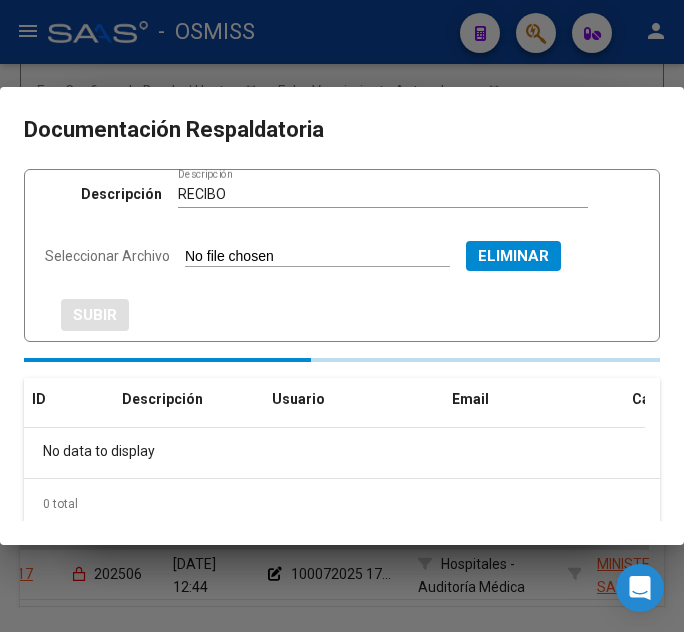 type 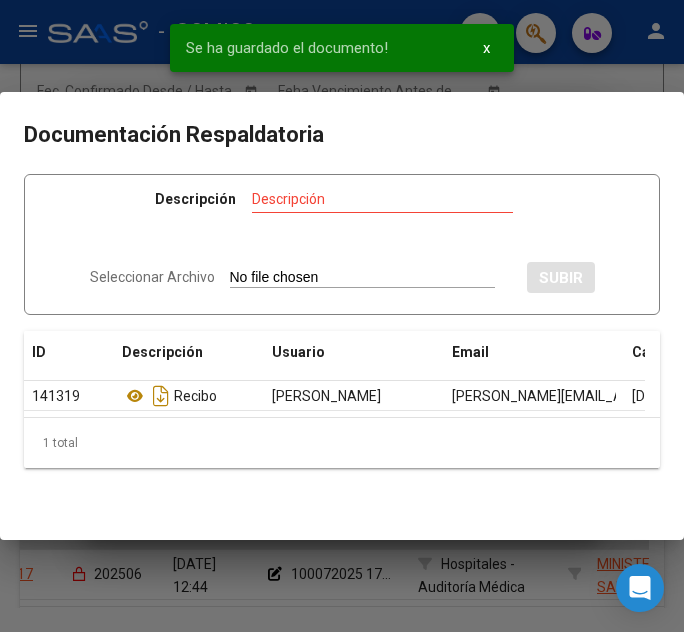 click at bounding box center (342, 316) 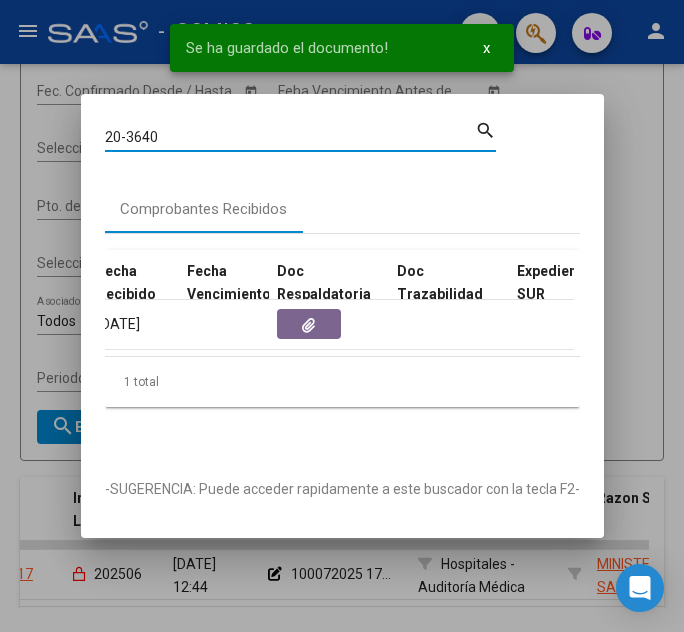 drag, startPoint x: 152, startPoint y: 132, endPoint x: -5, endPoint y: 130, distance: 157.01274 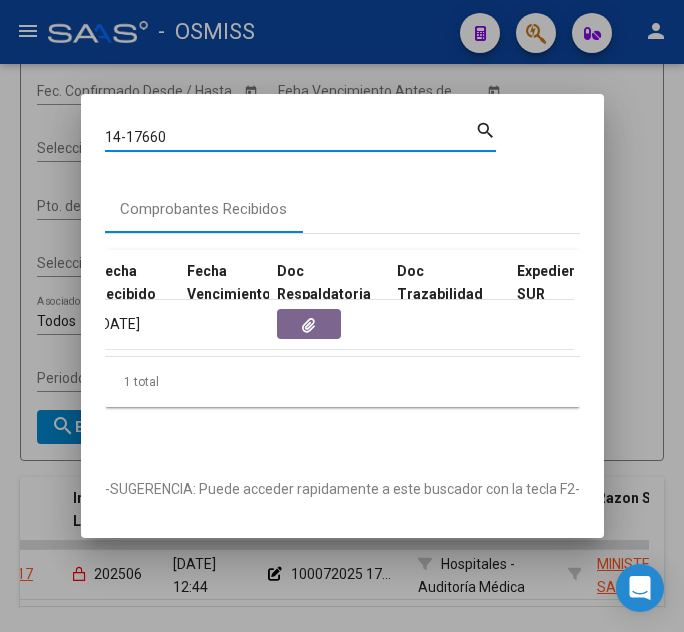 type on "14-17660" 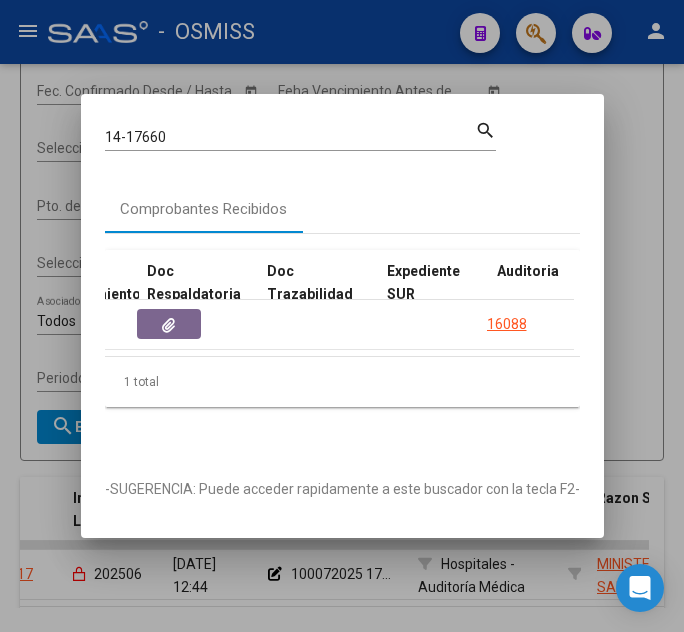 scroll, scrollTop: 0, scrollLeft: 1144, axis: horizontal 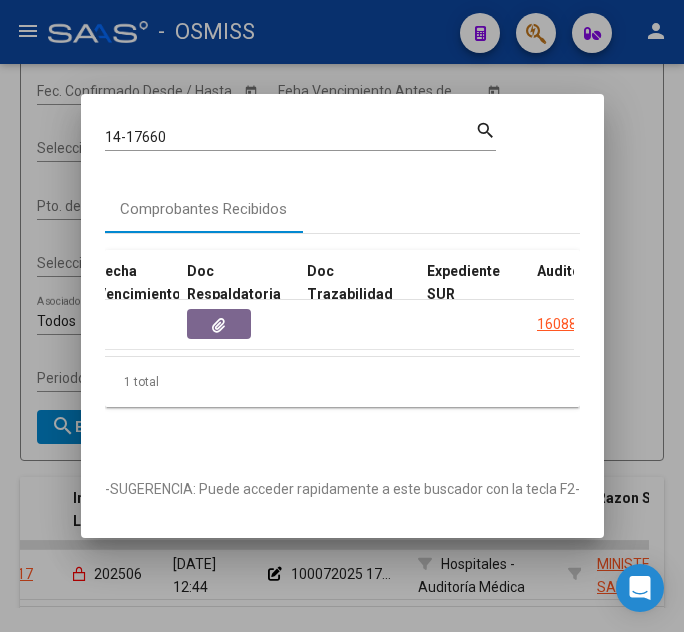click 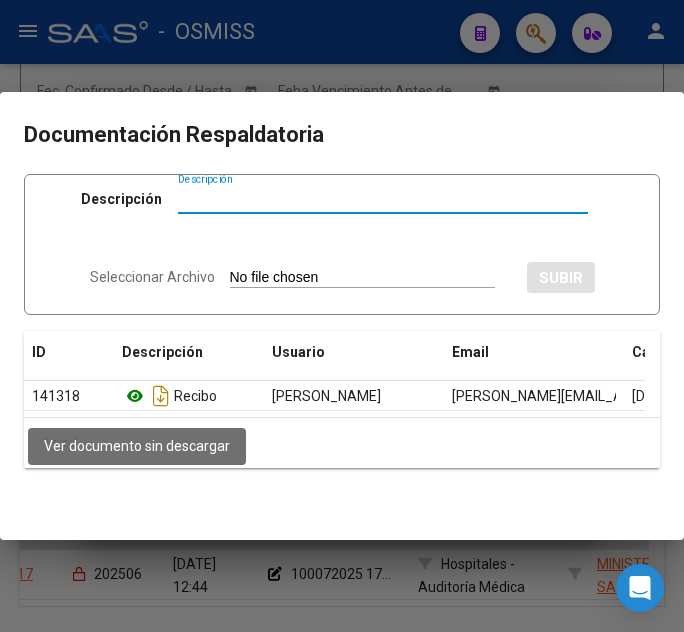 click 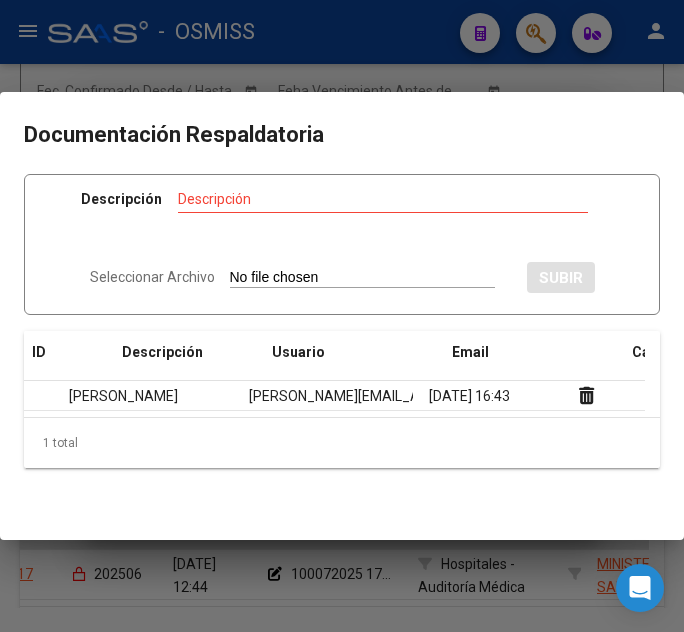 scroll, scrollTop: 0, scrollLeft: 229, axis: horizontal 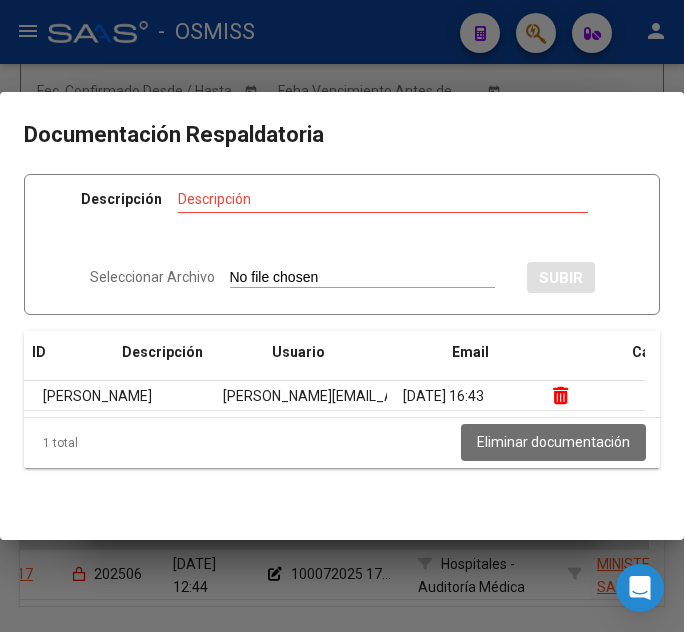 click 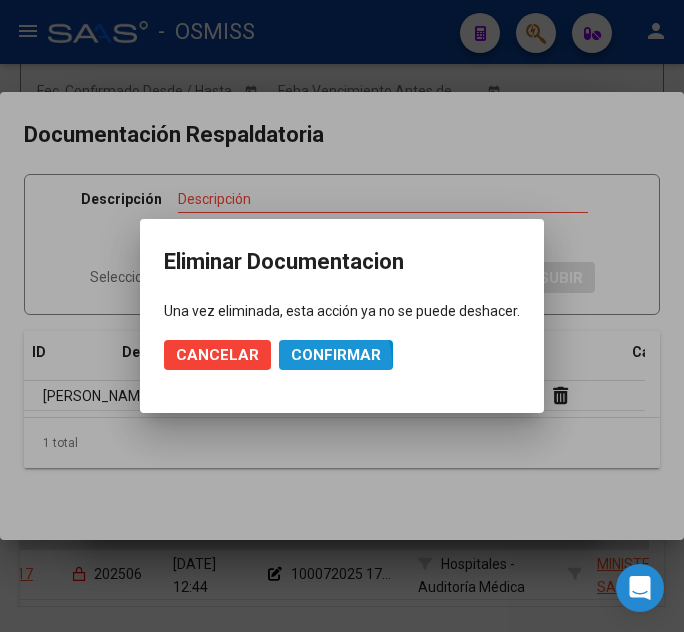 click on "Confirmar" 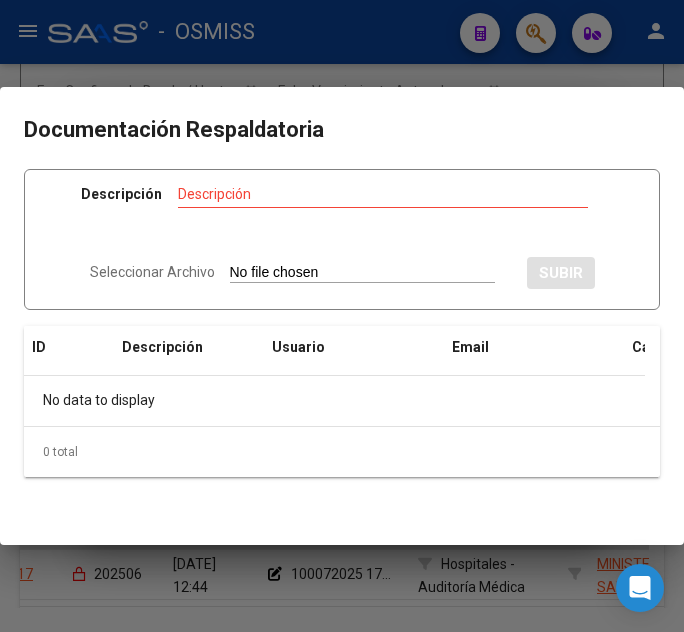 type on "C:\fakepath\FC 17660 MALVINAS ARGENTINAS RC6703.pdf" 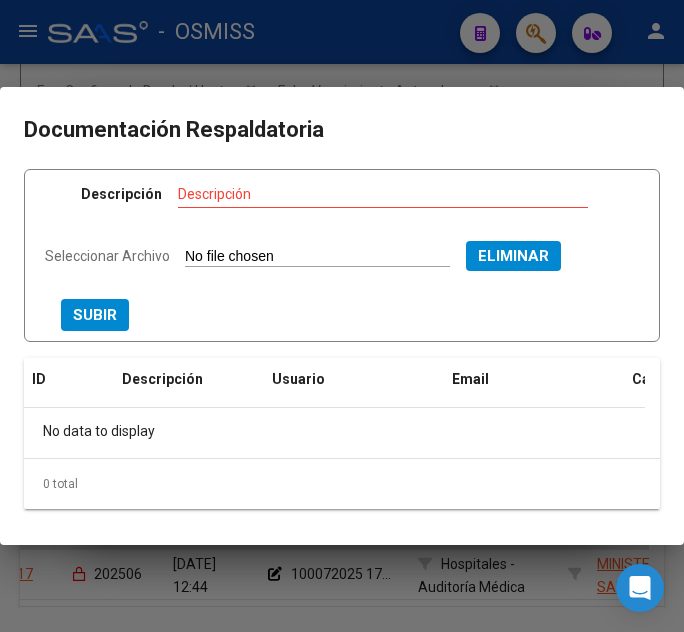 click on "Descripción" at bounding box center (383, 194) 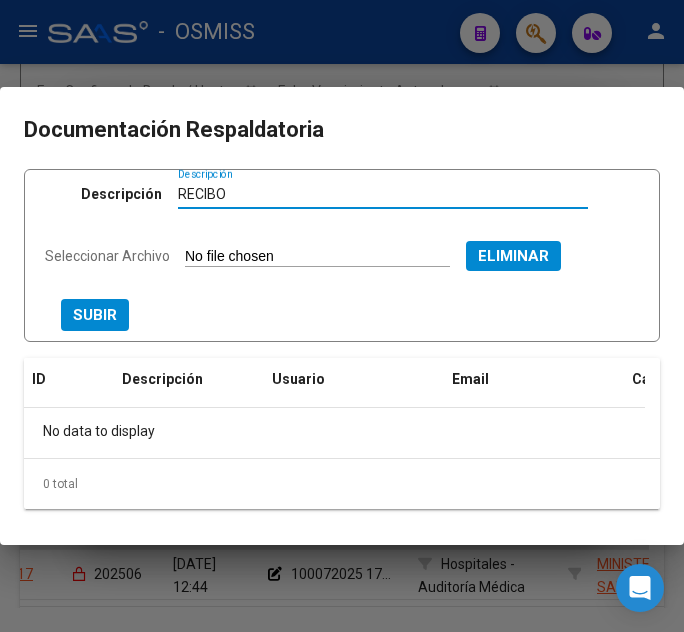 type 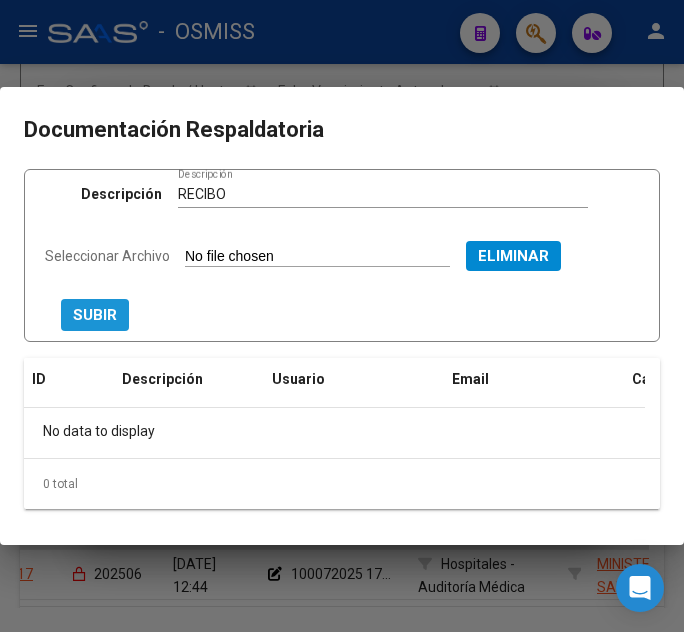 click on "SUBIR" at bounding box center (95, 314) 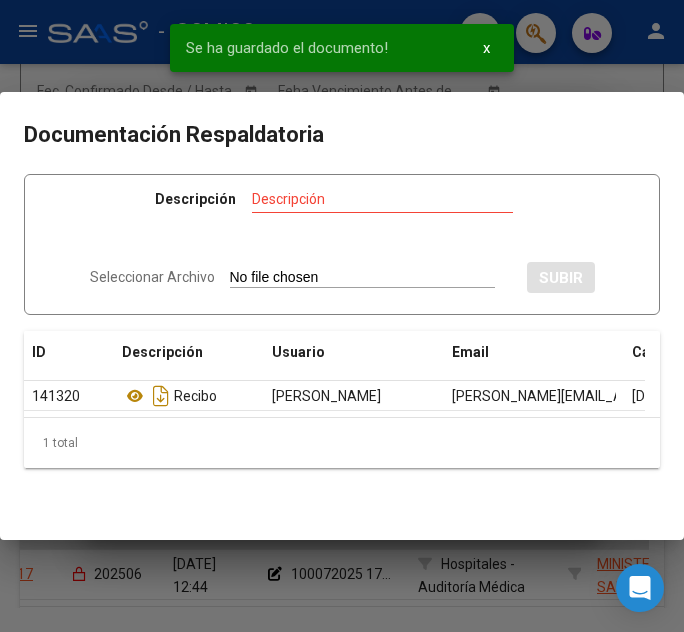 click at bounding box center (342, 316) 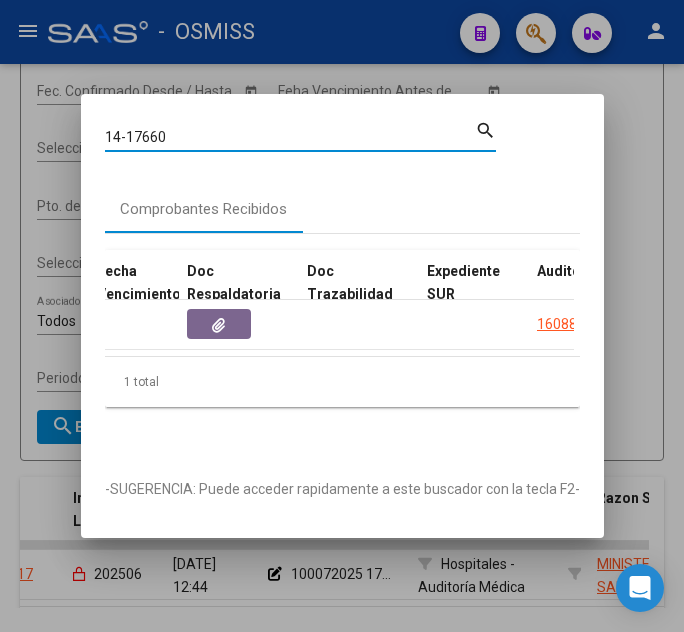 drag, startPoint x: 296, startPoint y: 135, endPoint x: 89, endPoint y: 88, distance: 212.26869 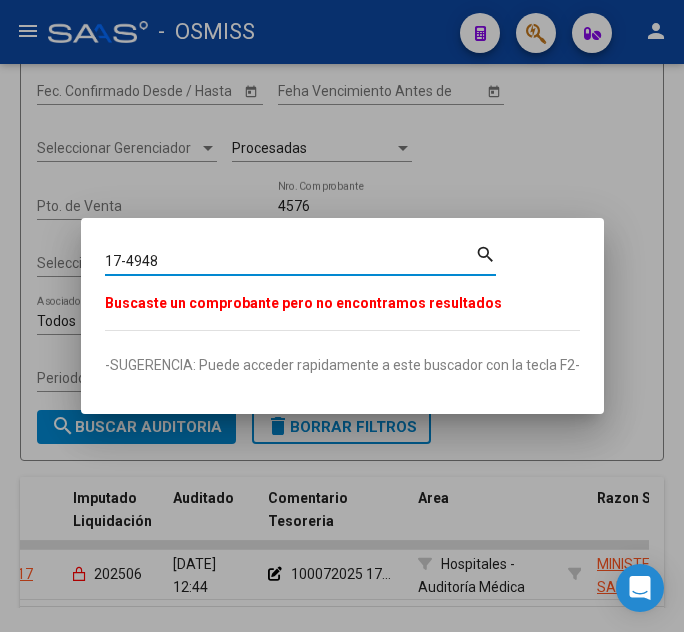drag, startPoint x: 204, startPoint y: 260, endPoint x: -15, endPoint y: 272, distance: 219.32852 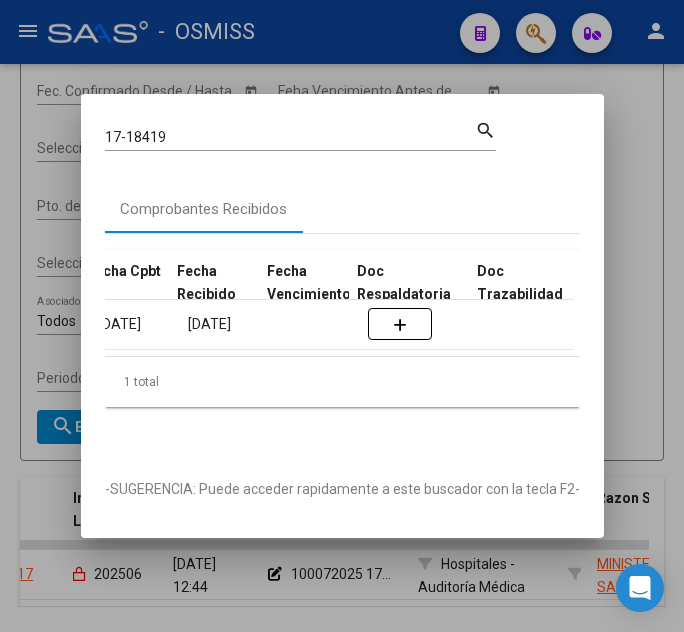 scroll, scrollTop: 0, scrollLeft: 1024, axis: horizontal 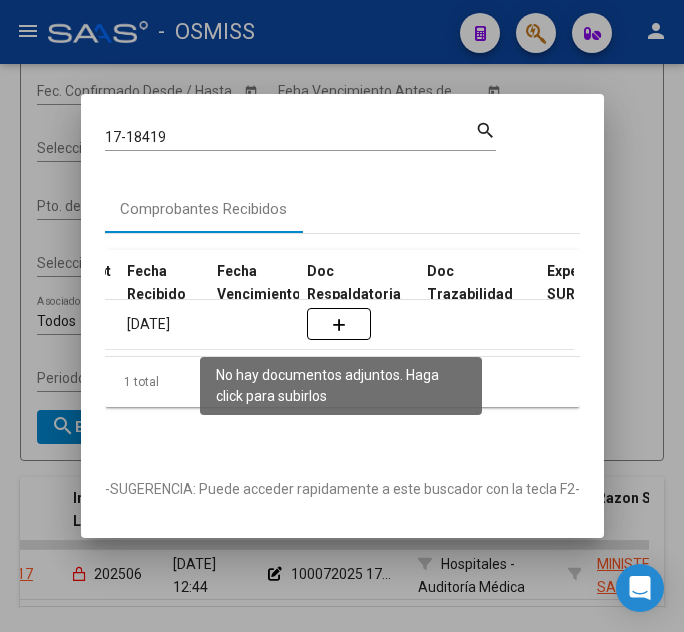 click 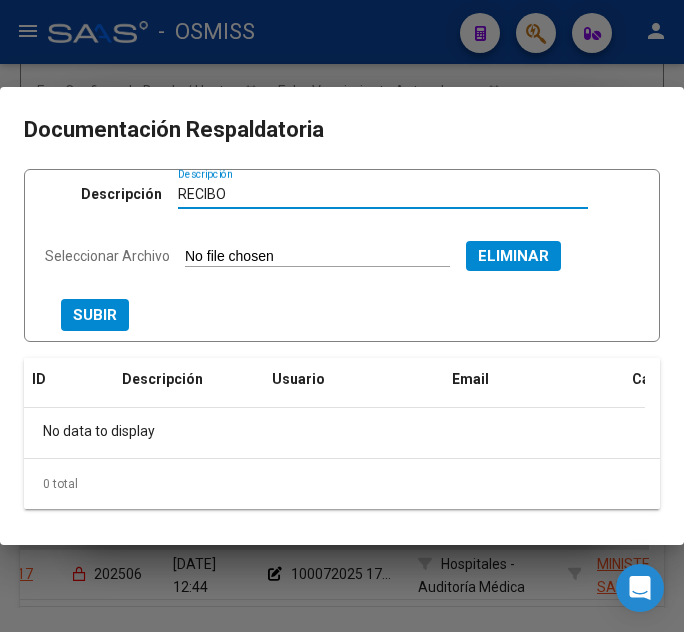 click on "SUBIR" at bounding box center [95, 314] 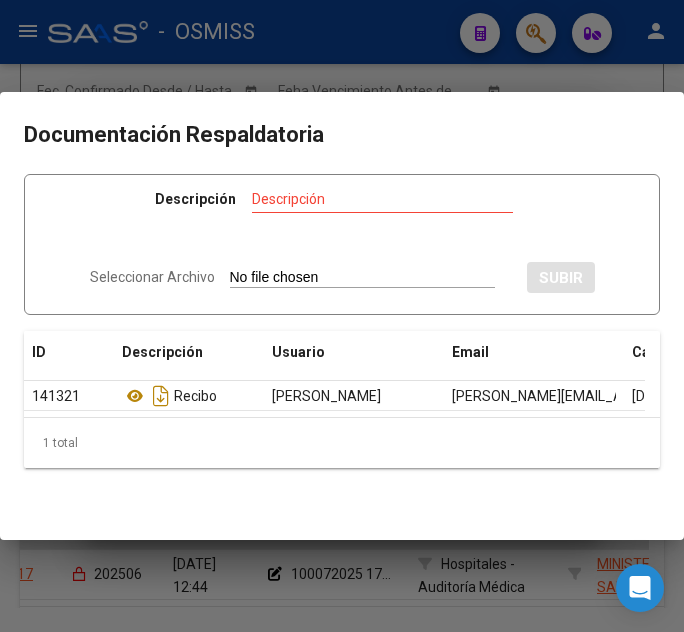 click at bounding box center (342, 316) 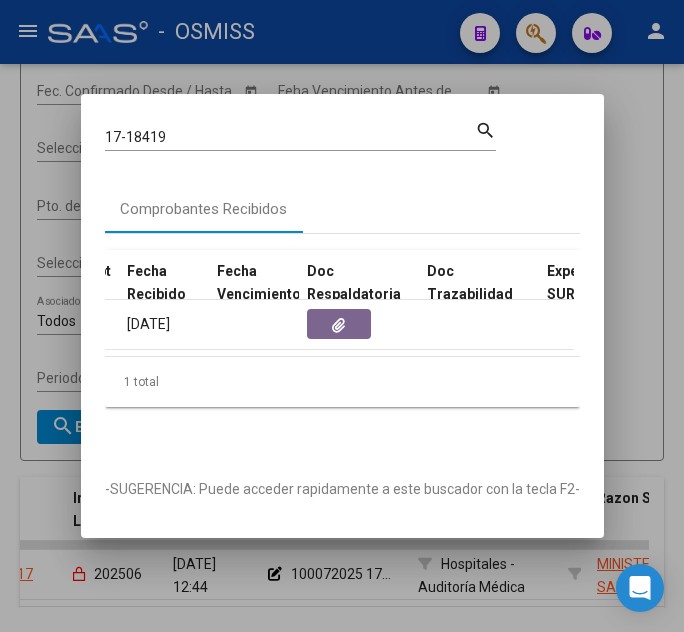 click at bounding box center (342, 316) 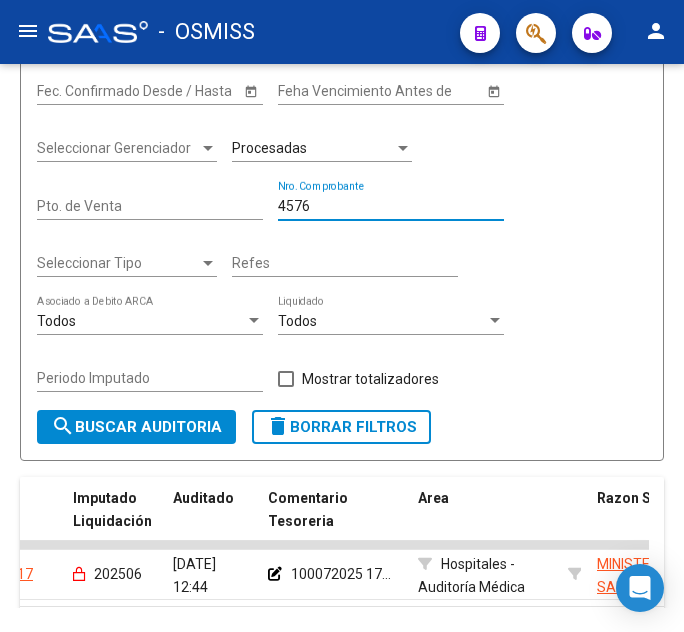 drag, startPoint x: 327, startPoint y: 202, endPoint x: 143, endPoint y: 167, distance: 187.29922 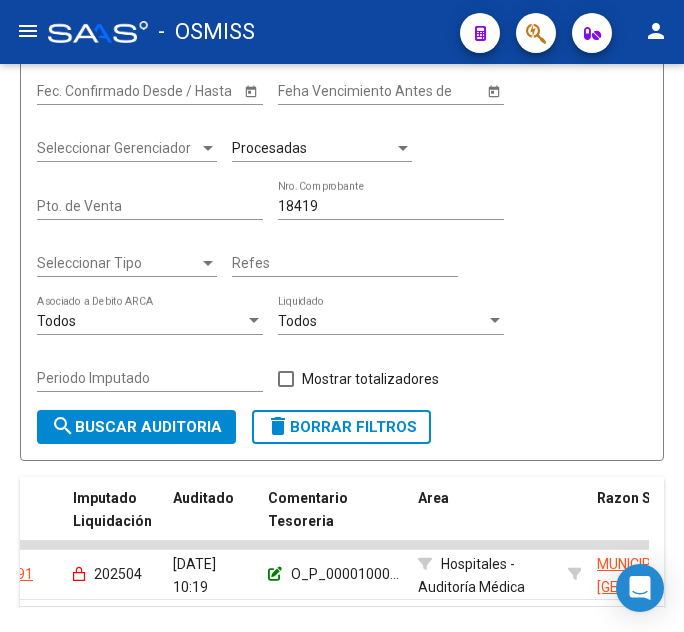 click 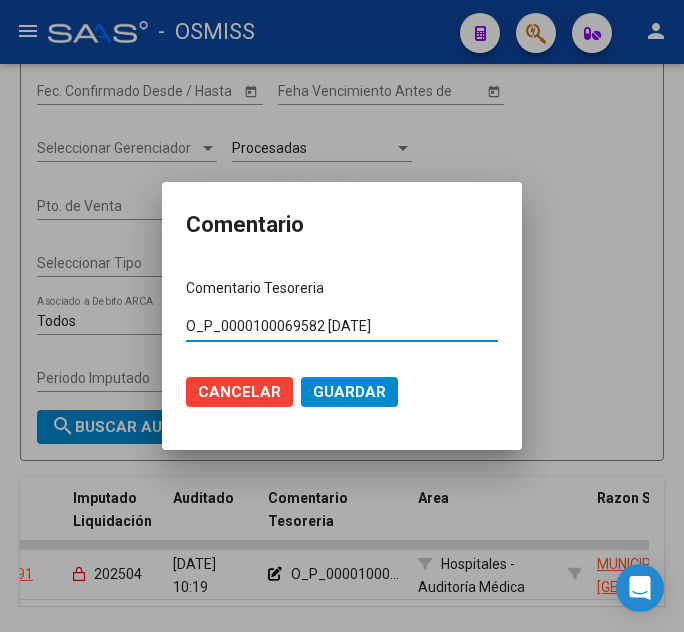 drag, startPoint x: 318, startPoint y: 323, endPoint x: 248, endPoint y: 324, distance: 70.00714 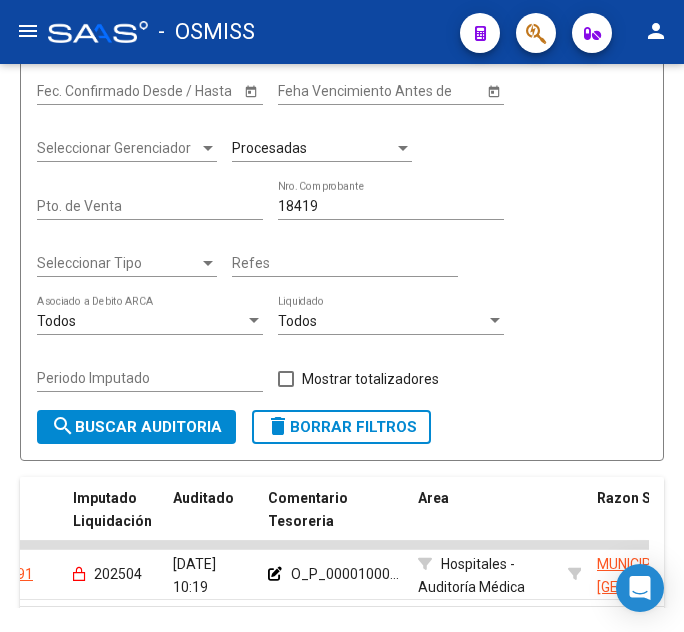 drag, startPoint x: 347, startPoint y: 189, endPoint x: 278, endPoint y: 198, distance: 69.58448 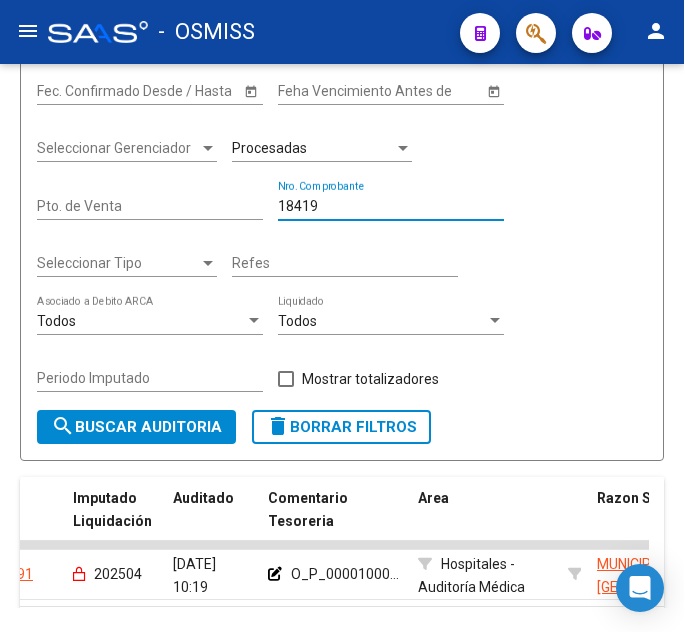 drag, startPoint x: 331, startPoint y: 204, endPoint x: 145, endPoint y: 226, distance: 187.29655 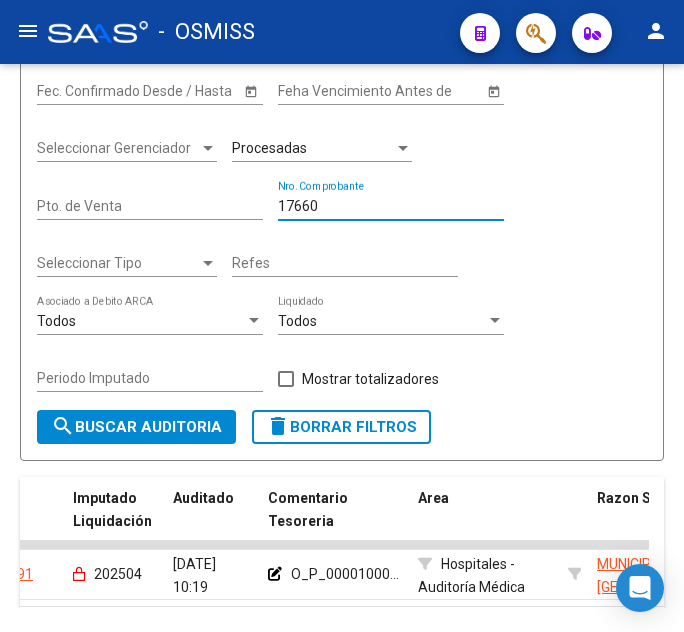 click on "search  Buscar Auditoria" 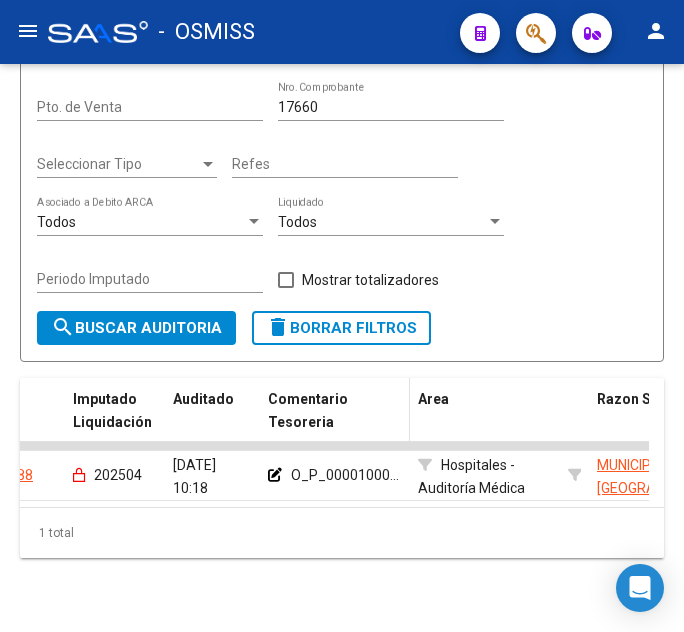 scroll, scrollTop: 361, scrollLeft: 0, axis: vertical 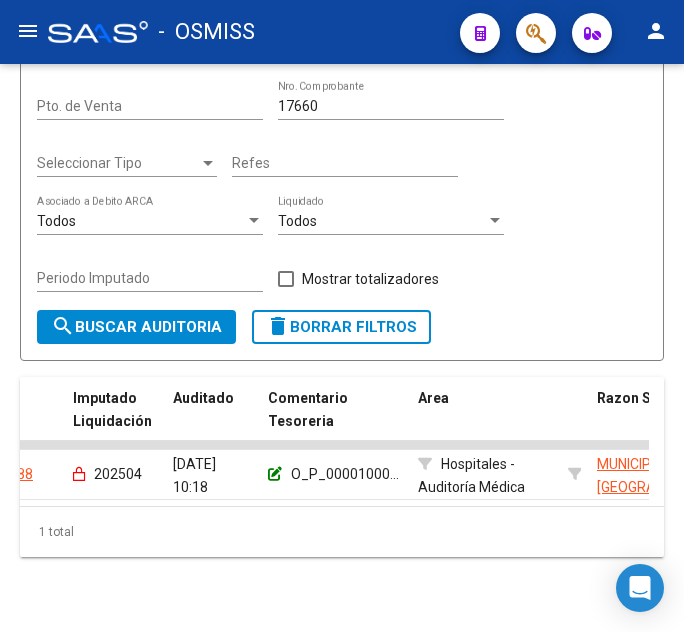 click 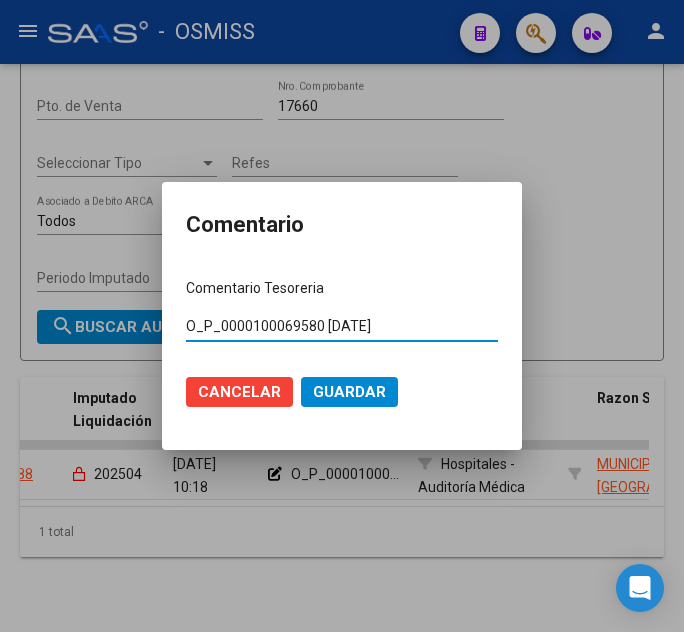 drag, startPoint x: 318, startPoint y: 324, endPoint x: 248, endPoint y: 328, distance: 70.11419 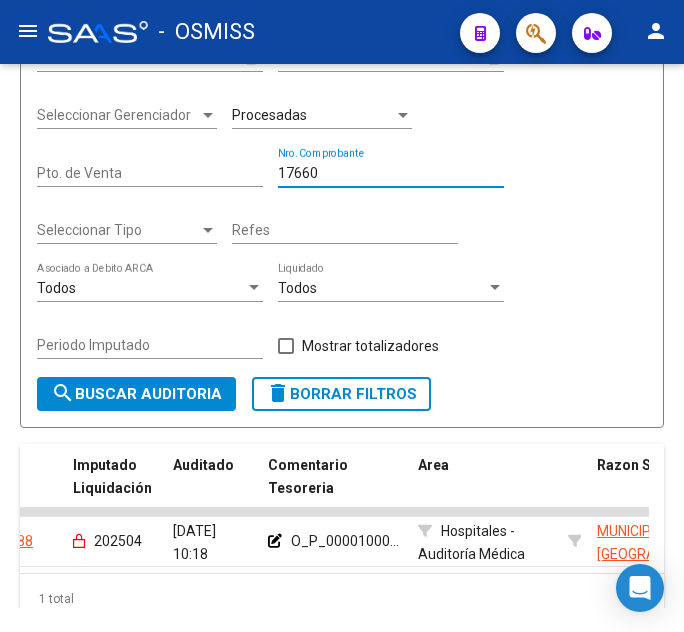 drag, startPoint x: 338, startPoint y: 111, endPoint x: -15, endPoint y: 73, distance: 355.03943 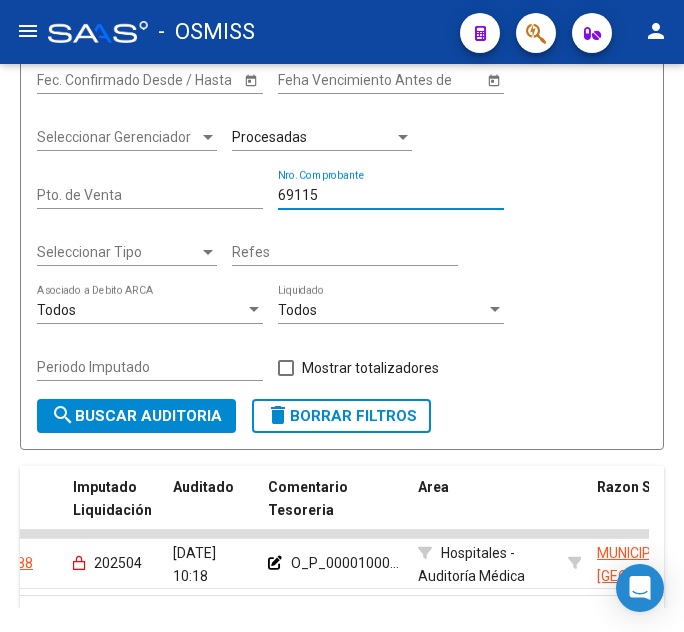 click on "search  Buscar Auditoria" 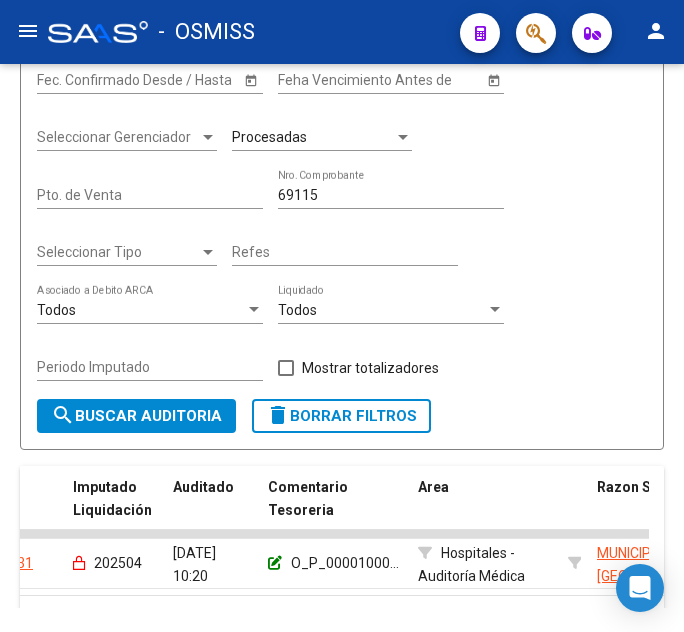 click 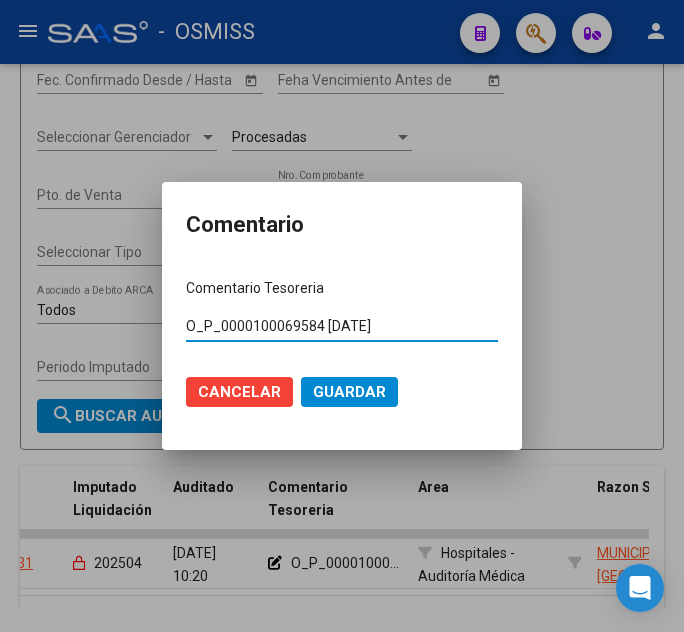 drag, startPoint x: 318, startPoint y: 320, endPoint x: 248, endPoint y: 326, distance: 70.256676 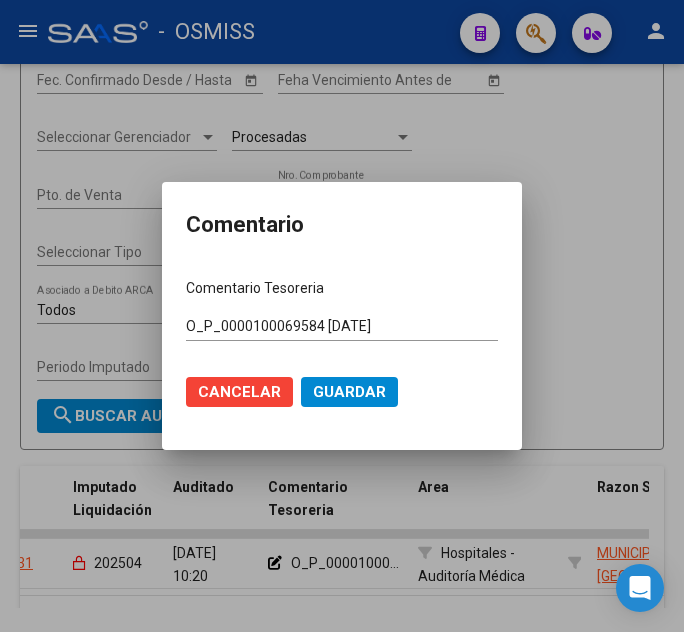 click on "Cancelar Guardar" 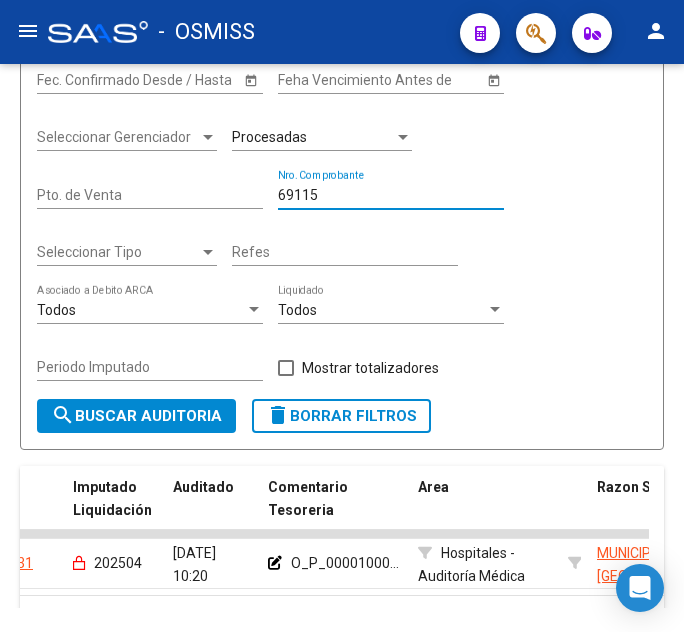 drag, startPoint x: 334, startPoint y: 198, endPoint x: 140, endPoint y: 244, distance: 199.37904 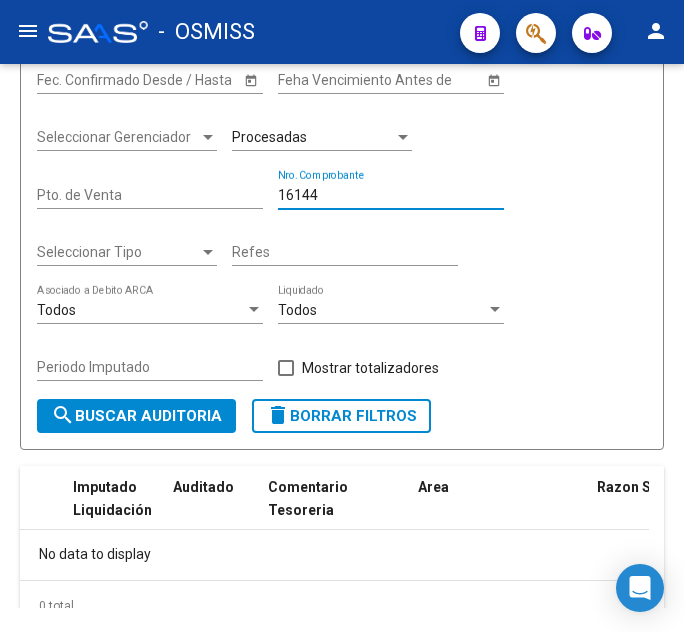 scroll, scrollTop: 0, scrollLeft: 0, axis: both 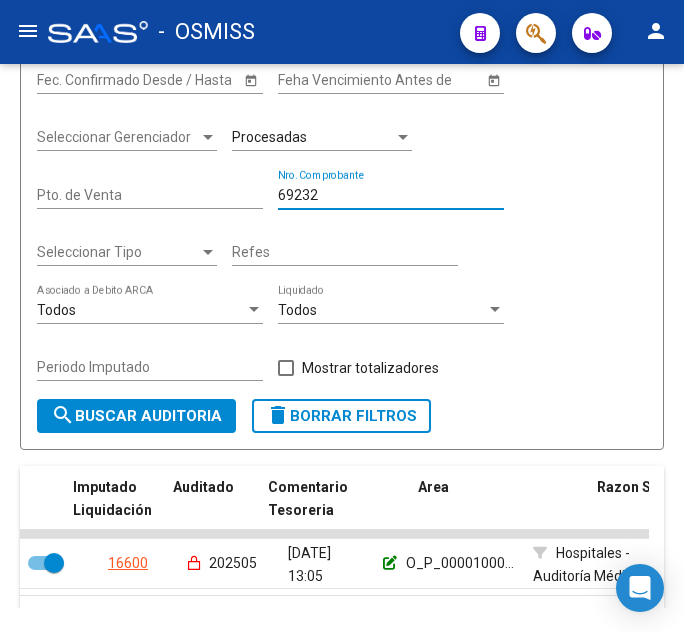 click 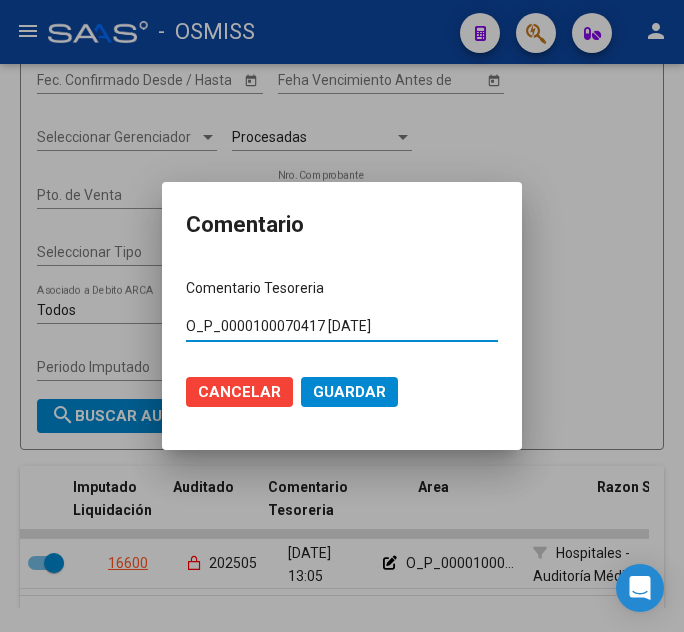 drag, startPoint x: 318, startPoint y: 325, endPoint x: 247, endPoint y: 332, distance: 71.34424 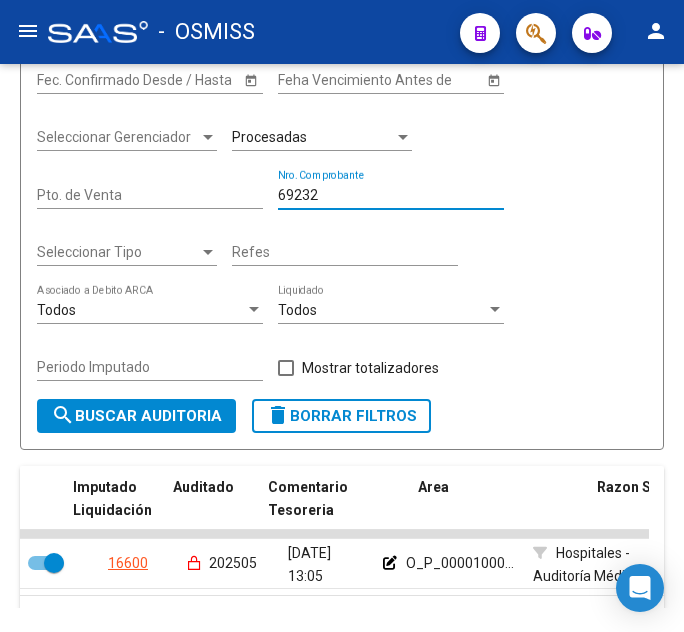 drag, startPoint x: 340, startPoint y: 200, endPoint x: 236, endPoint y: 215, distance: 105.076164 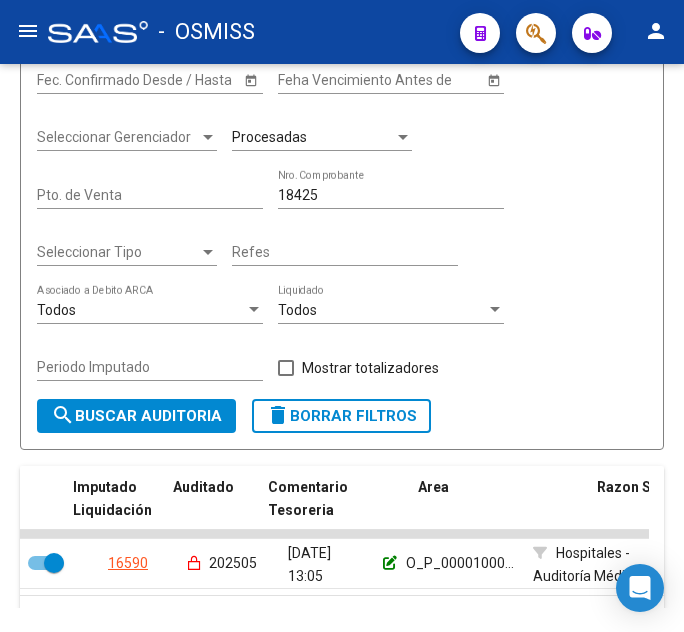 click 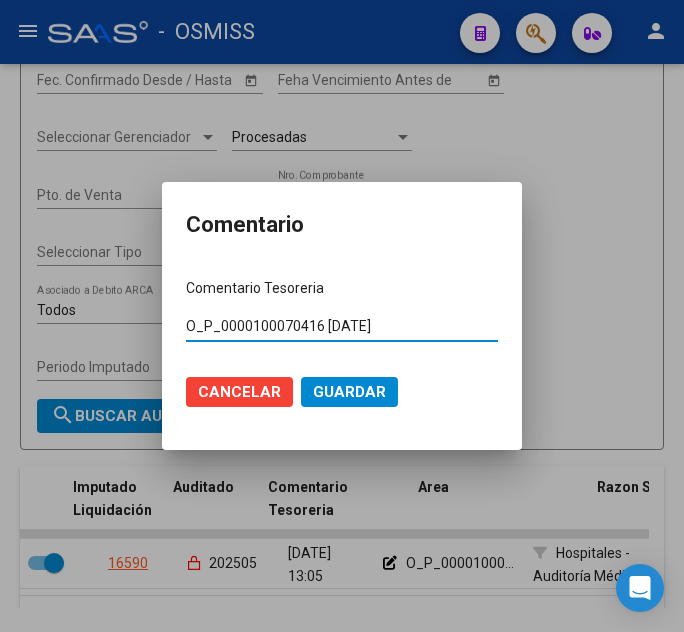 drag, startPoint x: 316, startPoint y: 327, endPoint x: 248, endPoint y: 328, distance: 68.007355 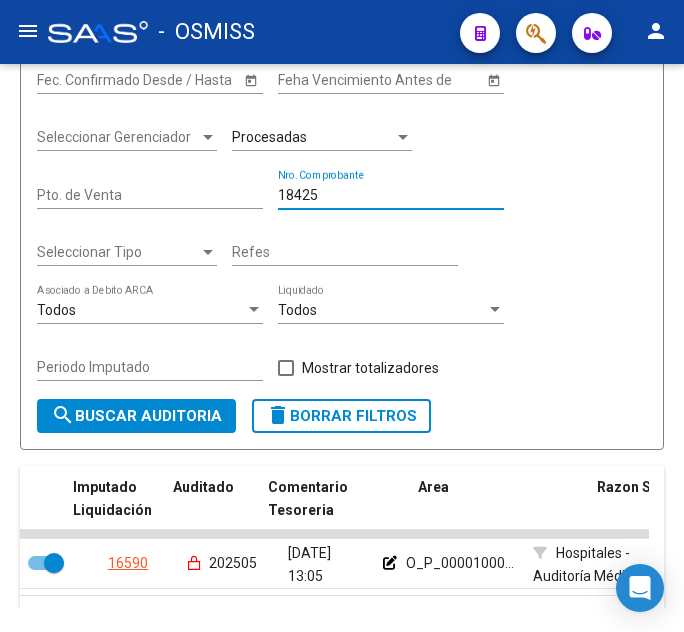 drag, startPoint x: 365, startPoint y: 197, endPoint x: 162, endPoint y: 190, distance: 203.12065 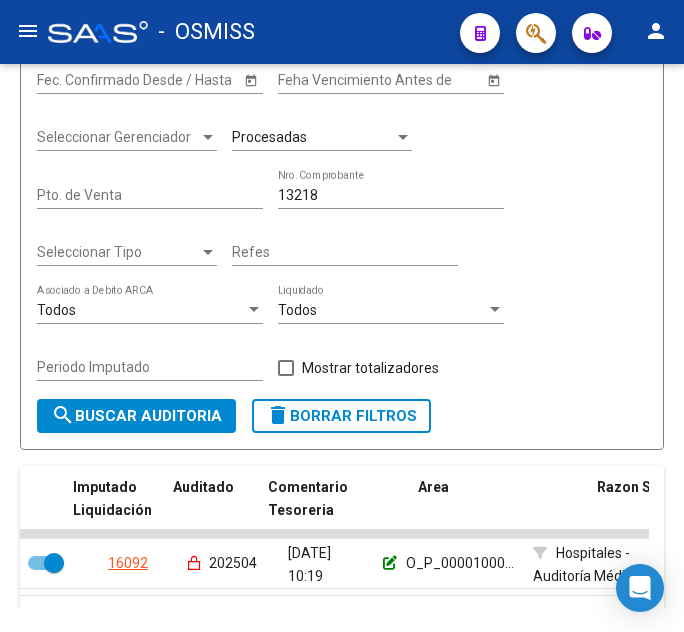 click 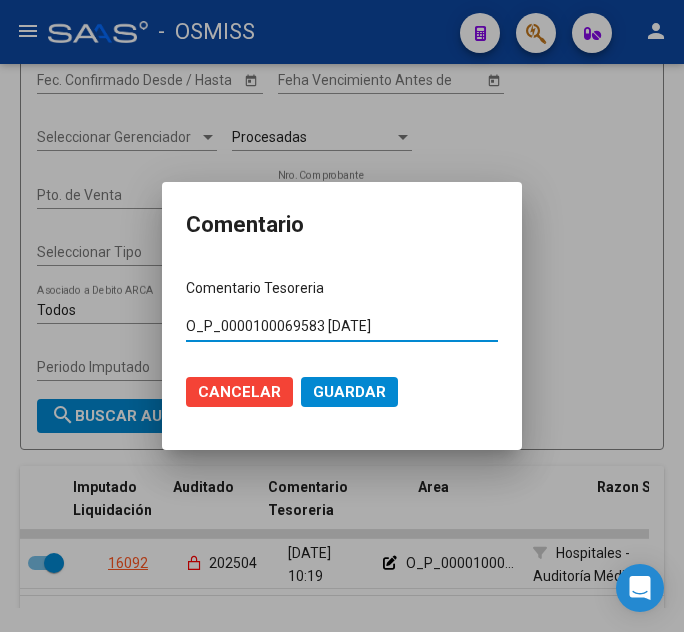 drag, startPoint x: 317, startPoint y: 328, endPoint x: 246, endPoint y: 315, distance: 72.18033 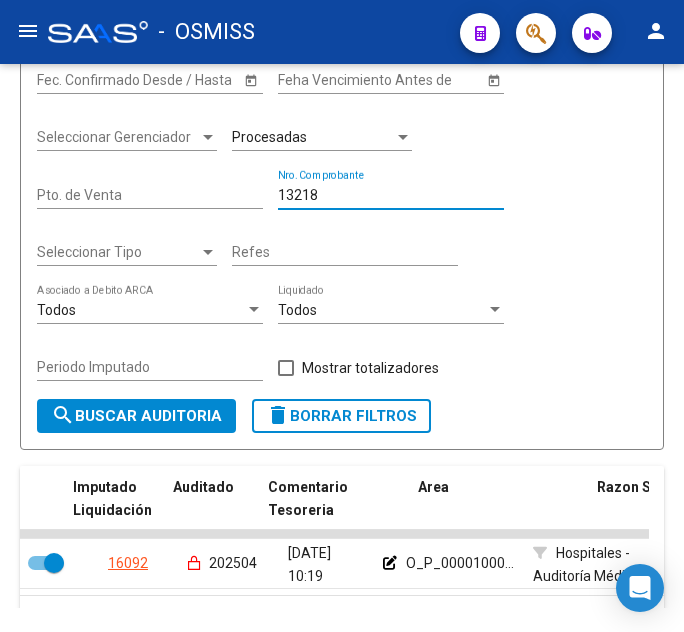 drag, startPoint x: 347, startPoint y: 201, endPoint x: 148, endPoint y: 224, distance: 200.32474 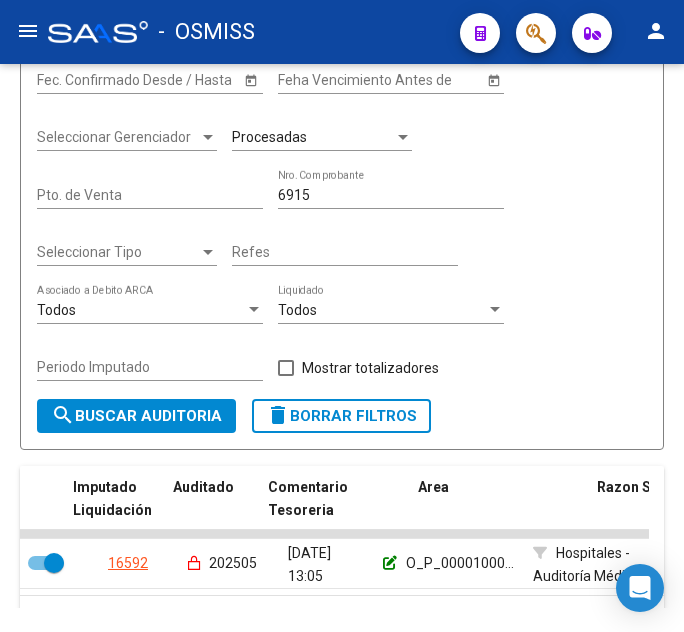 click 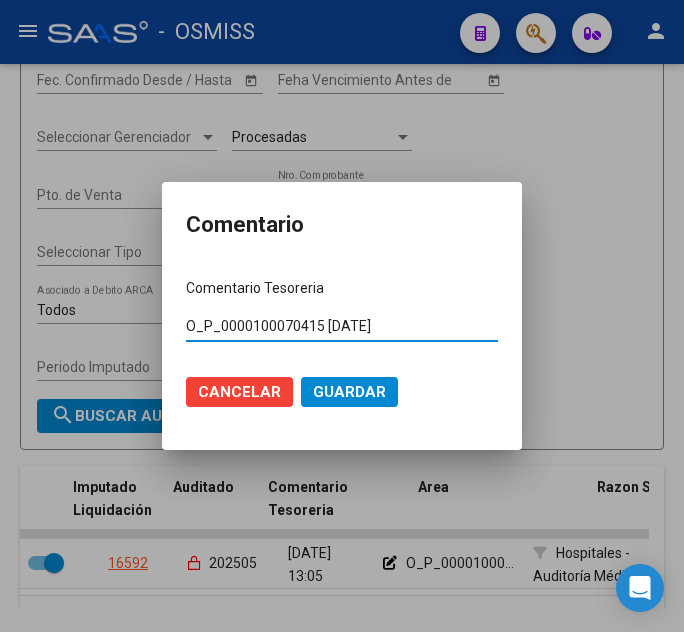 drag, startPoint x: 318, startPoint y: 325, endPoint x: 249, endPoint y: 335, distance: 69.72087 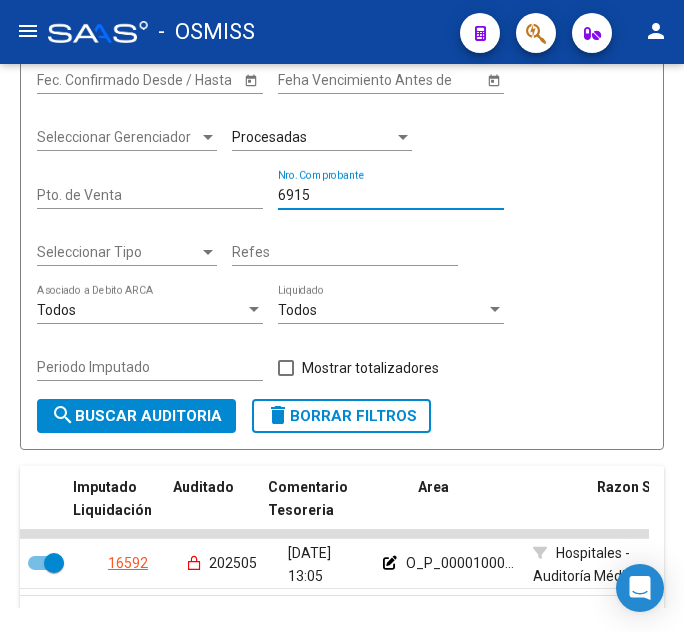 drag, startPoint x: 367, startPoint y: 192, endPoint x: 125, endPoint y: 178, distance: 242.40462 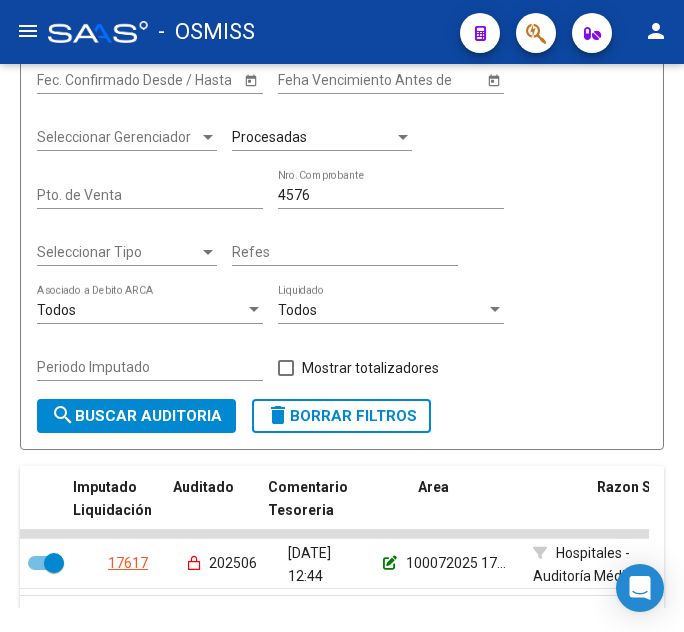 click 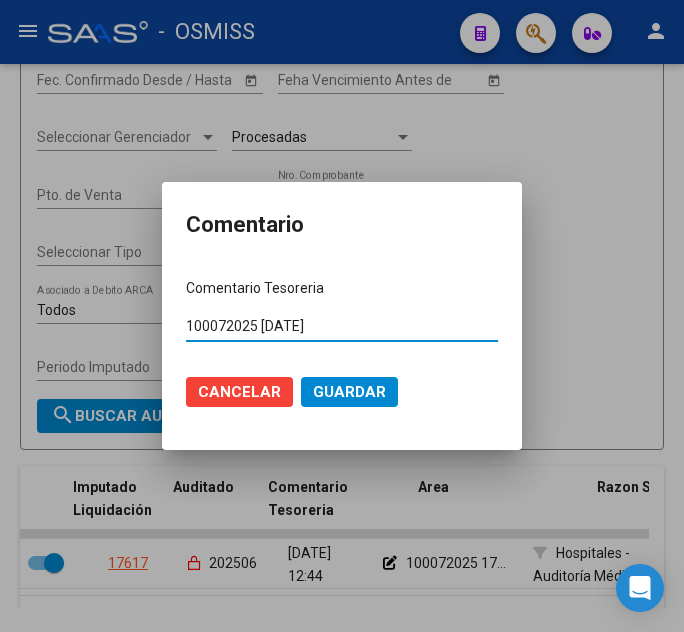 drag, startPoint x: 257, startPoint y: 325, endPoint x: 160, endPoint y: 323, distance: 97.020615 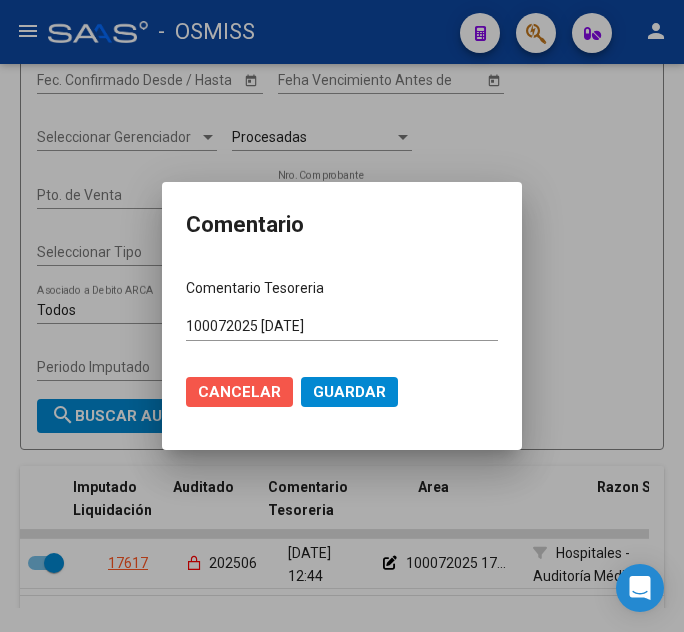 click on "Cancelar" 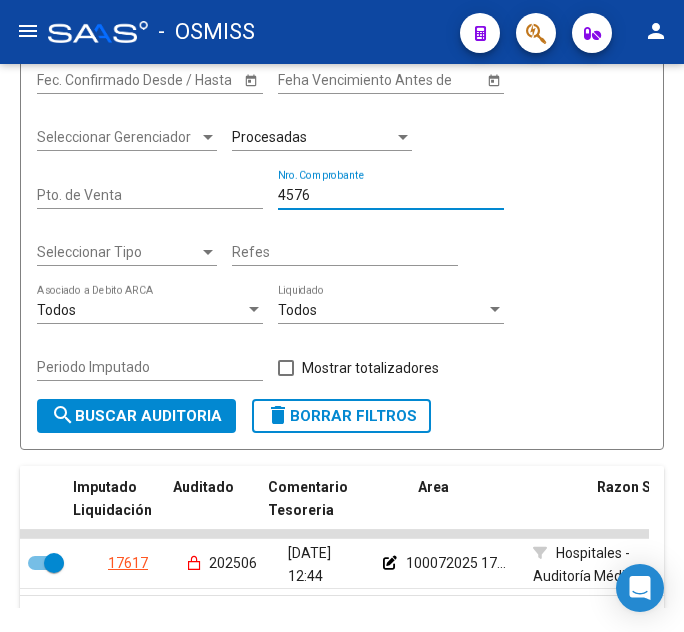 drag, startPoint x: 329, startPoint y: 194, endPoint x: 109, endPoint y: 186, distance: 220.1454 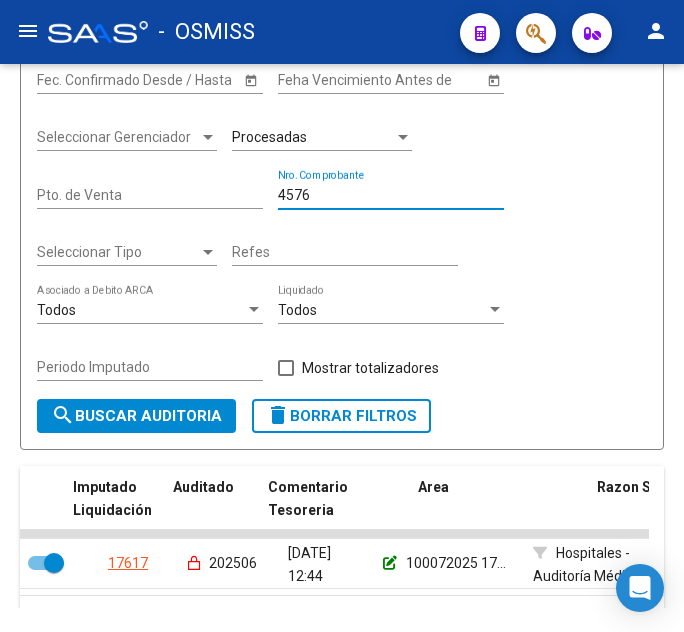 click 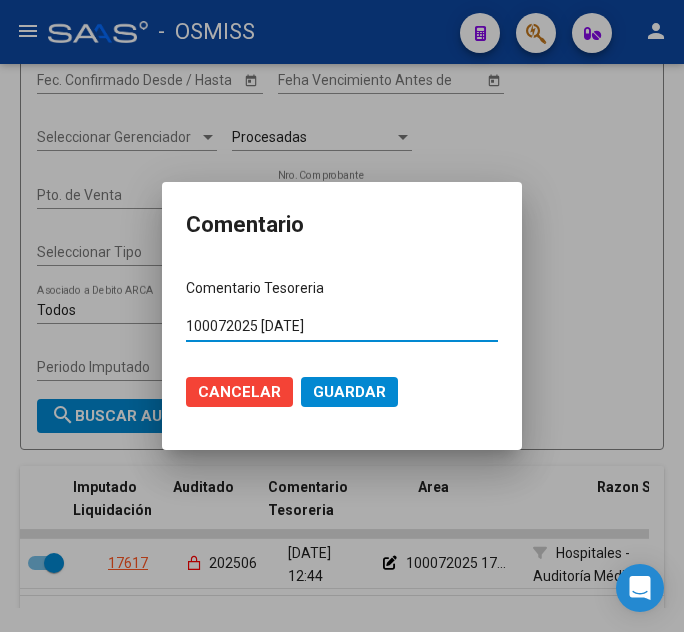drag, startPoint x: 254, startPoint y: 324, endPoint x: 162, endPoint y: 332, distance: 92.34717 